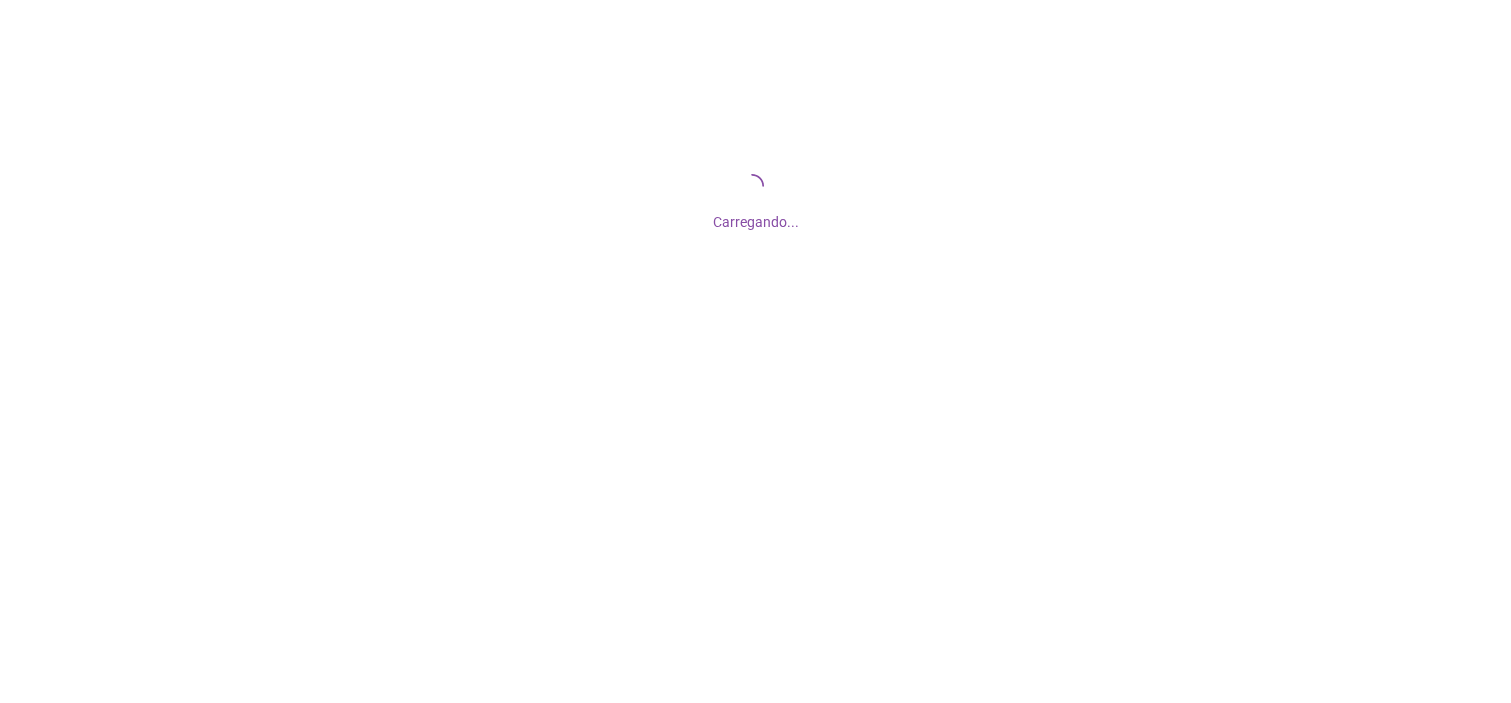 scroll, scrollTop: 0, scrollLeft: 0, axis: both 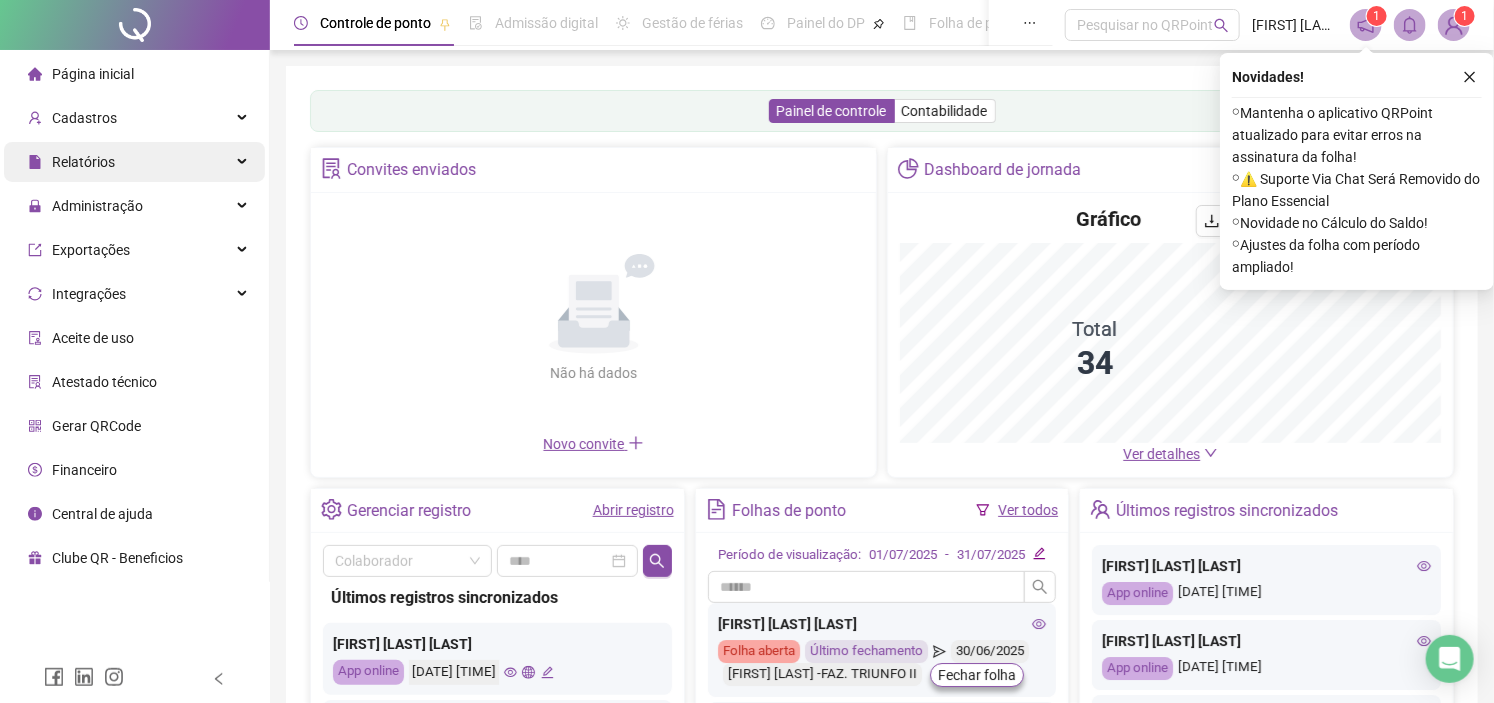 click on "Relatórios" at bounding box center (134, 162) 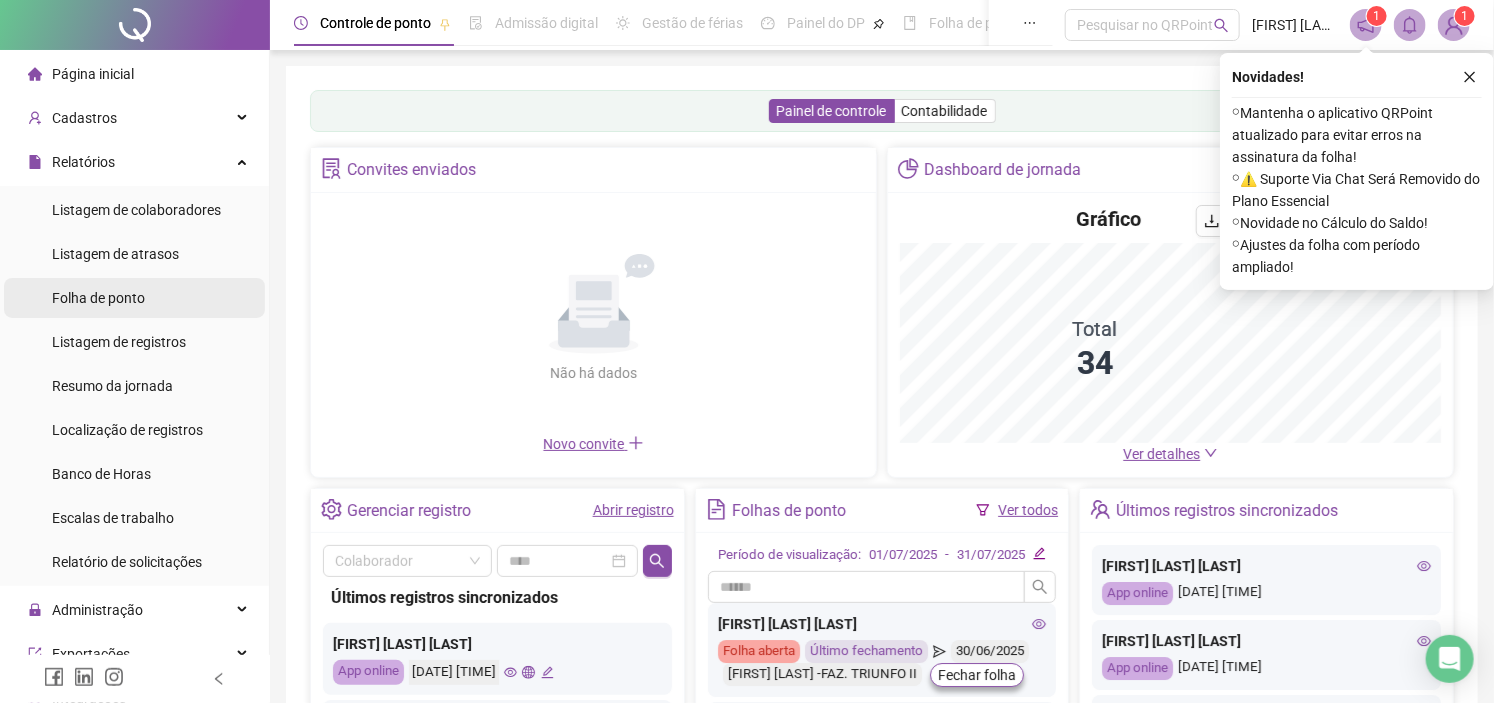click on "Folha de ponto" at bounding box center (134, 298) 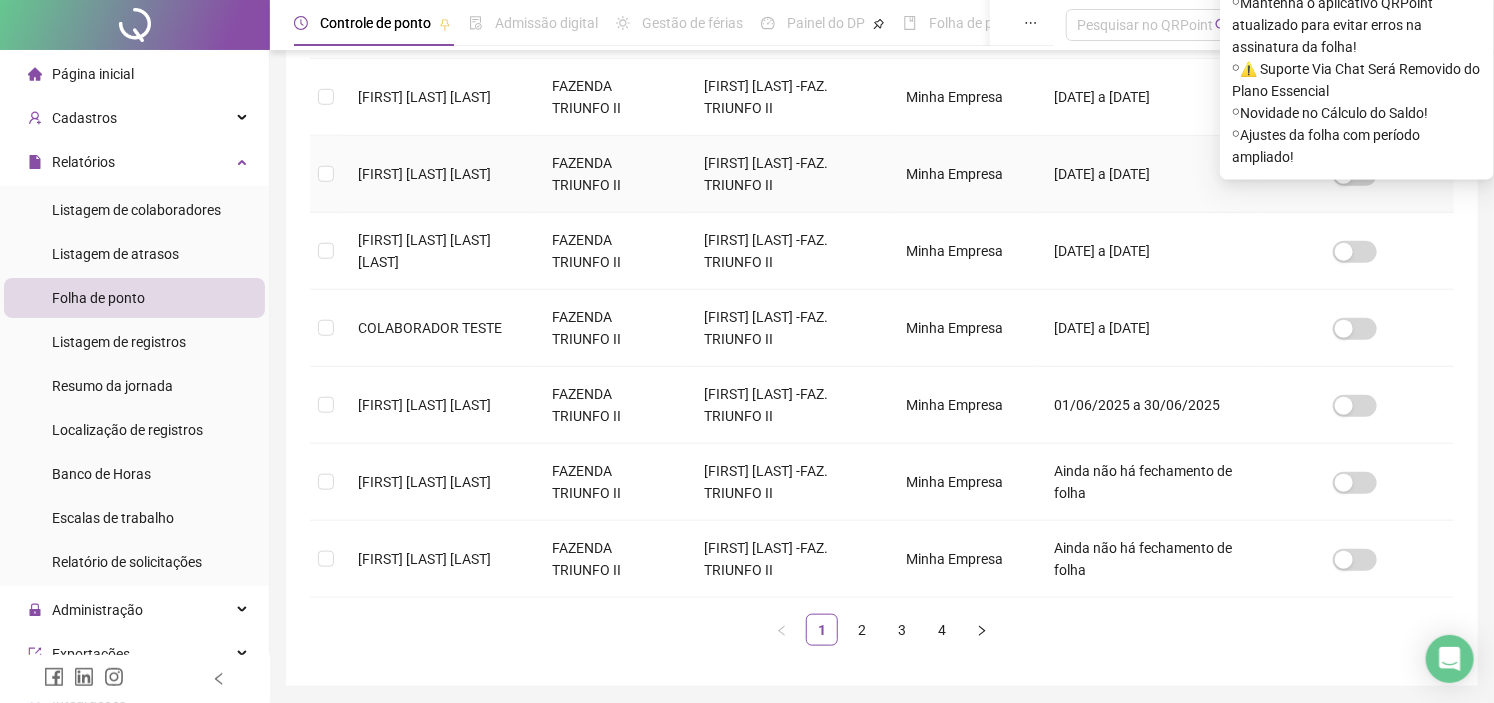 scroll, scrollTop: 688, scrollLeft: 0, axis: vertical 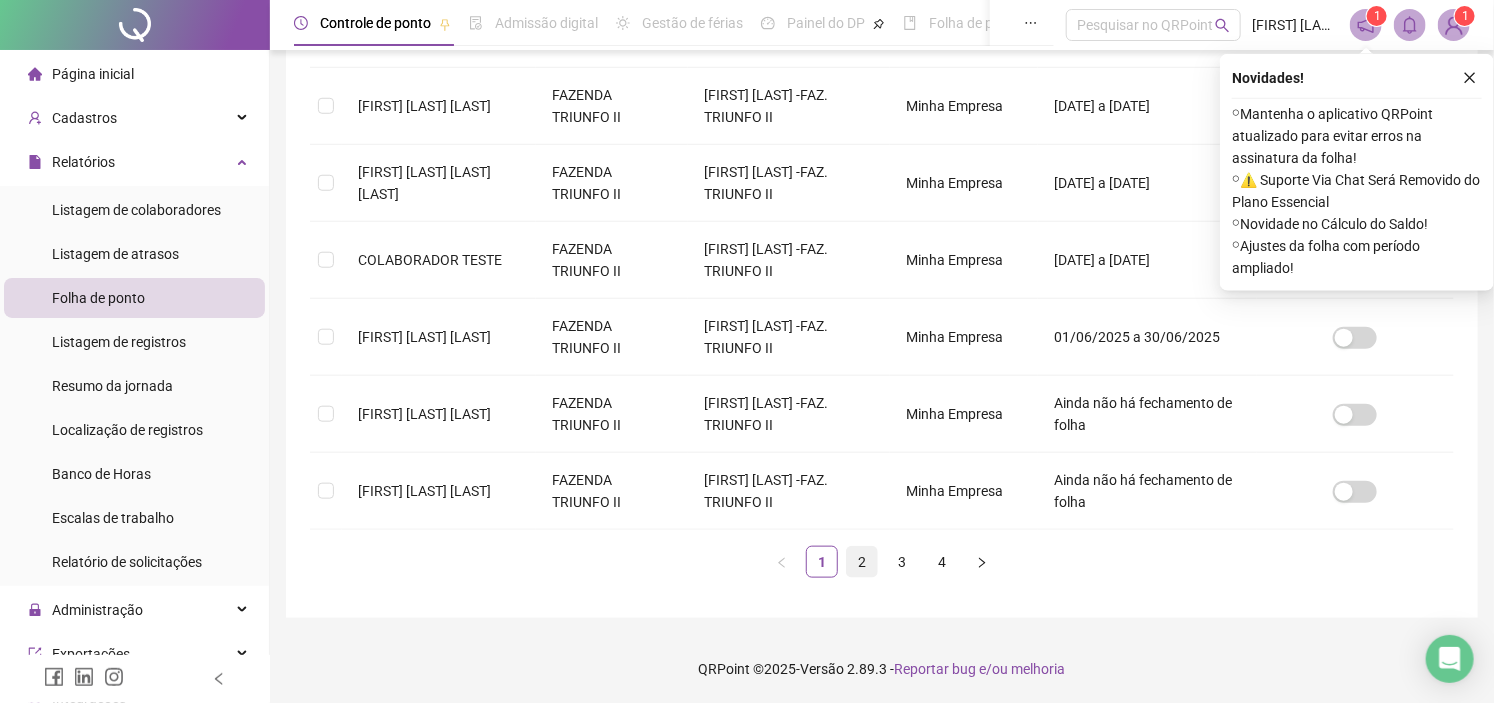 click on "2" at bounding box center (862, 562) 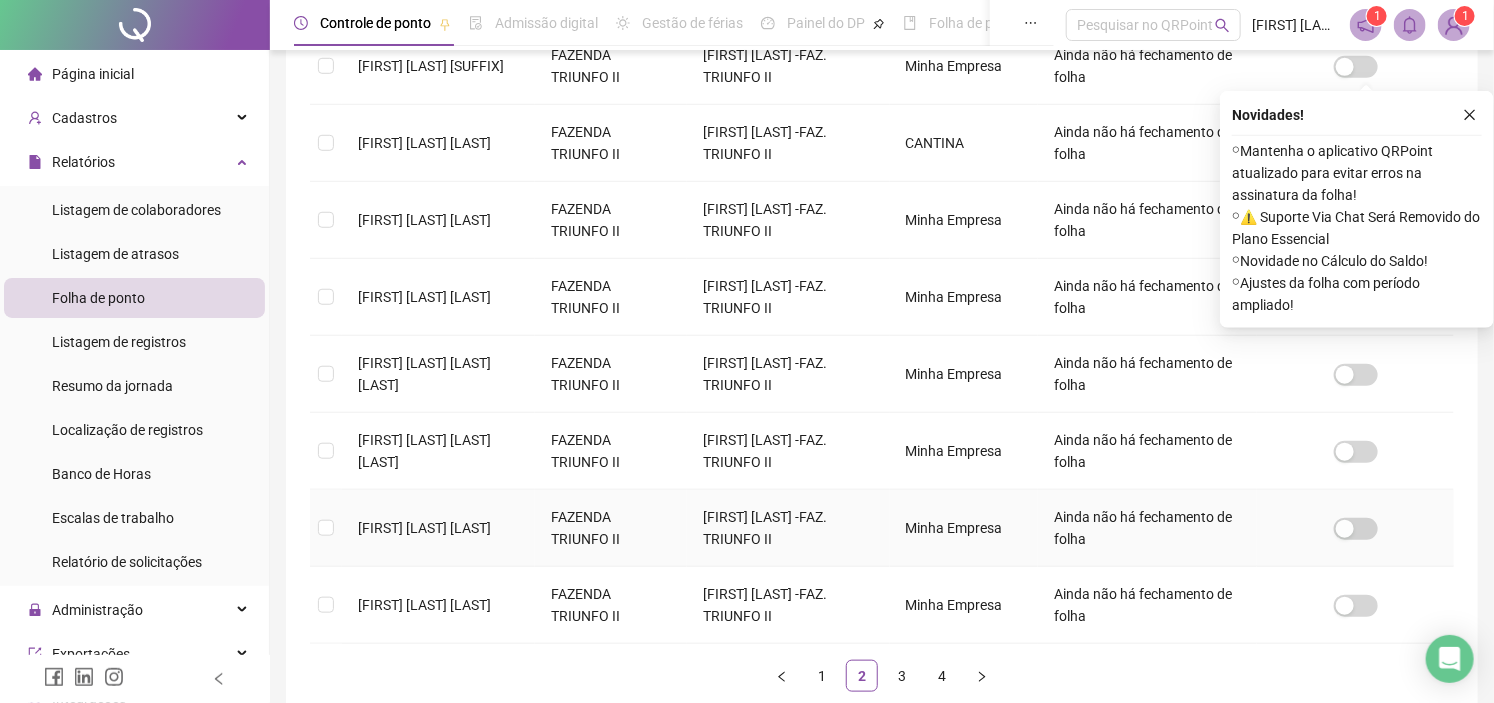 scroll, scrollTop: 613, scrollLeft: 0, axis: vertical 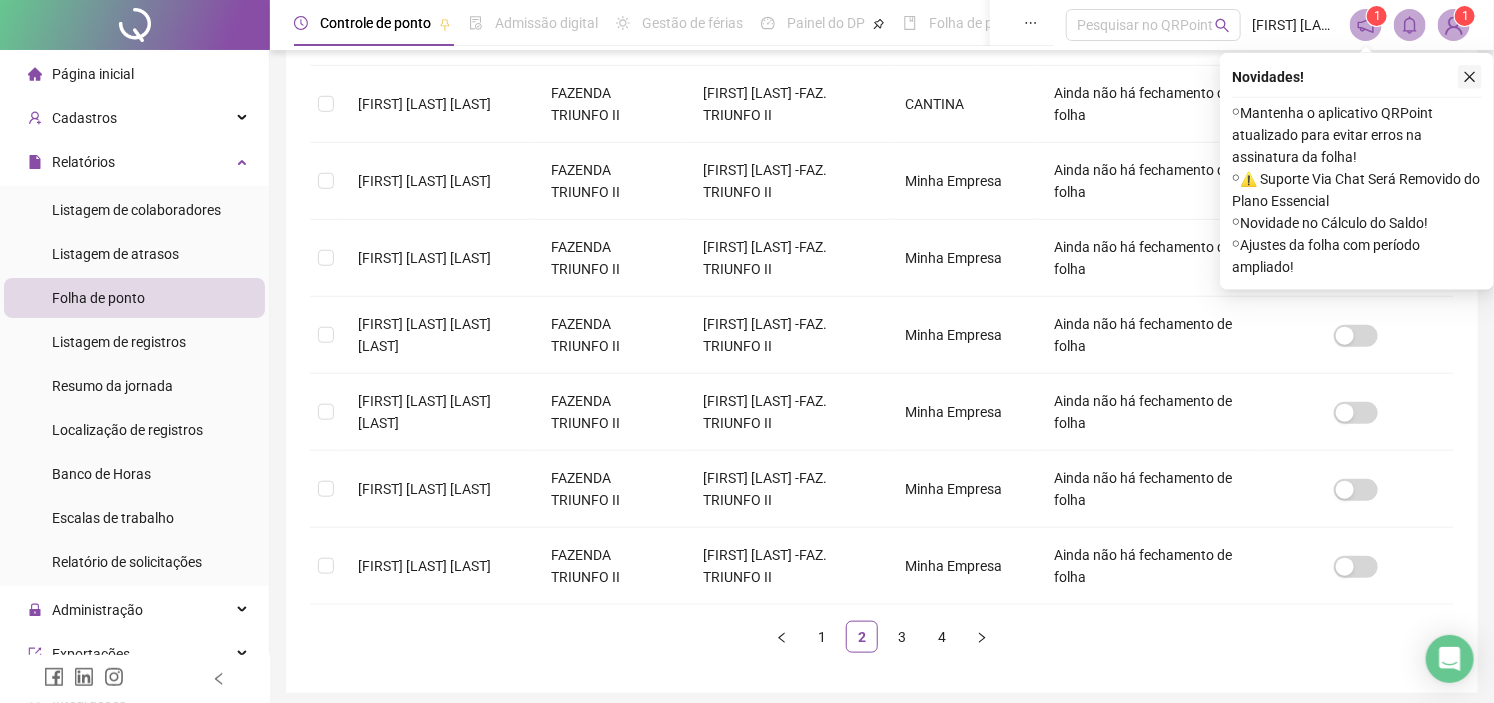 click 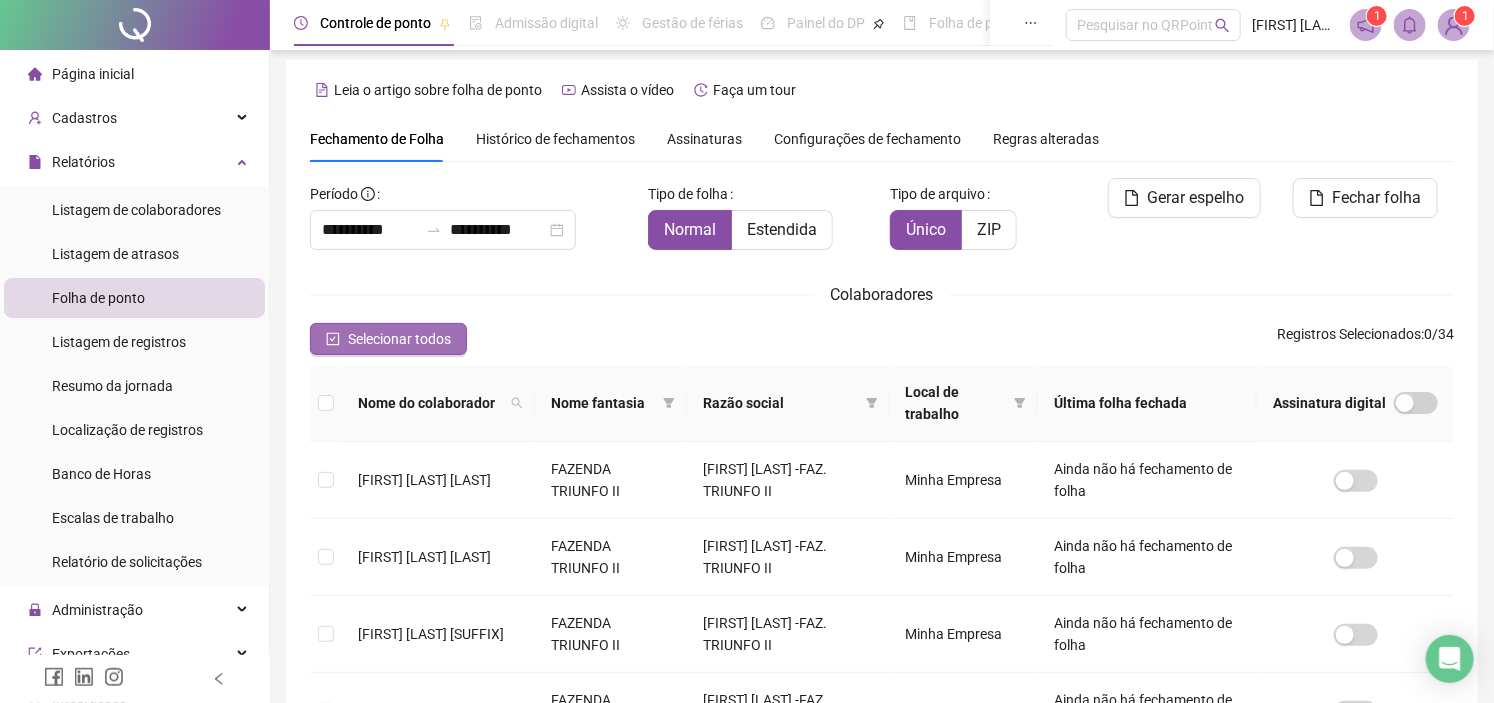 scroll, scrollTop: 0, scrollLeft: 0, axis: both 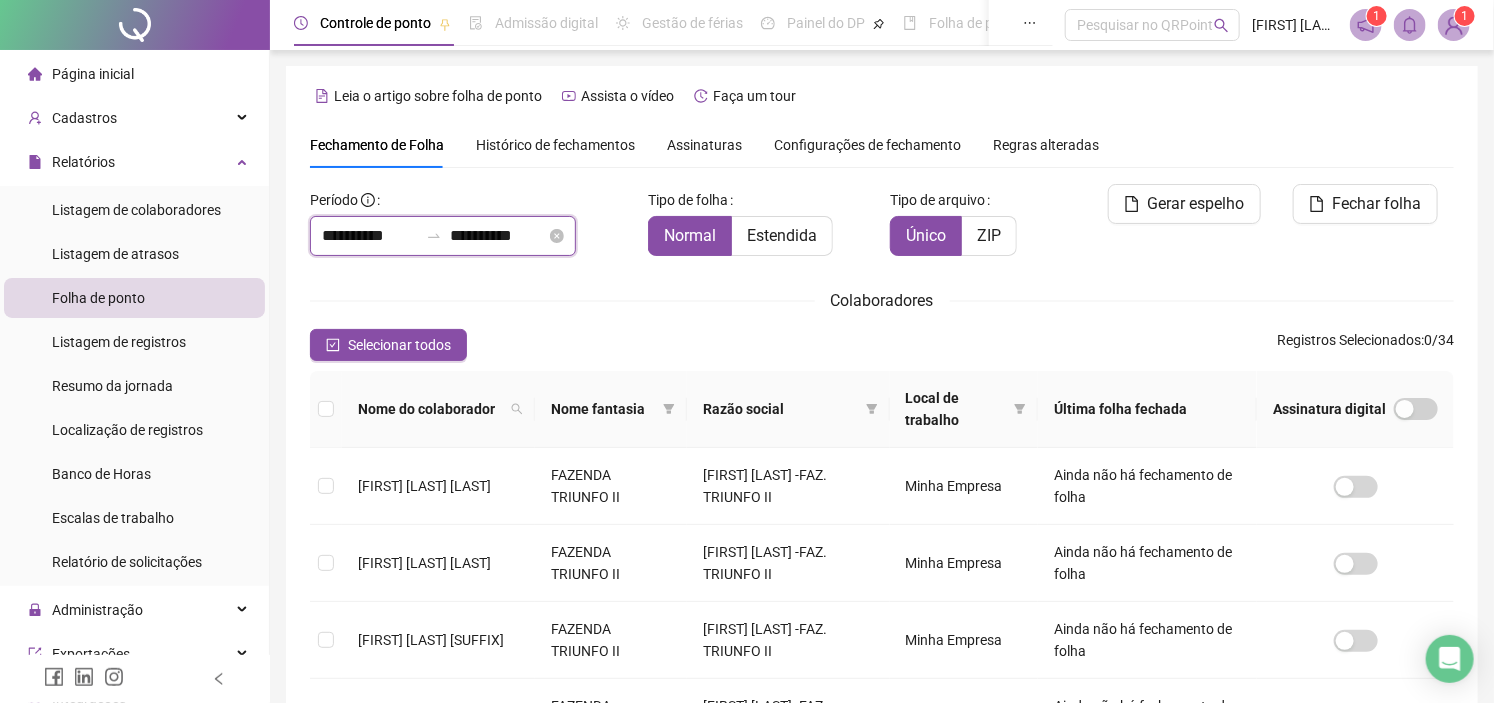 click on "**********" at bounding box center [370, 236] 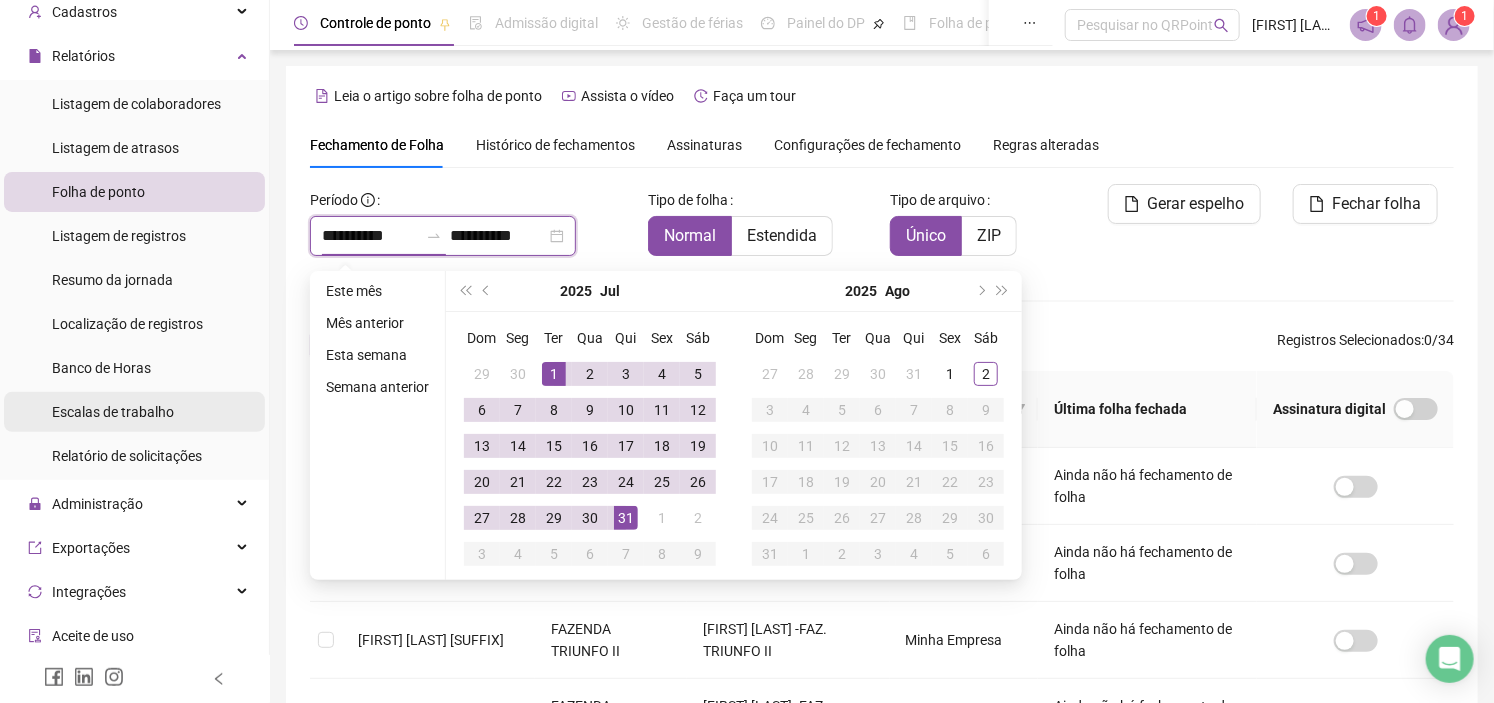 scroll, scrollTop: 222, scrollLeft: 0, axis: vertical 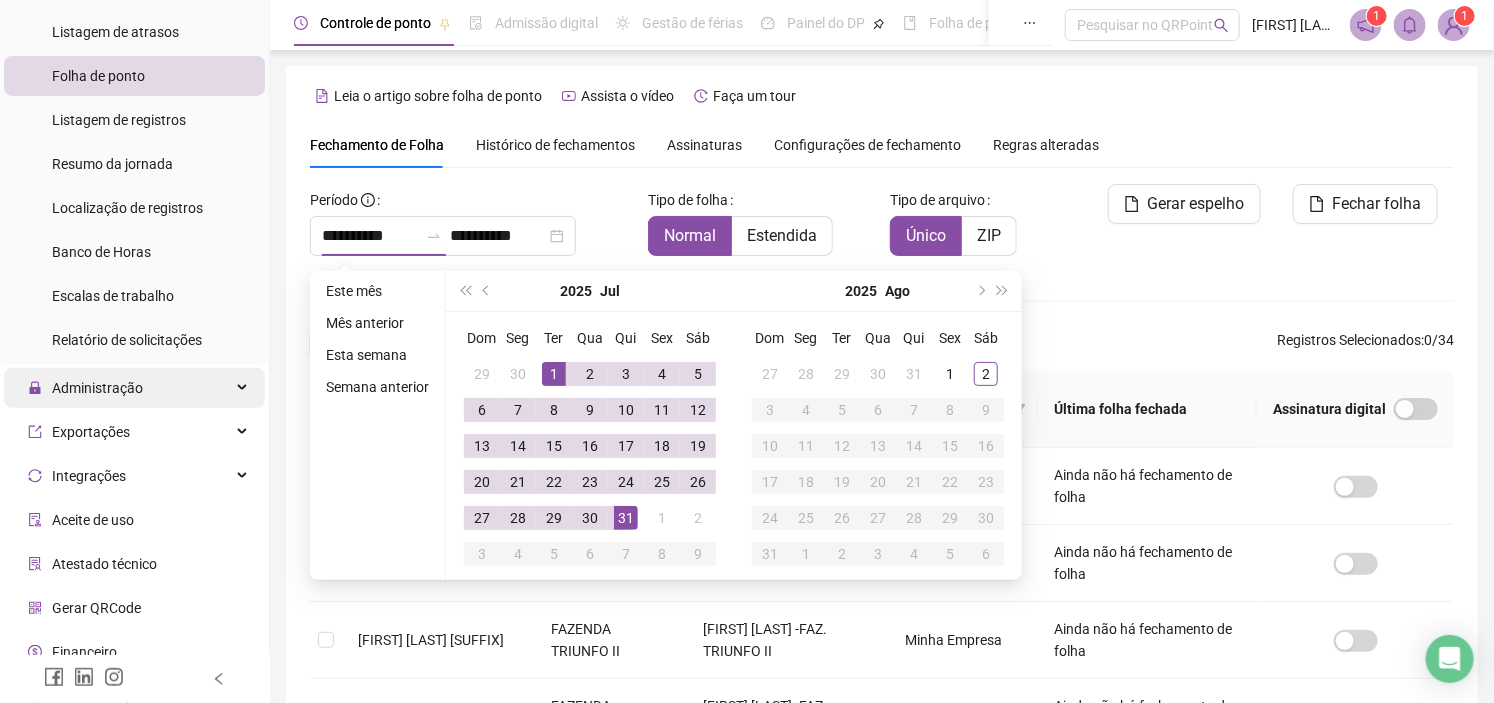 click on "Administração" at bounding box center [134, 388] 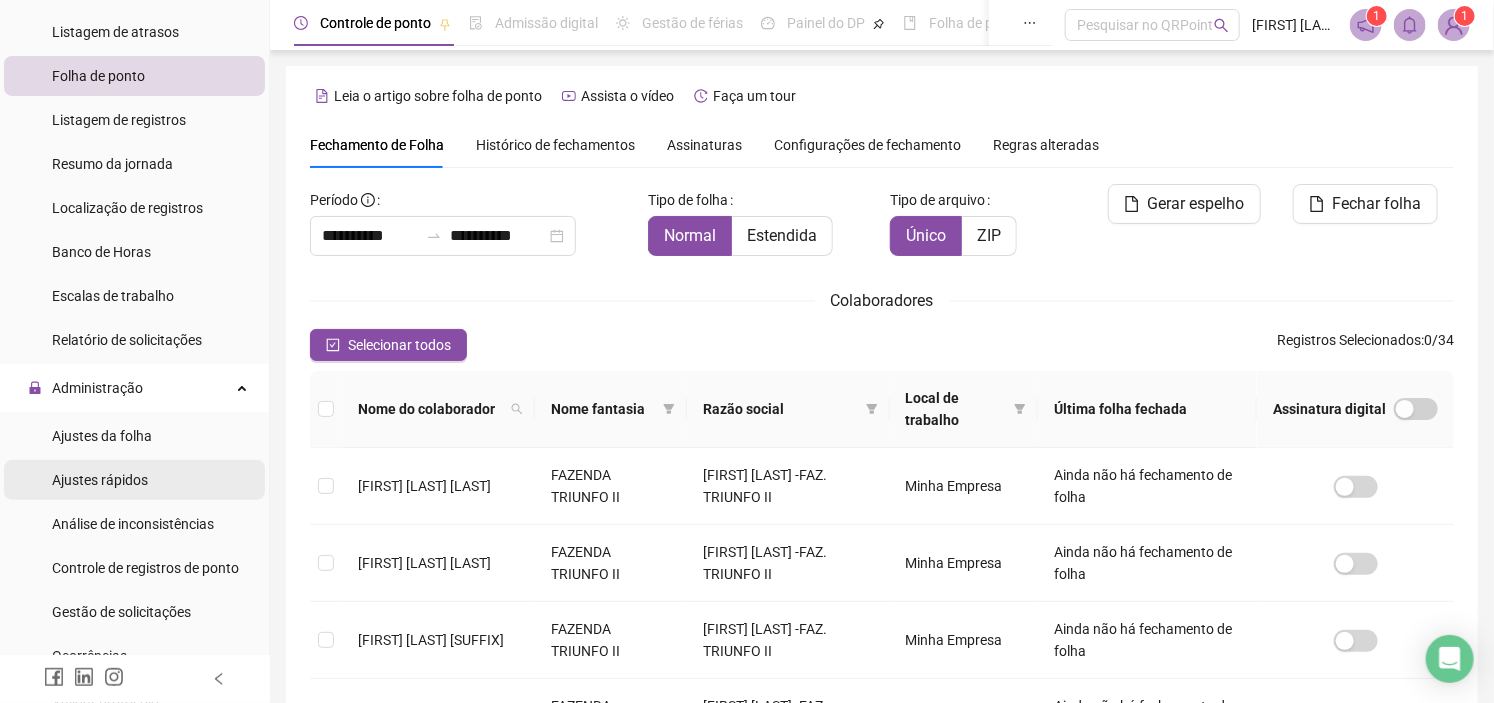 click on "Ajustes rápidos" at bounding box center (134, 480) 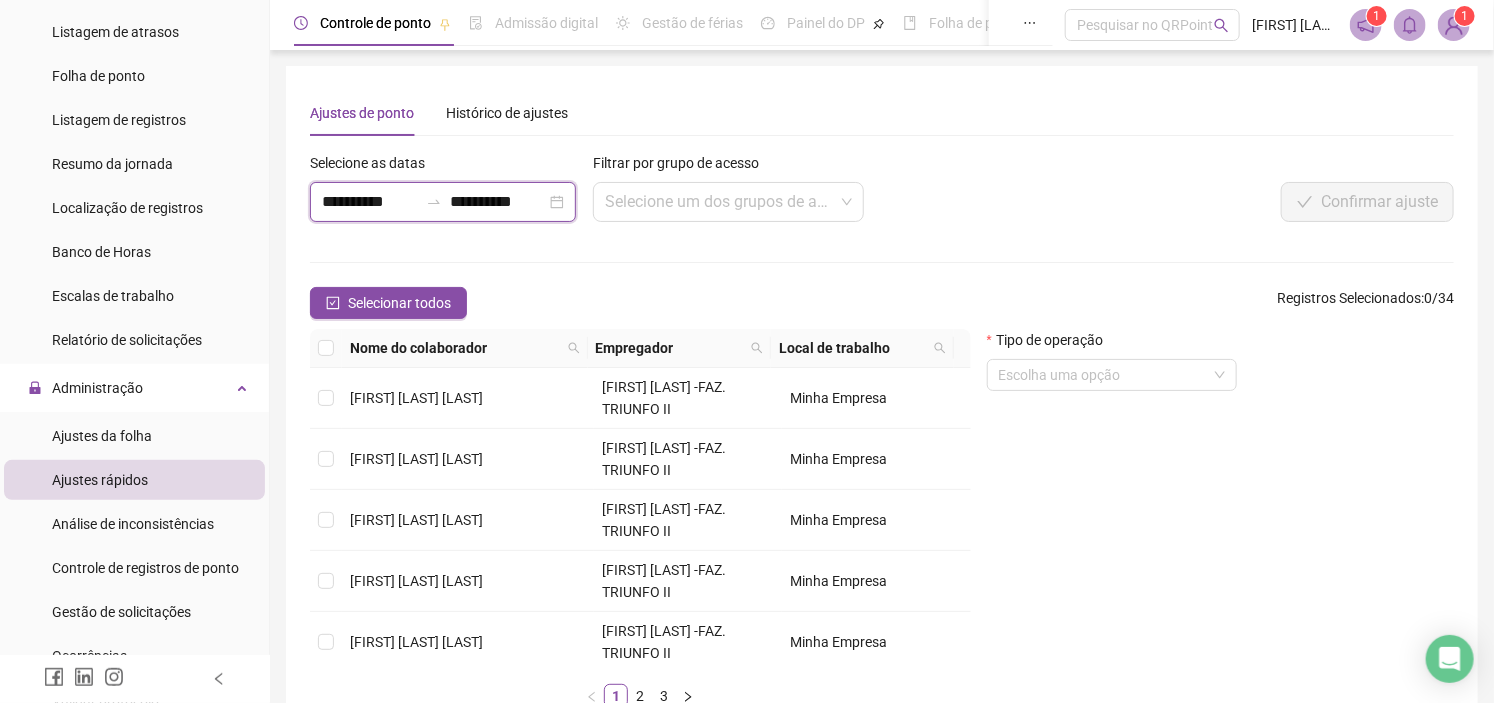 click on "**********" at bounding box center (370, 202) 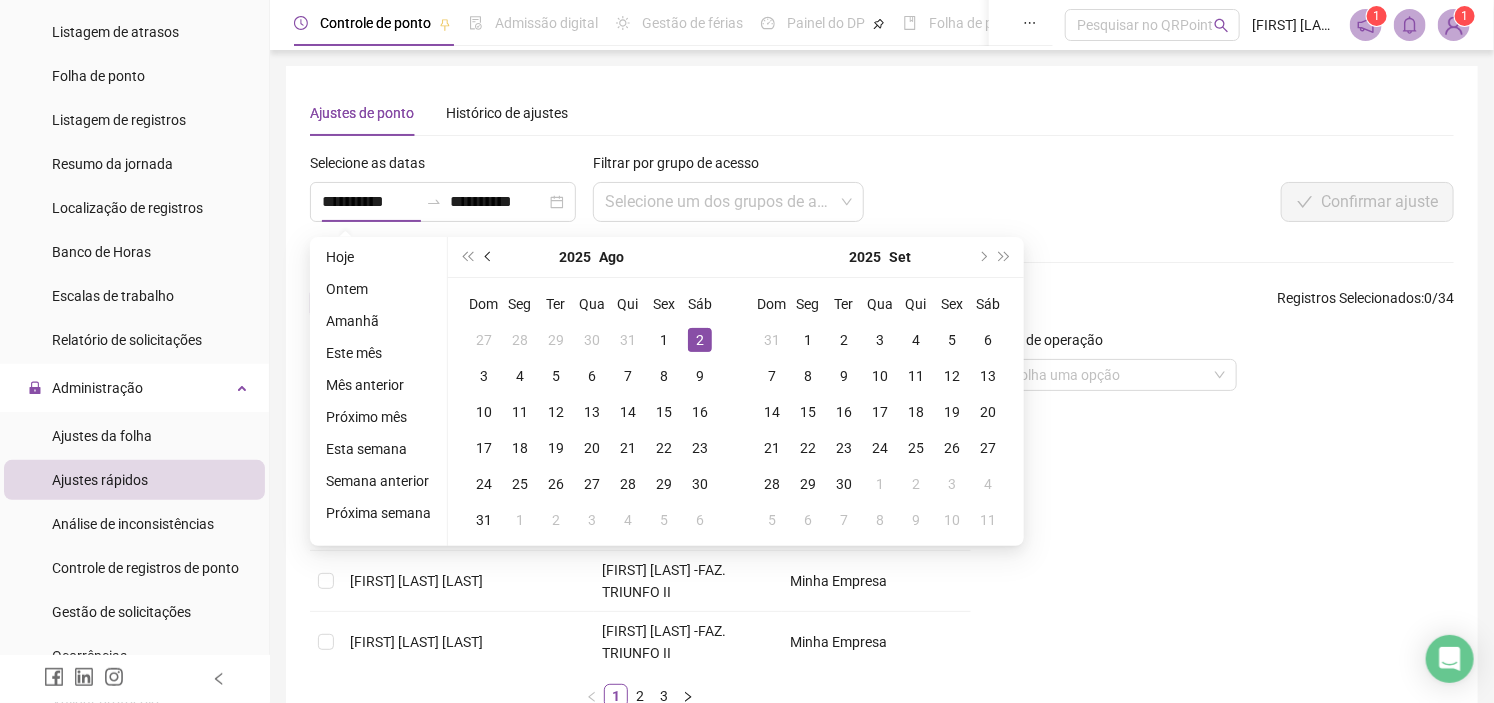 click at bounding box center (490, 257) 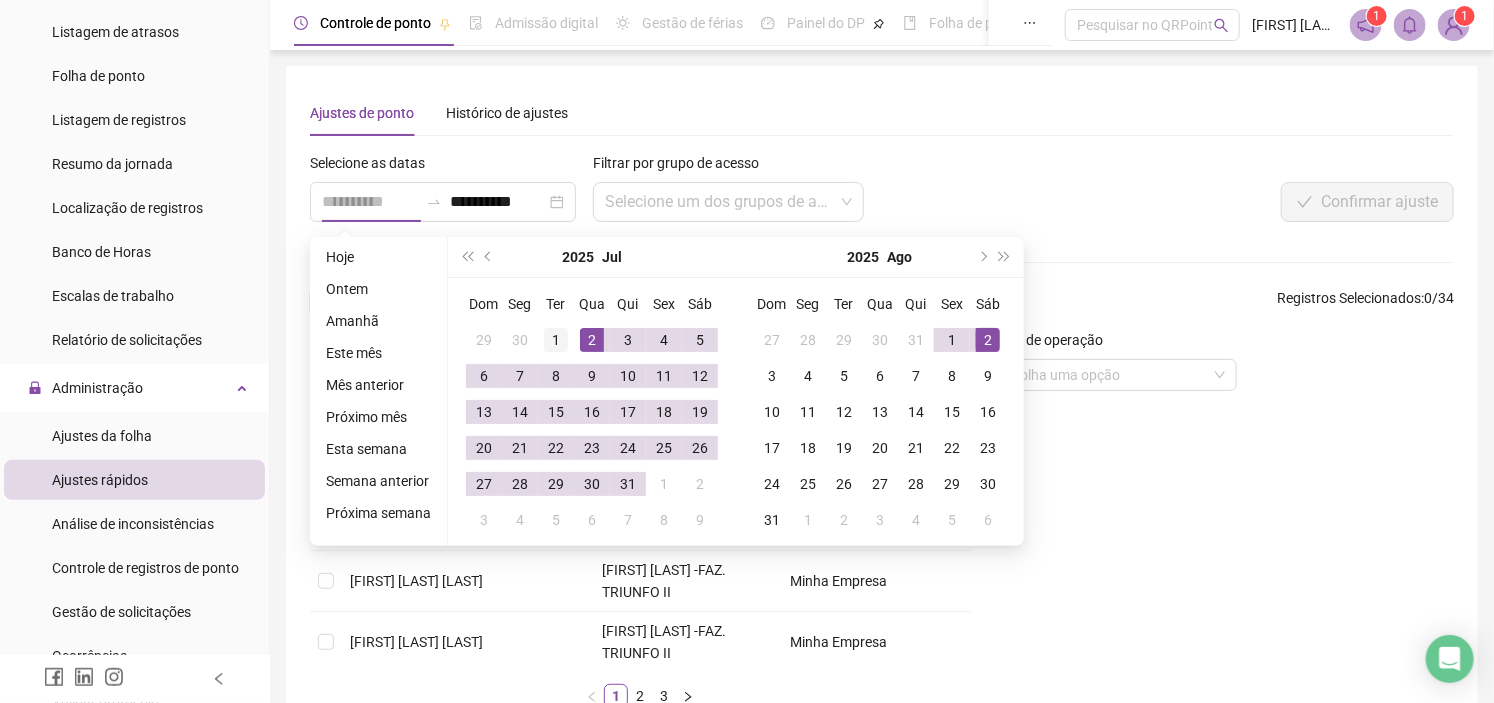 type on "**********" 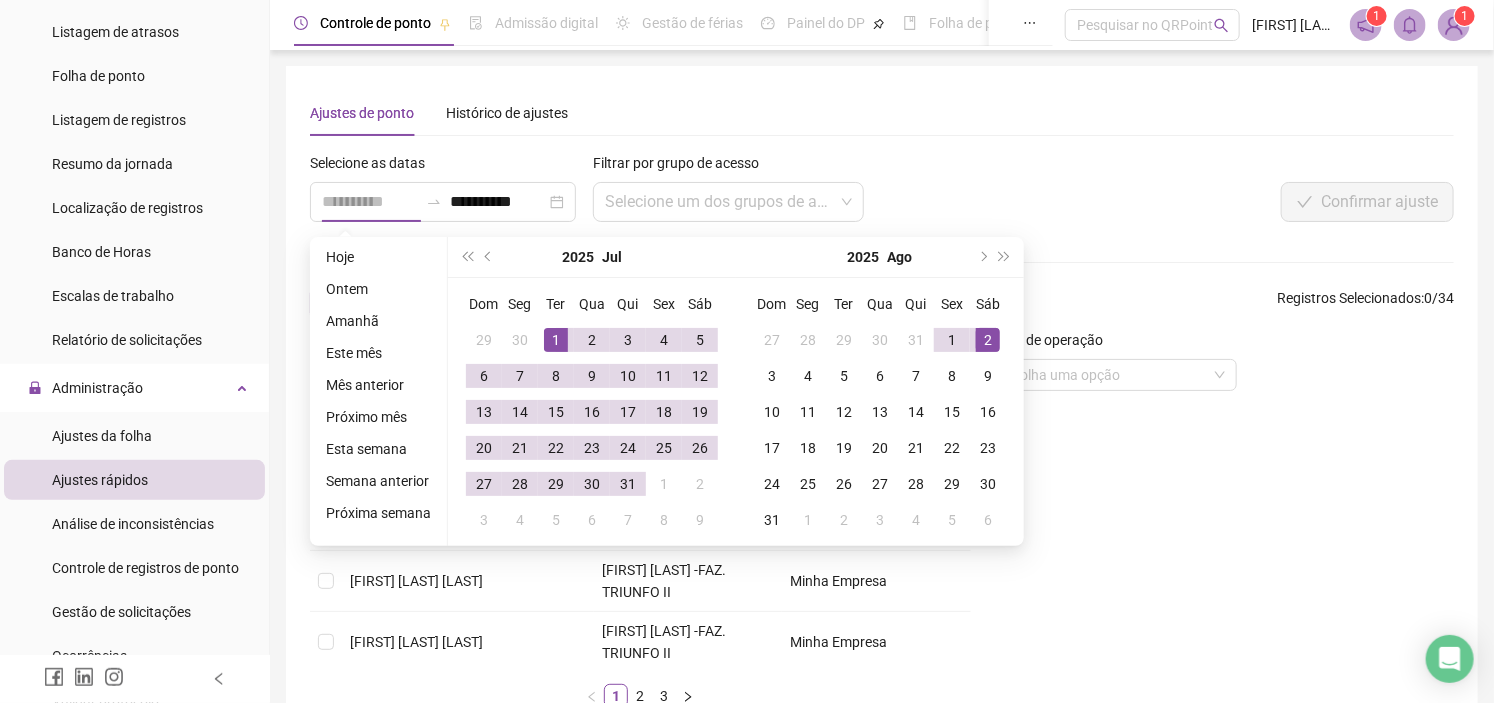 click on "1" at bounding box center (556, 340) 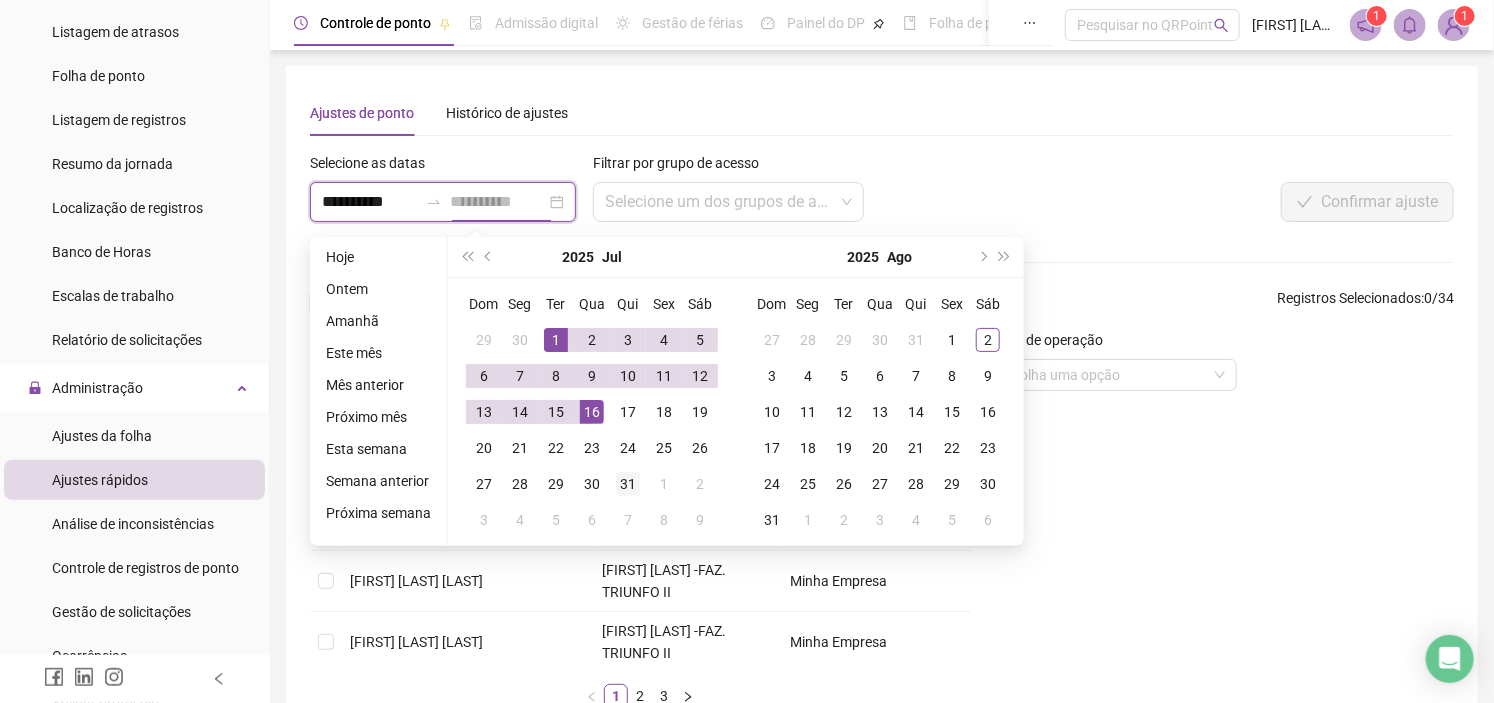 type on "**********" 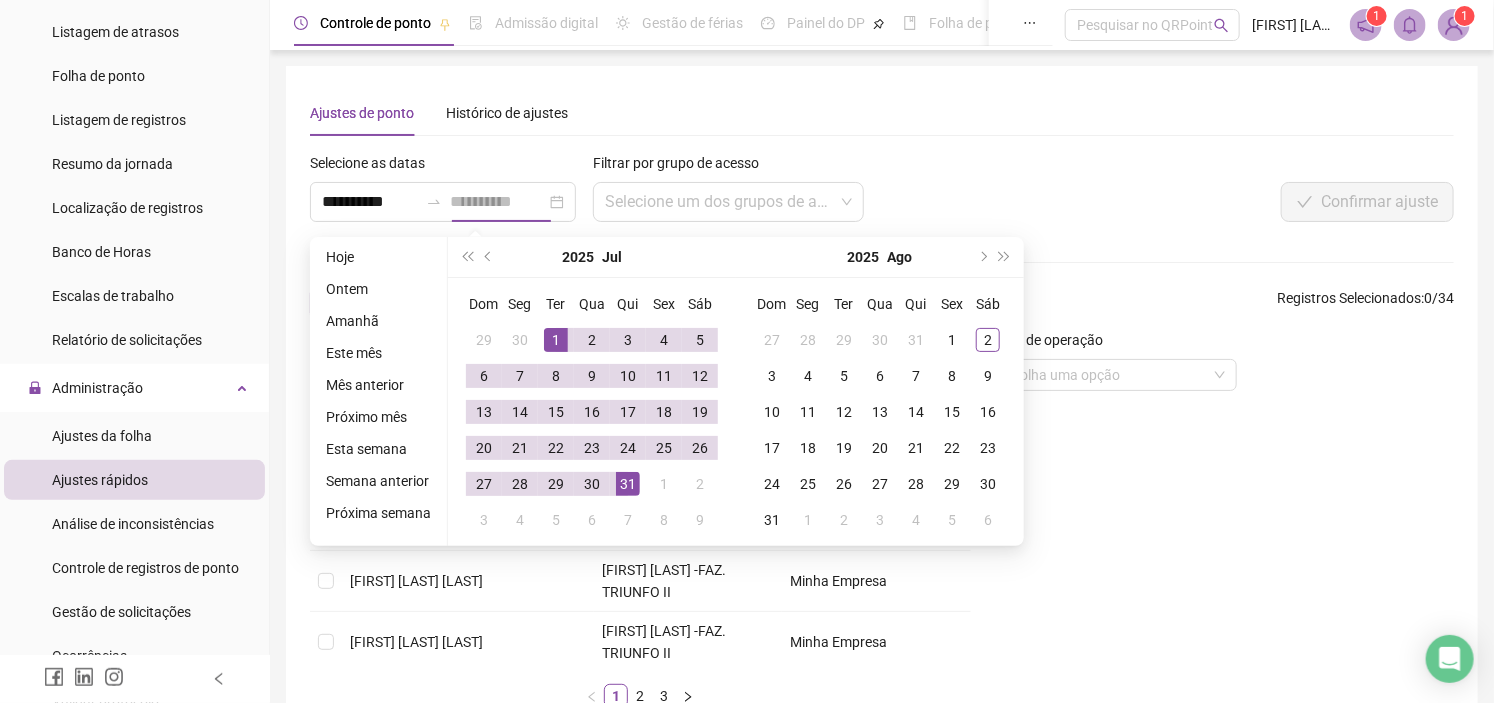 click on "31" at bounding box center [628, 484] 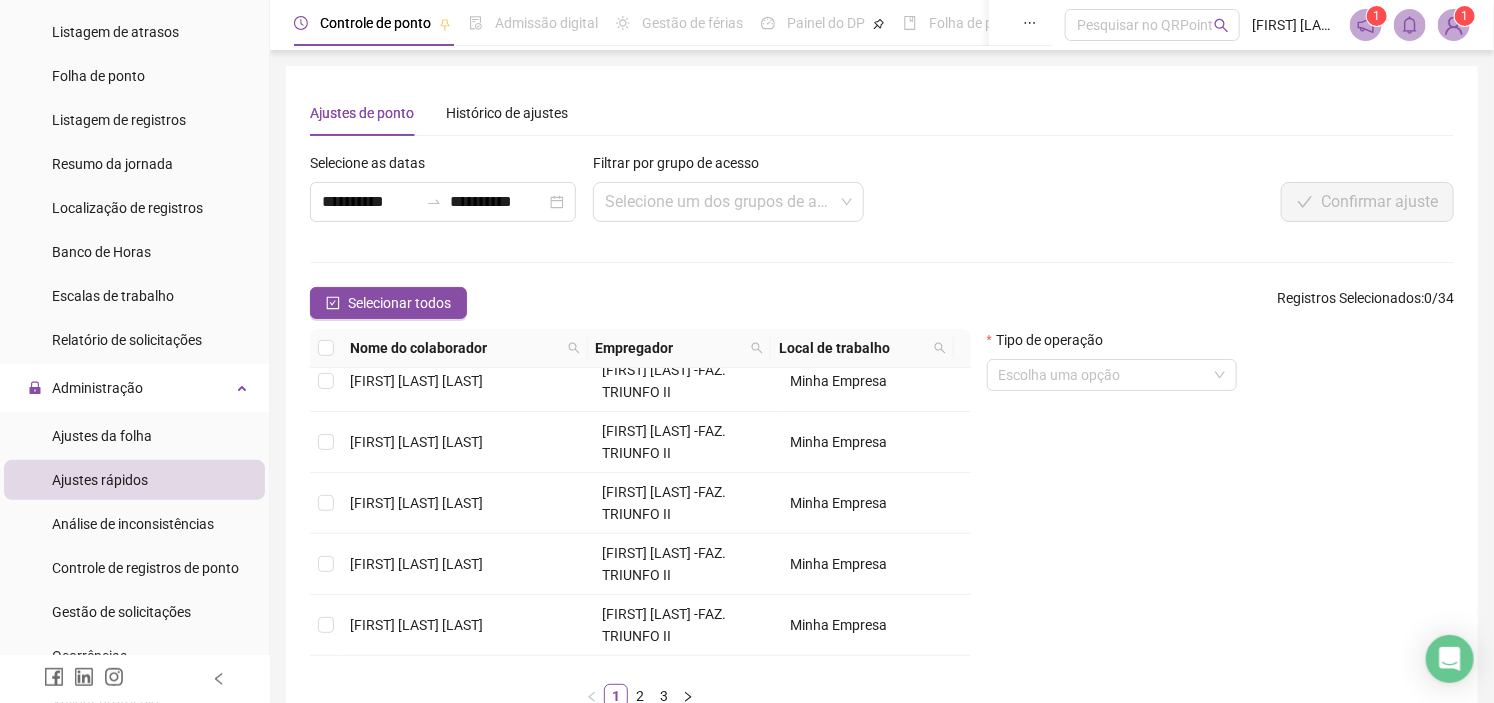 scroll, scrollTop: 945, scrollLeft: 0, axis: vertical 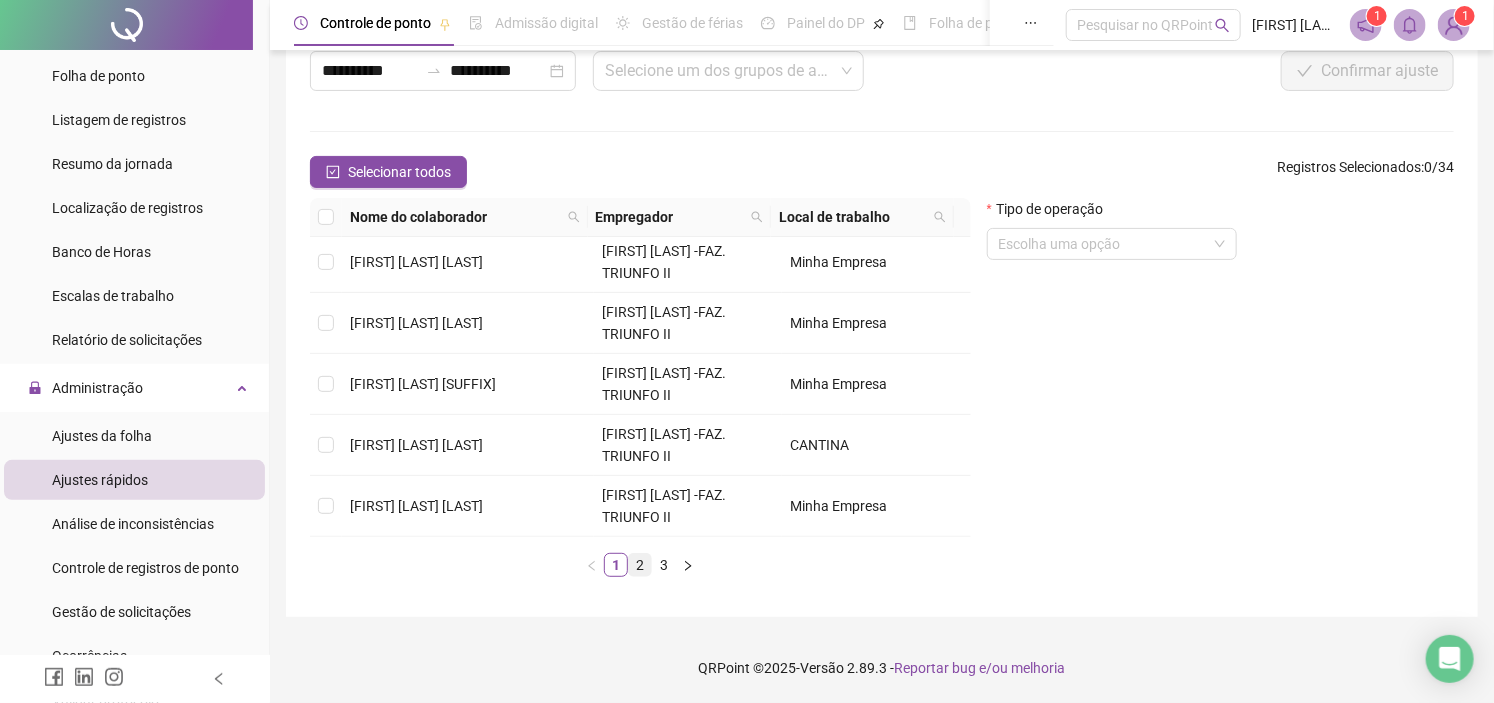 click on "2" at bounding box center [640, 565] 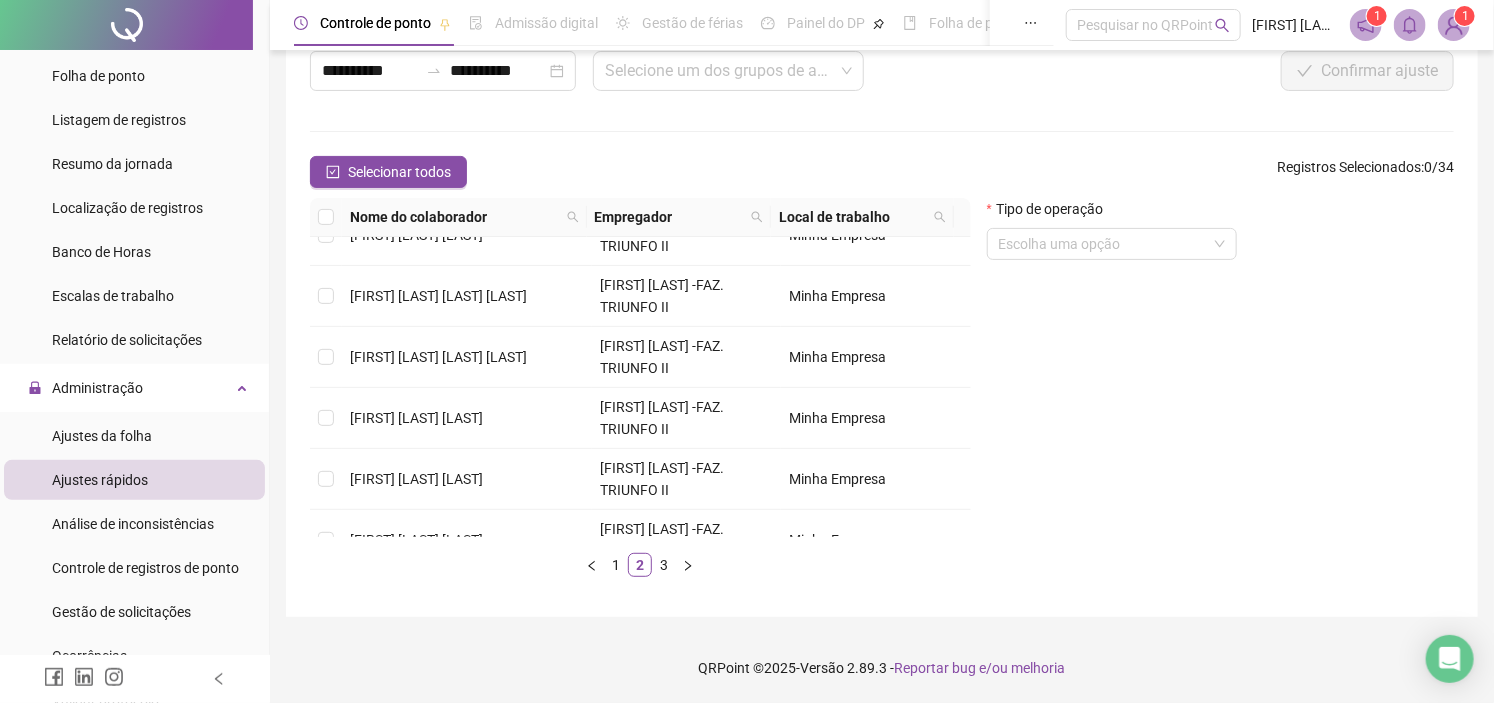 scroll, scrollTop: 0, scrollLeft: 0, axis: both 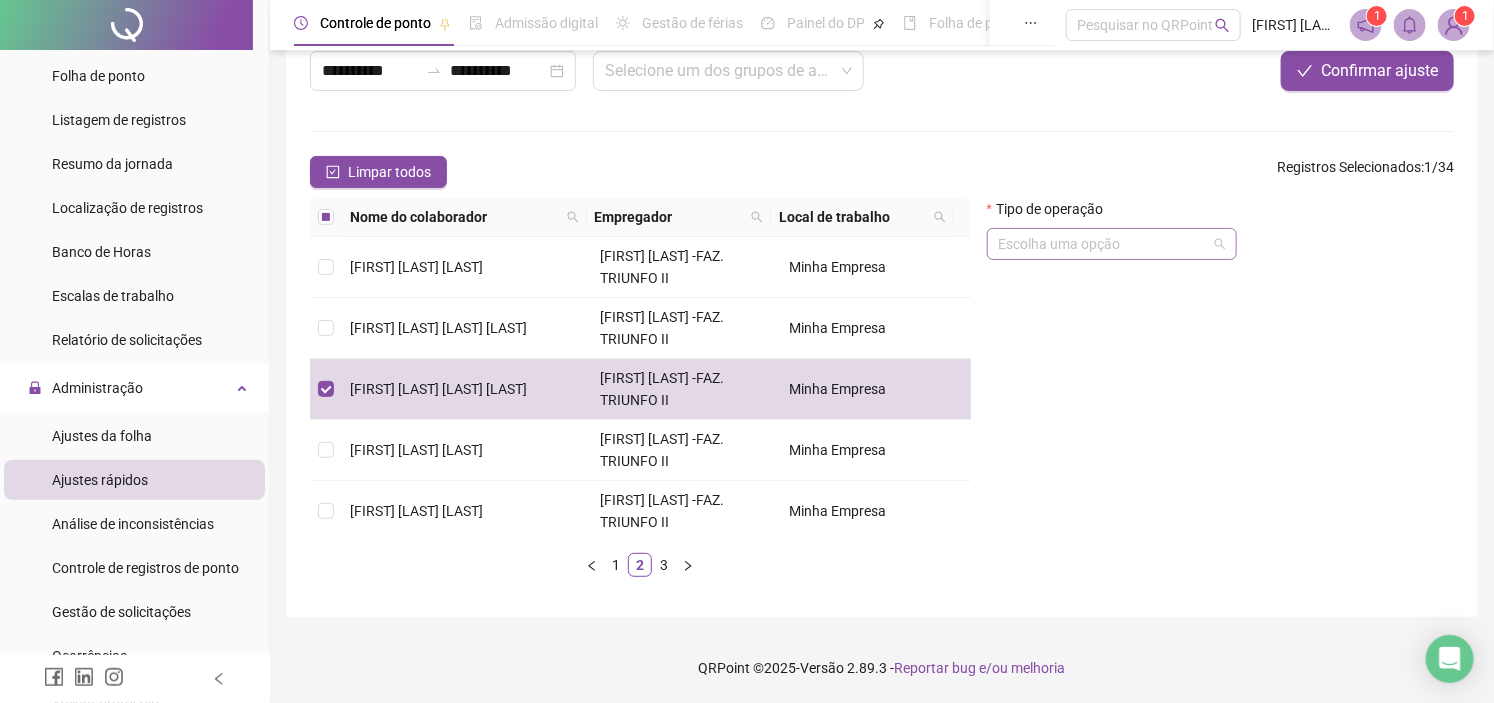 click at bounding box center (1112, 244) 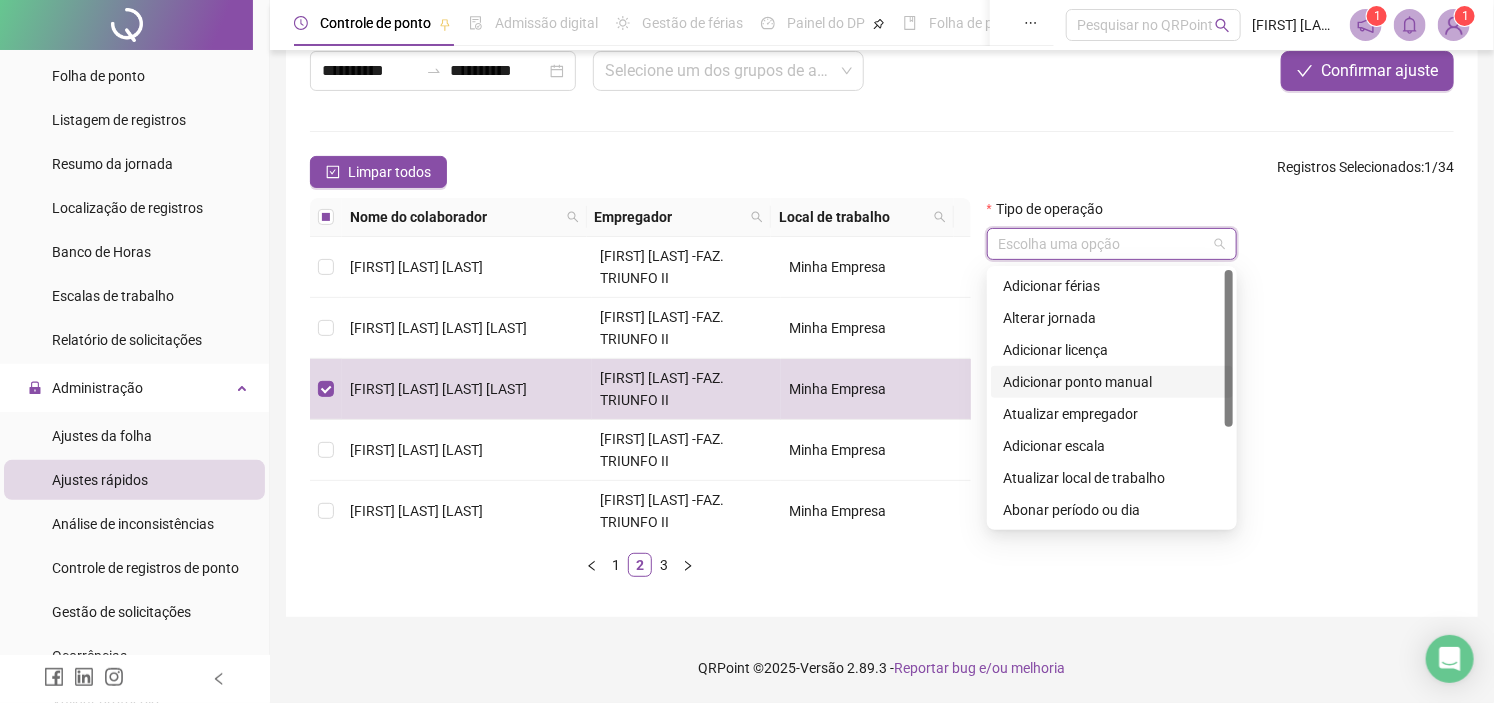 click on "Adicionar ponto manual" at bounding box center (1112, 382) 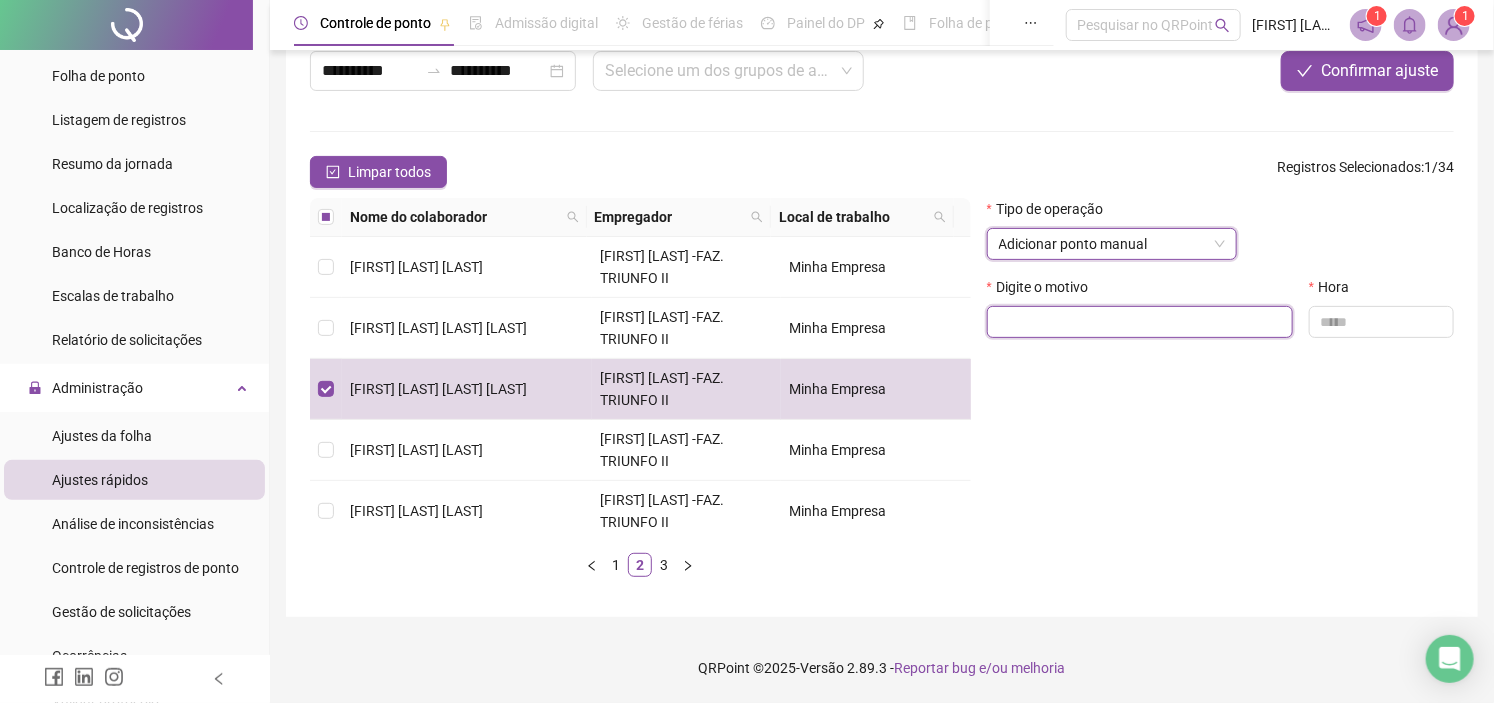 click at bounding box center [1140, 322] 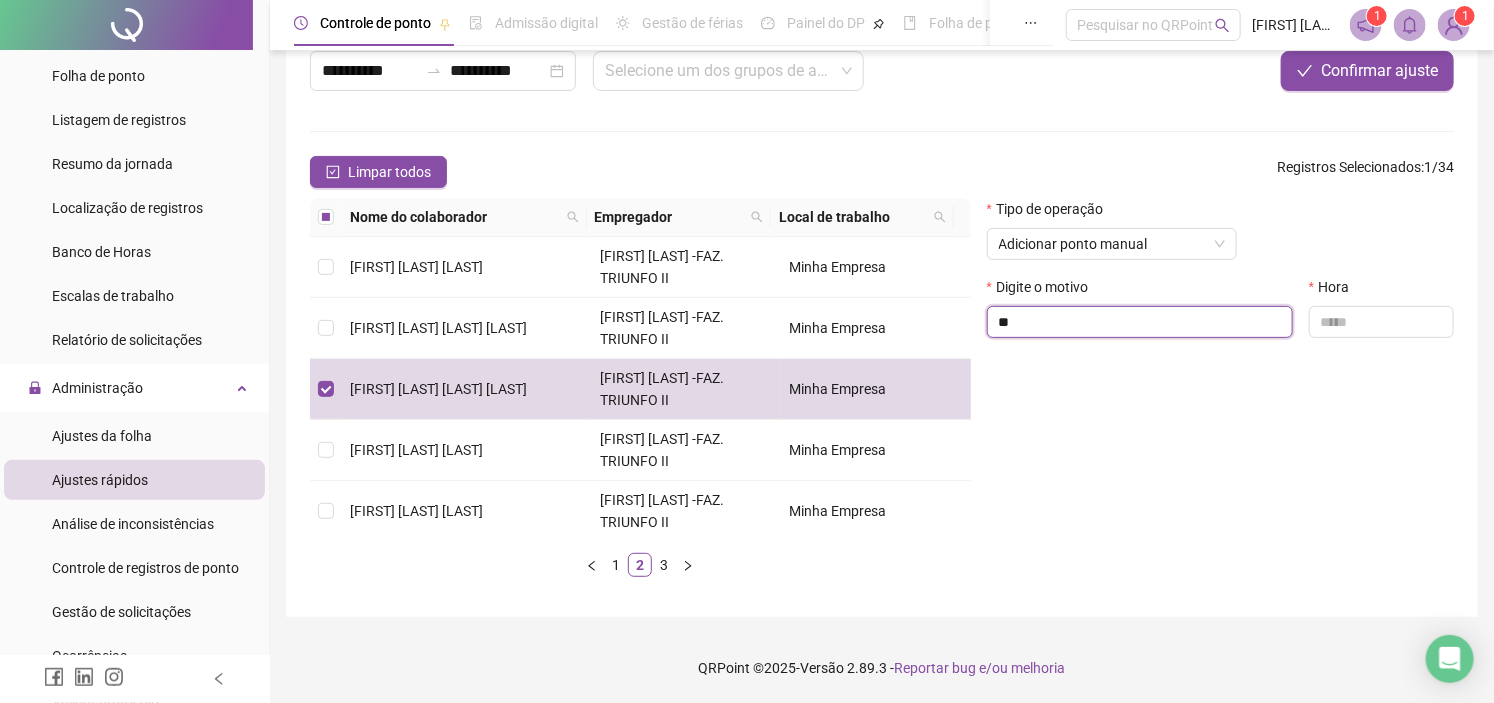 type on "*" 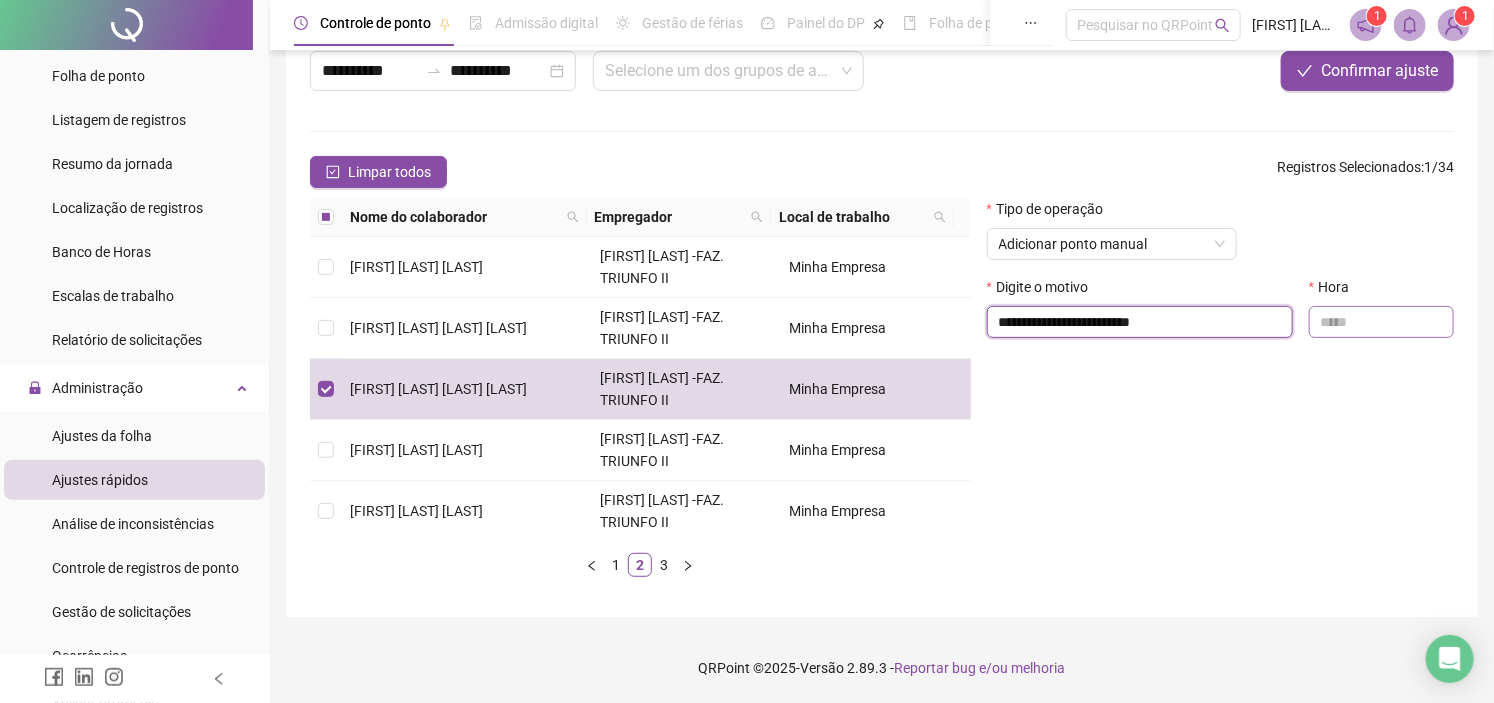 type on "**********" 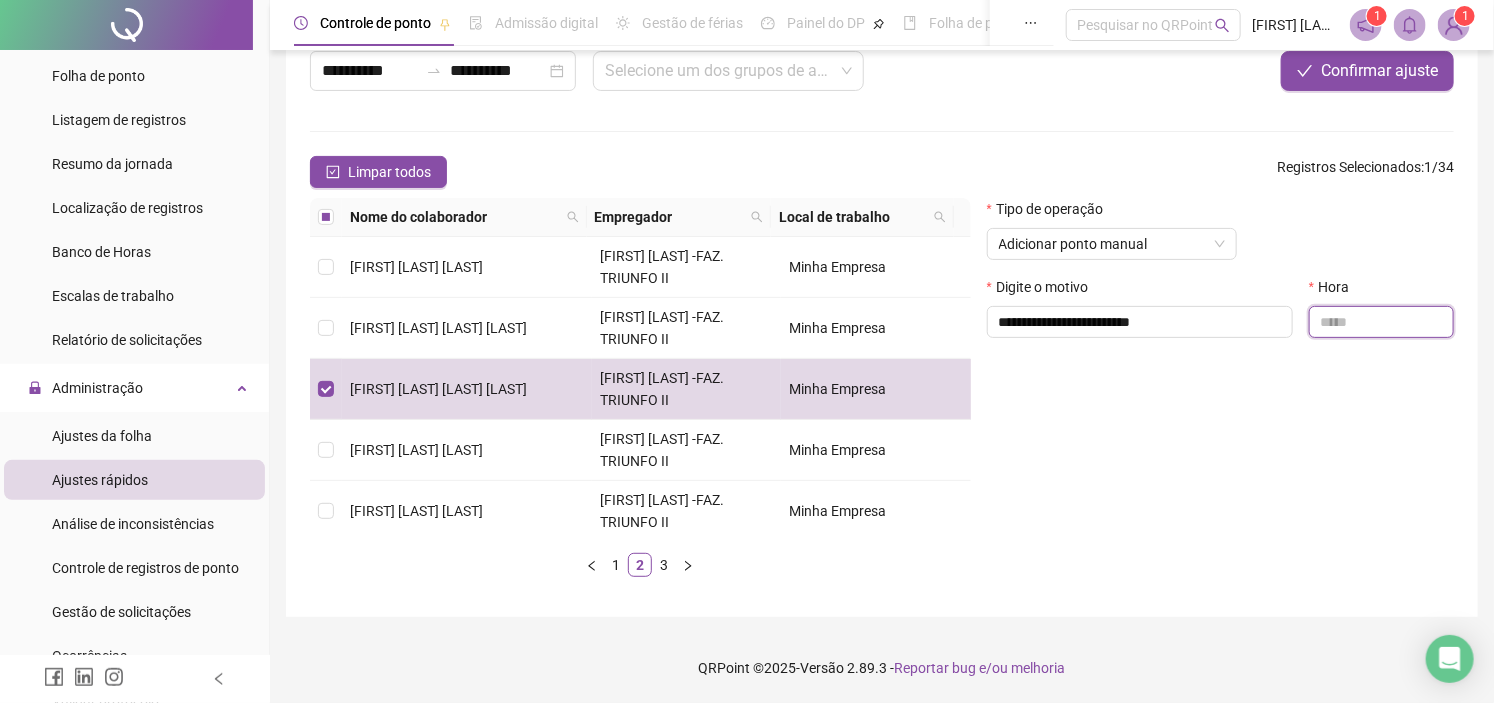click at bounding box center [1381, 322] 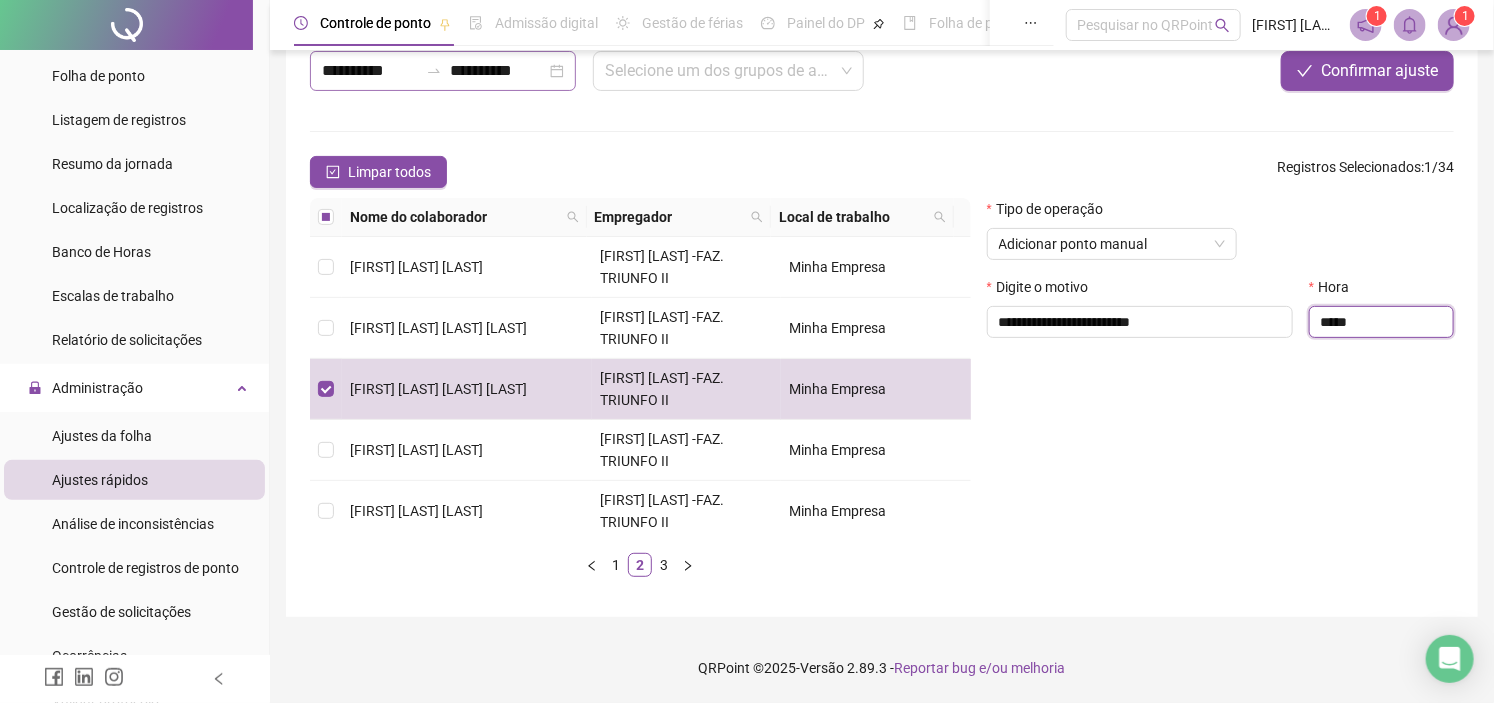 type on "*****" 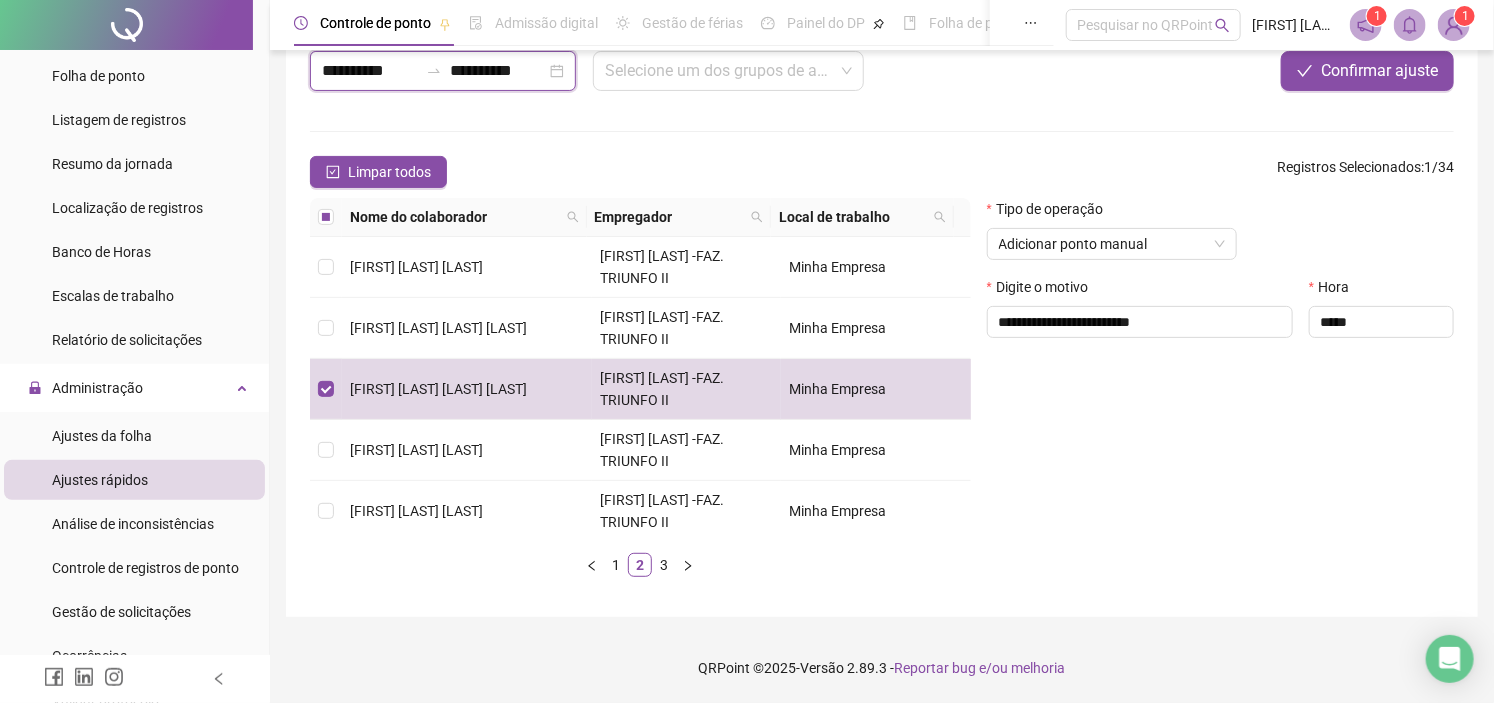 click on "**********" at bounding box center [370, 71] 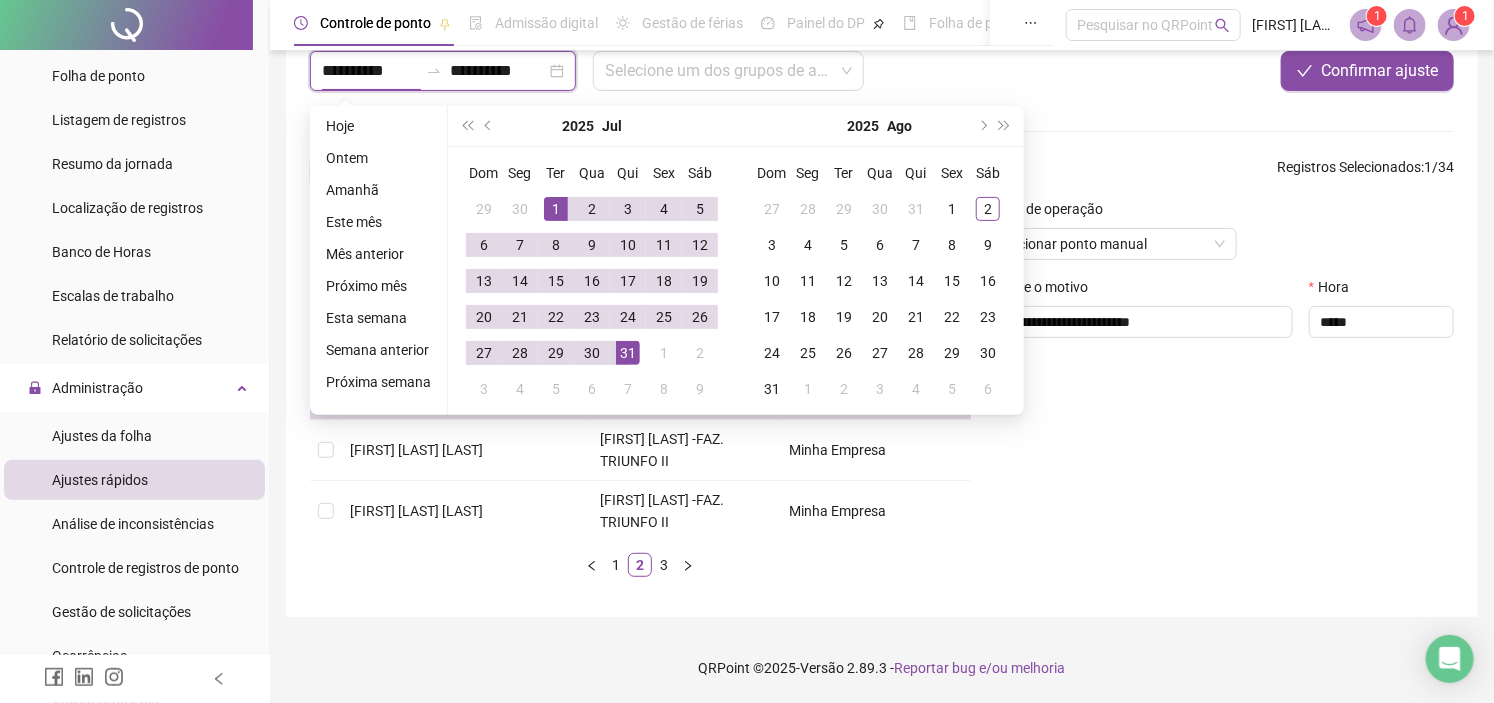type on "**********" 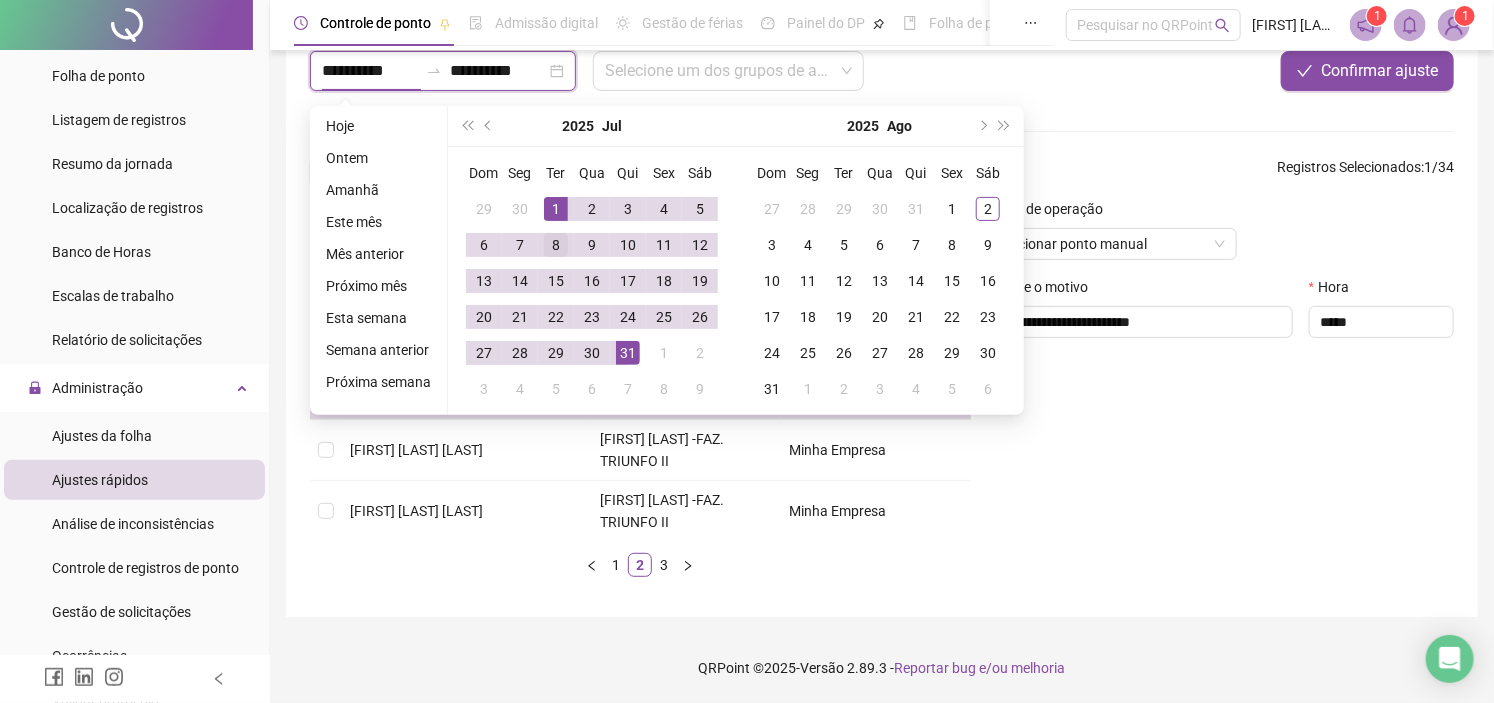type on "**********" 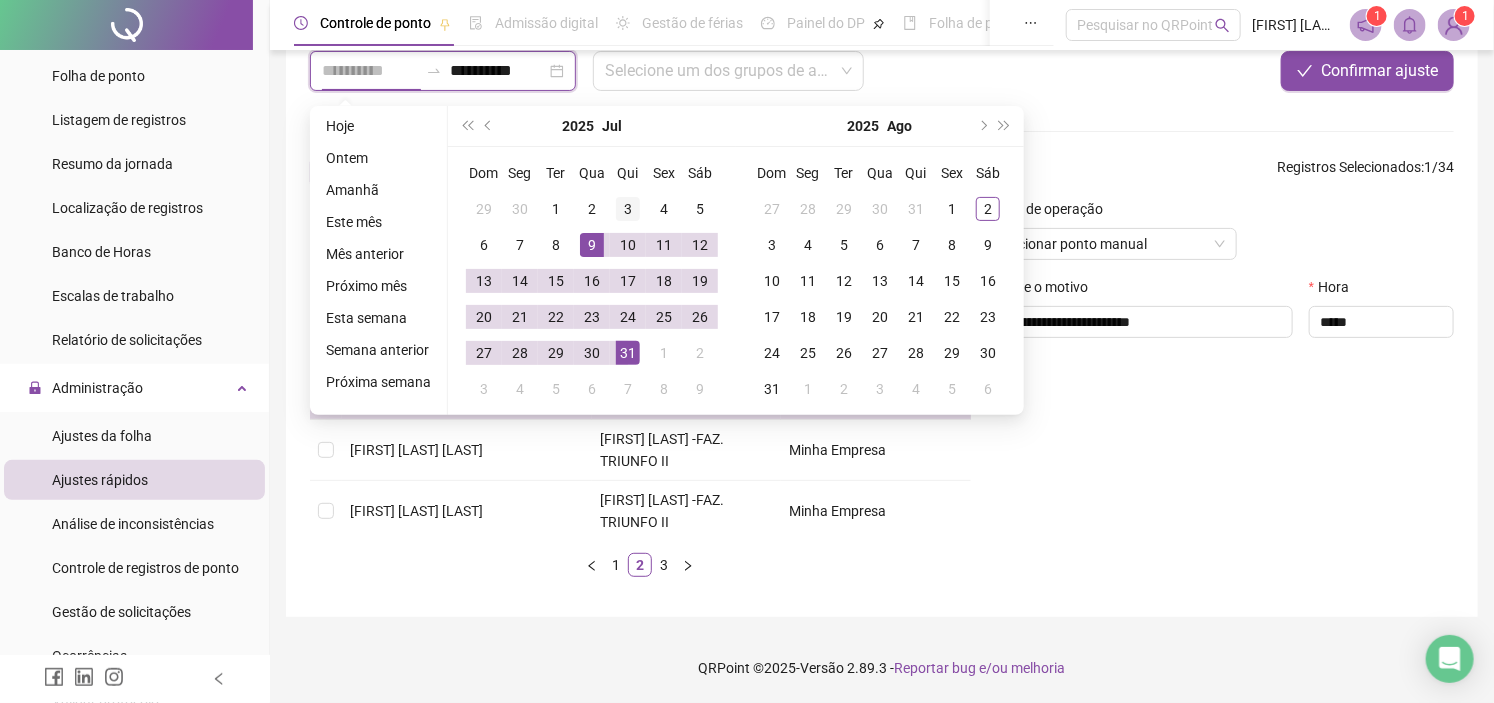 type on "**********" 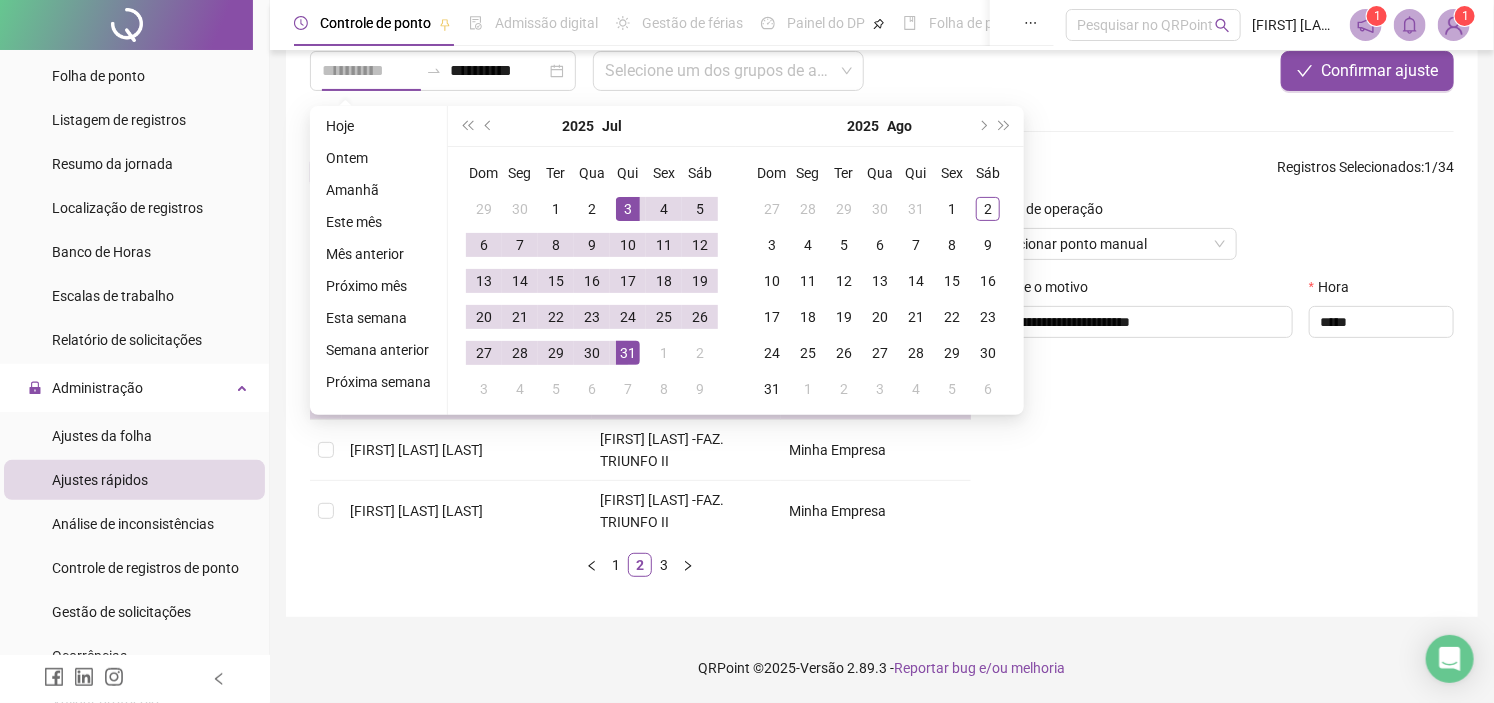 click on "3" at bounding box center [628, 209] 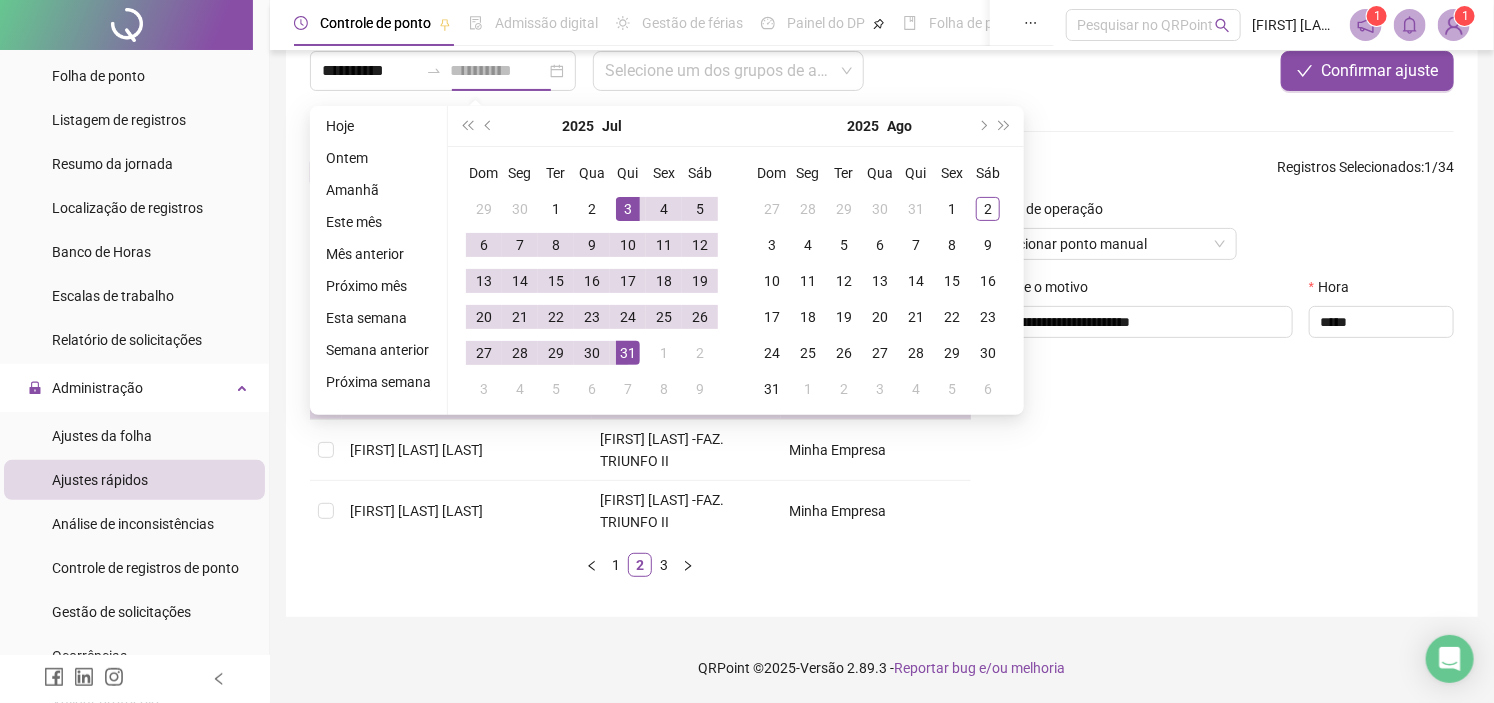click on "3" at bounding box center (628, 209) 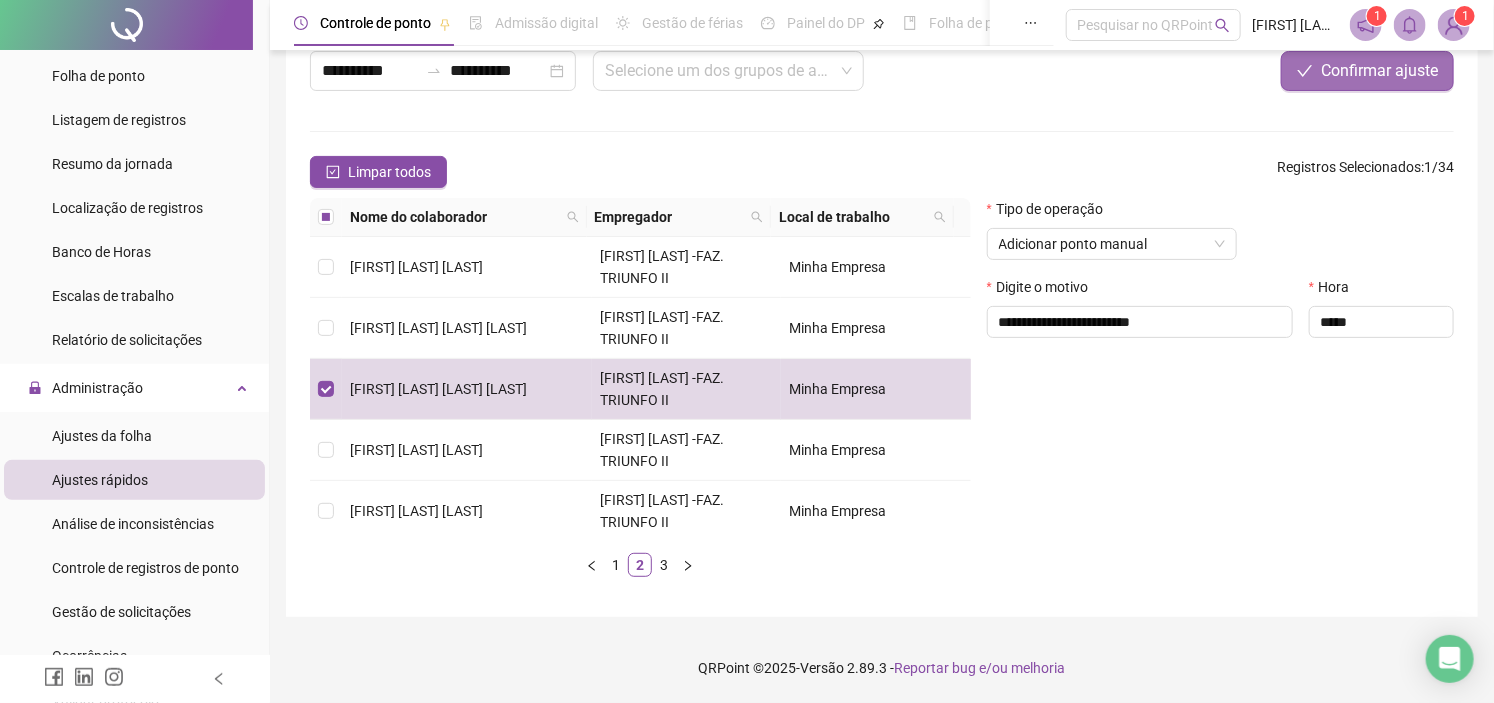 click on "Confirmar ajuste" at bounding box center (1379, 71) 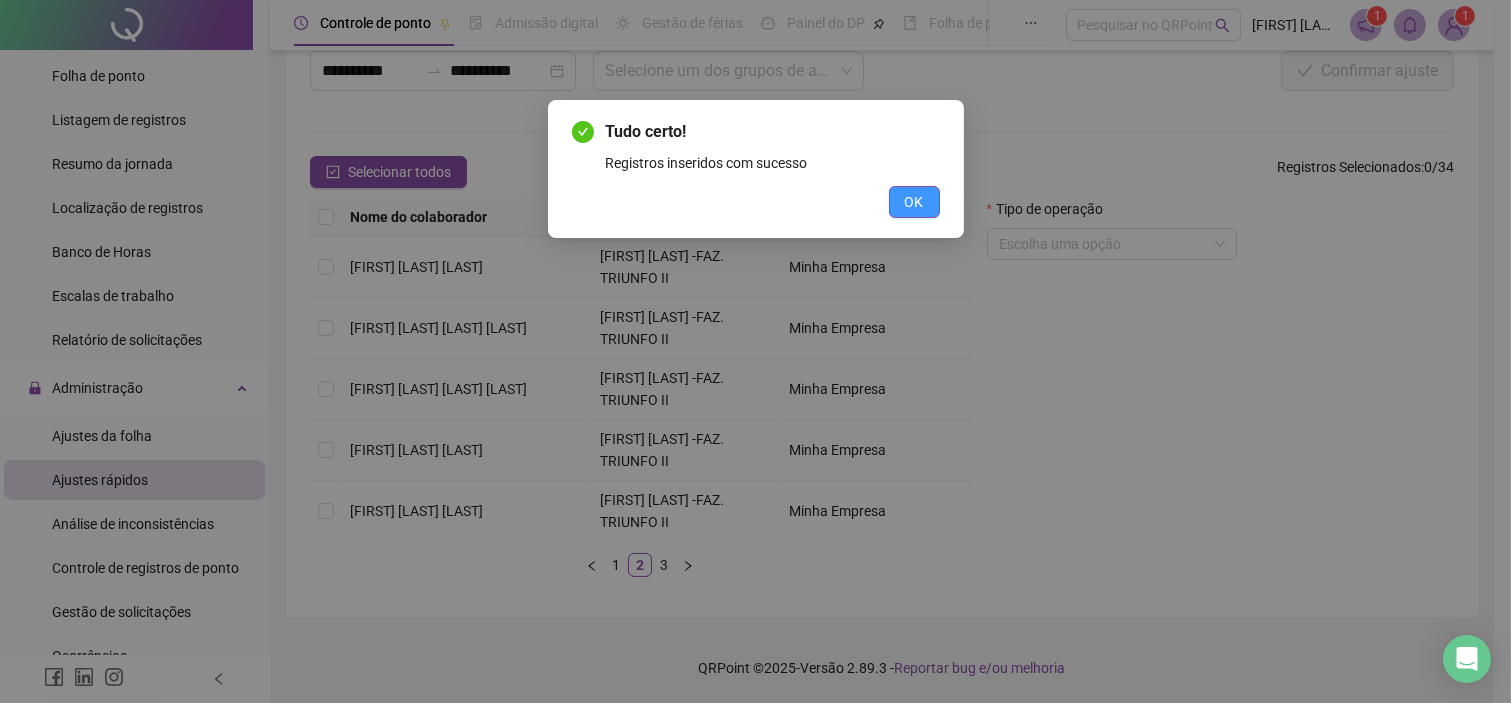 click on "OK" at bounding box center (914, 202) 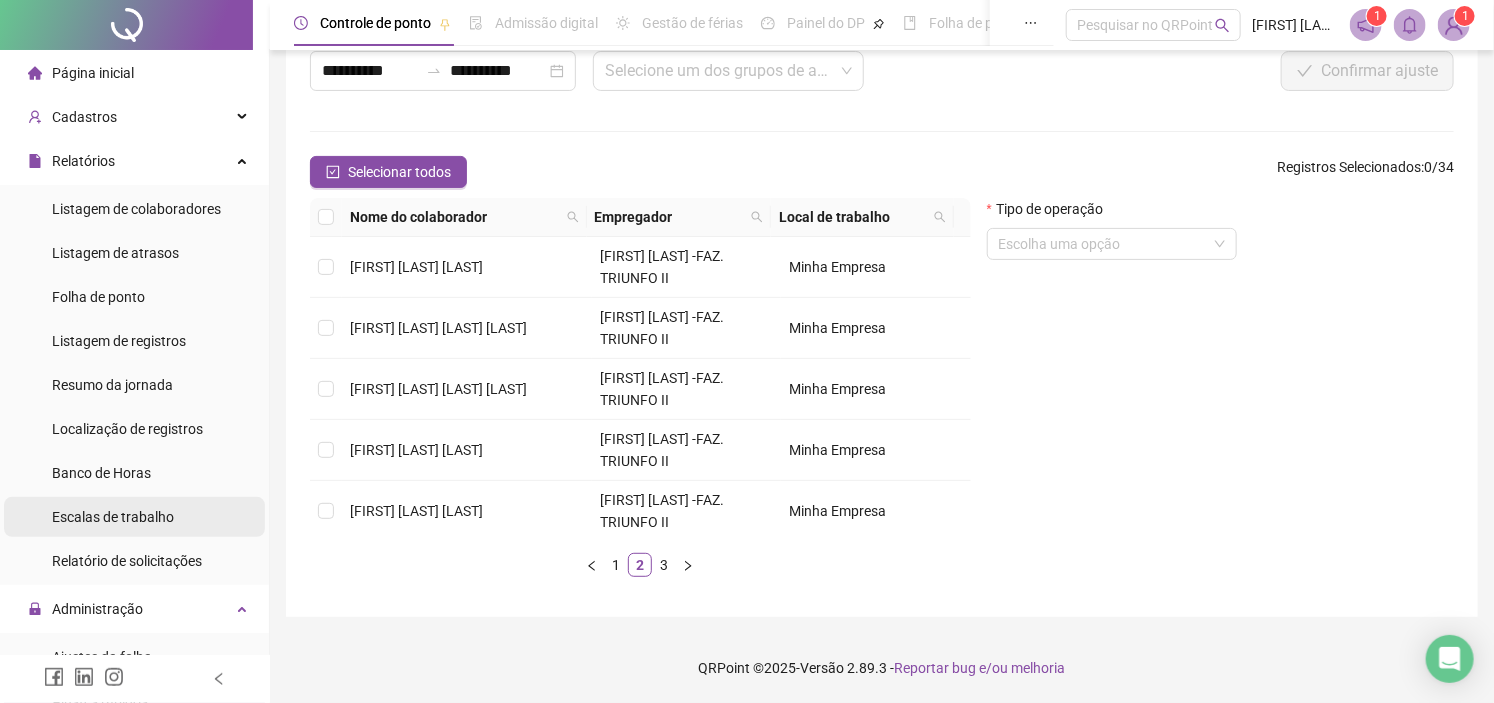 scroll, scrollTop: 0, scrollLeft: 0, axis: both 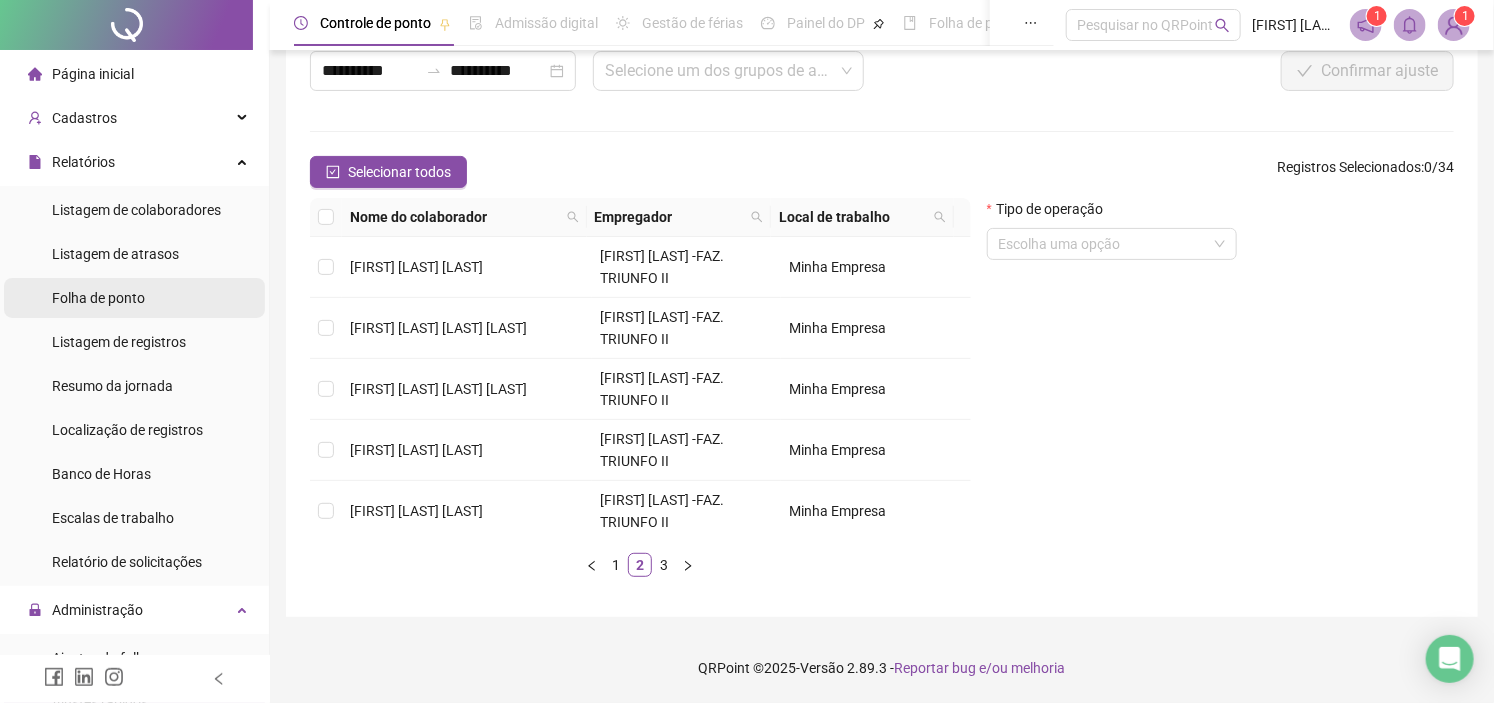click on "Folha de ponto" at bounding box center (98, 298) 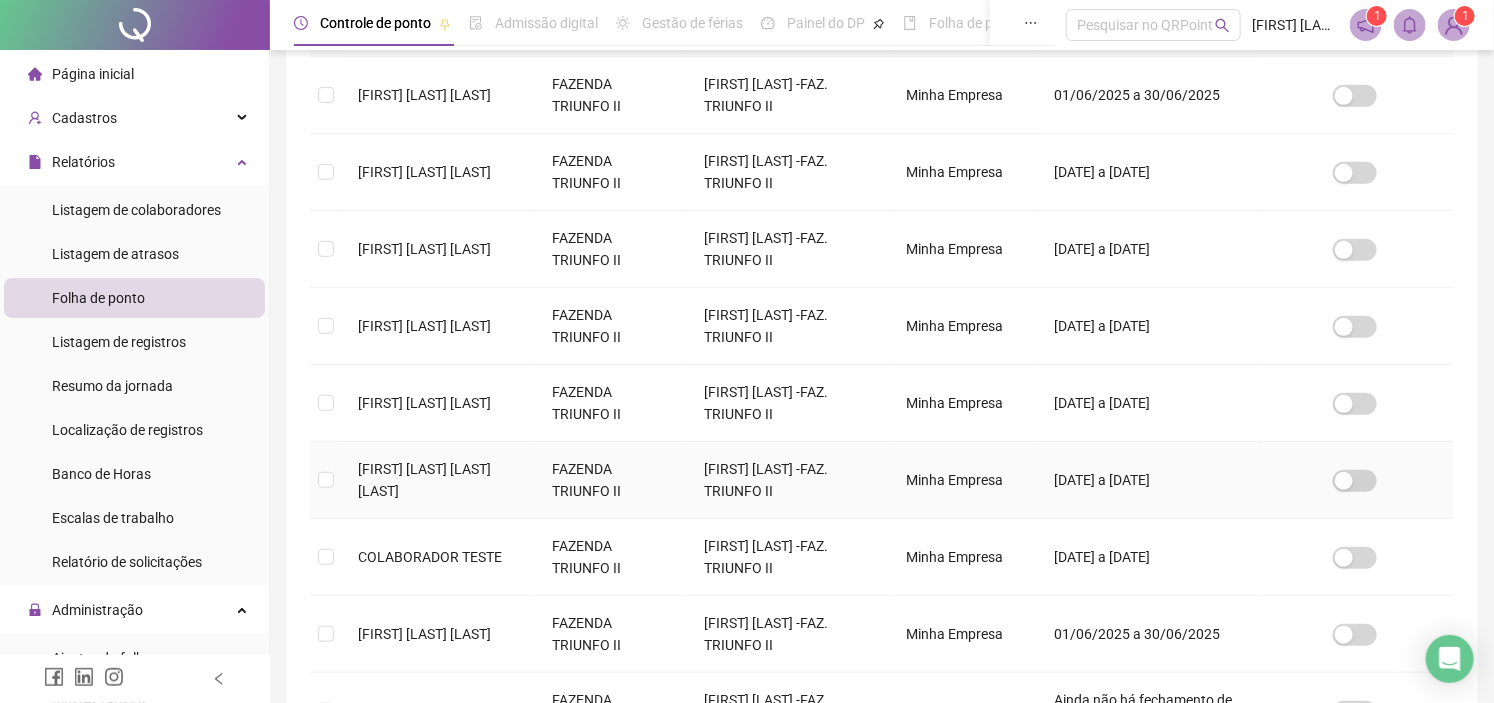 scroll, scrollTop: 688, scrollLeft: 0, axis: vertical 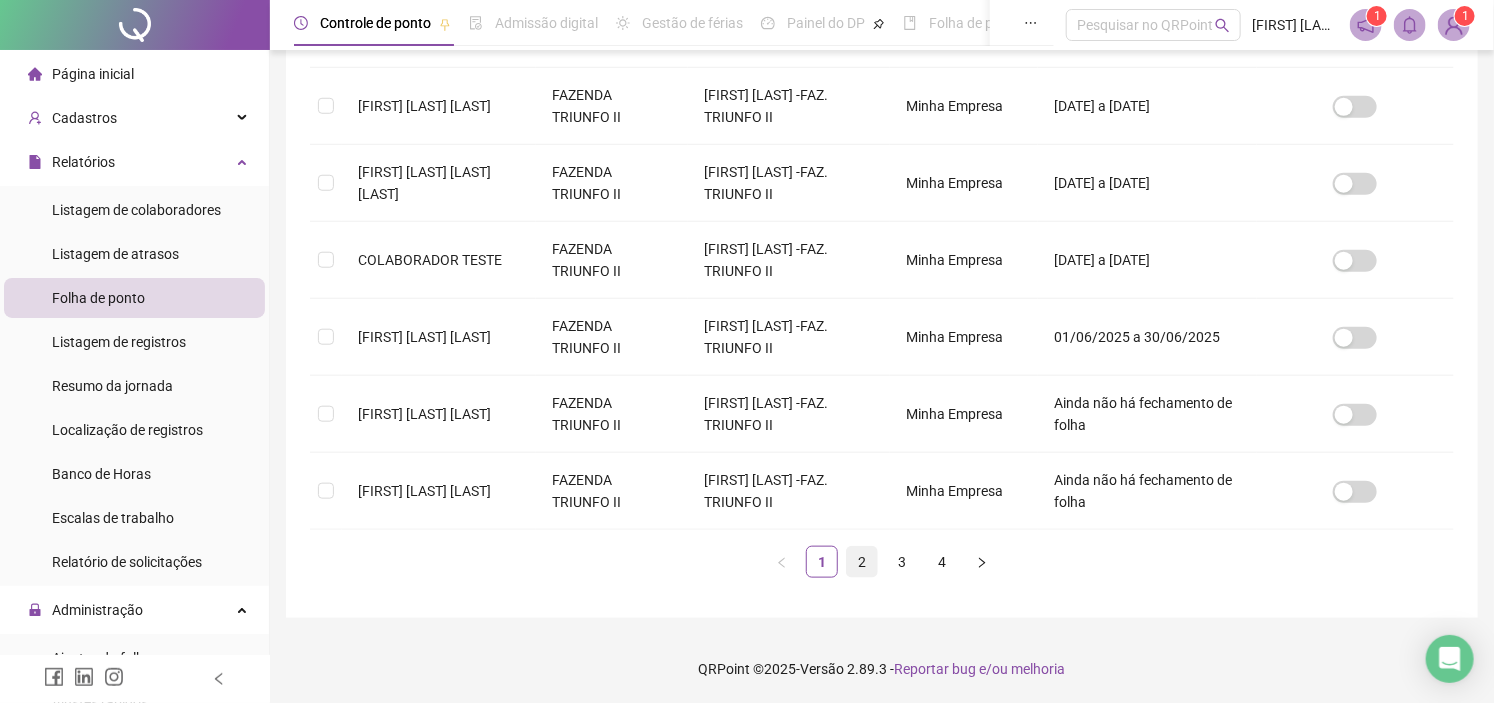 click on "2" at bounding box center (862, 562) 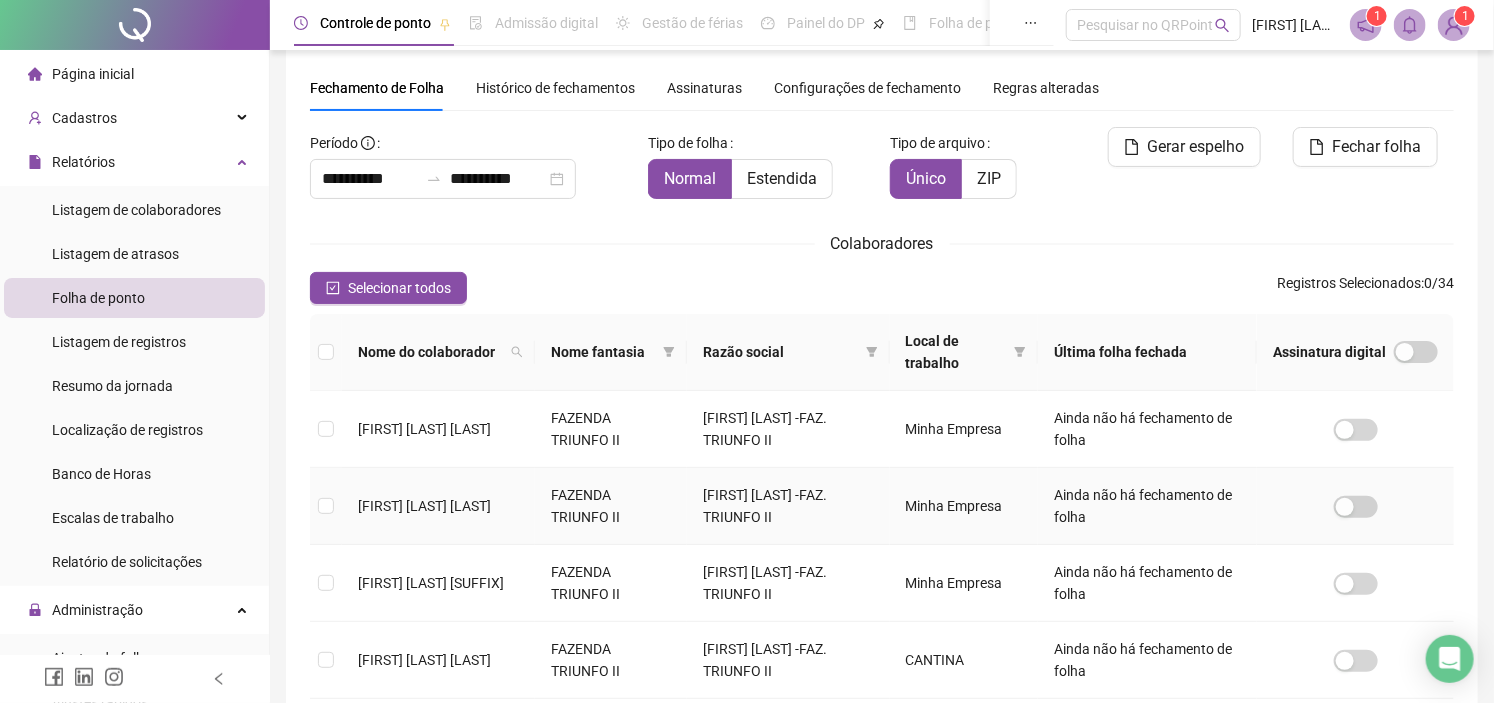 scroll, scrollTop: 502, scrollLeft: 0, axis: vertical 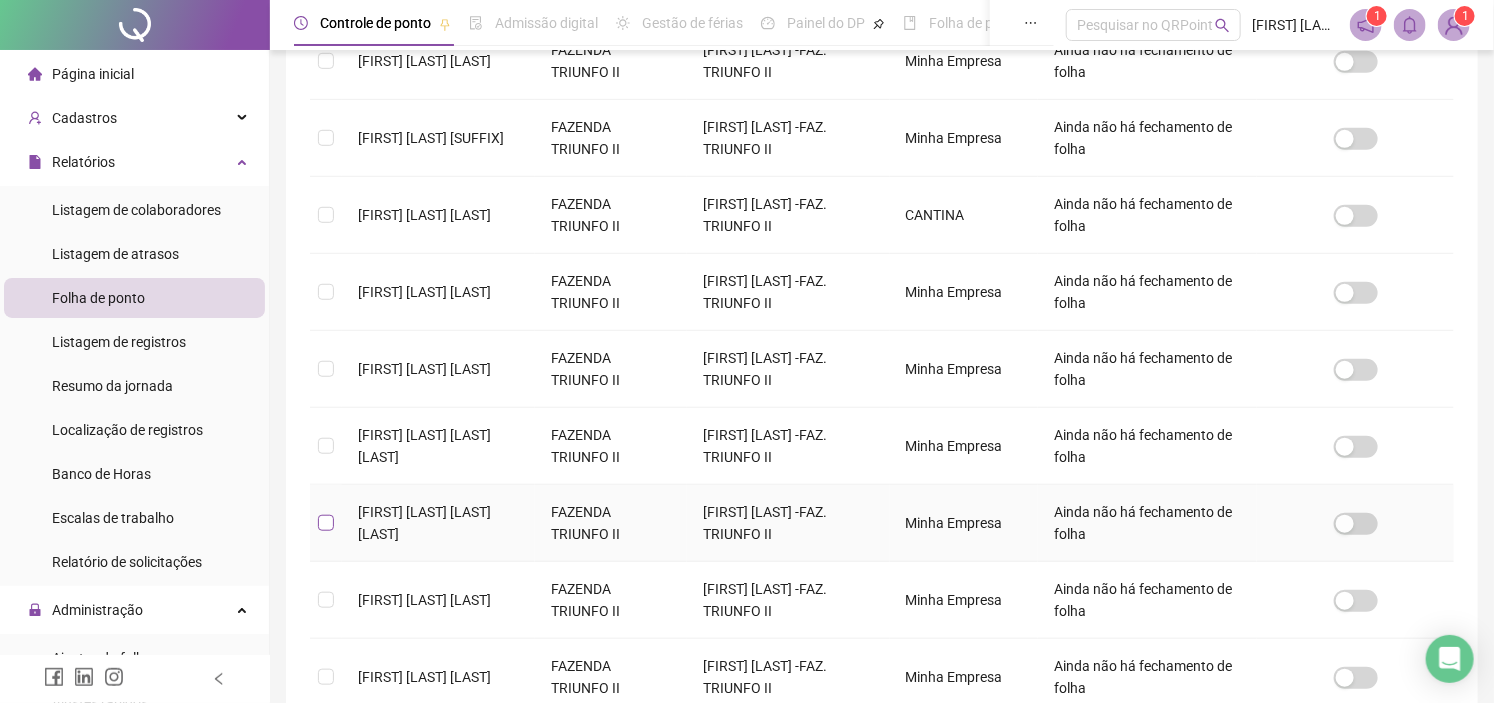 click at bounding box center [326, 523] 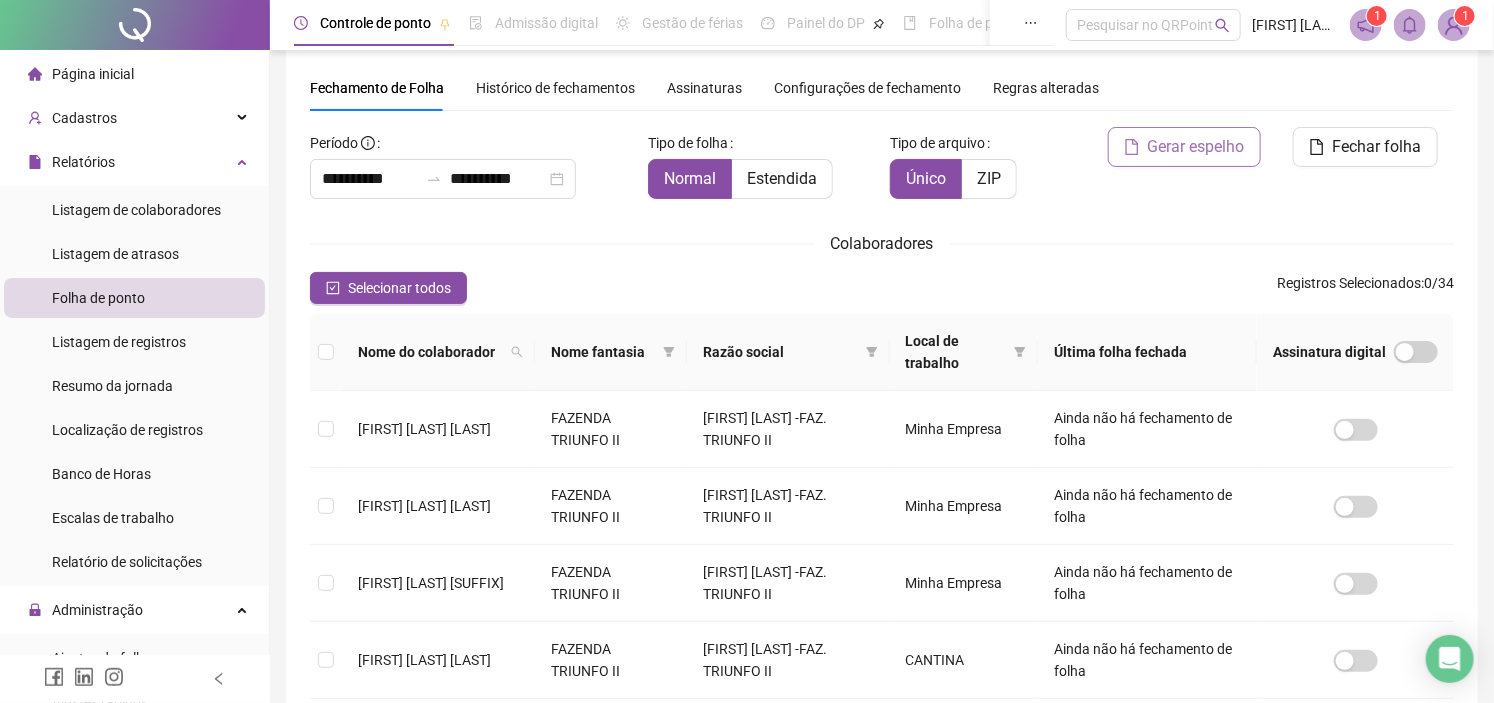 click on "Gerar espelho" at bounding box center [1196, 147] 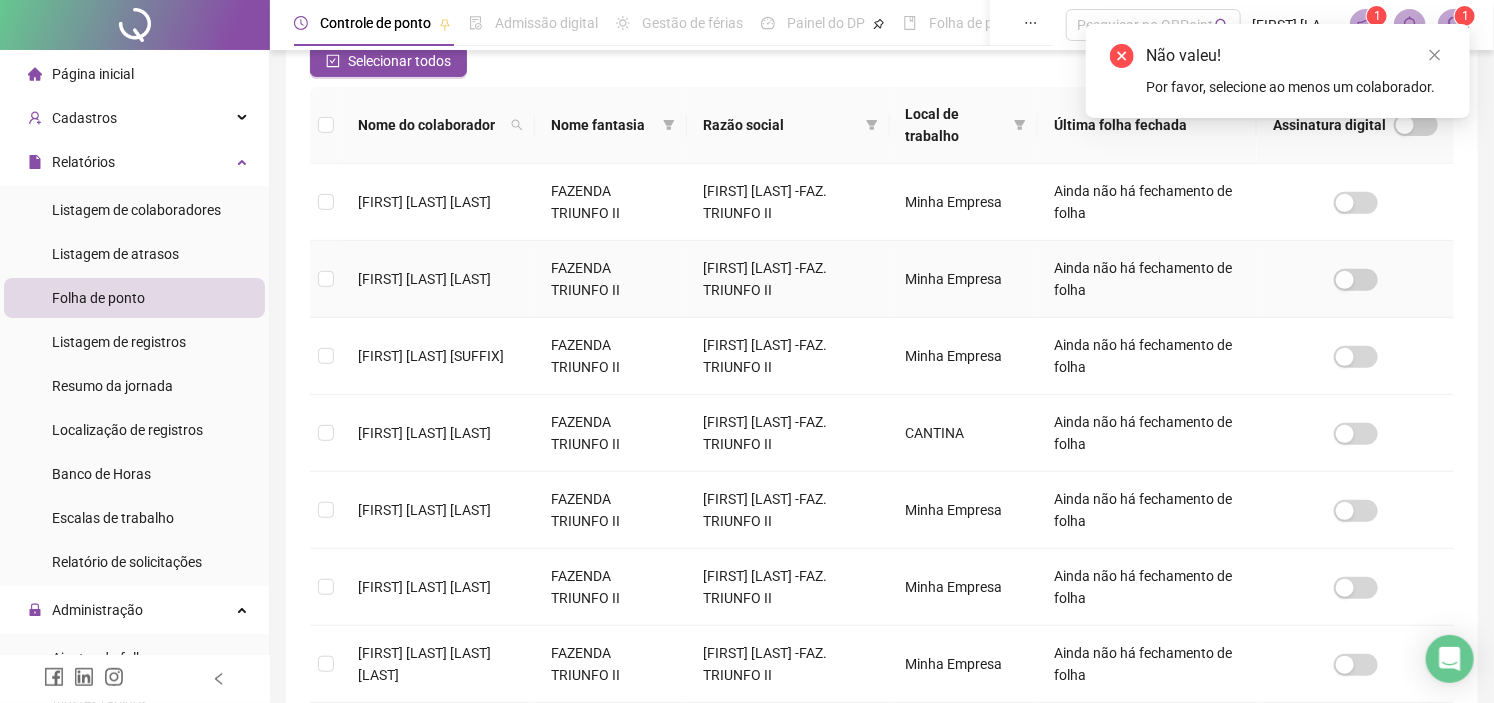 scroll, scrollTop: 502, scrollLeft: 0, axis: vertical 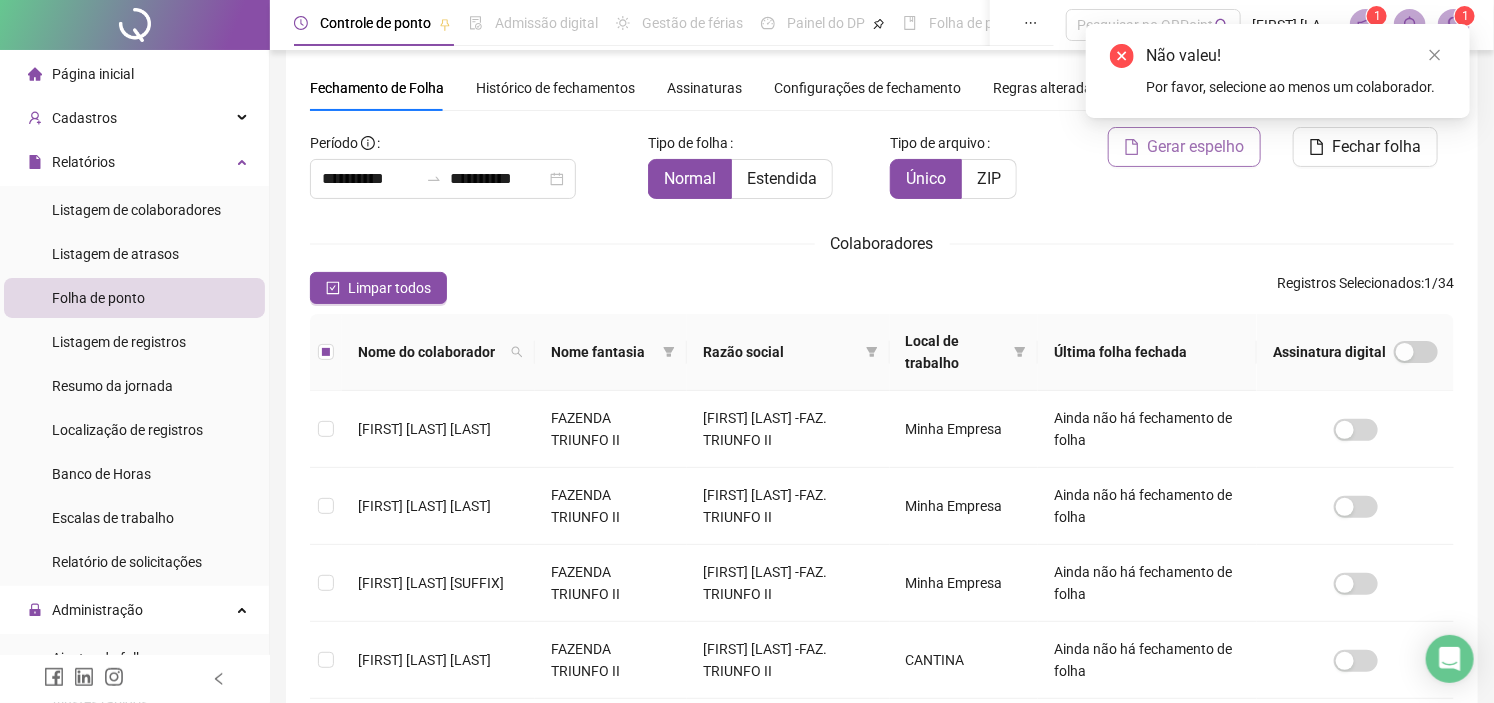 click on "Gerar espelho" at bounding box center [1196, 147] 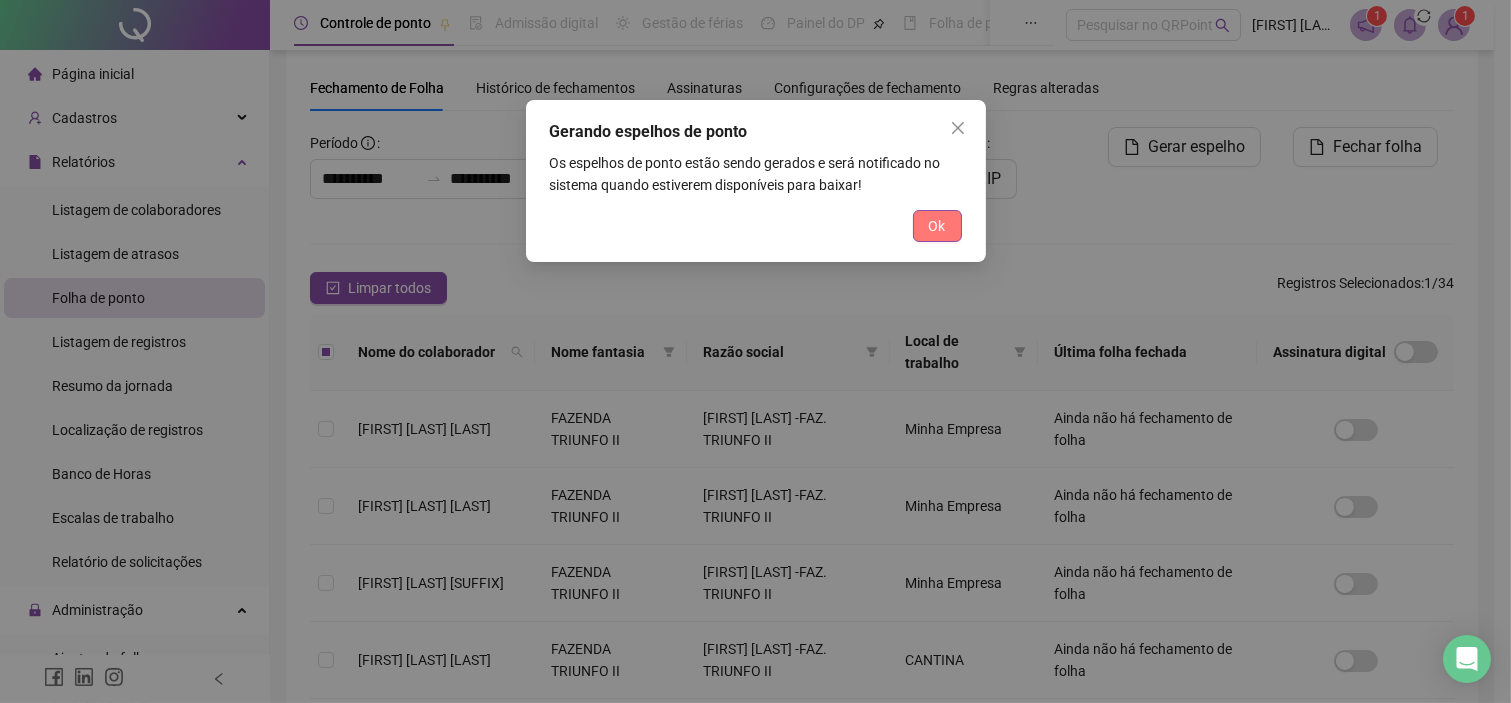 click on "Ok" at bounding box center [937, 226] 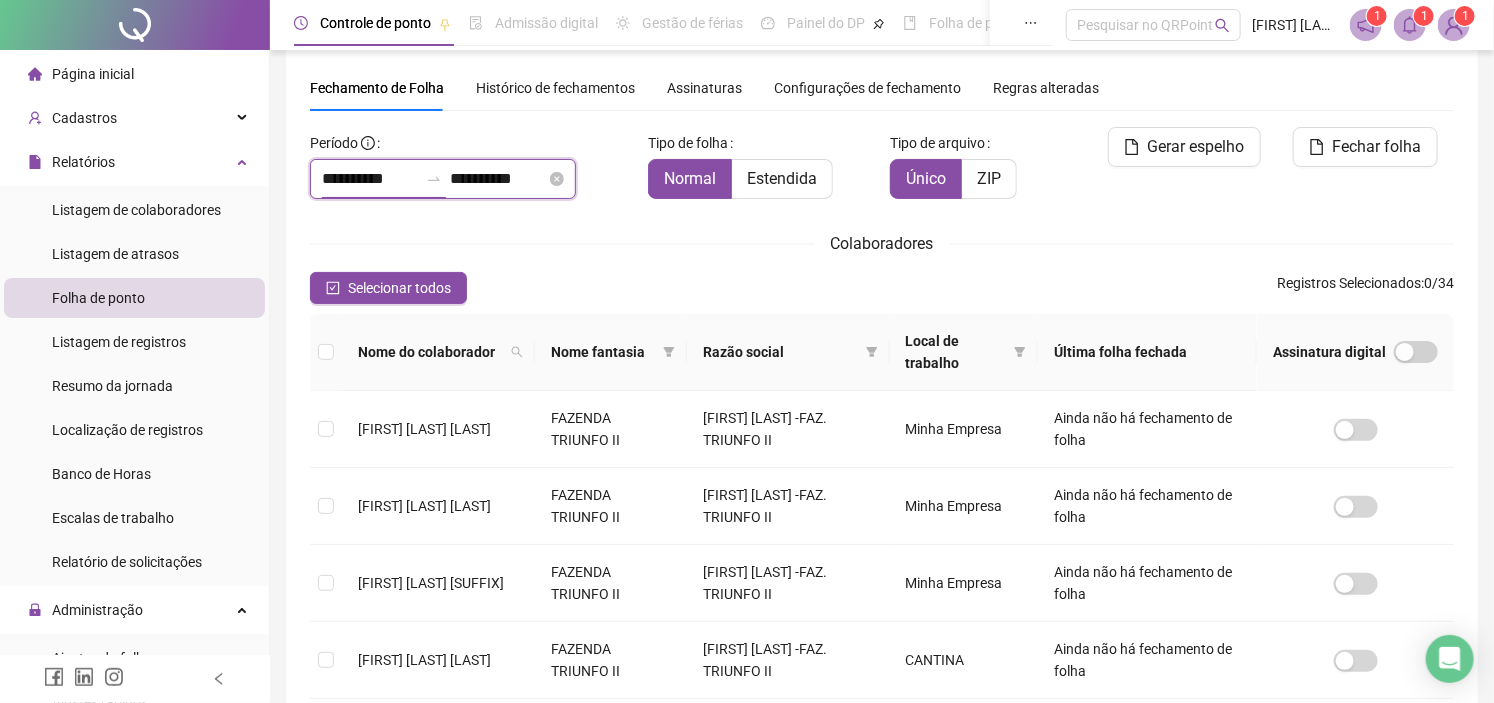 click on "**********" at bounding box center (370, 179) 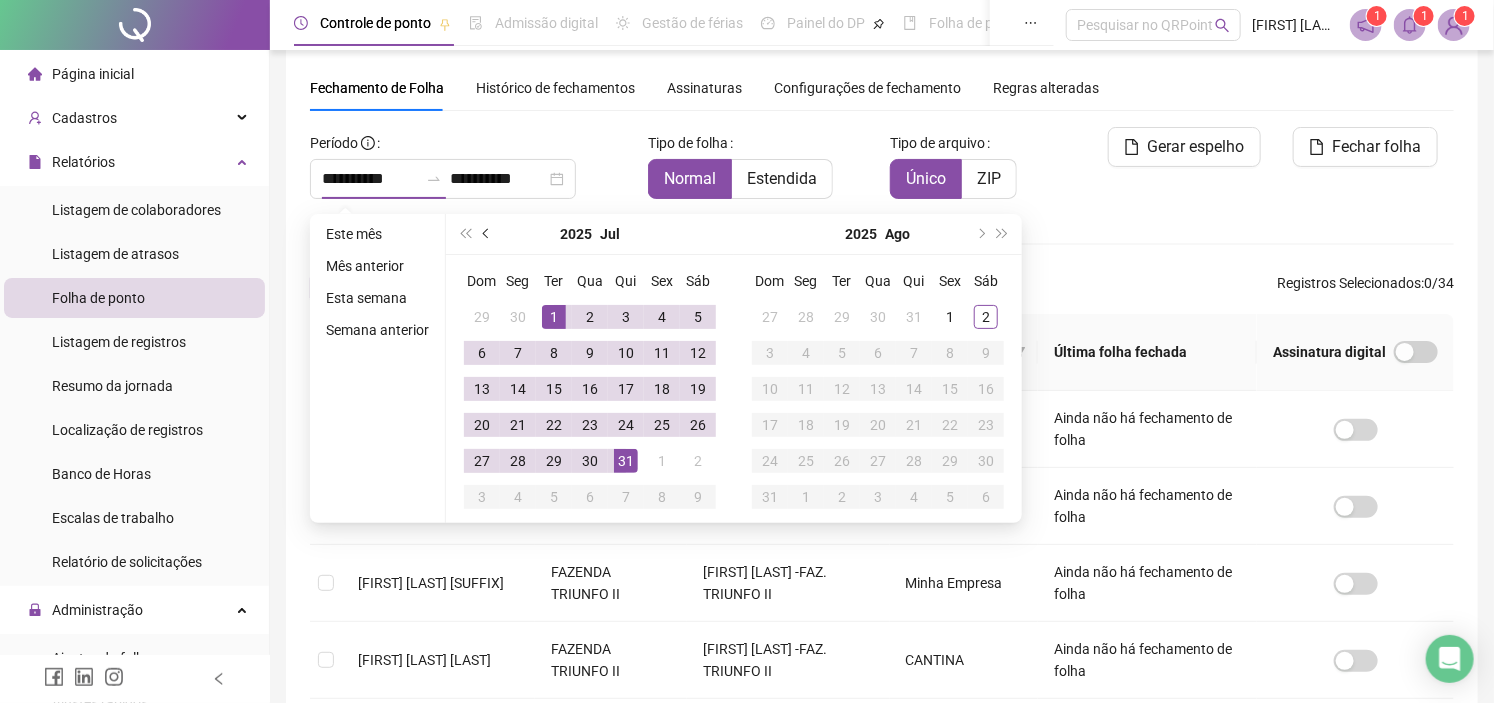 click at bounding box center [487, 234] 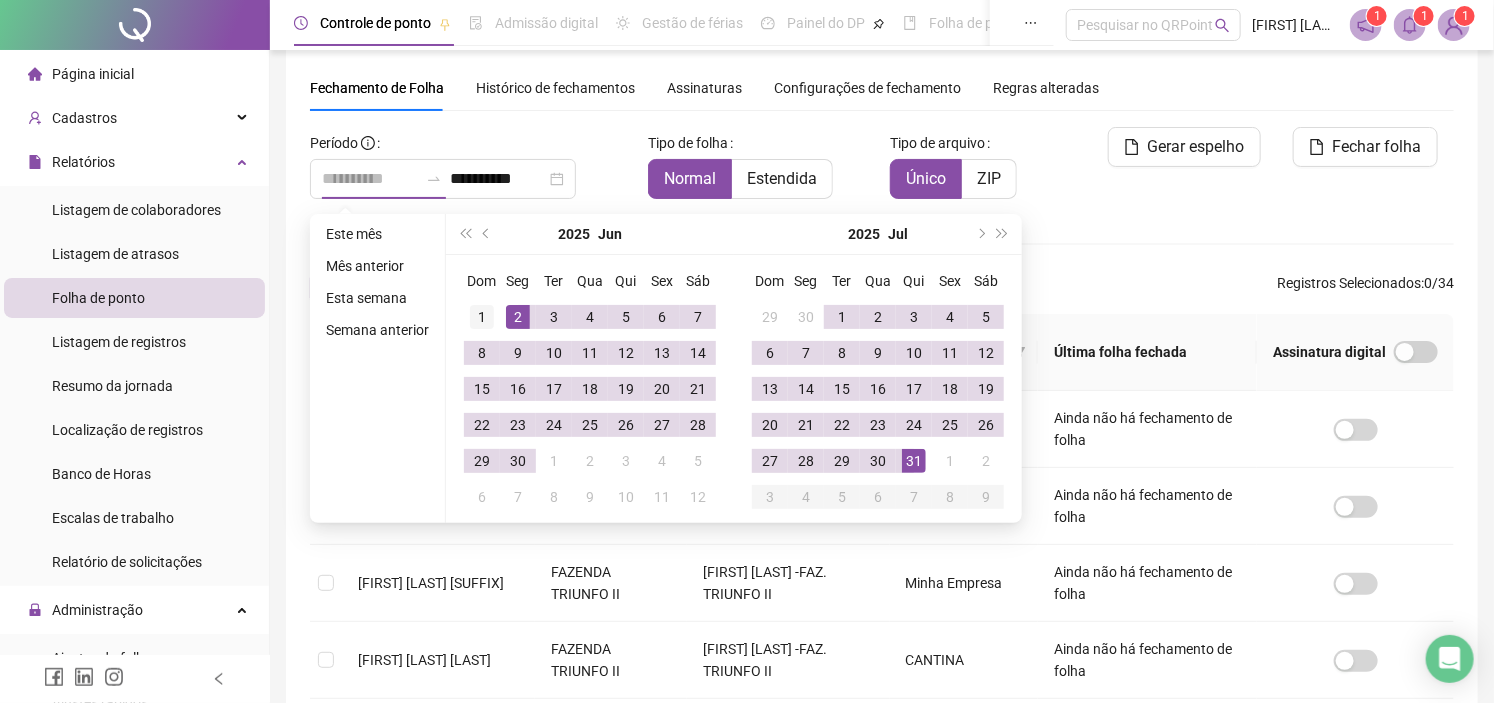 type on "**********" 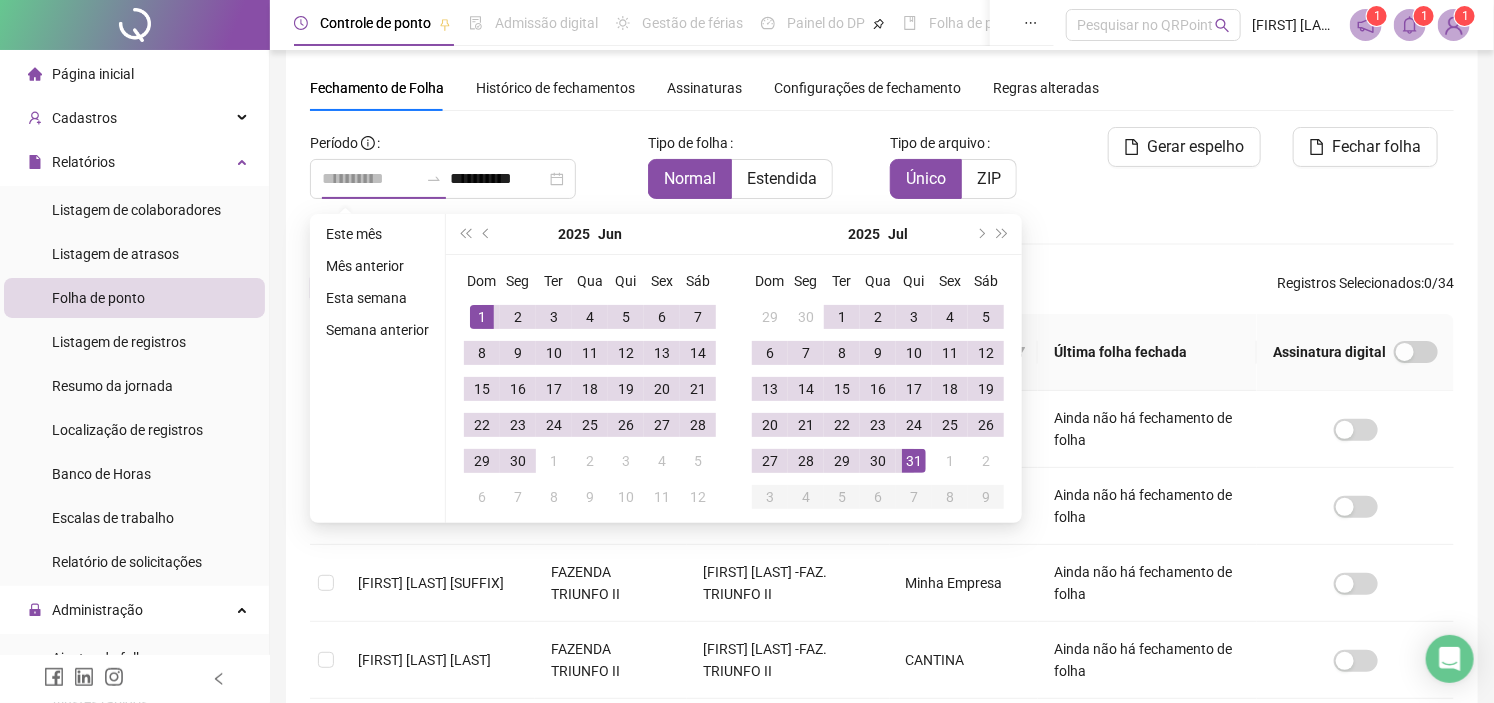 click on "1" at bounding box center (482, 317) 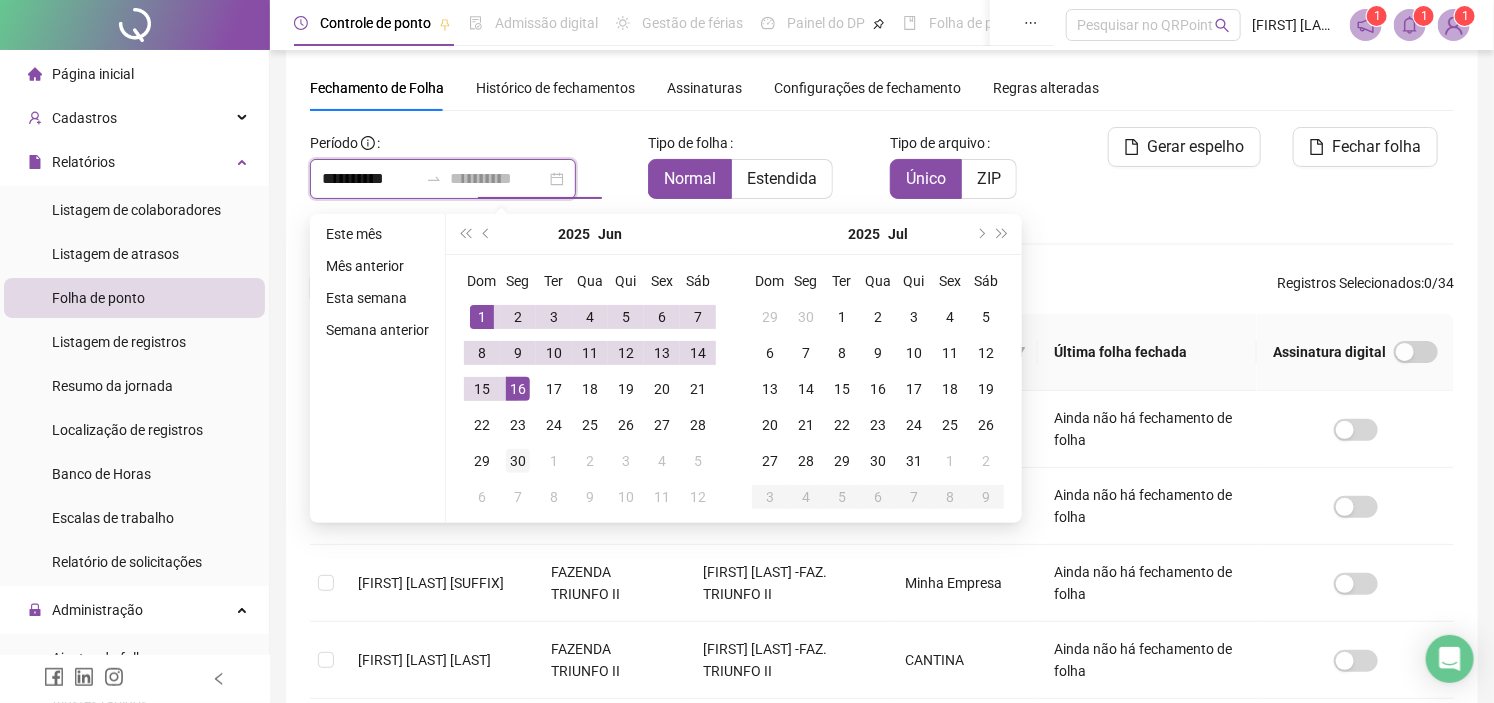 type on "**********" 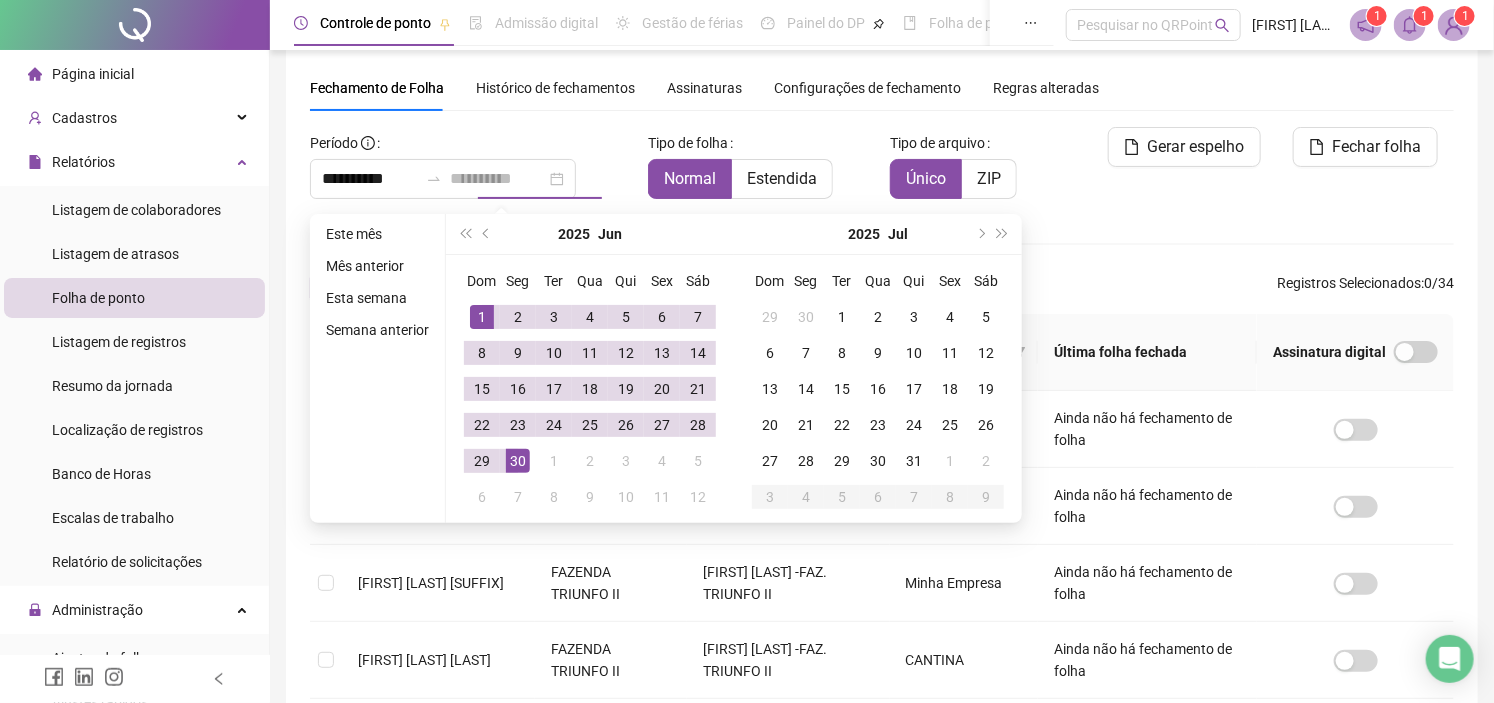 click on "30" at bounding box center (518, 461) 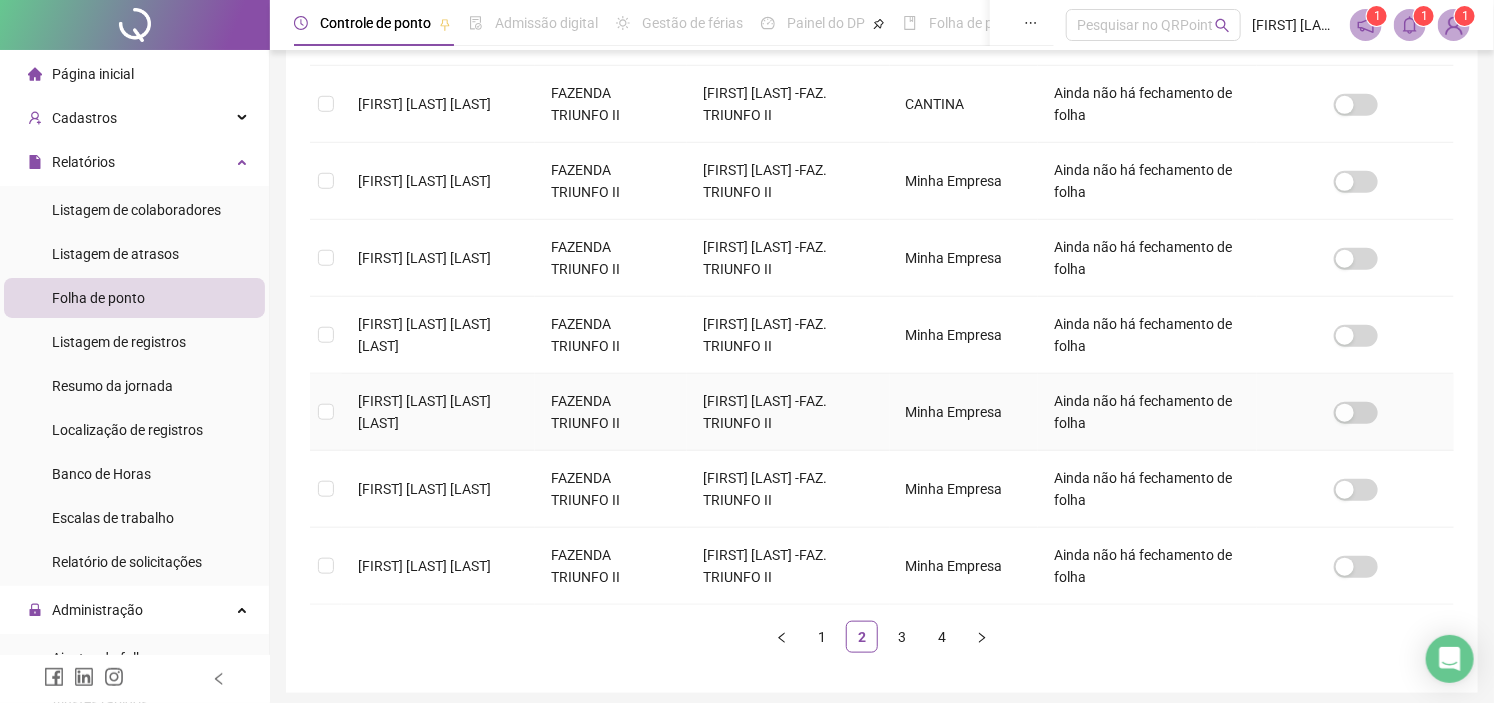 scroll, scrollTop: 57, scrollLeft: 0, axis: vertical 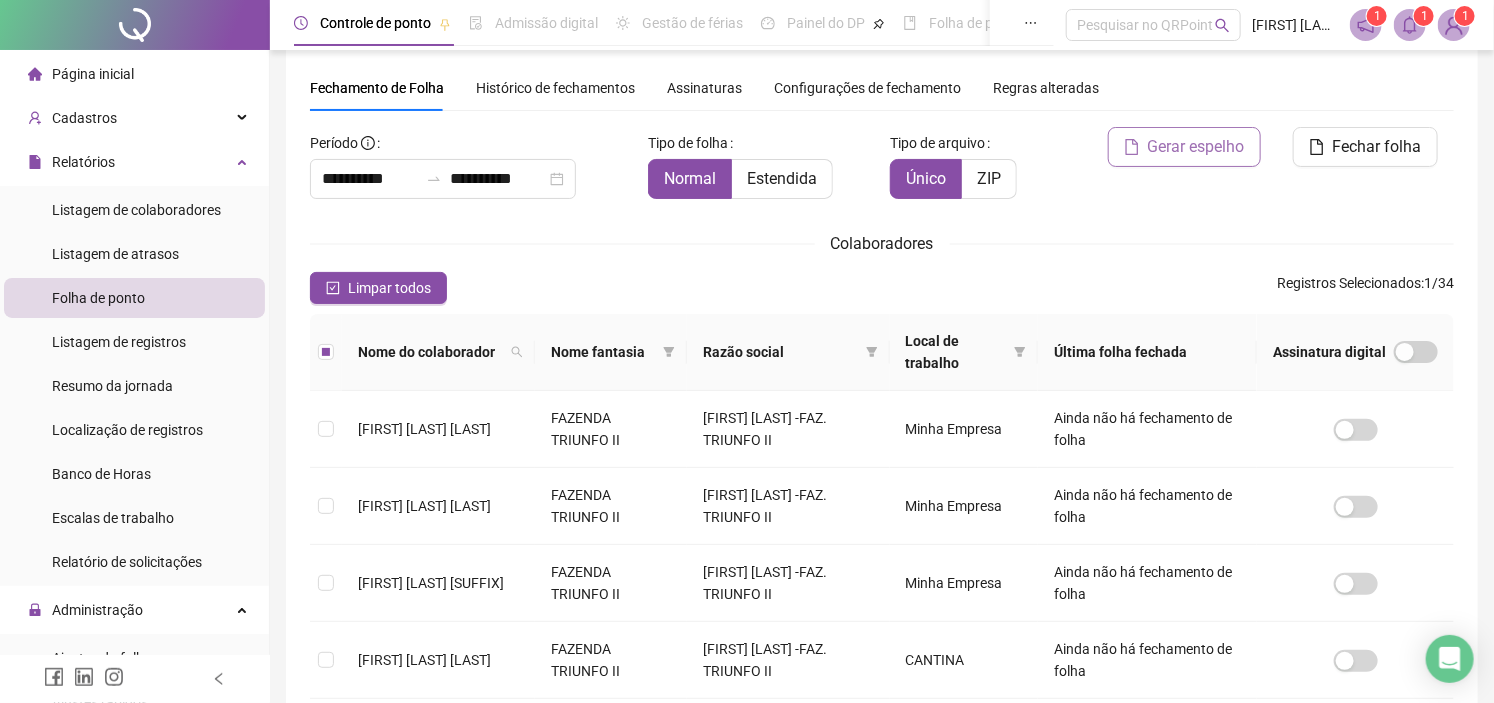 click on "Gerar espelho" at bounding box center [1196, 147] 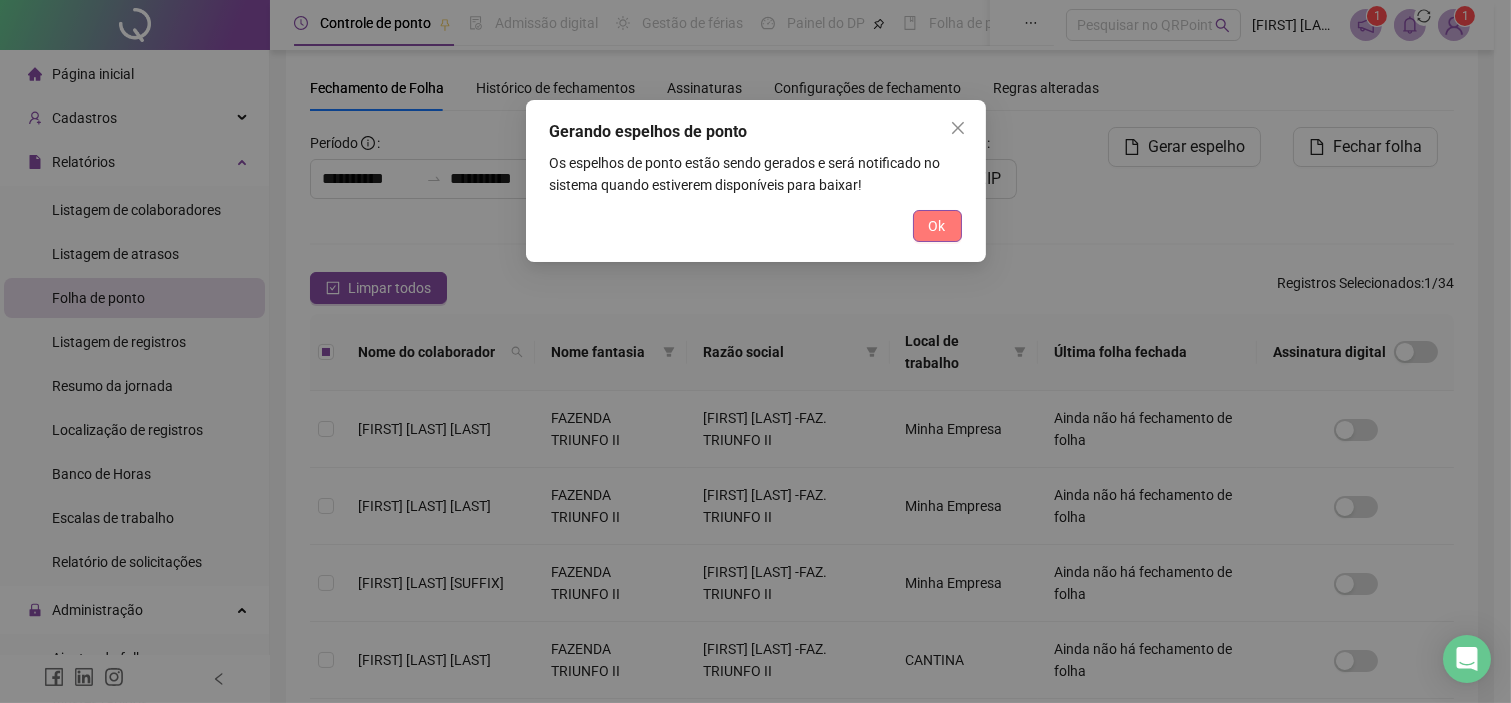 click on "Ok" at bounding box center (937, 226) 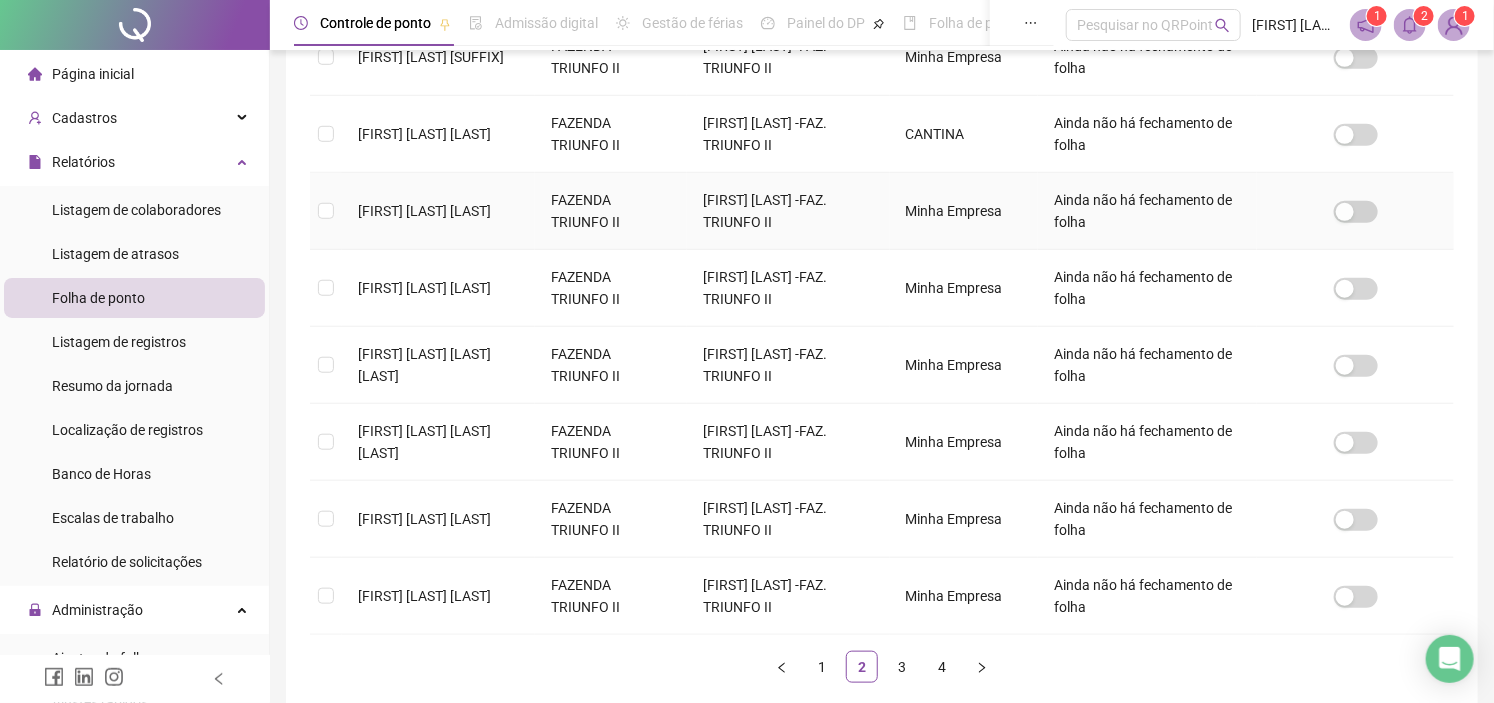 scroll, scrollTop: 688, scrollLeft: 0, axis: vertical 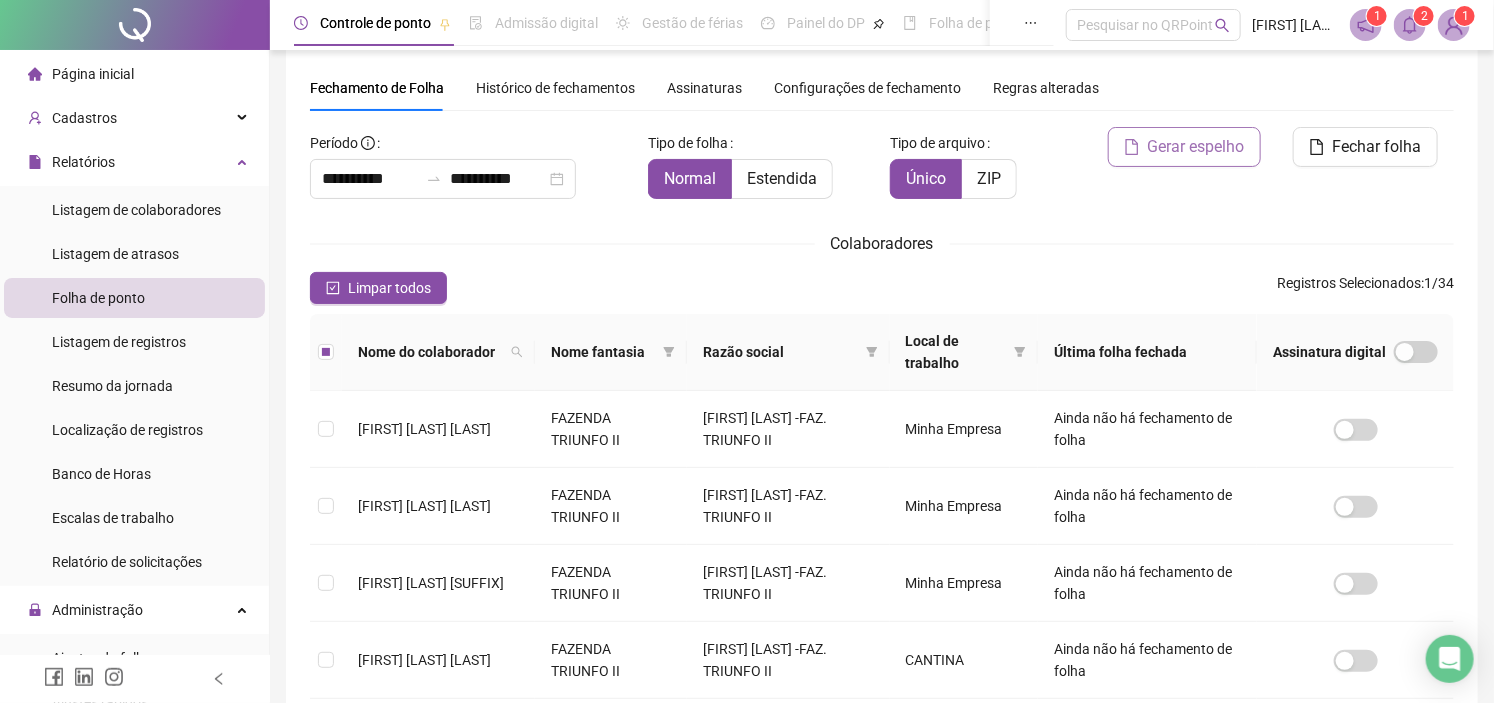 click on "Gerar espelho" at bounding box center (1184, 147) 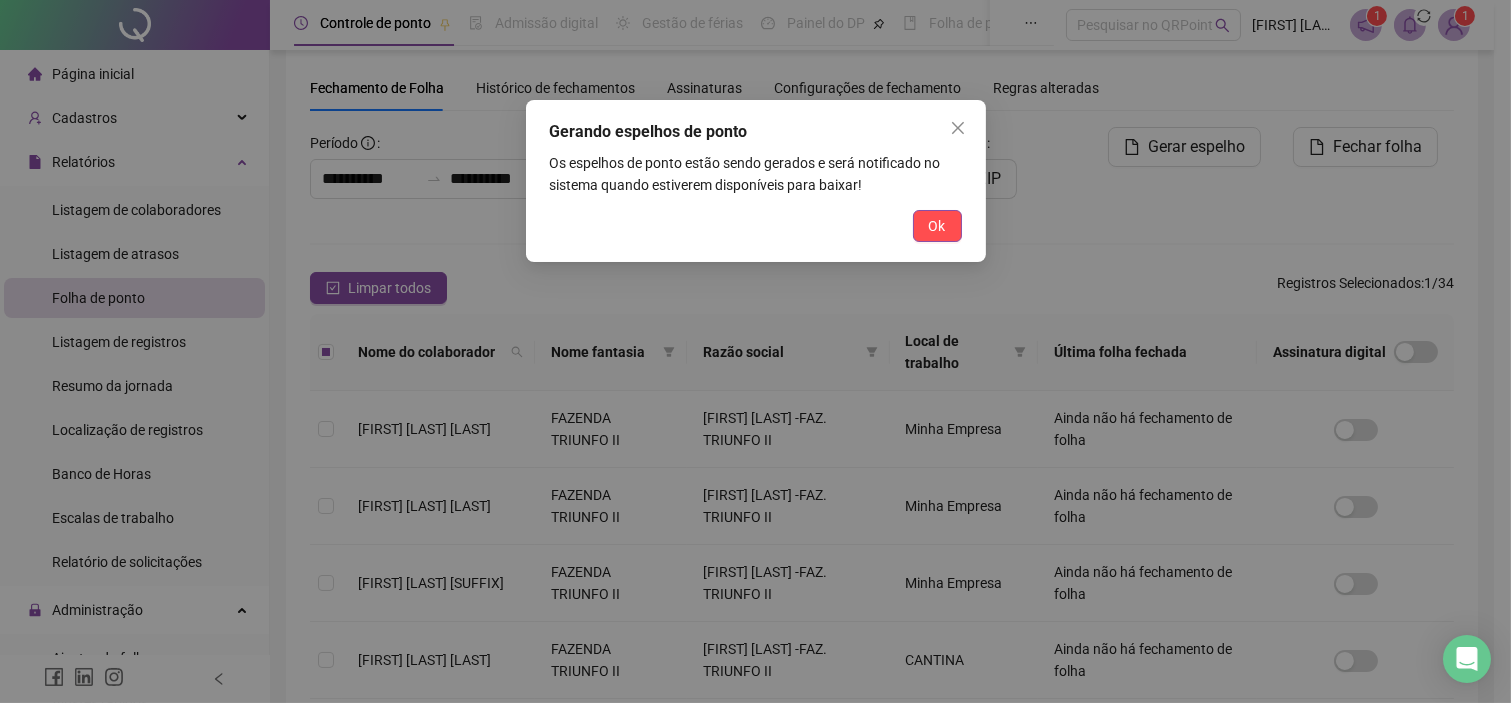 click on "Gerando espelhos de ponto Os espelhos de ponto estão sendo gerados e será notificado no
sistema quando estiverem disponíveis para baixar! Ok" at bounding box center (756, 181) 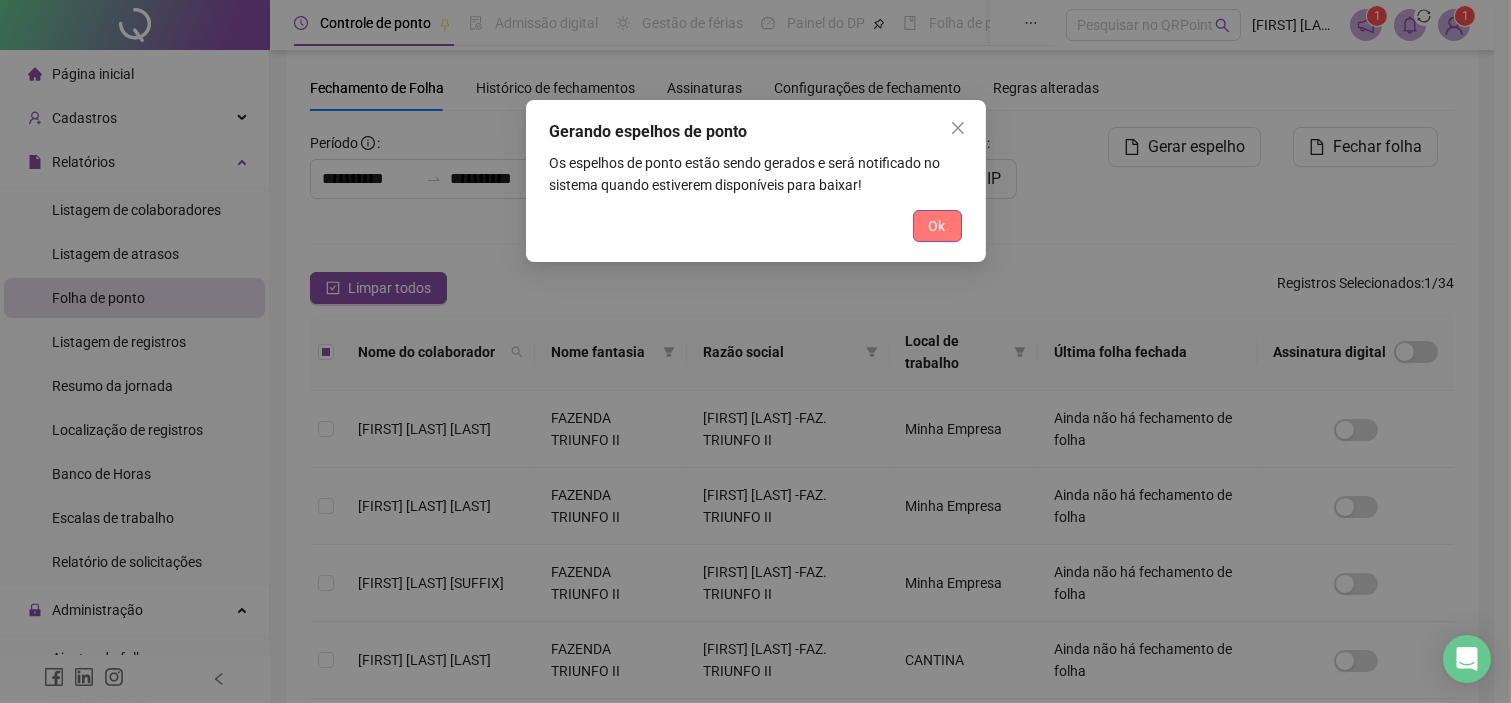 click on "Ok" at bounding box center (937, 226) 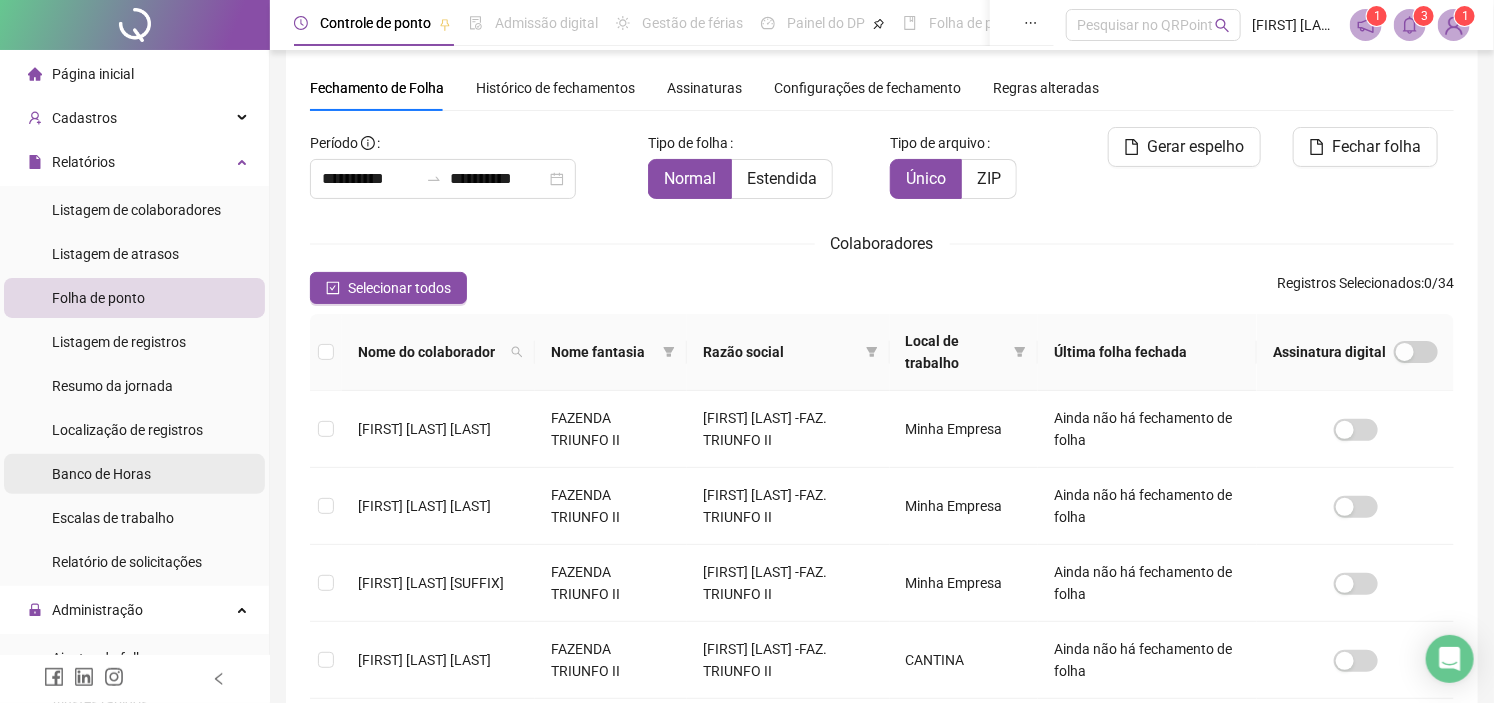 scroll, scrollTop: 222, scrollLeft: 0, axis: vertical 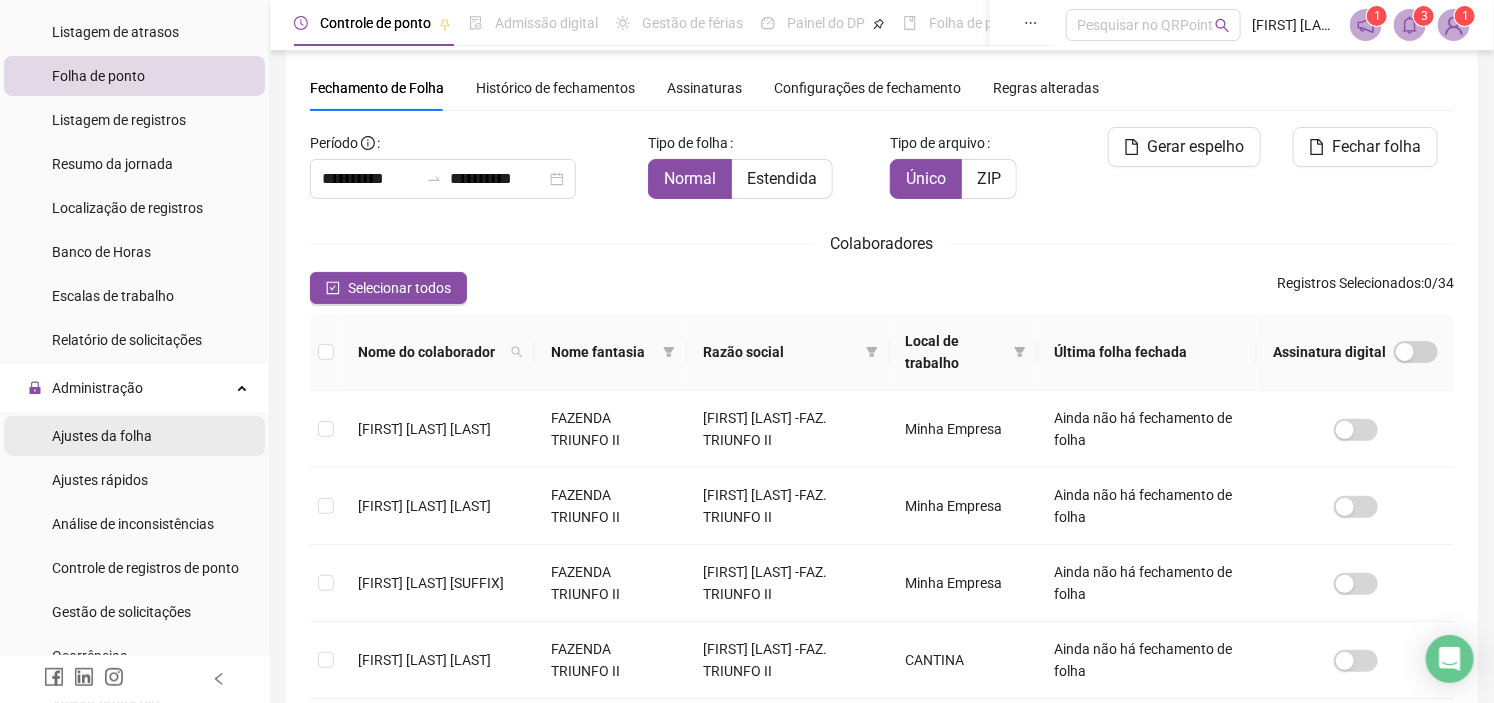 click on "Ajustes da folha" at bounding box center (134, 436) 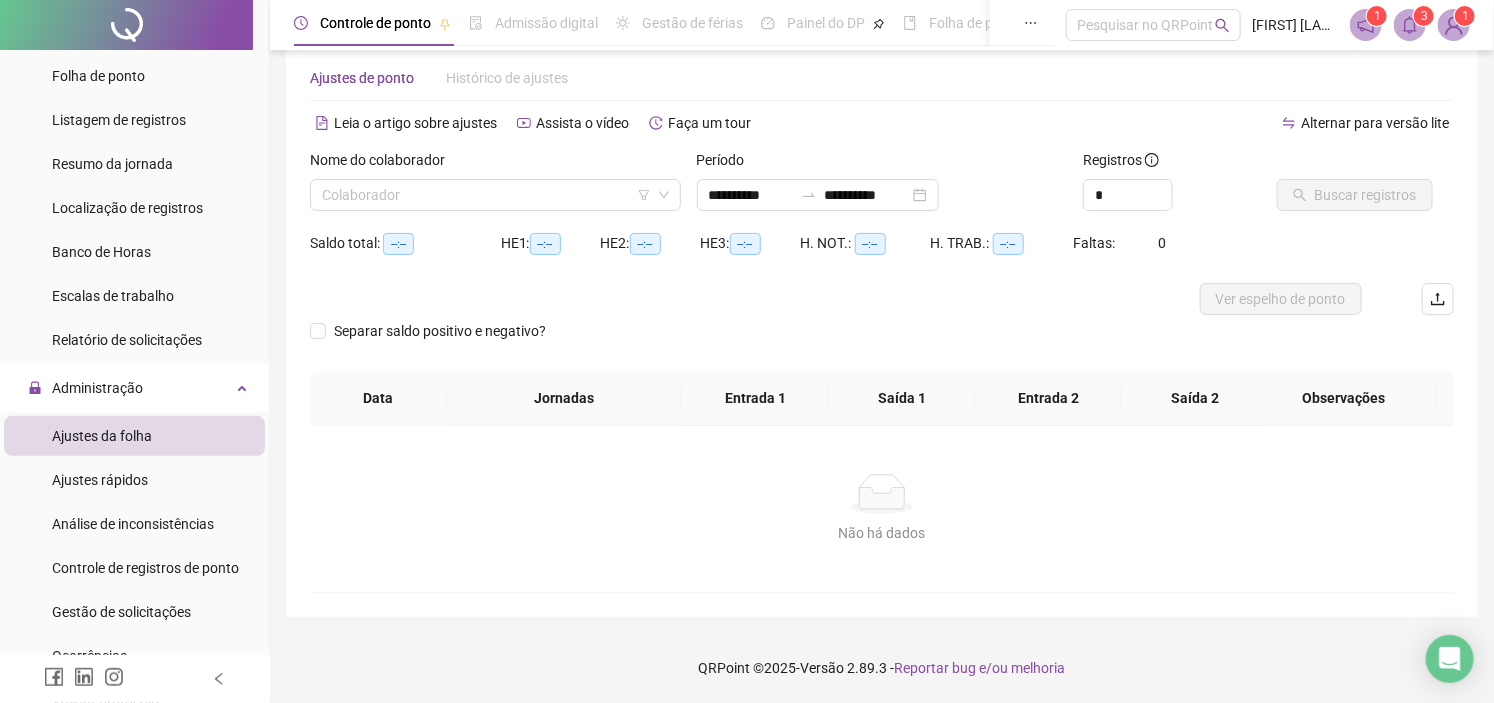scroll, scrollTop: 34, scrollLeft: 0, axis: vertical 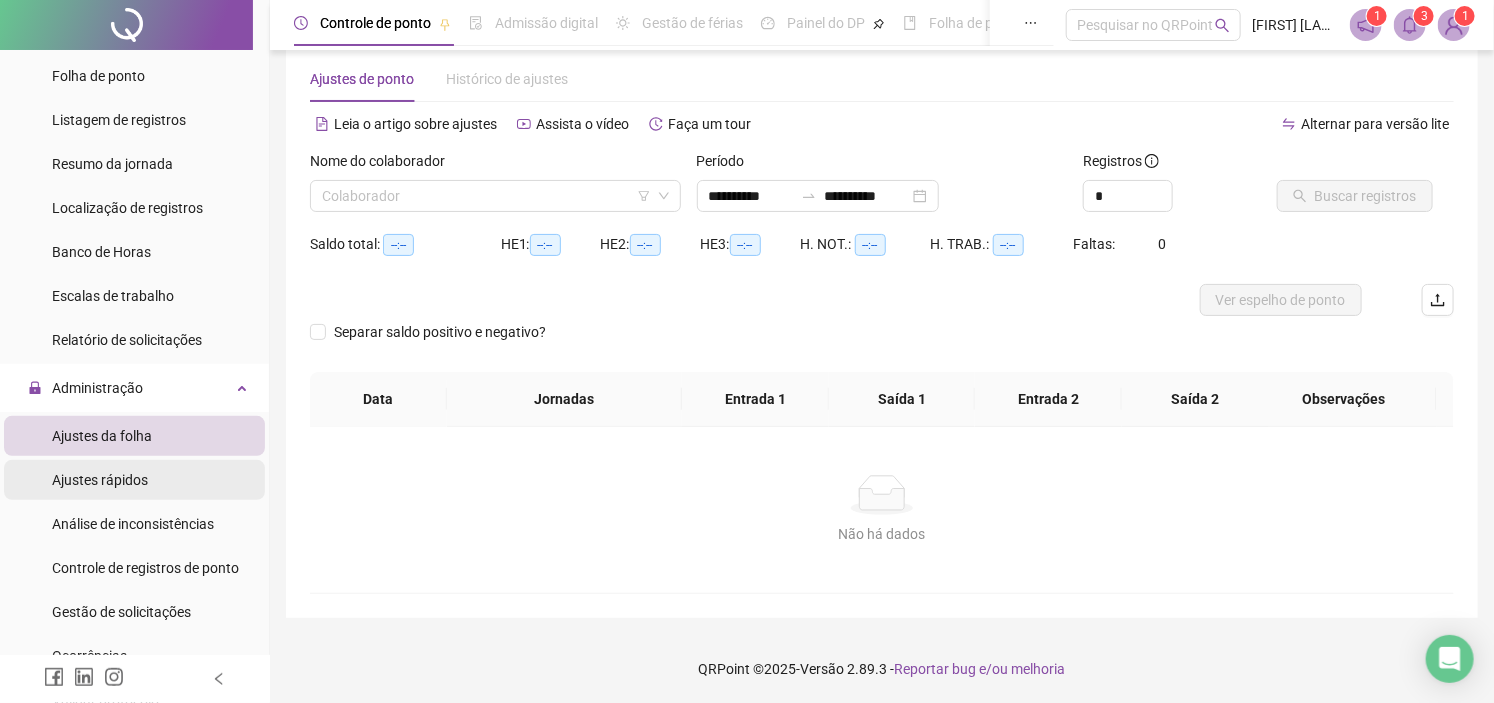 click on "Ajustes rápidos" at bounding box center [134, 480] 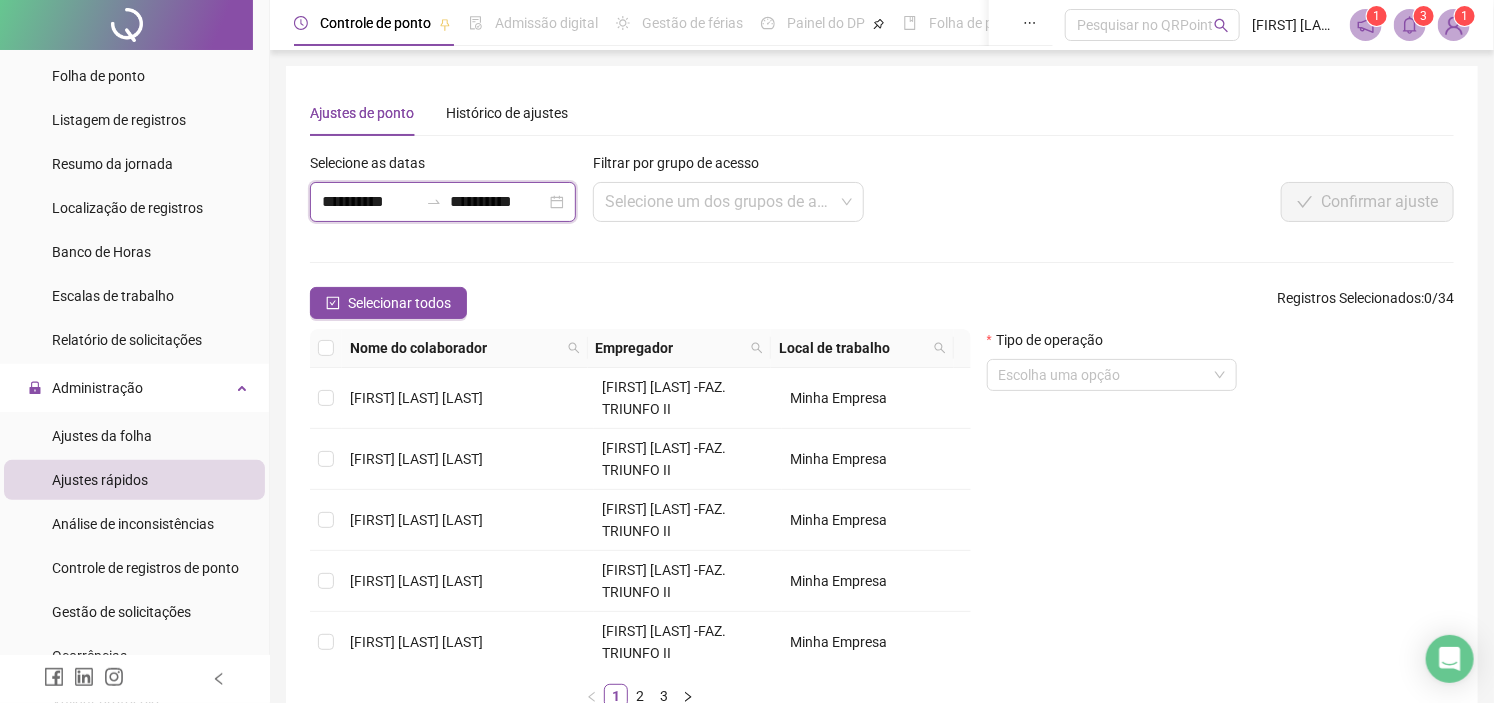 click on "**********" at bounding box center (370, 202) 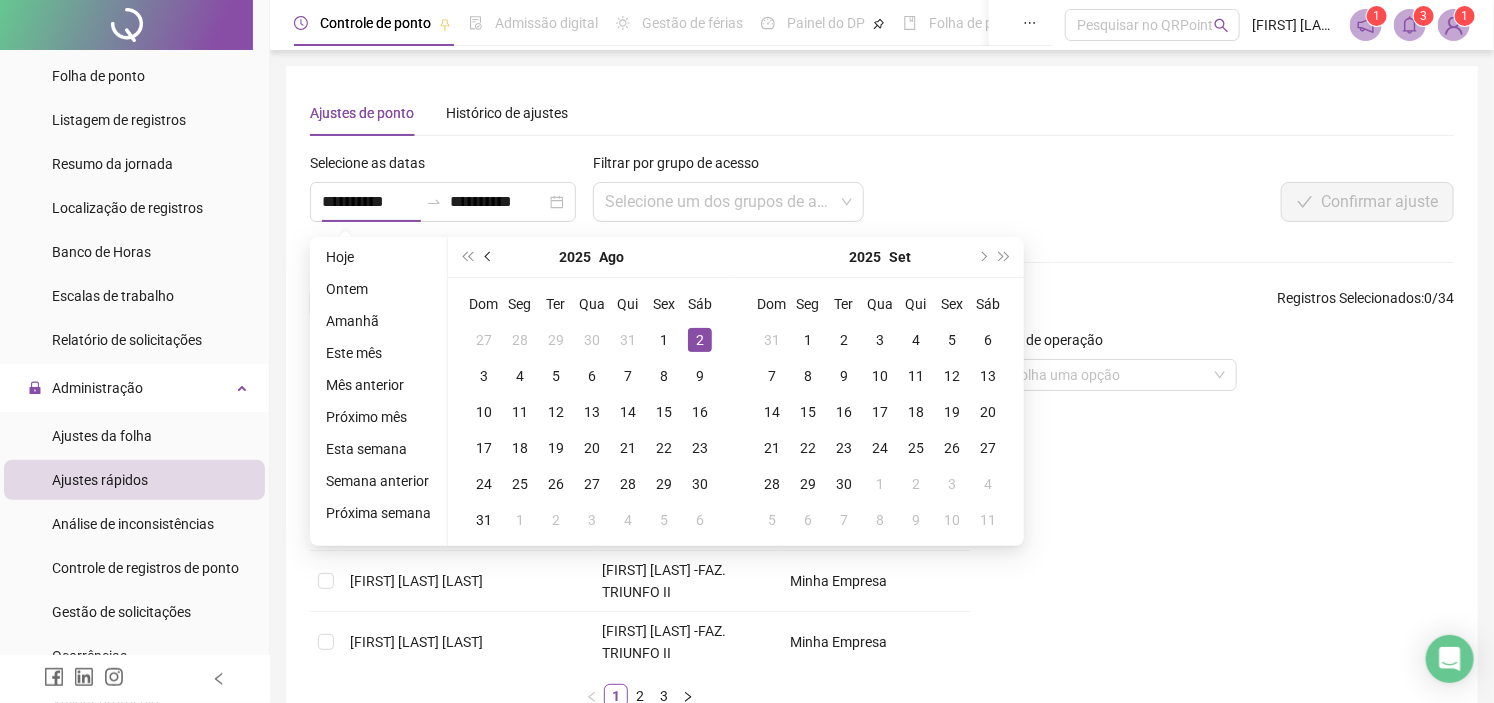 click at bounding box center [489, 257] 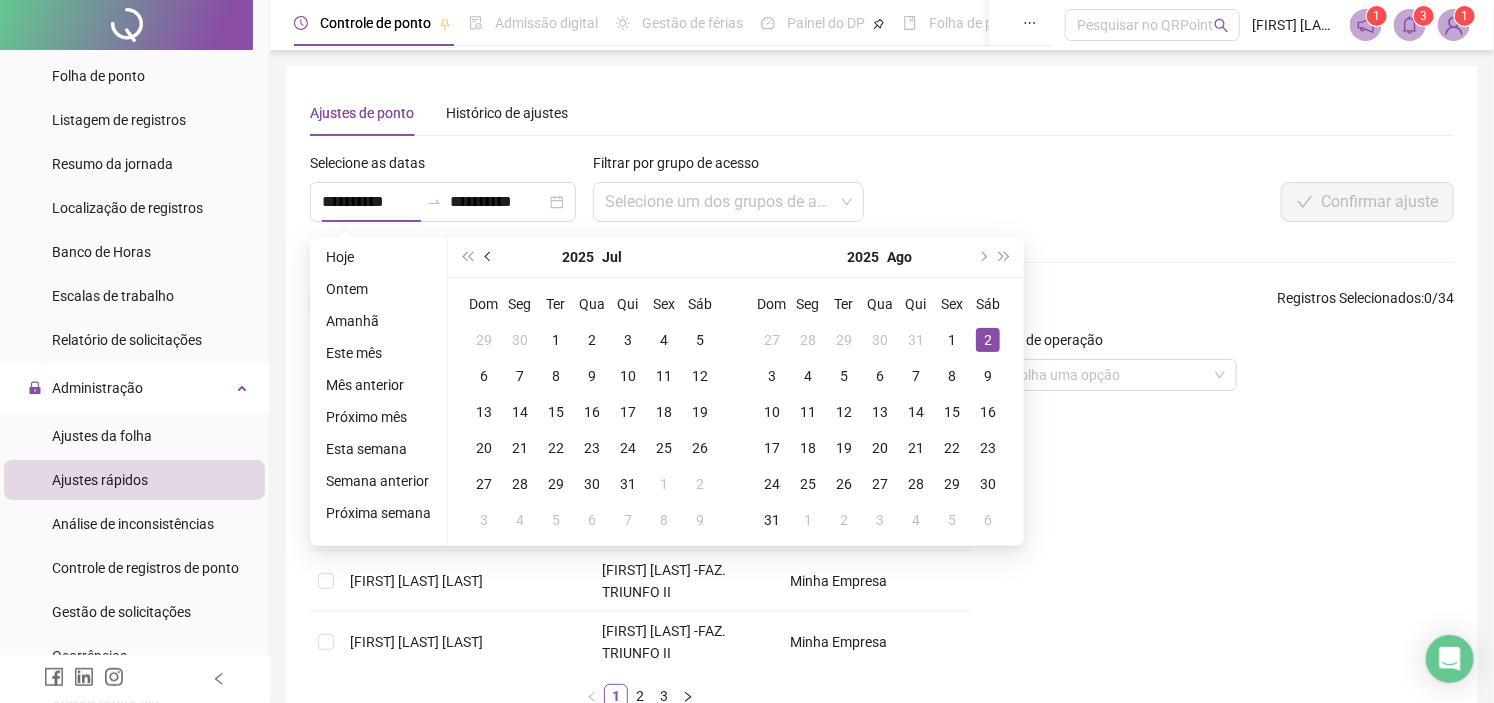 click at bounding box center [489, 257] 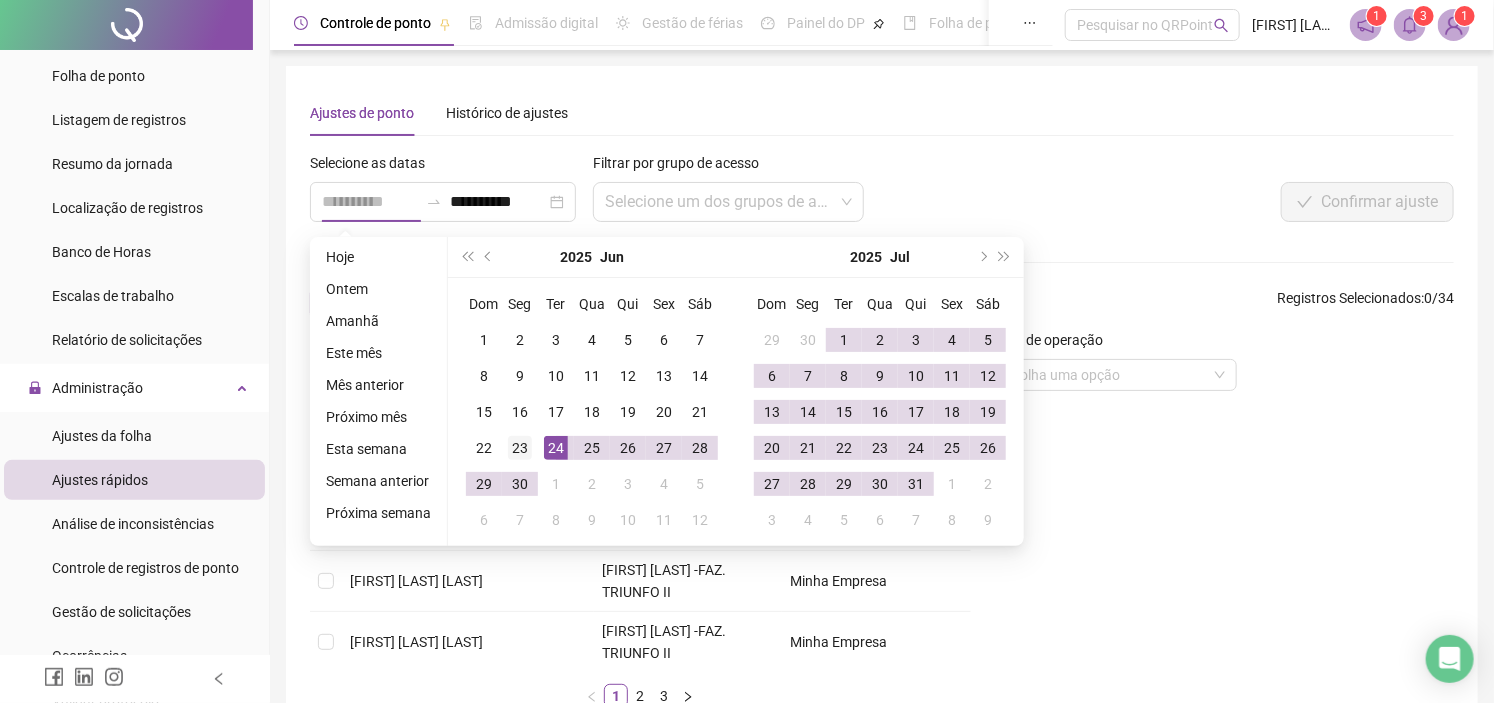 type on "**********" 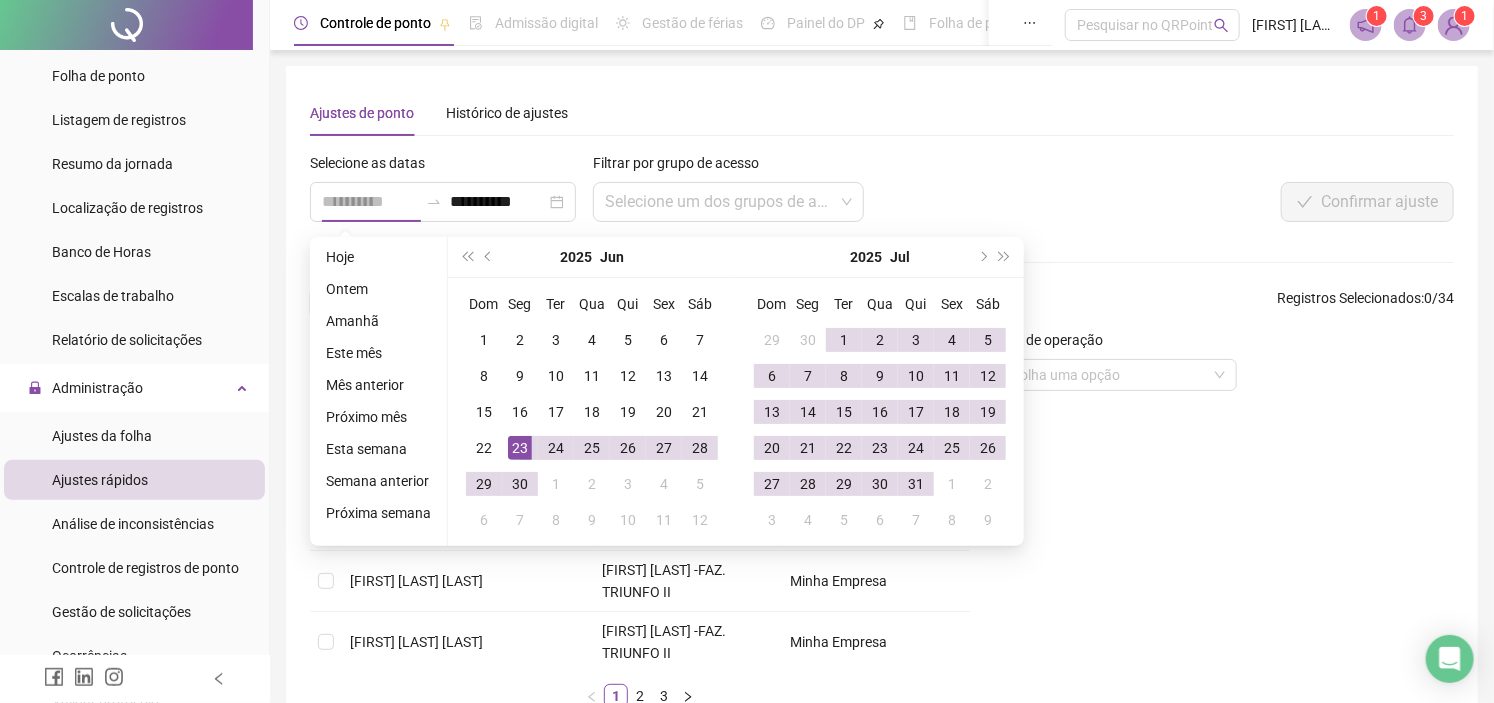 click on "23" at bounding box center (520, 448) 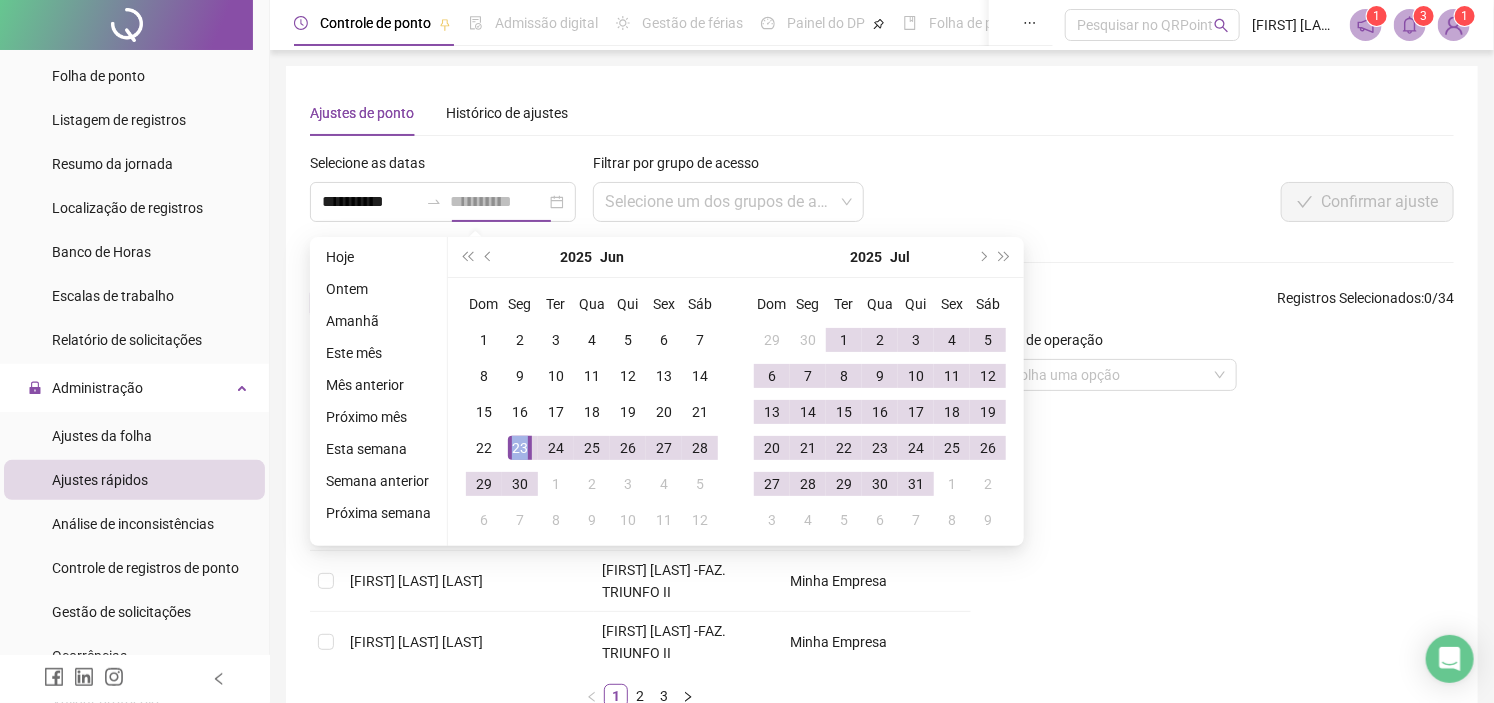 click on "23" at bounding box center (520, 448) 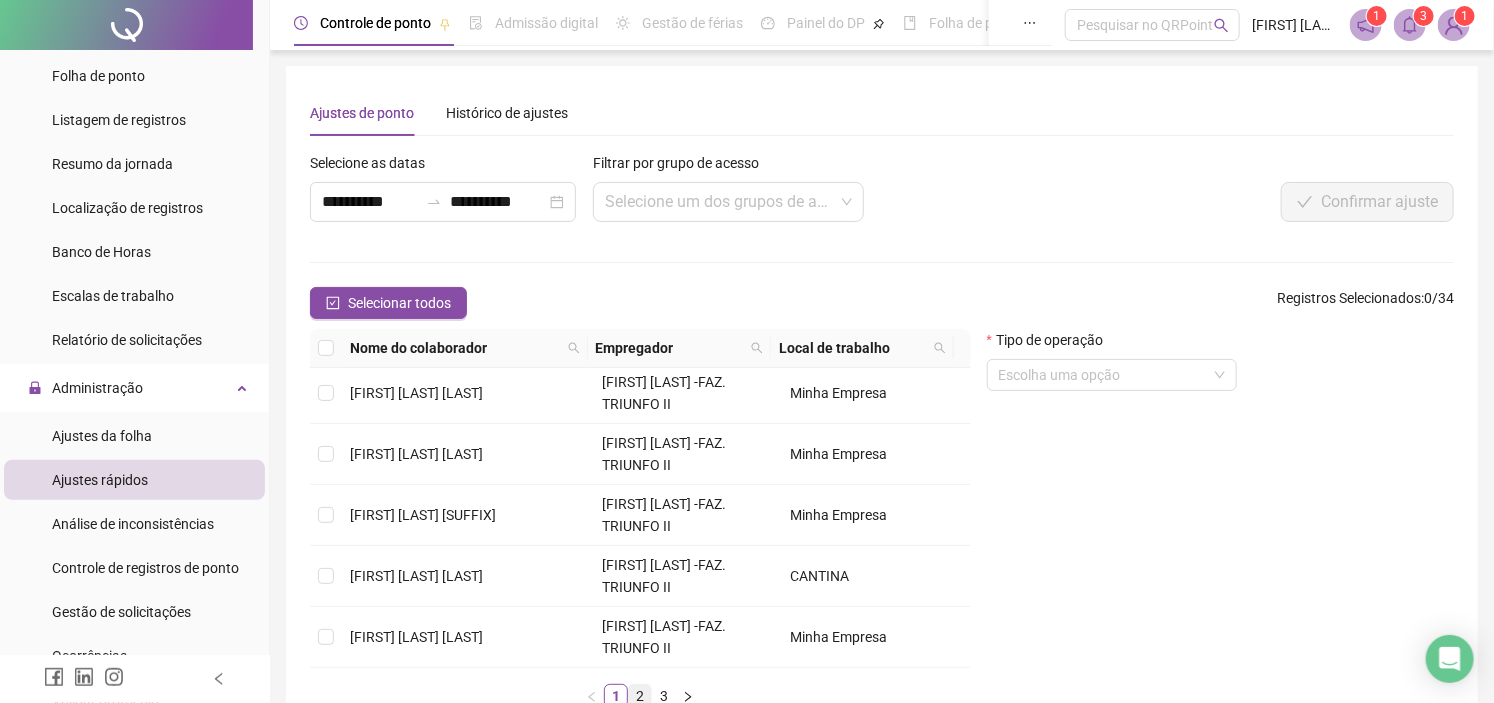 click on "2" at bounding box center [640, 696] 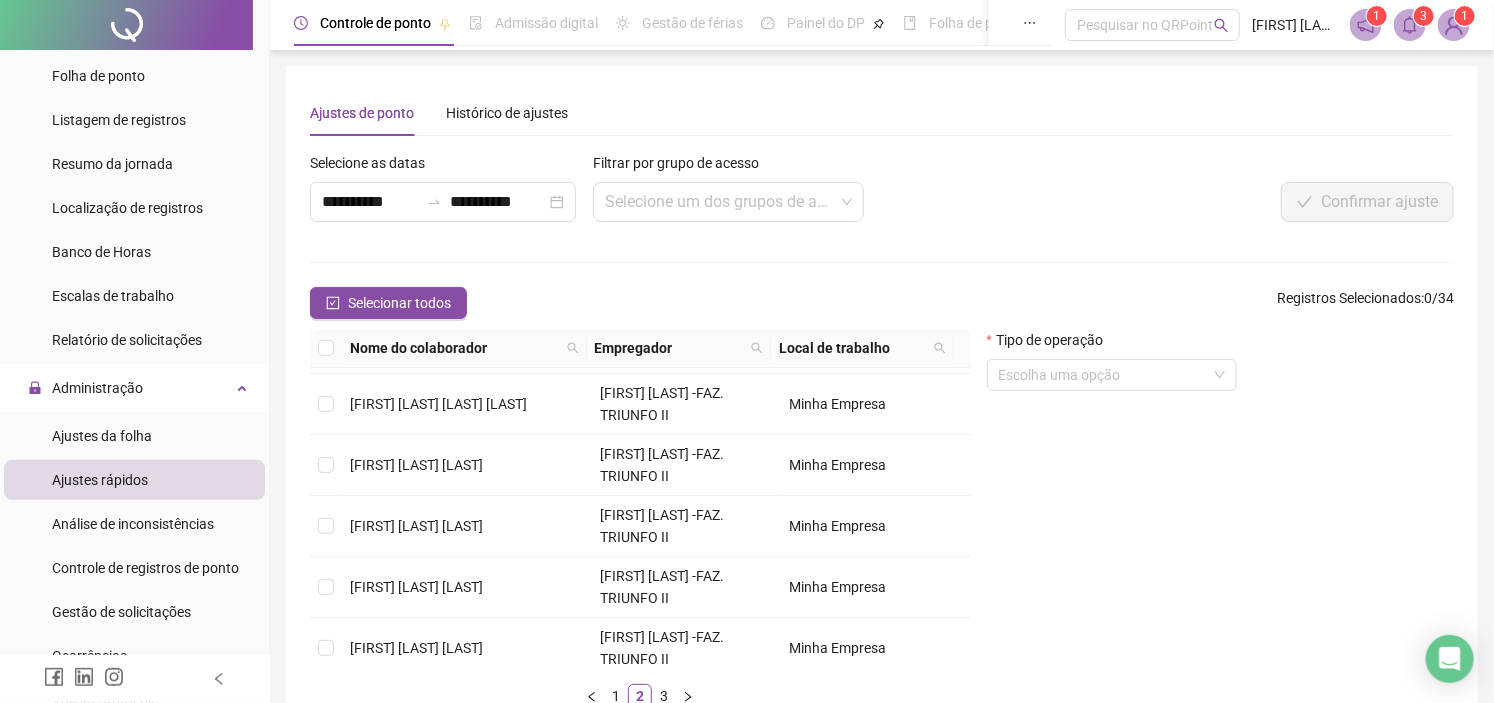 scroll, scrollTop: 111, scrollLeft: 0, axis: vertical 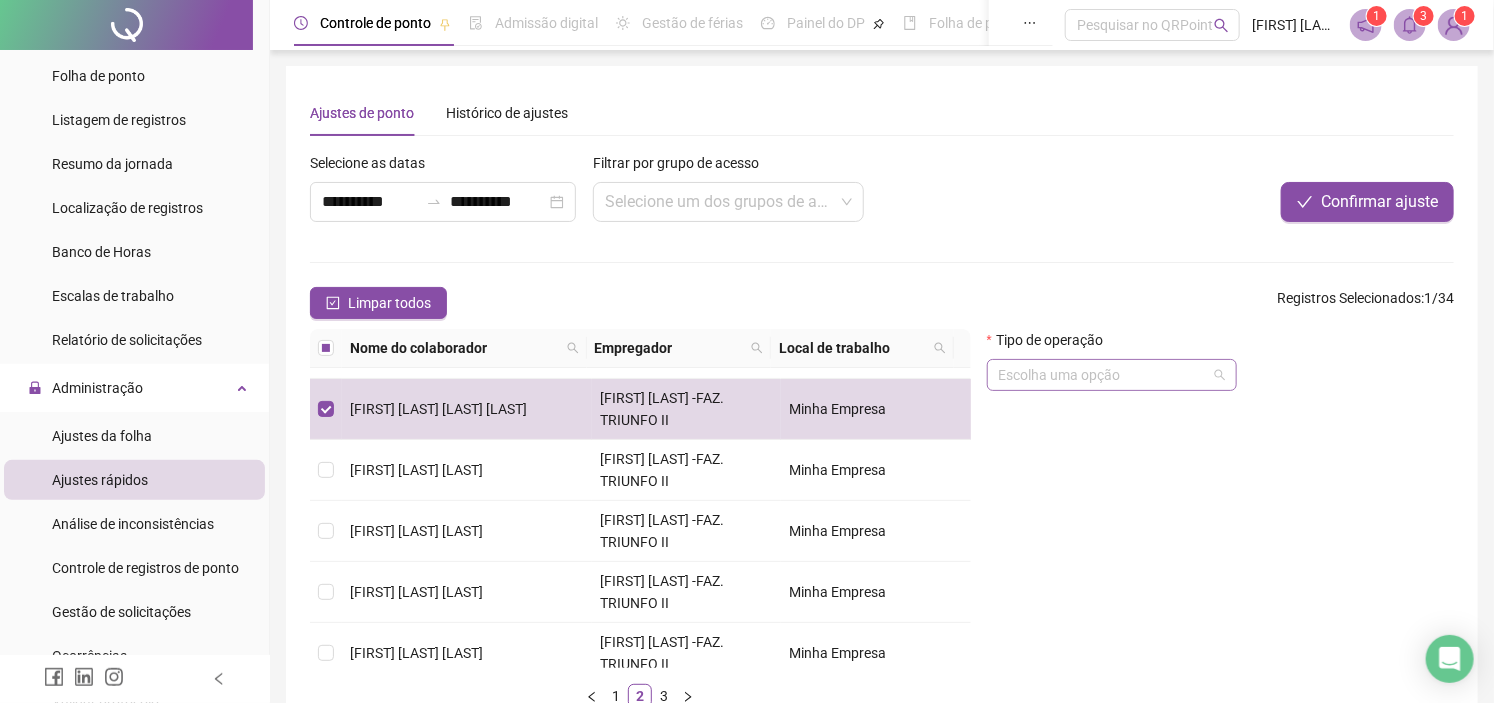 click at bounding box center (1112, 375) 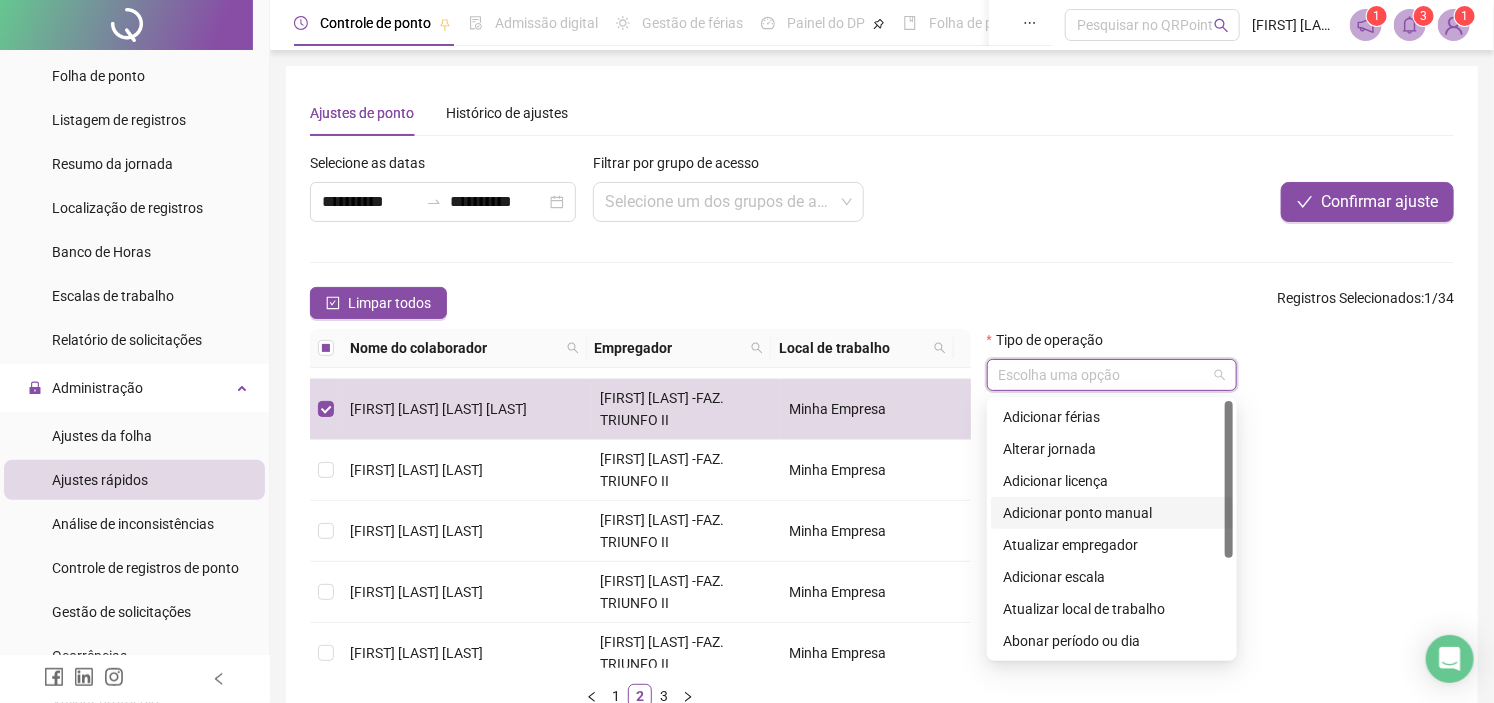 click on "Adicionar ponto manual" at bounding box center (1112, 513) 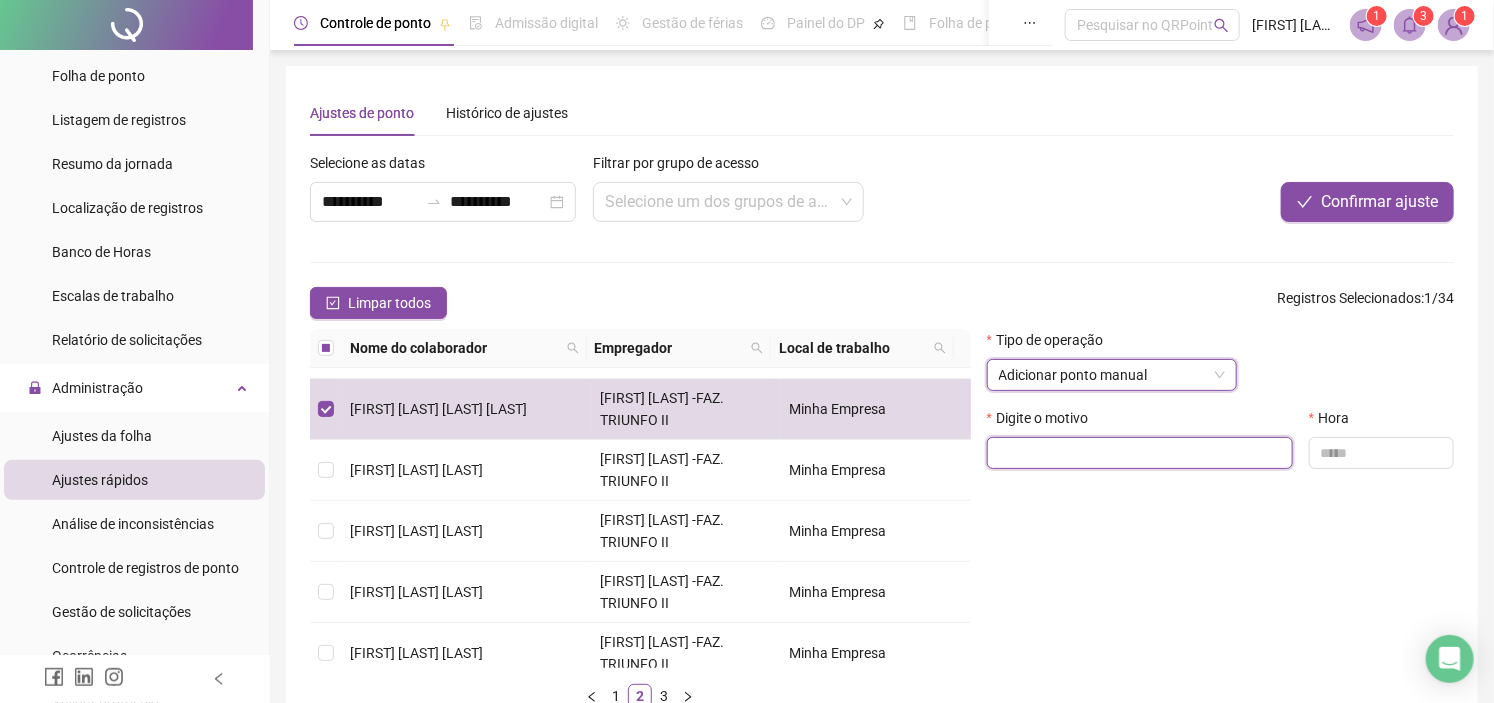 click at bounding box center [1140, 453] 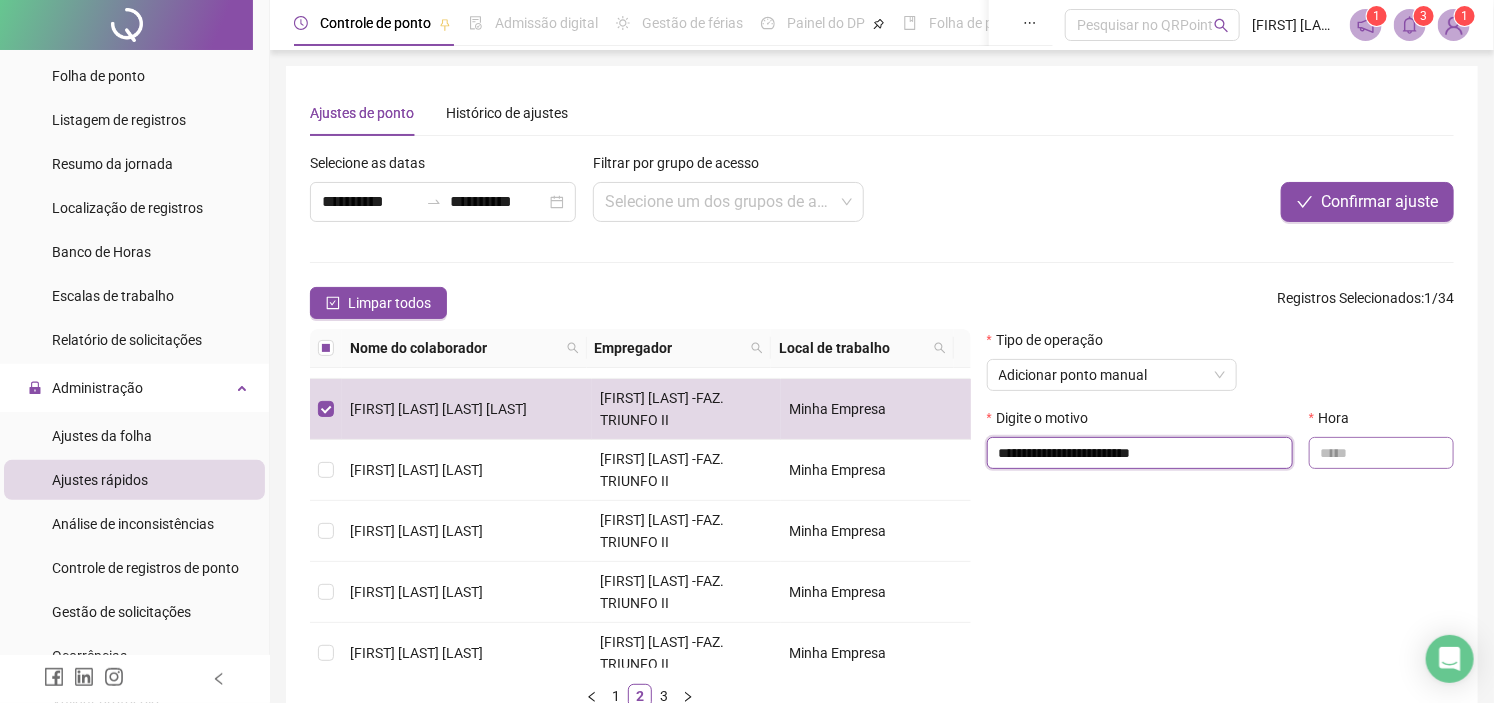 type on "**********" 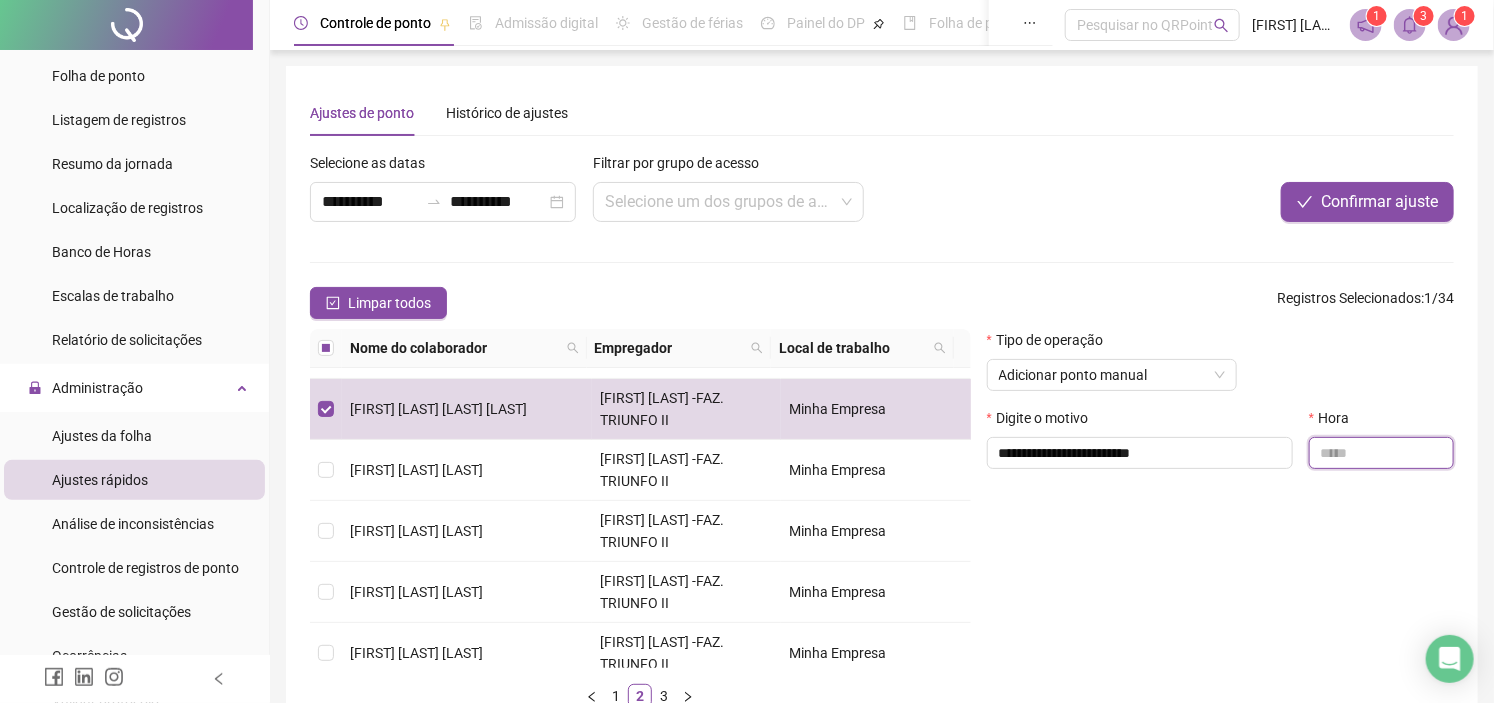 click at bounding box center (1381, 453) 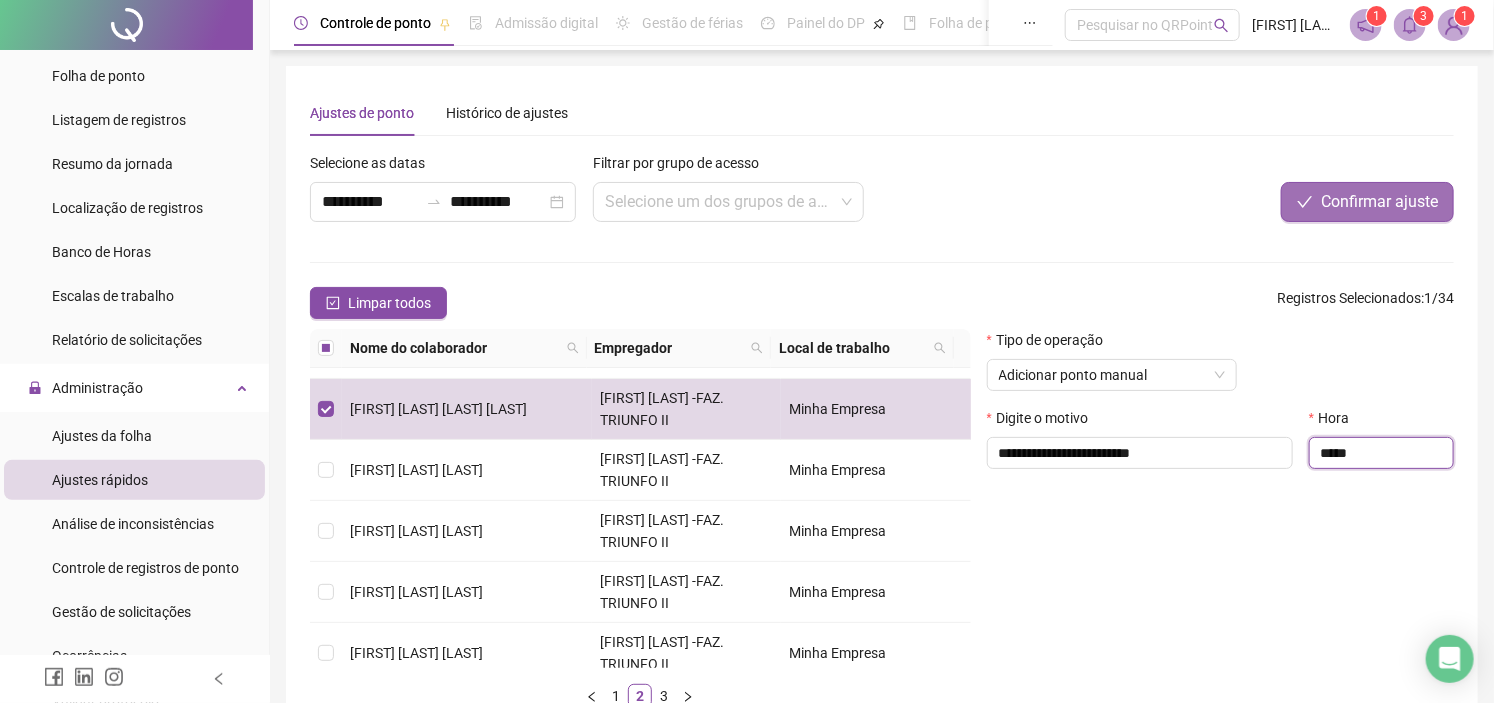 type on "*****" 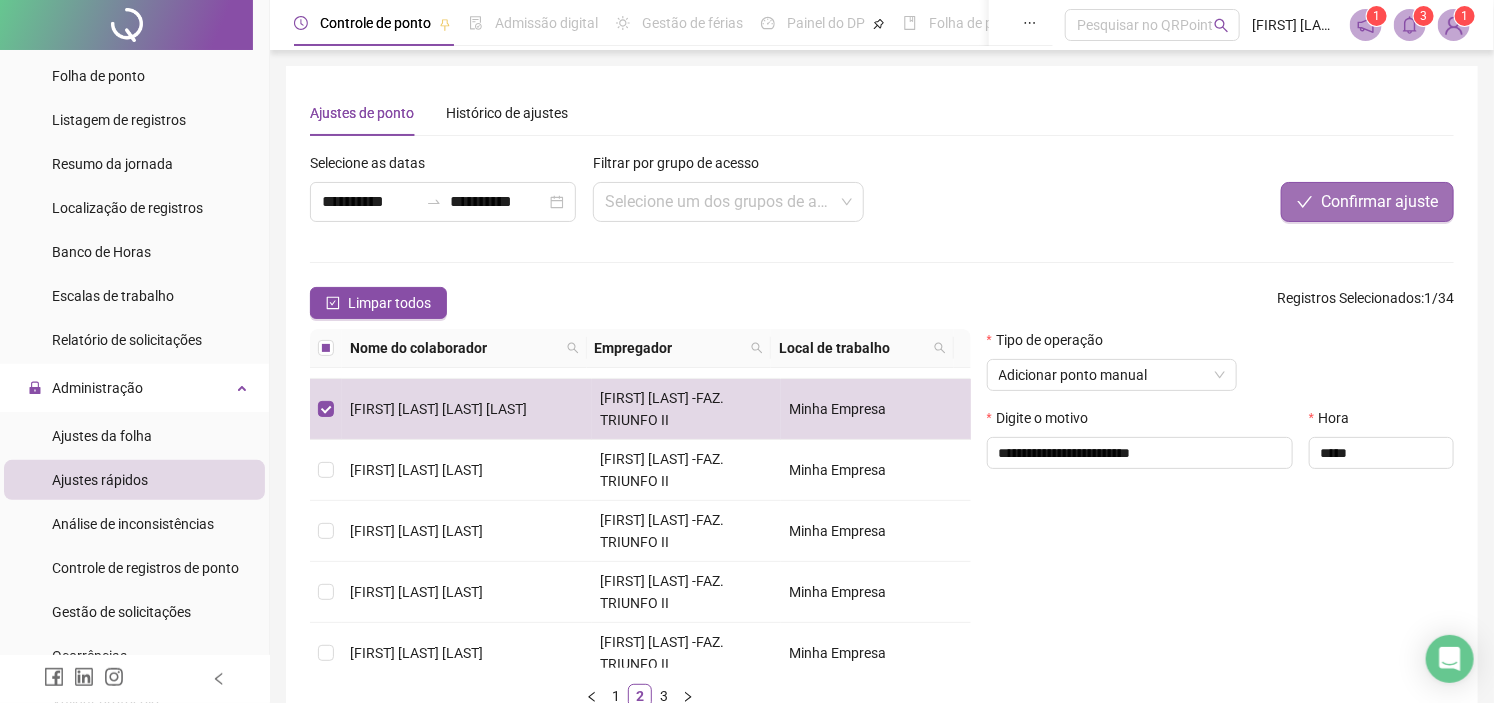 click on "Confirmar ajuste" at bounding box center (1367, 202) 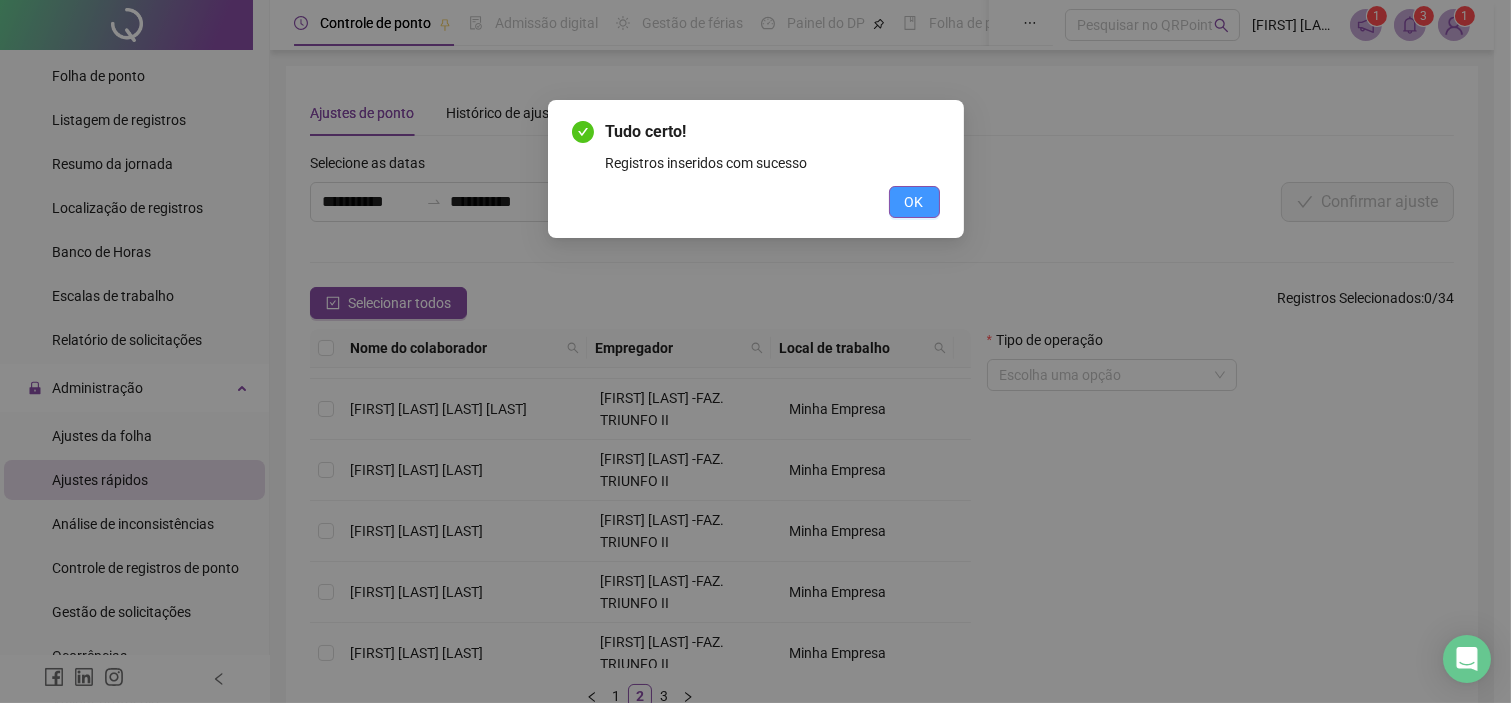 click on "OK" at bounding box center (914, 202) 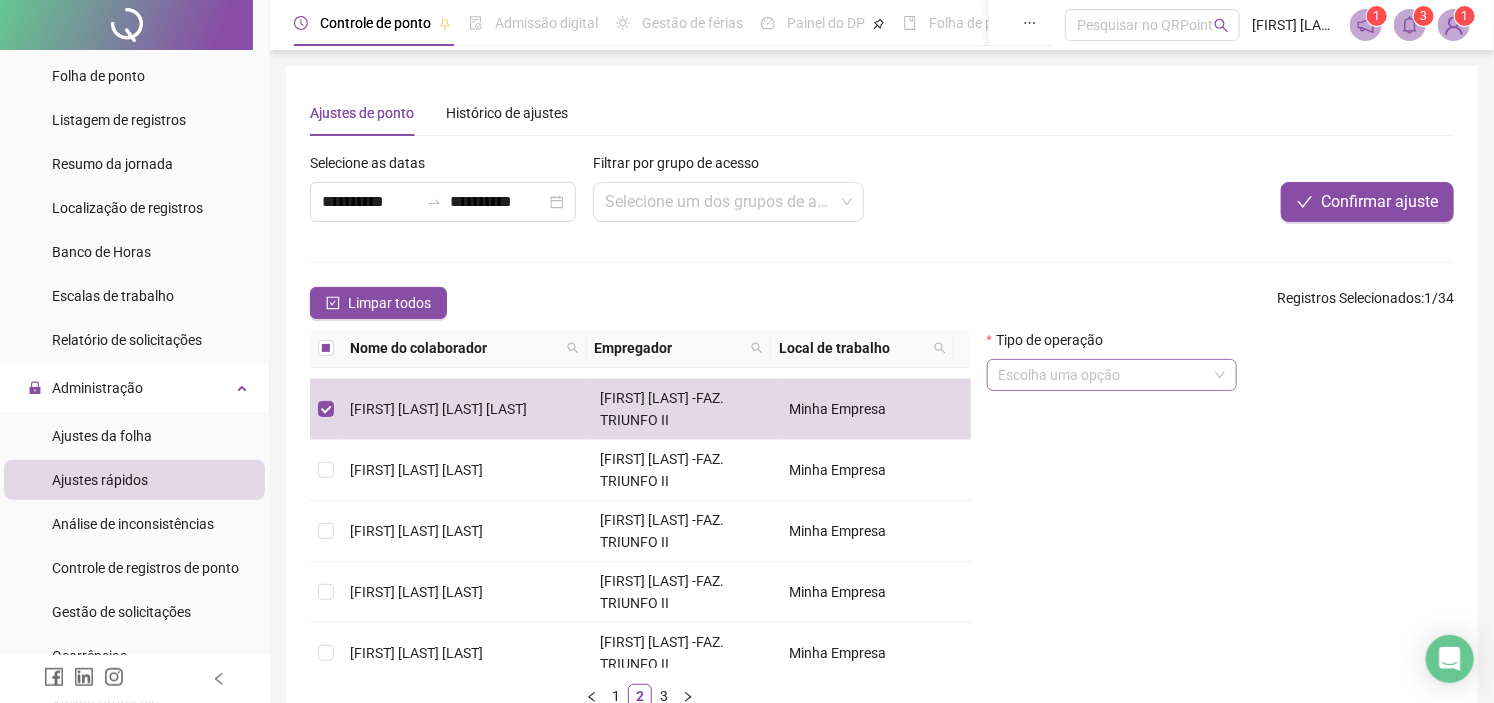 click at bounding box center (1112, 375) 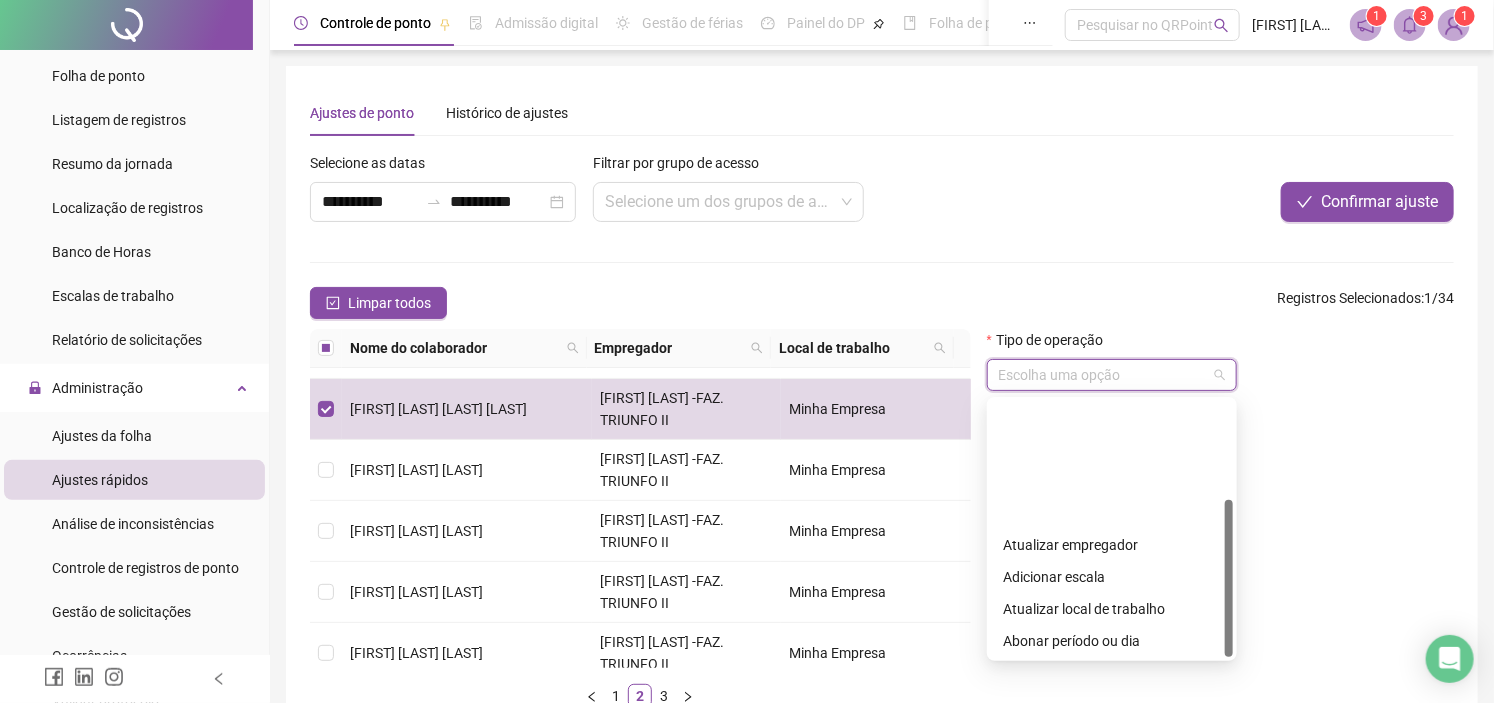 scroll, scrollTop: 160, scrollLeft: 0, axis: vertical 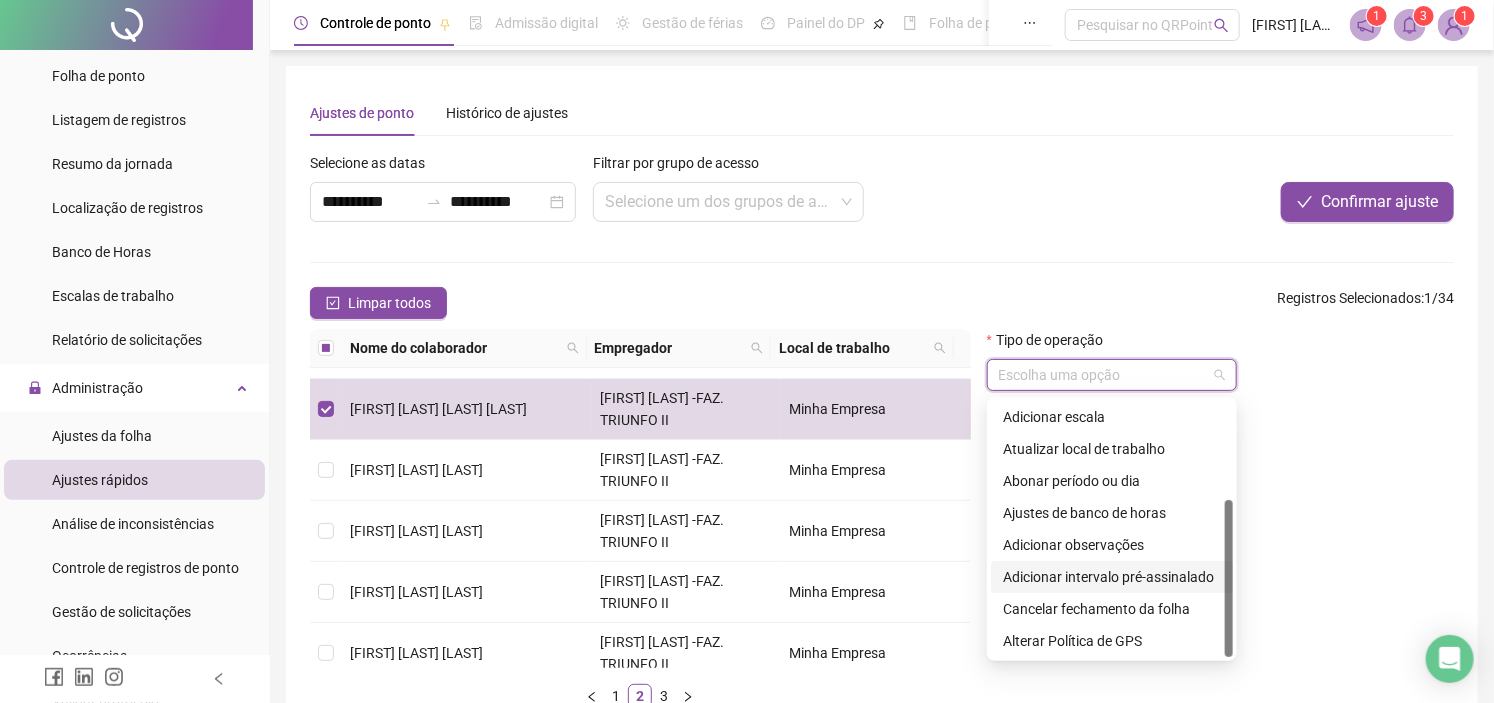 click on "Adicionar intervalo pré-assinalado" at bounding box center (1112, 577) 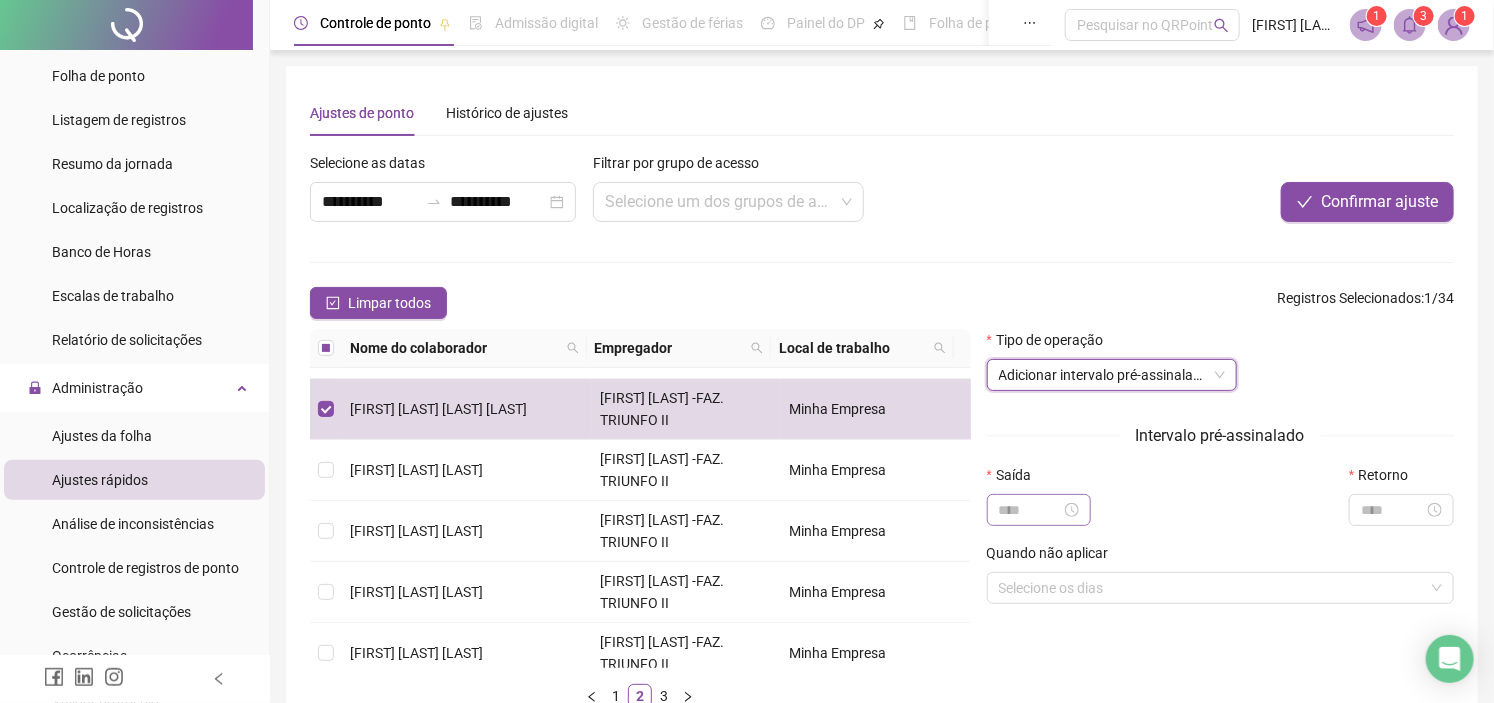 click at bounding box center (1039, 510) 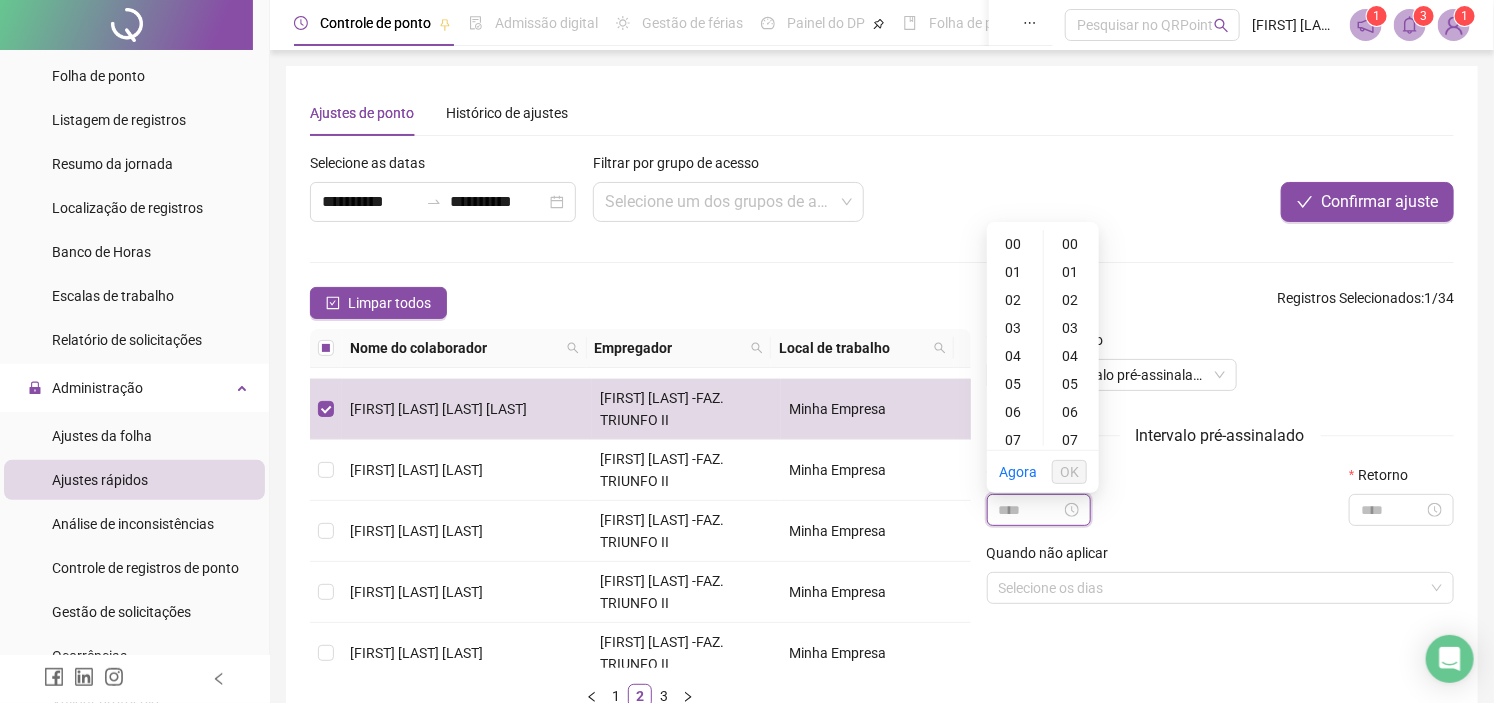 click at bounding box center (1030, 510) 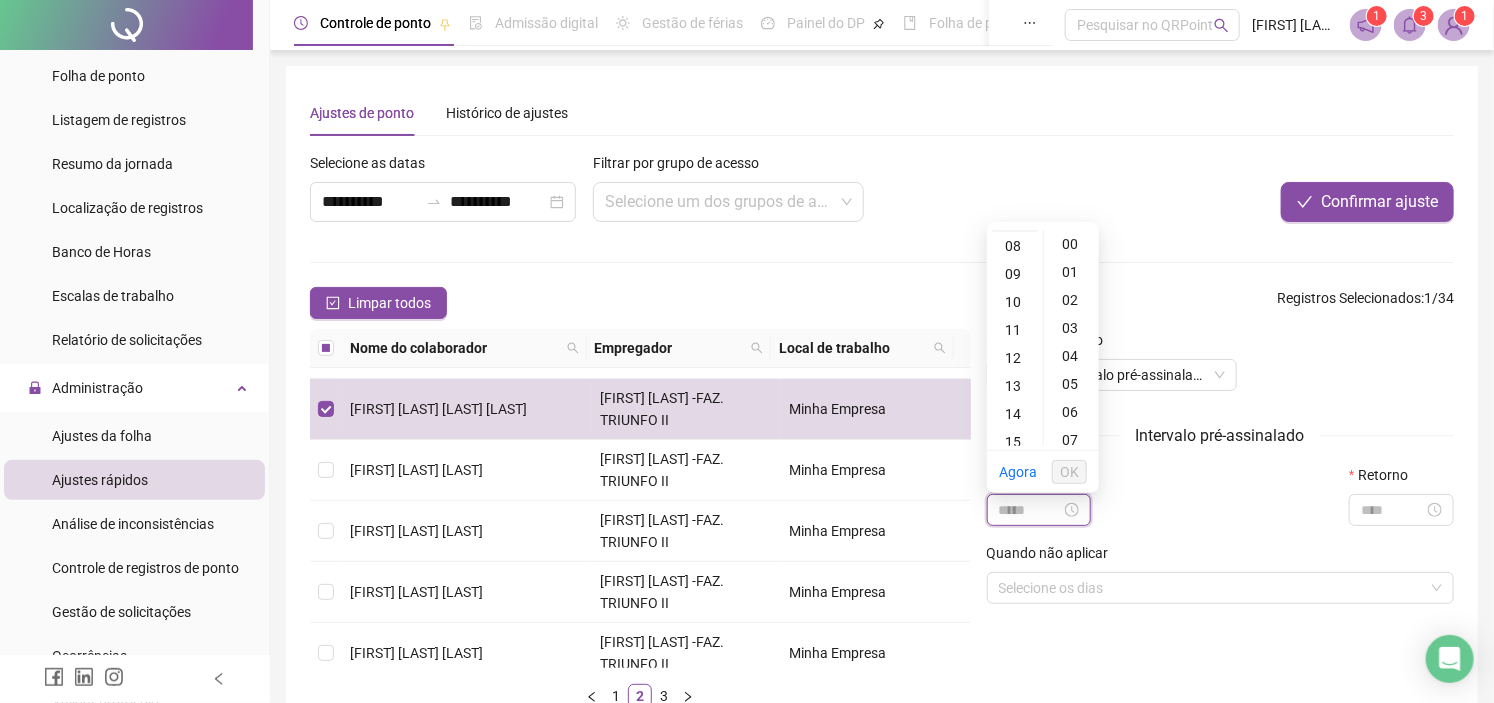 scroll, scrollTop: 333, scrollLeft: 0, axis: vertical 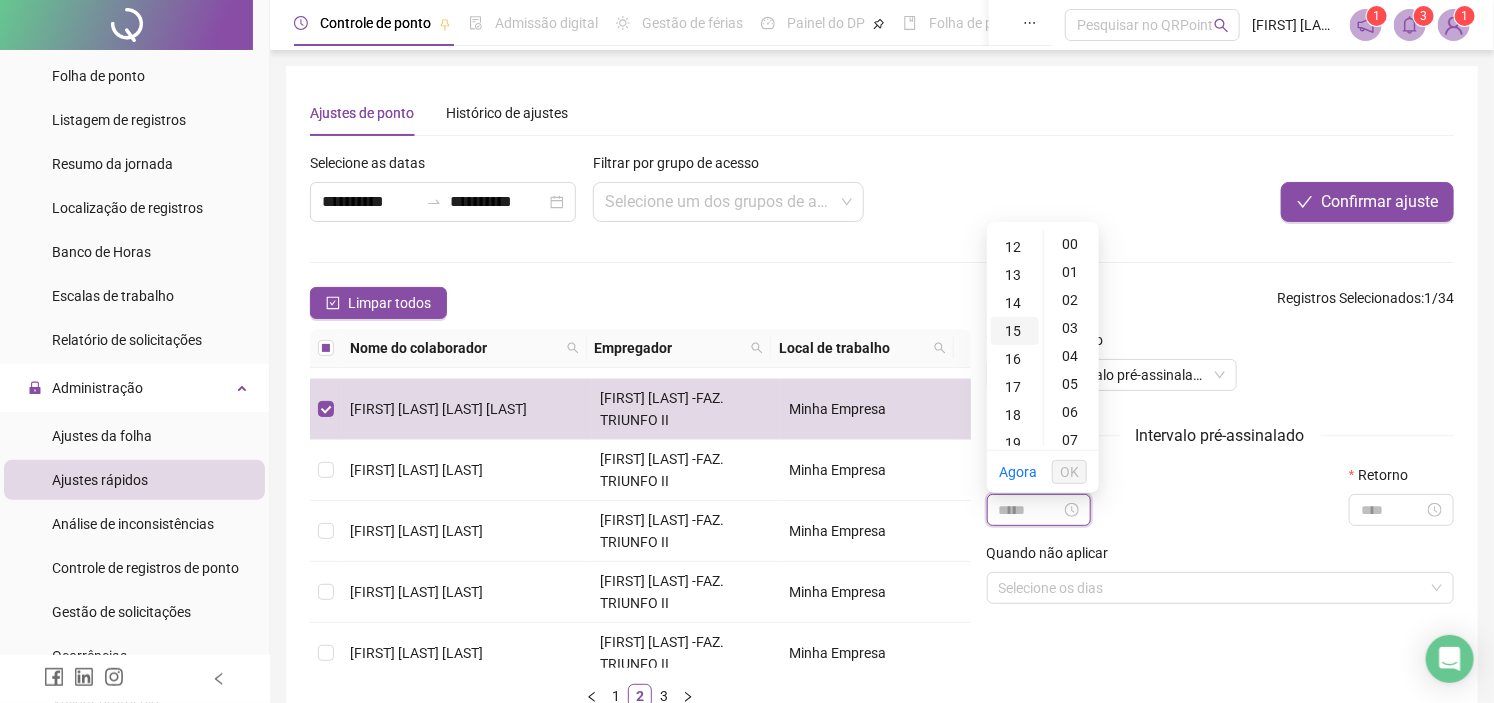 type on "*****" 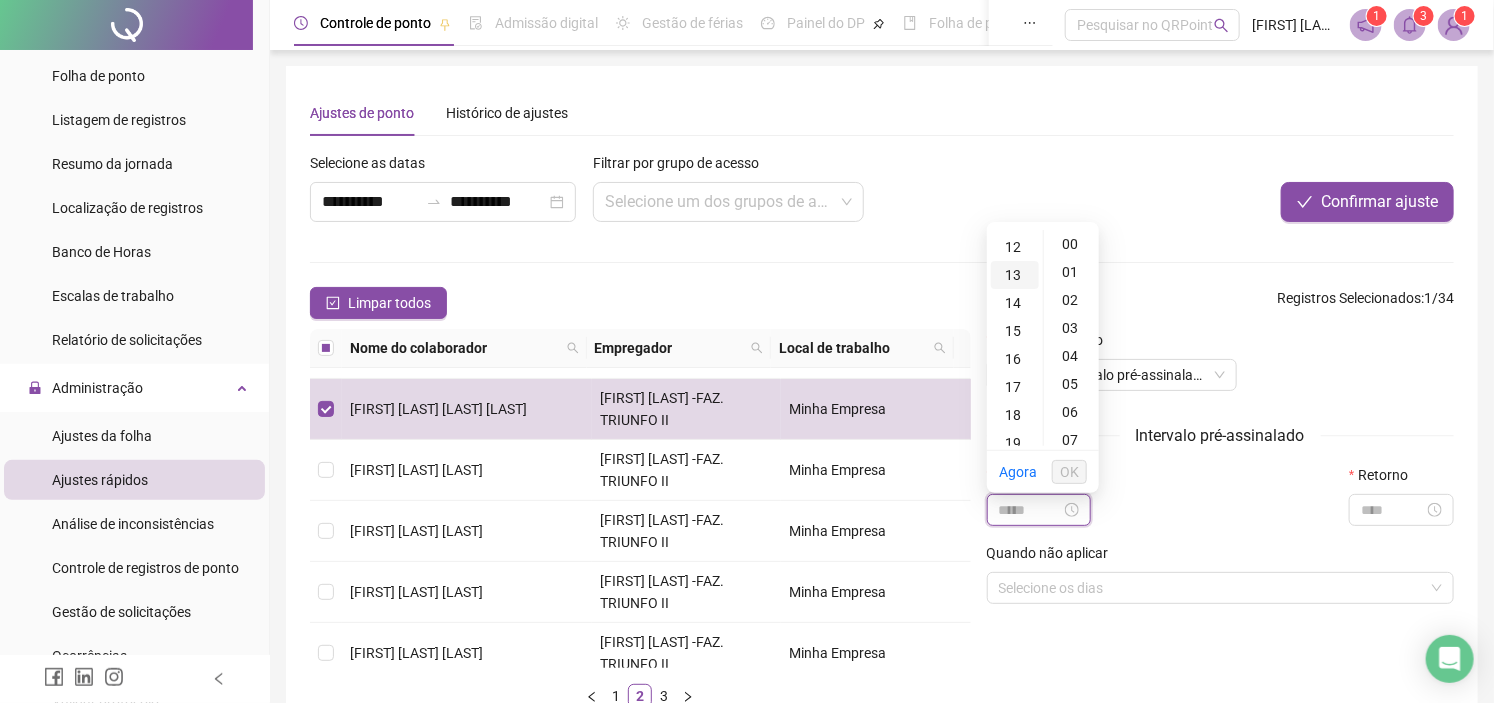 scroll, scrollTop: 222, scrollLeft: 0, axis: vertical 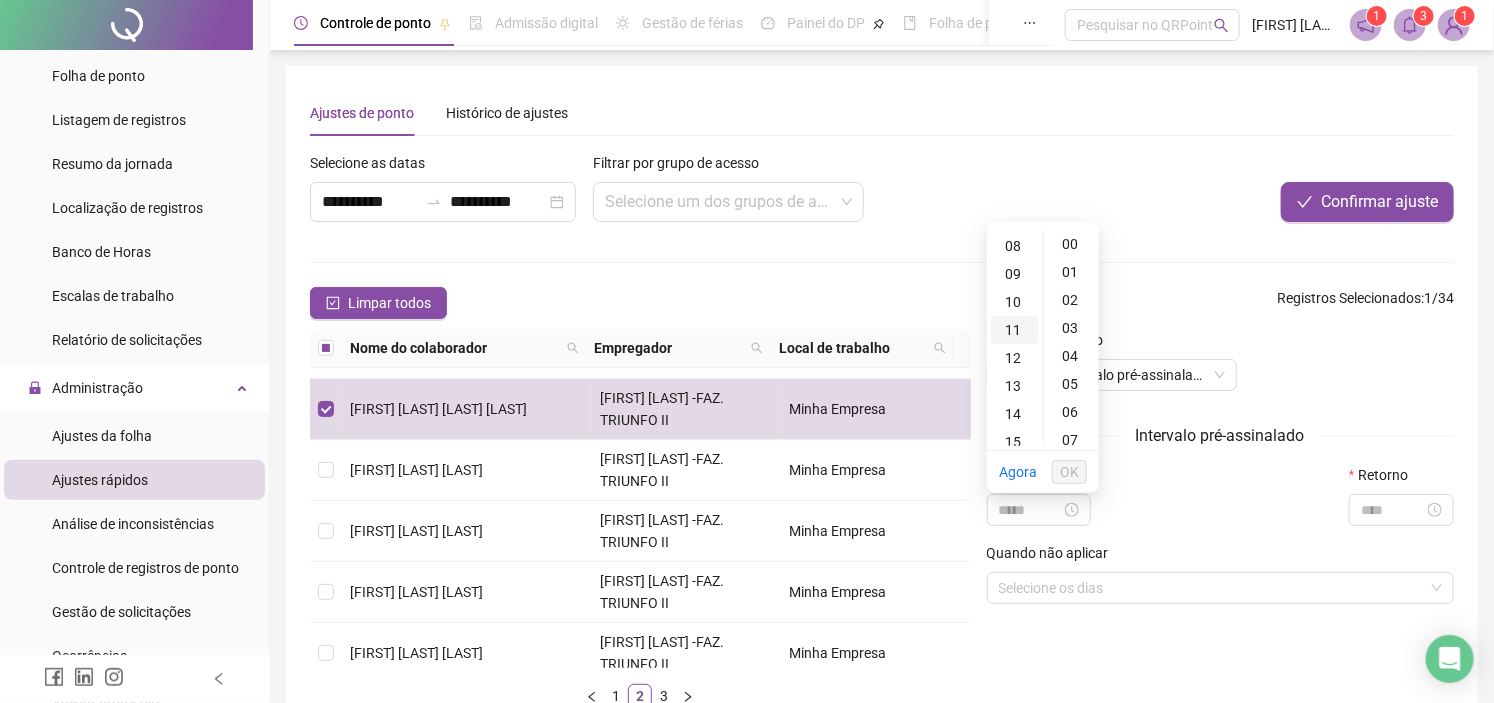 click on "11" at bounding box center [1015, 330] 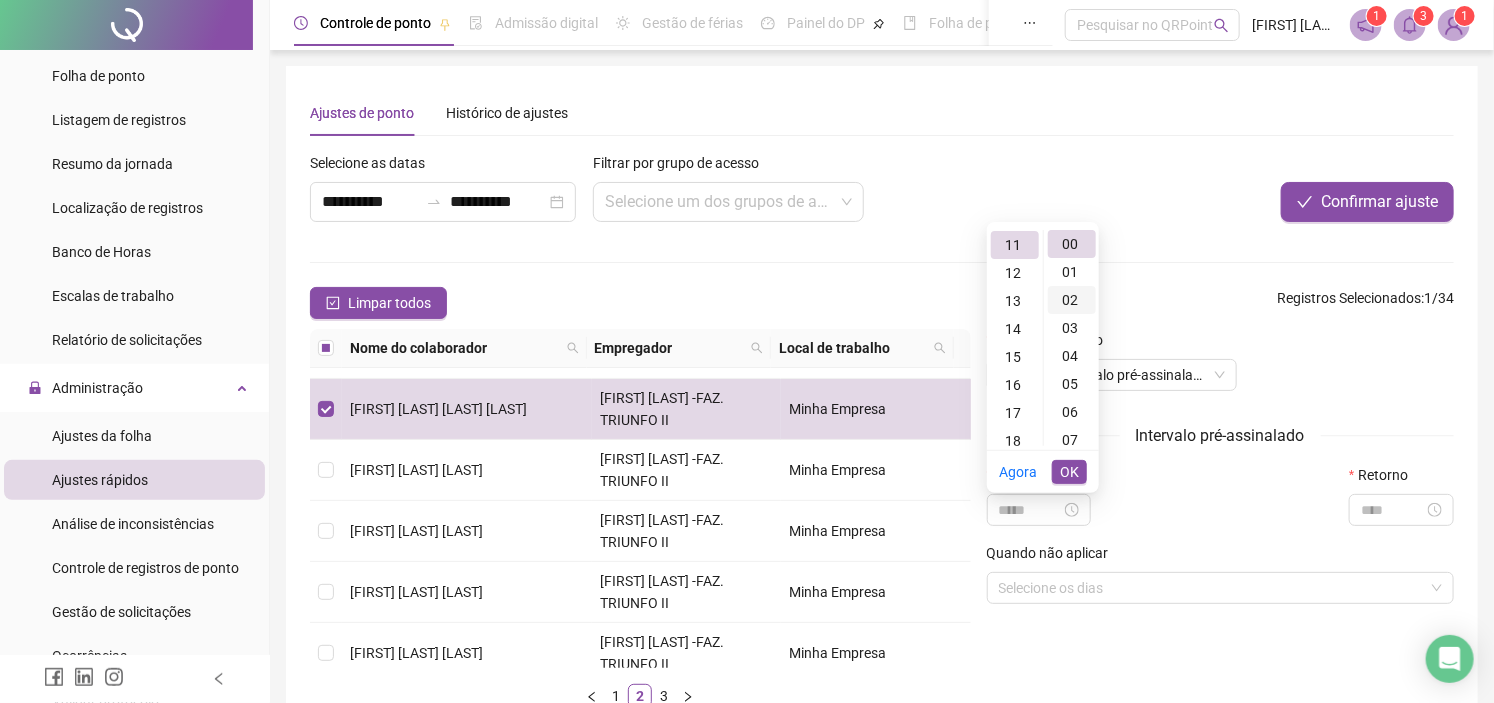 click on "02" at bounding box center (1072, 300) 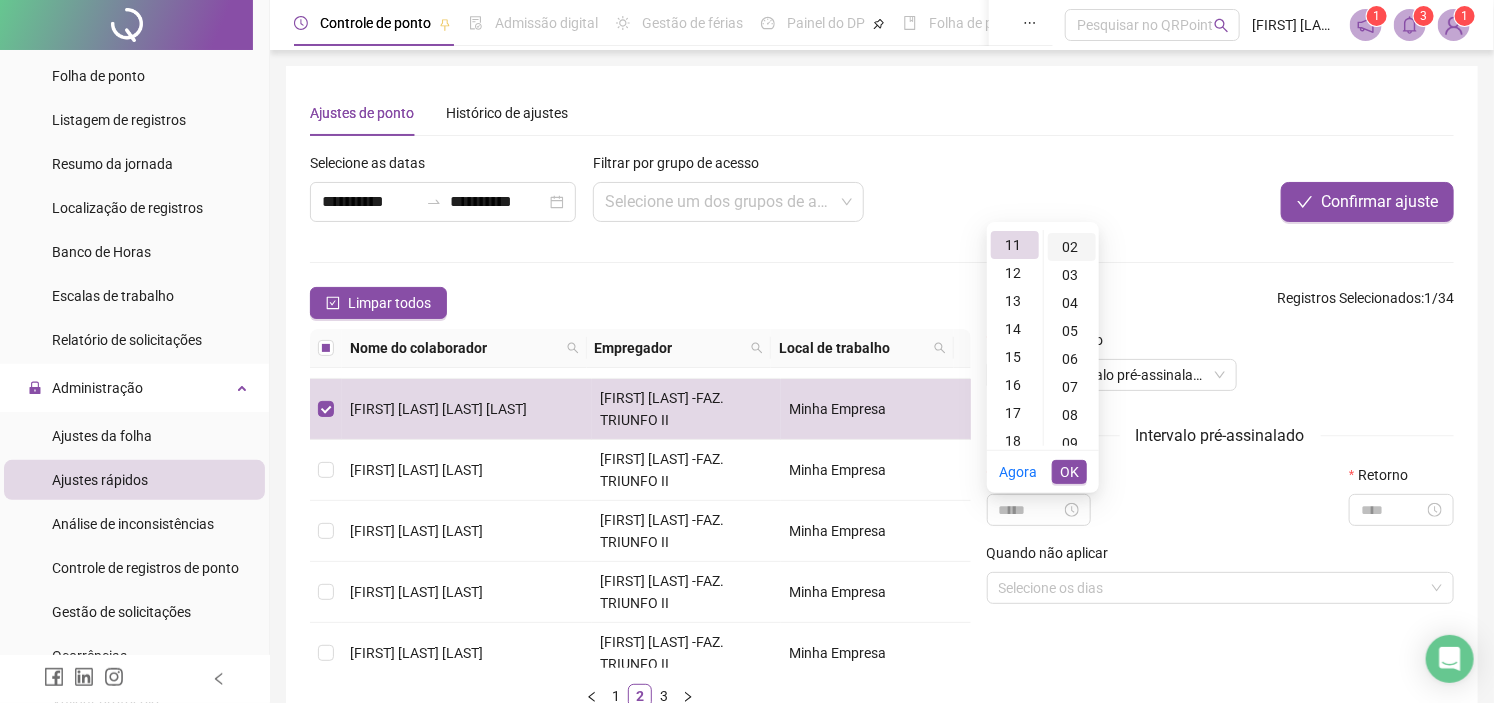 scroll, scrollTop: 54, scrollLeft: 0, axis: vertical 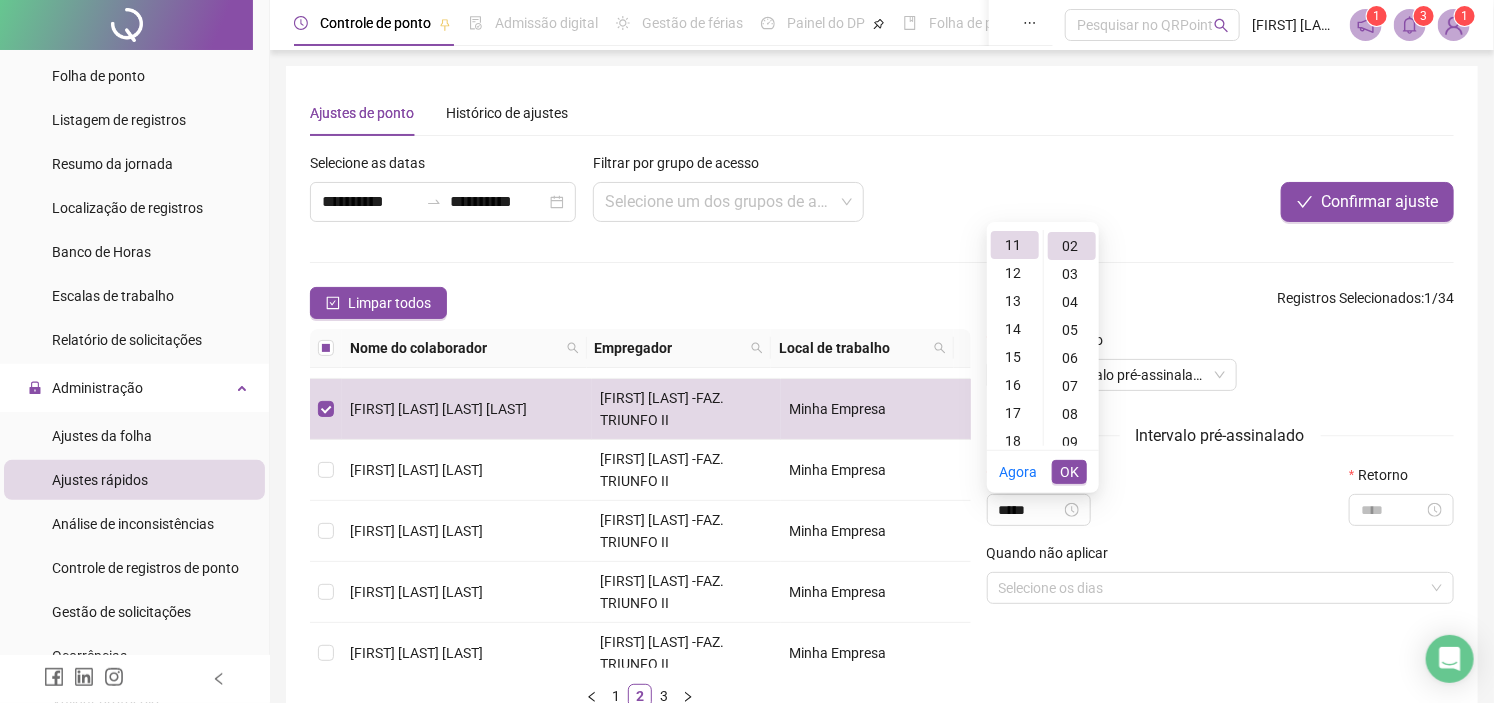 type on "*****" 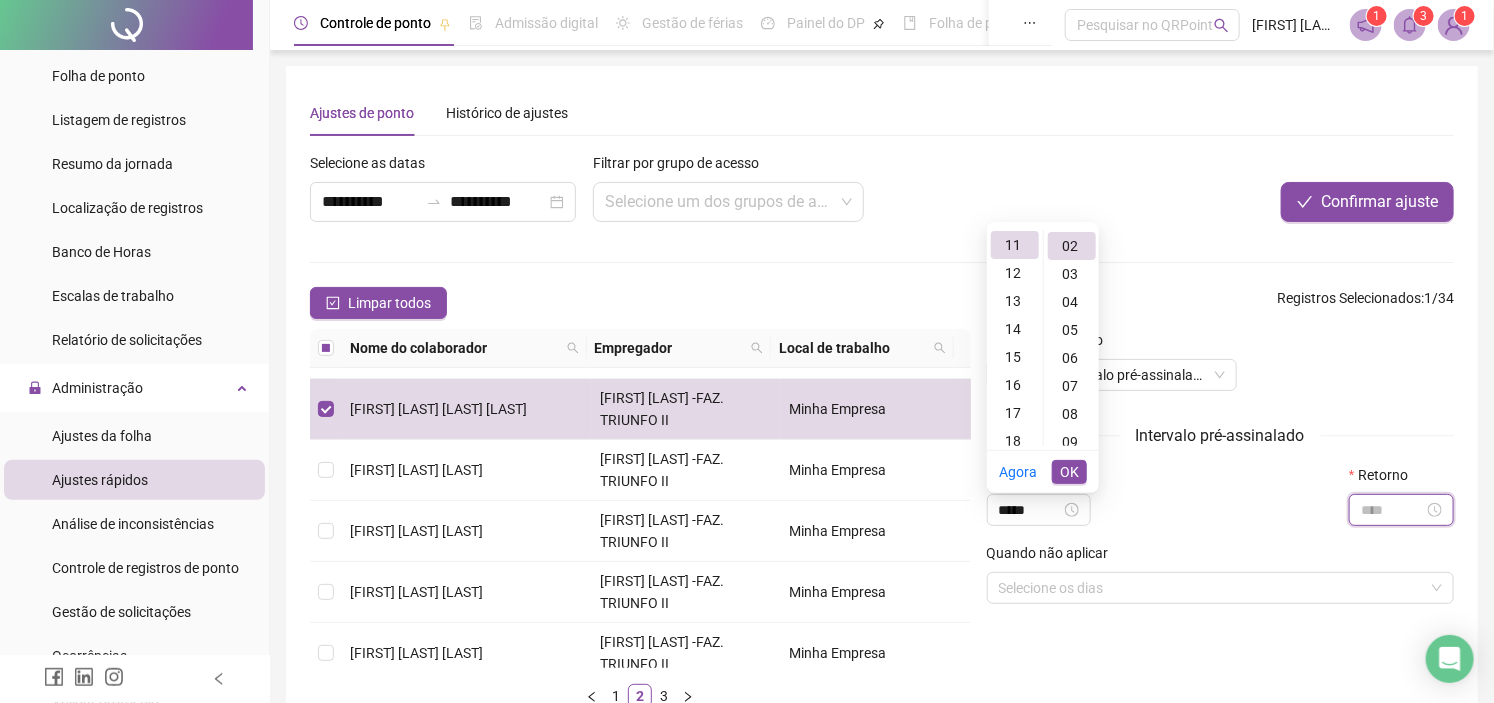 type 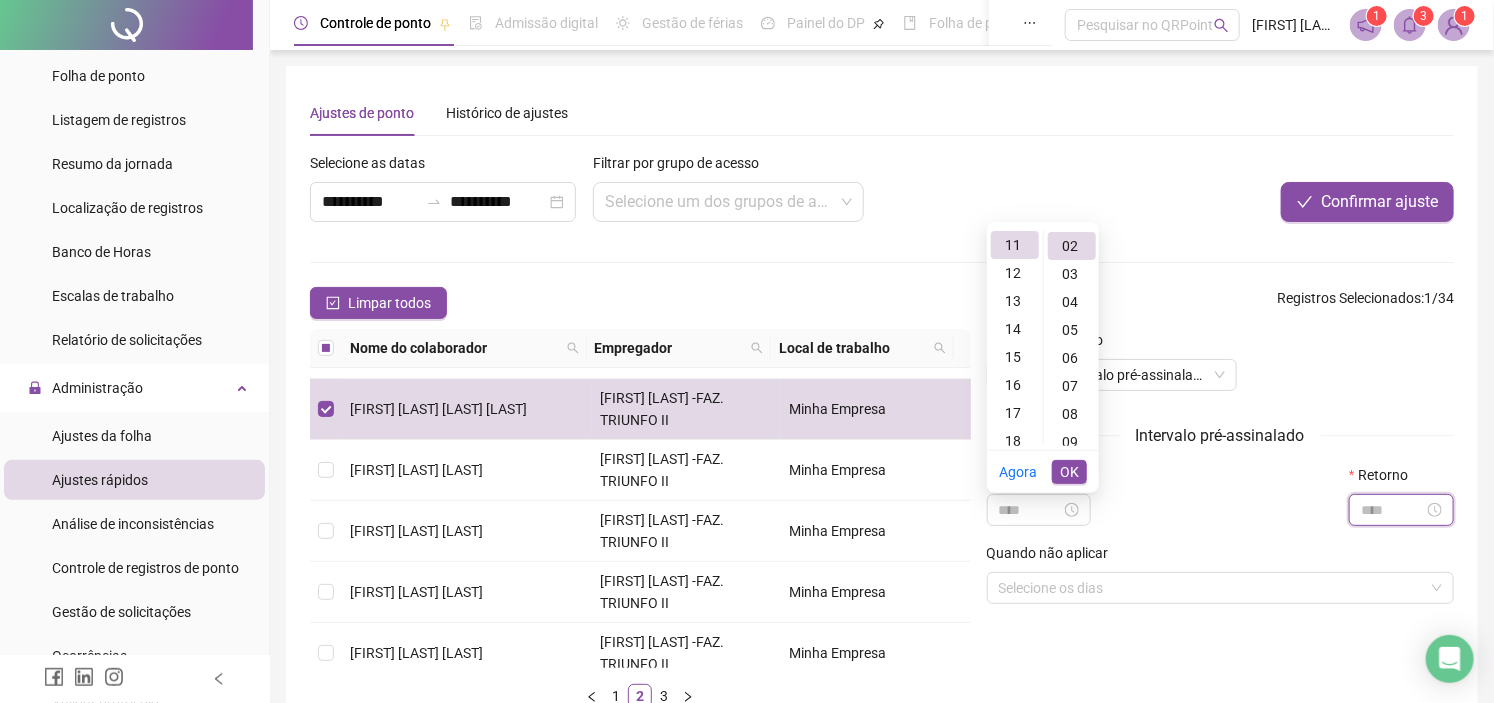 click at bounding box center [1392, 510] 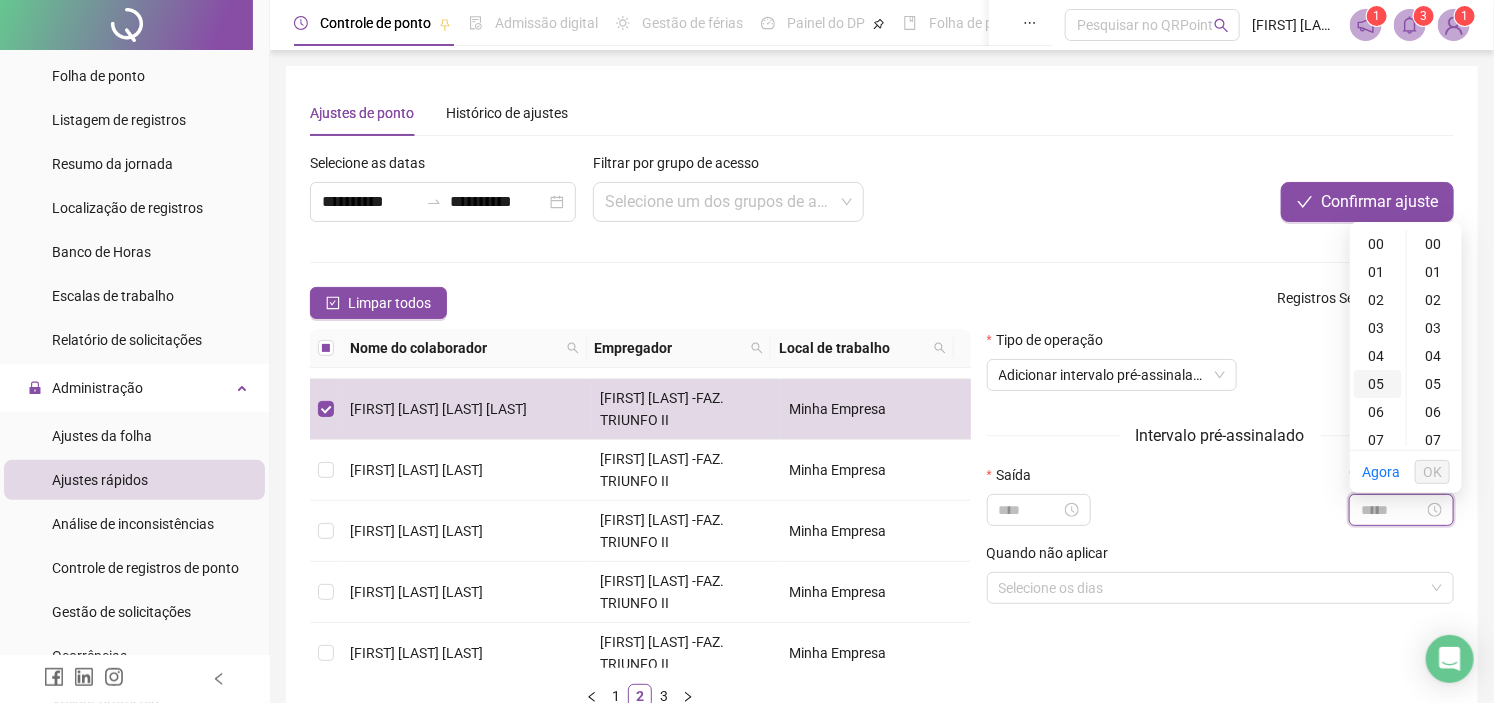 type on "*****" 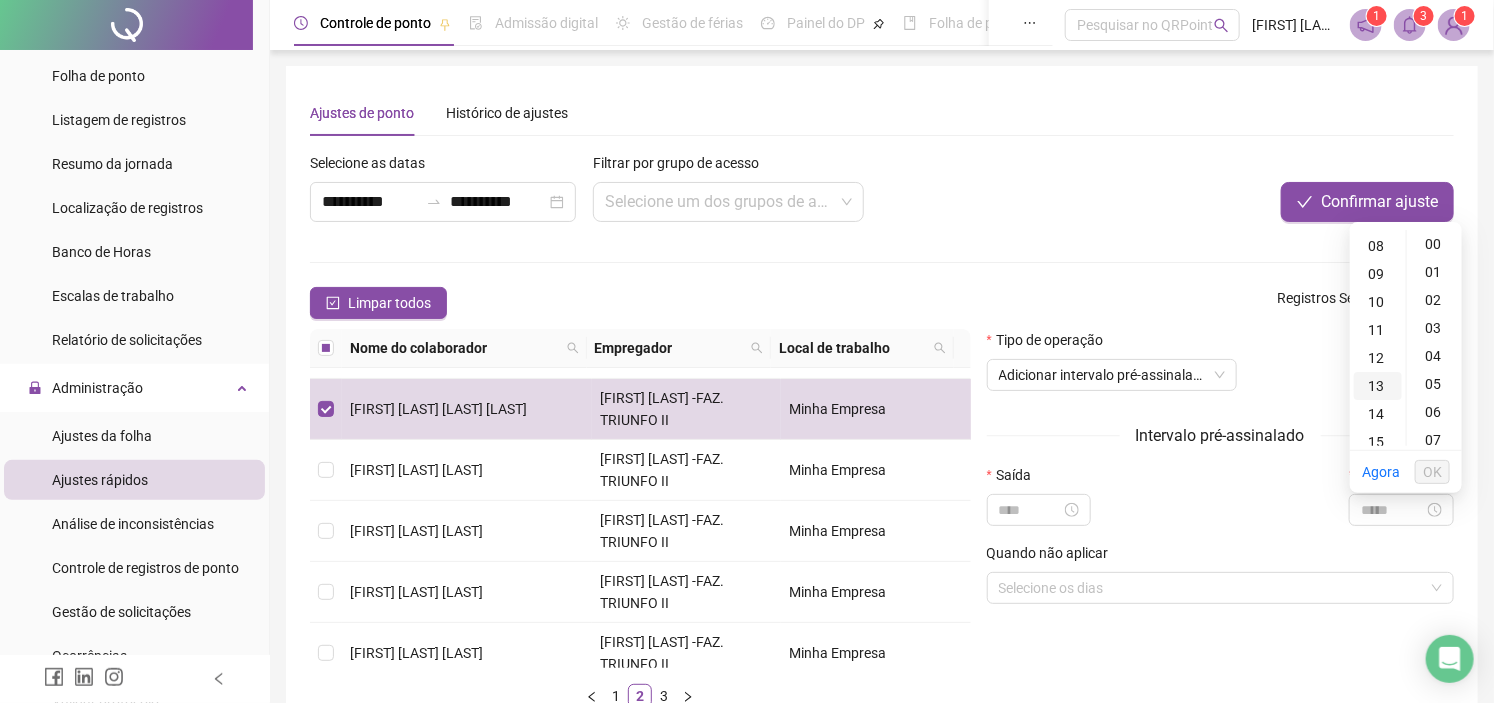 click on "13" at bounding box center [1378, 386] 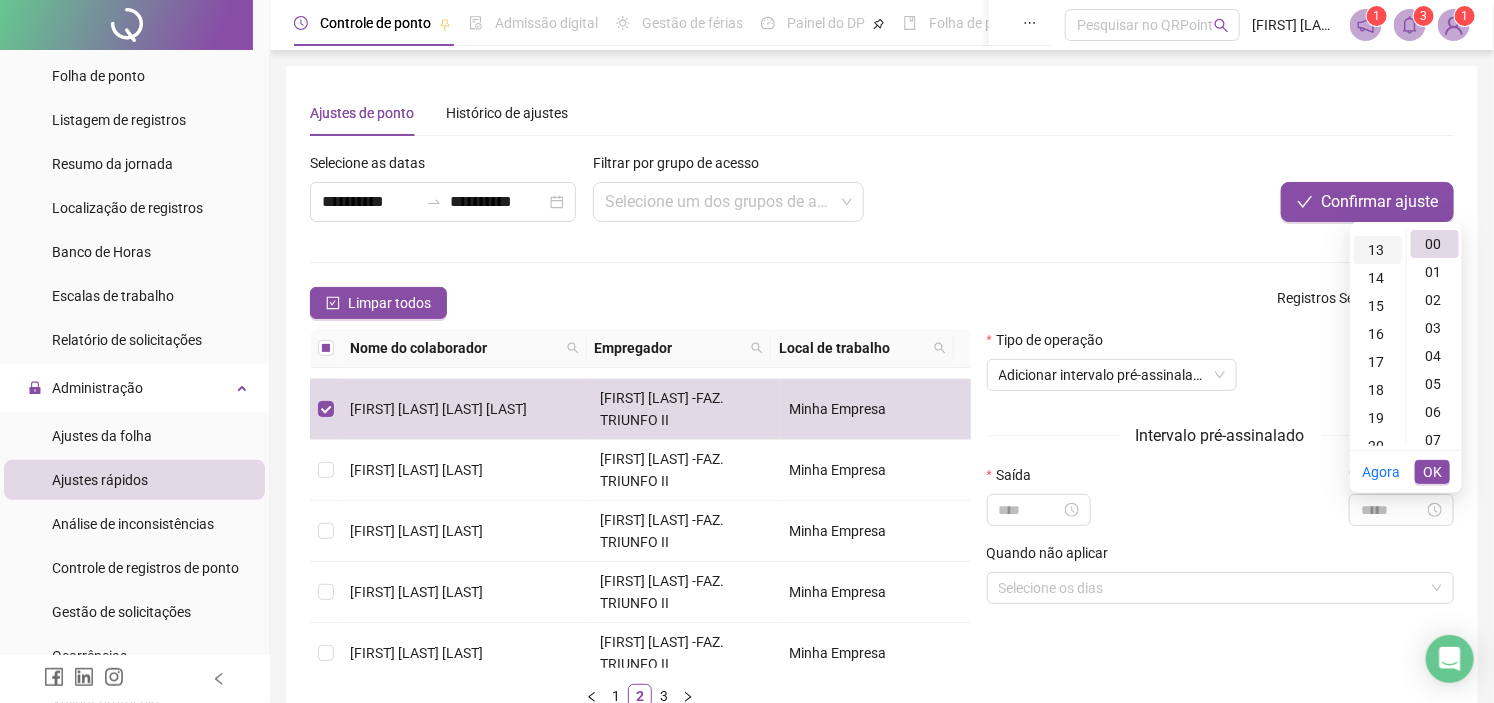 scroll, scrollTop: 364, scrollLeft: 0, axis: vertical 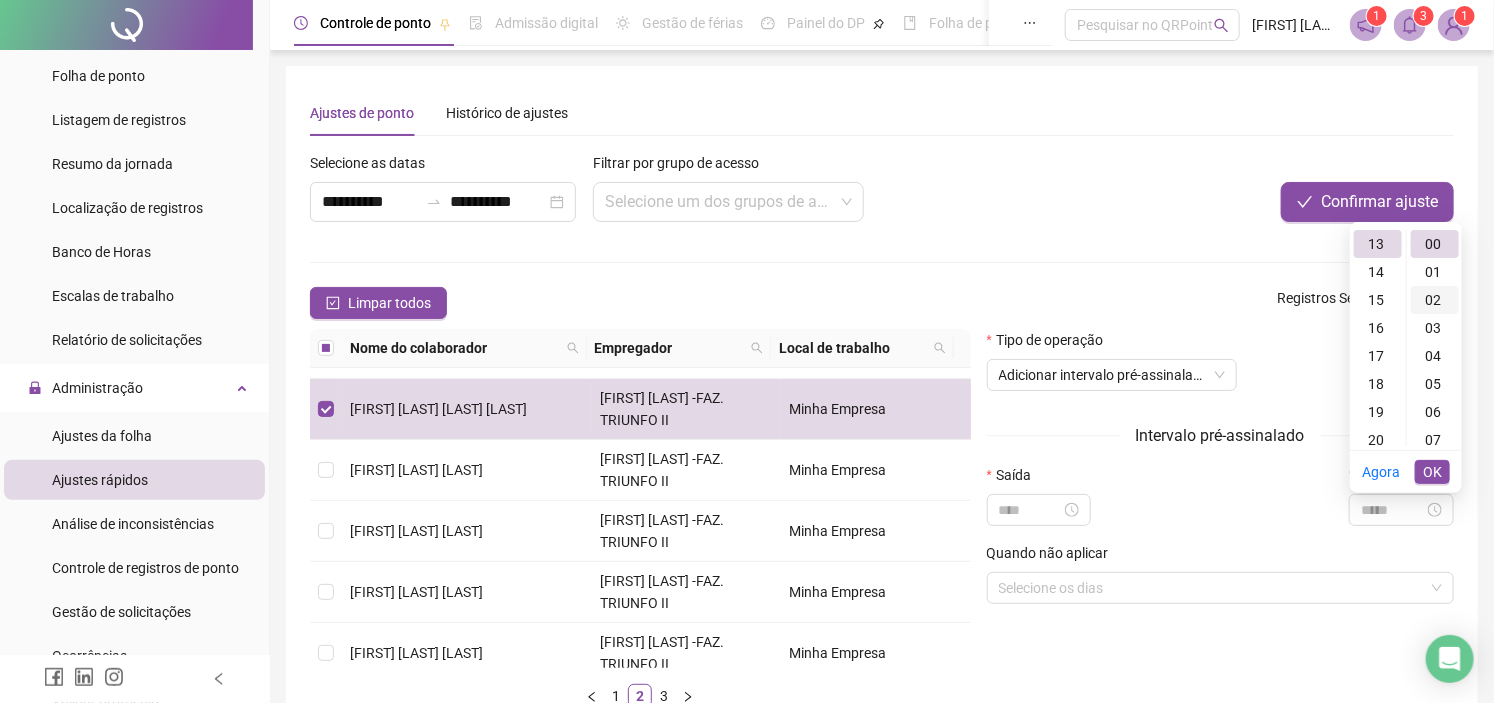 click on "02" at bounding box center [1435, 300] 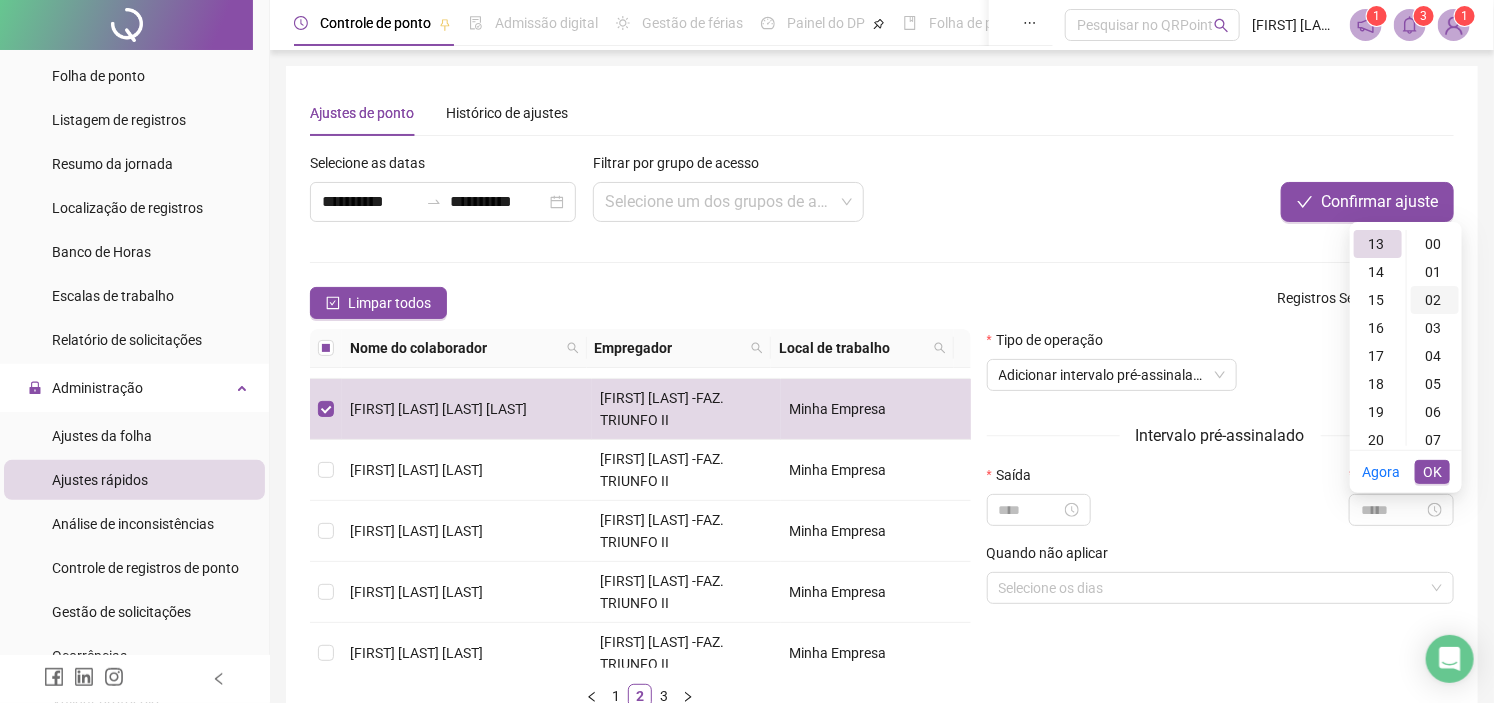 scroll, scrollTop: 54, scrollLeft: 0, axis: vertical 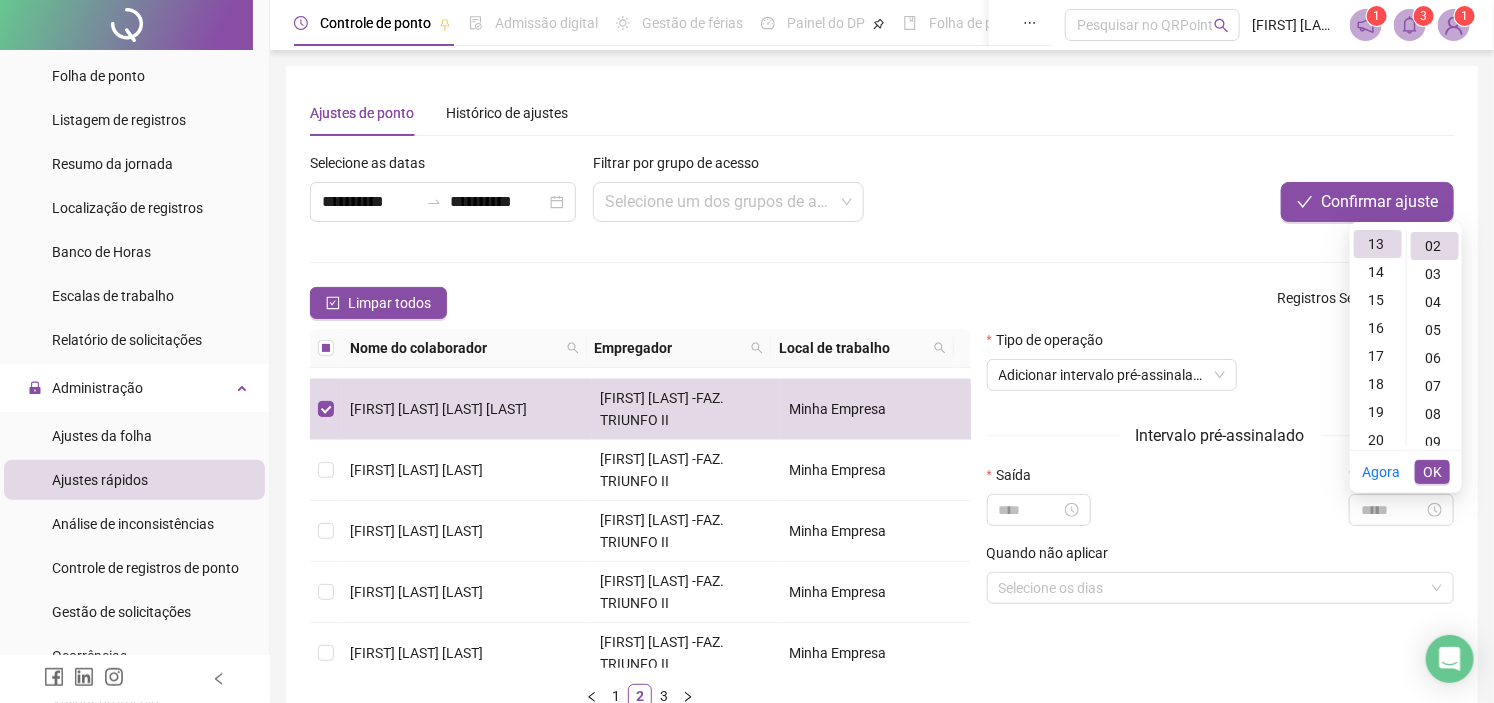 type on "*****" 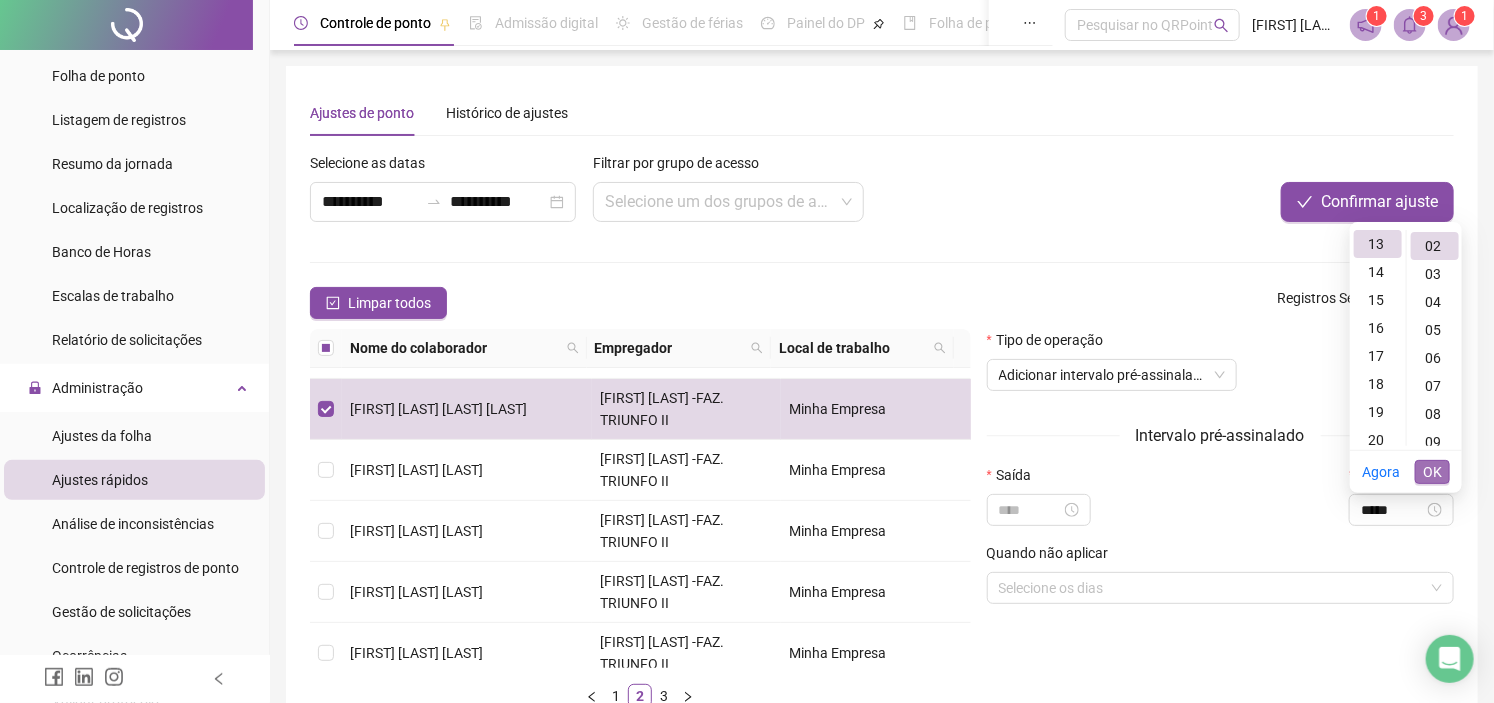 click on "OK" at bounding box center [1432, 472] 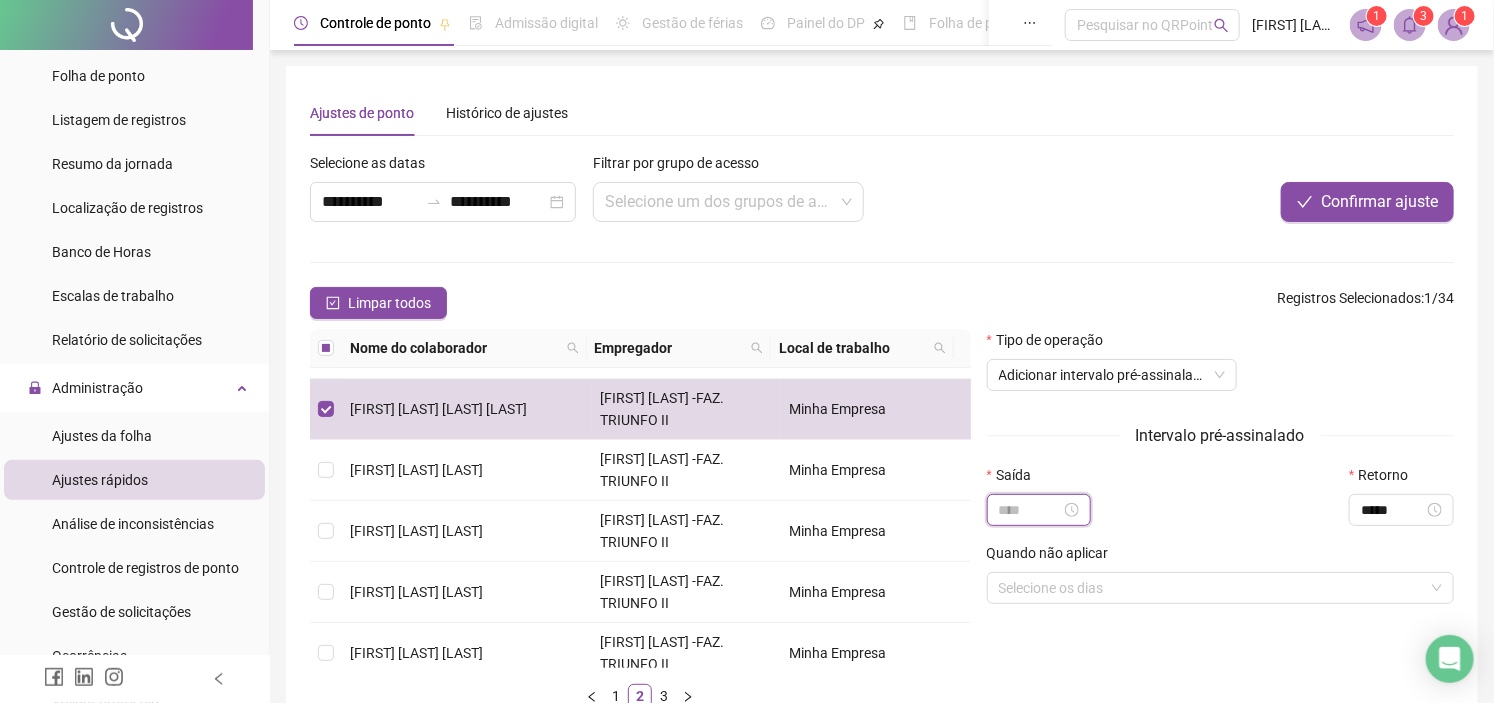 click at bounding box center (1030, 510) 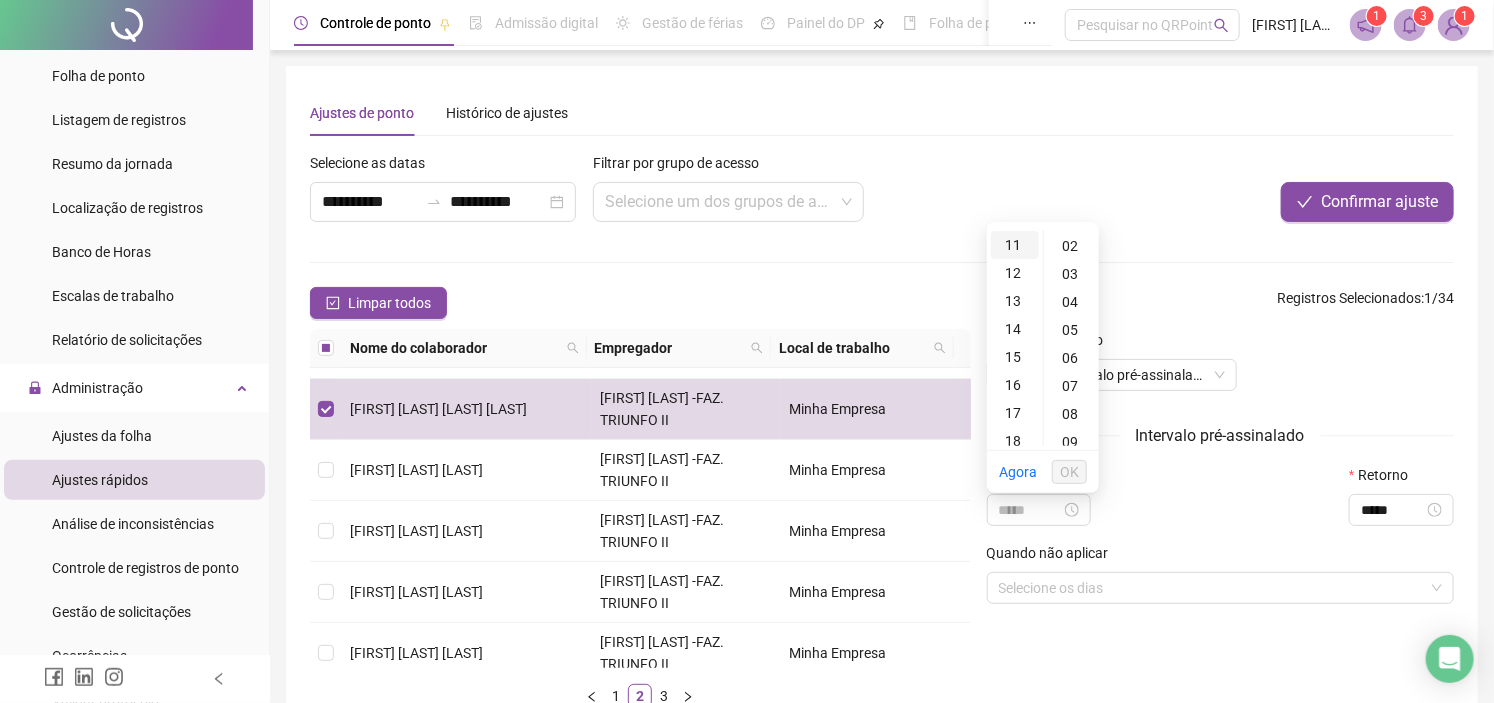 click on "11" at bounding box center (1015, 245) 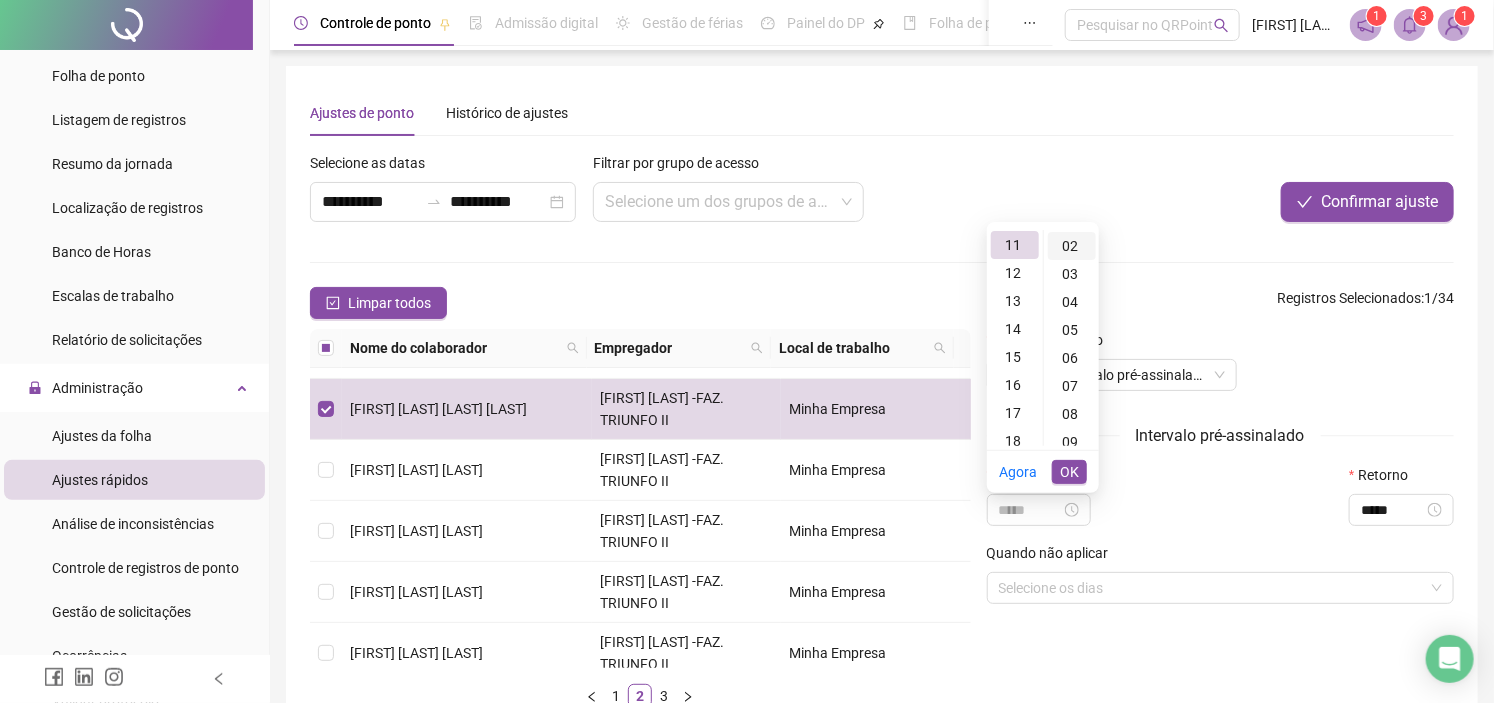 click on "02" at bounding box center [1072, 246] 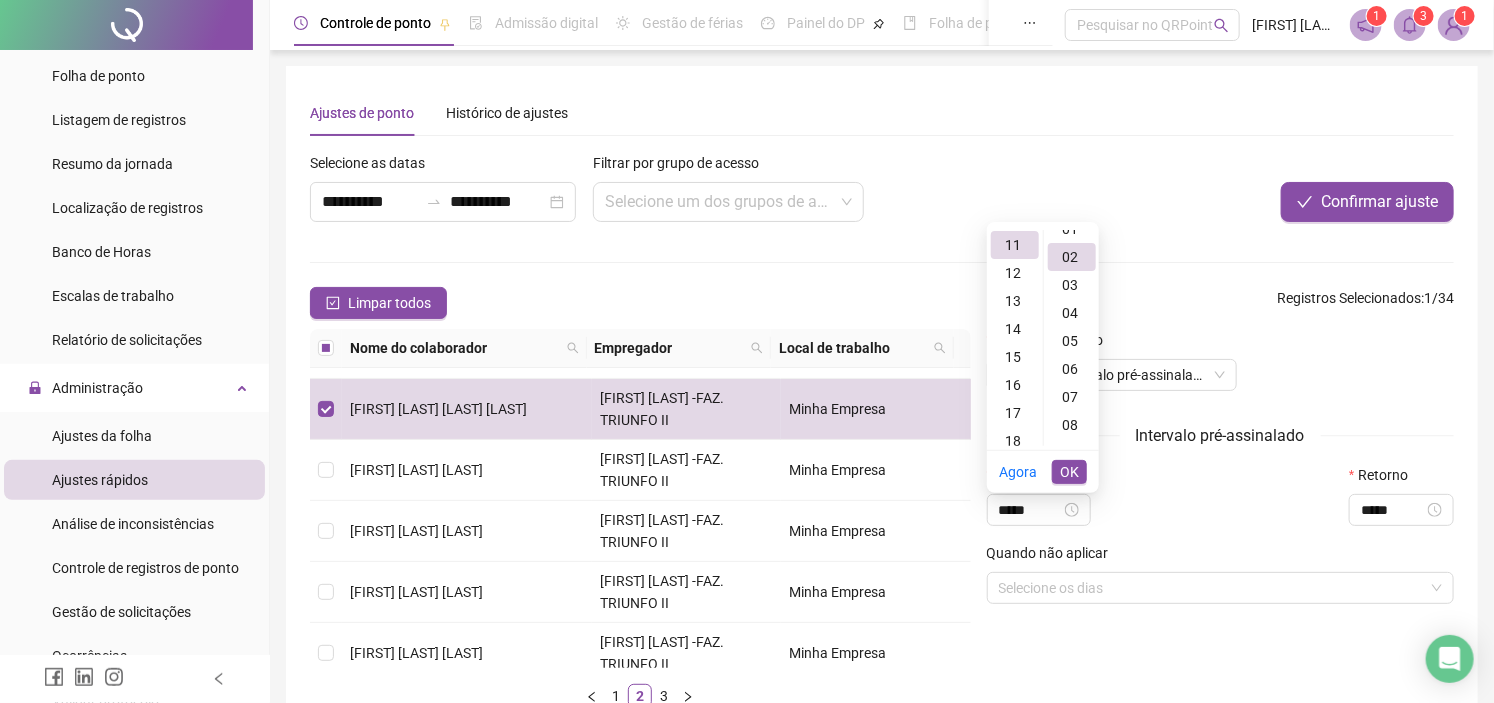 scroll, scrollTop: 0, scrollLeft: 0, axis: both 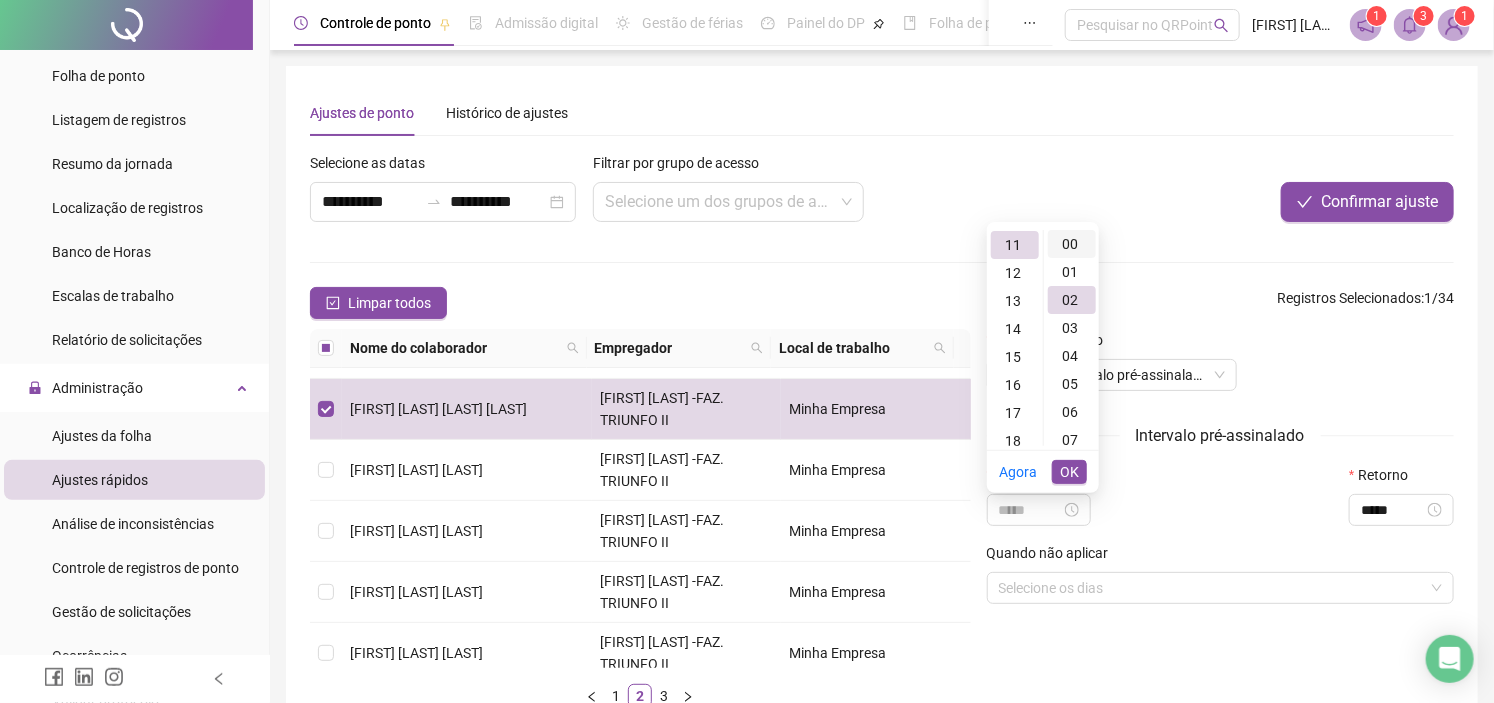 click on "00" at bounding box center [1072, 244] 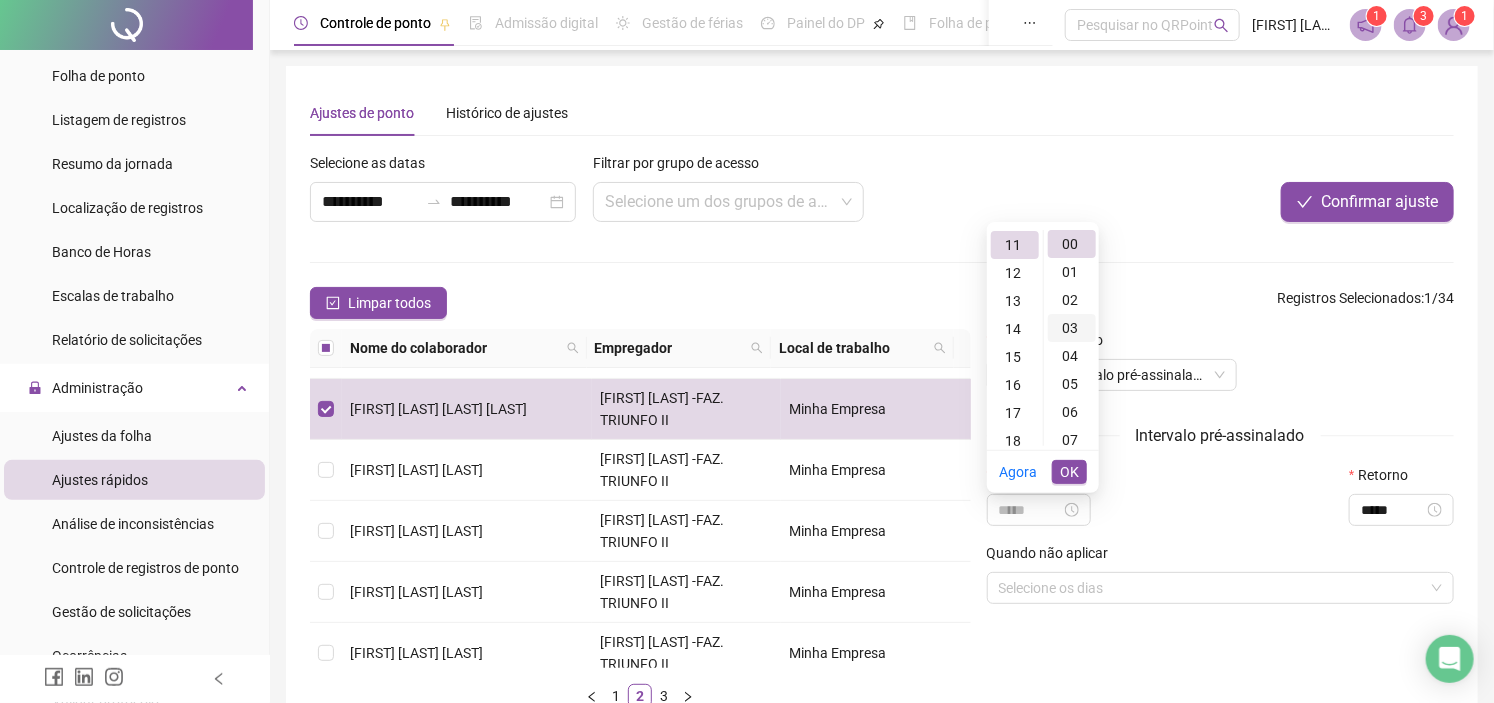 click on "03" at bounding box center [1072, 328] 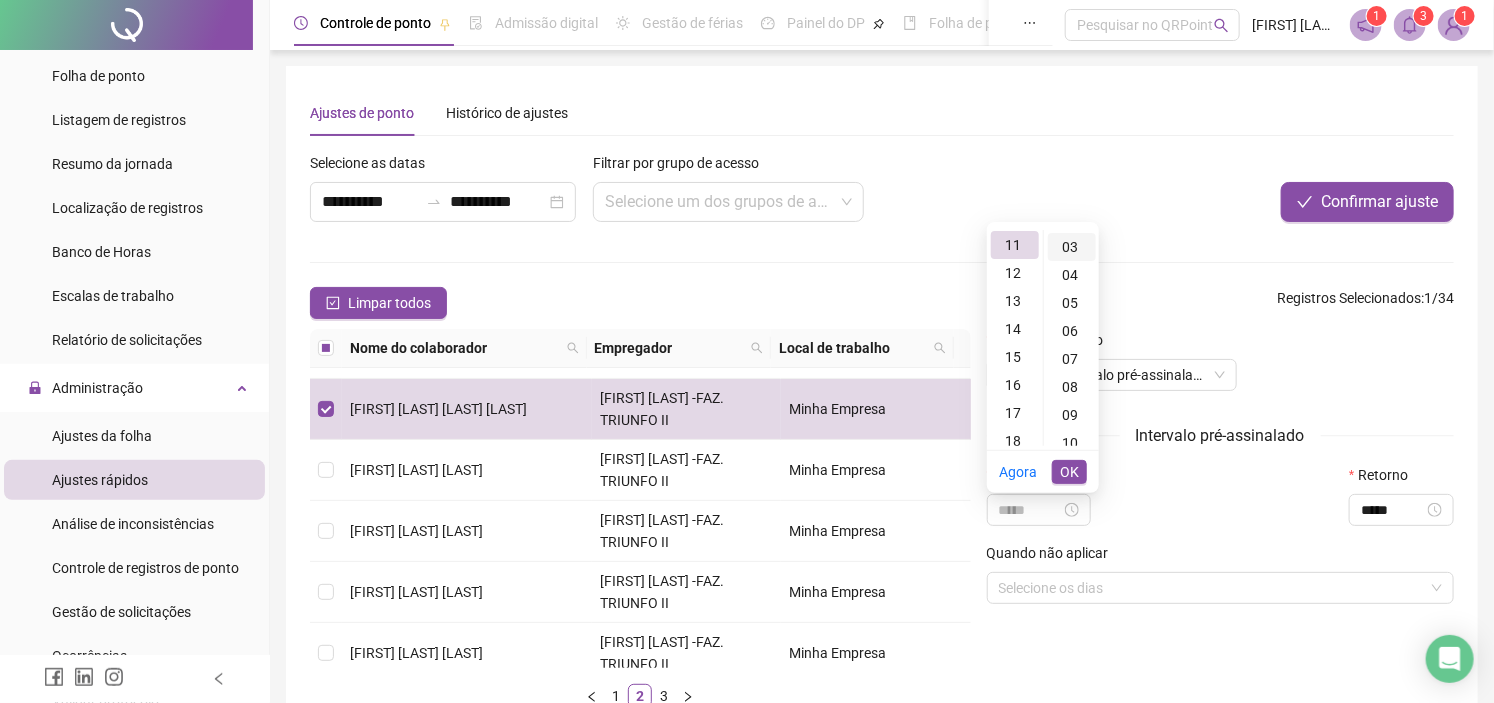 scroll, scrollTop: 84, scrollLeft: 0, axis: vertical 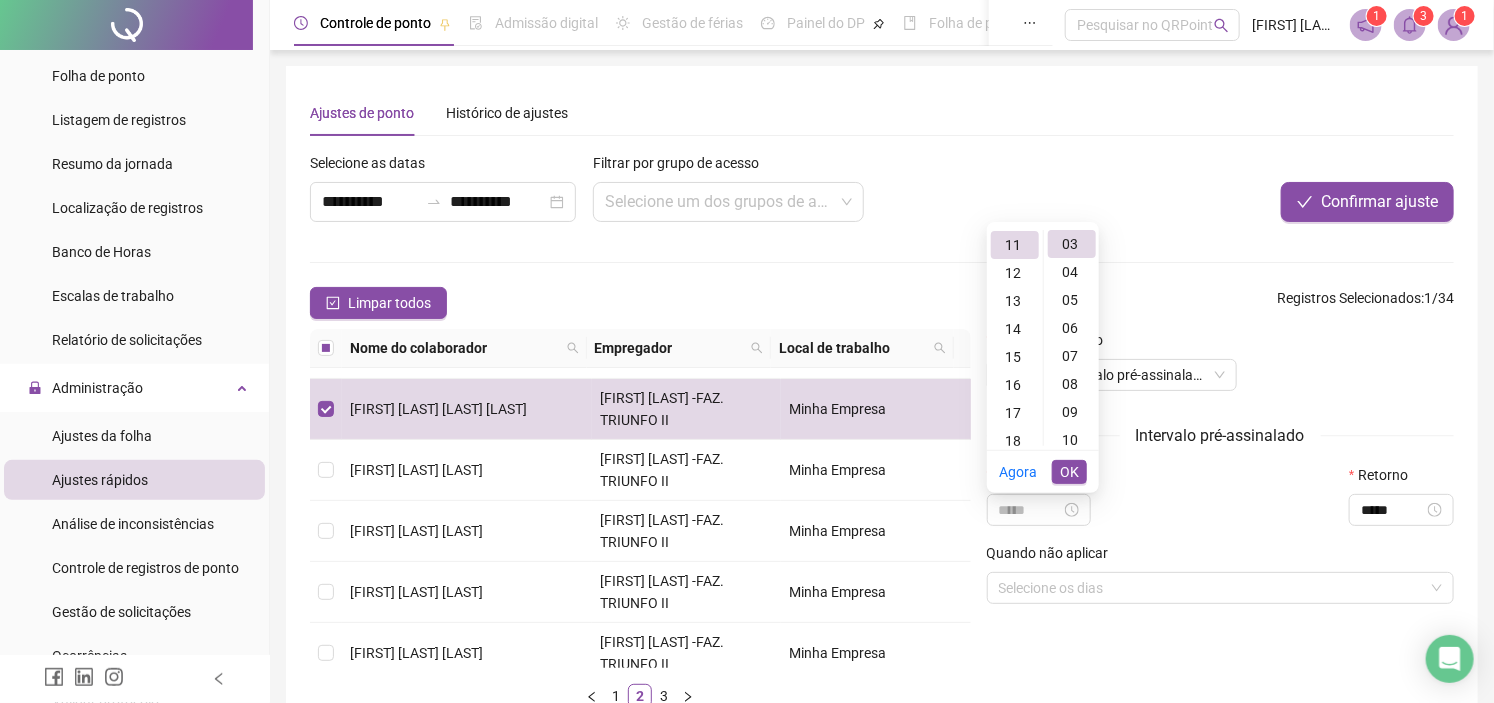 type on "*****" 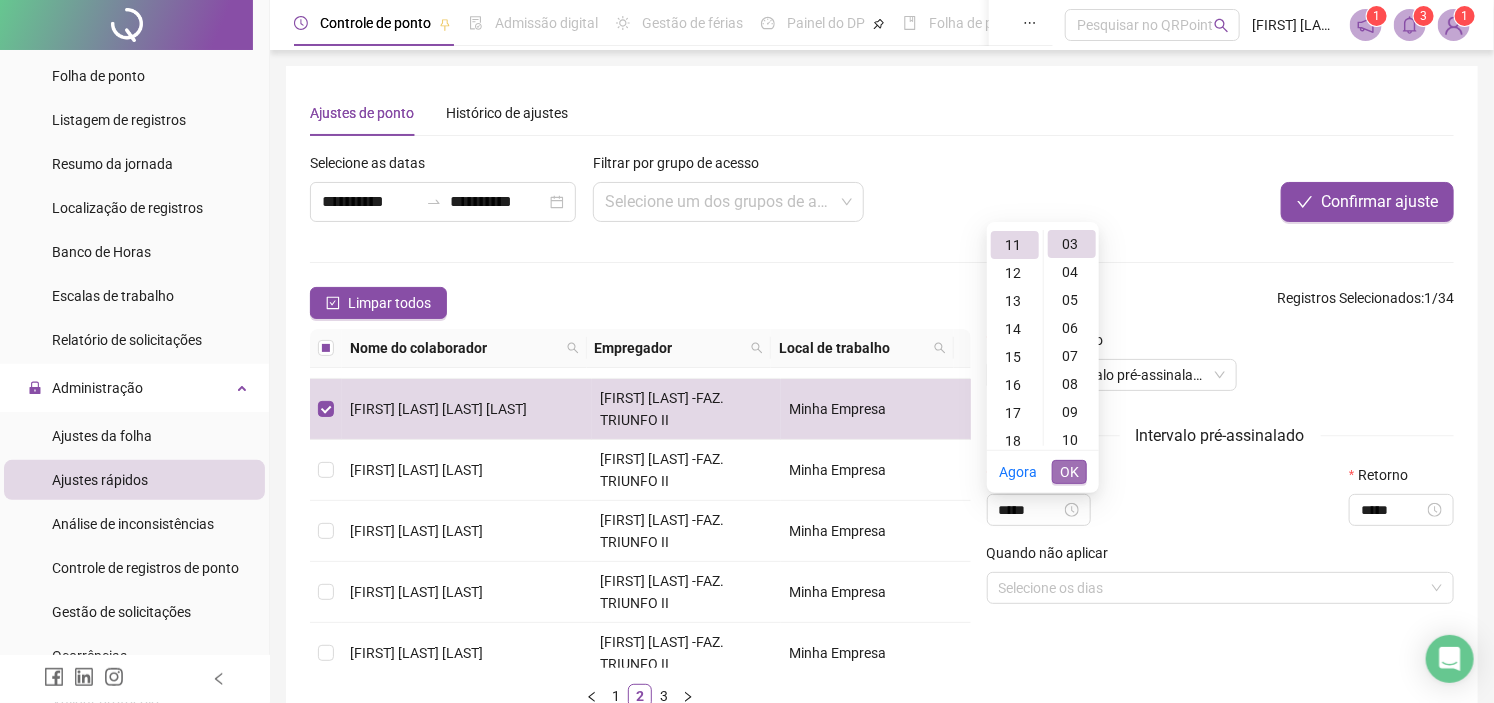click on "OK" at bounding box center (1069, 472) 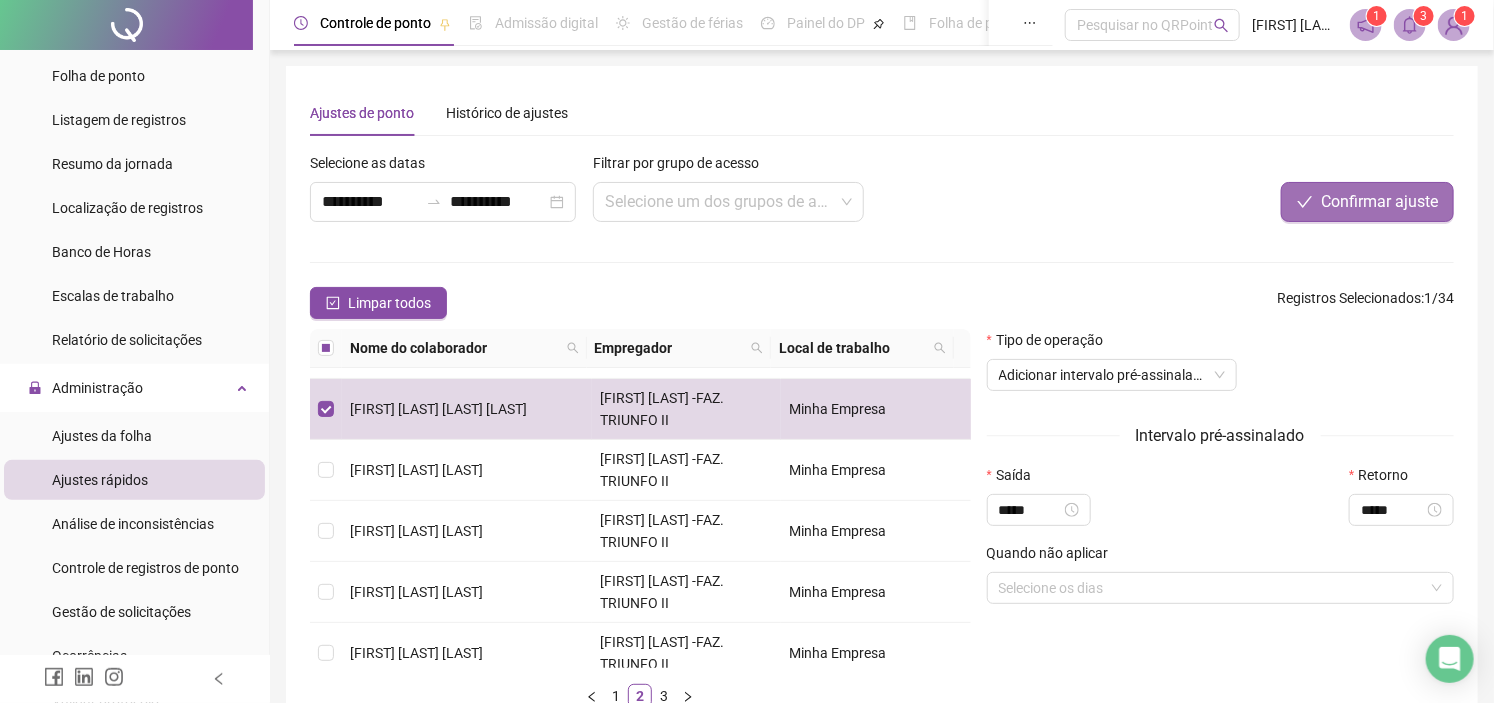 click on "Confirmar ajuste" at bounding box center [1379, 202] 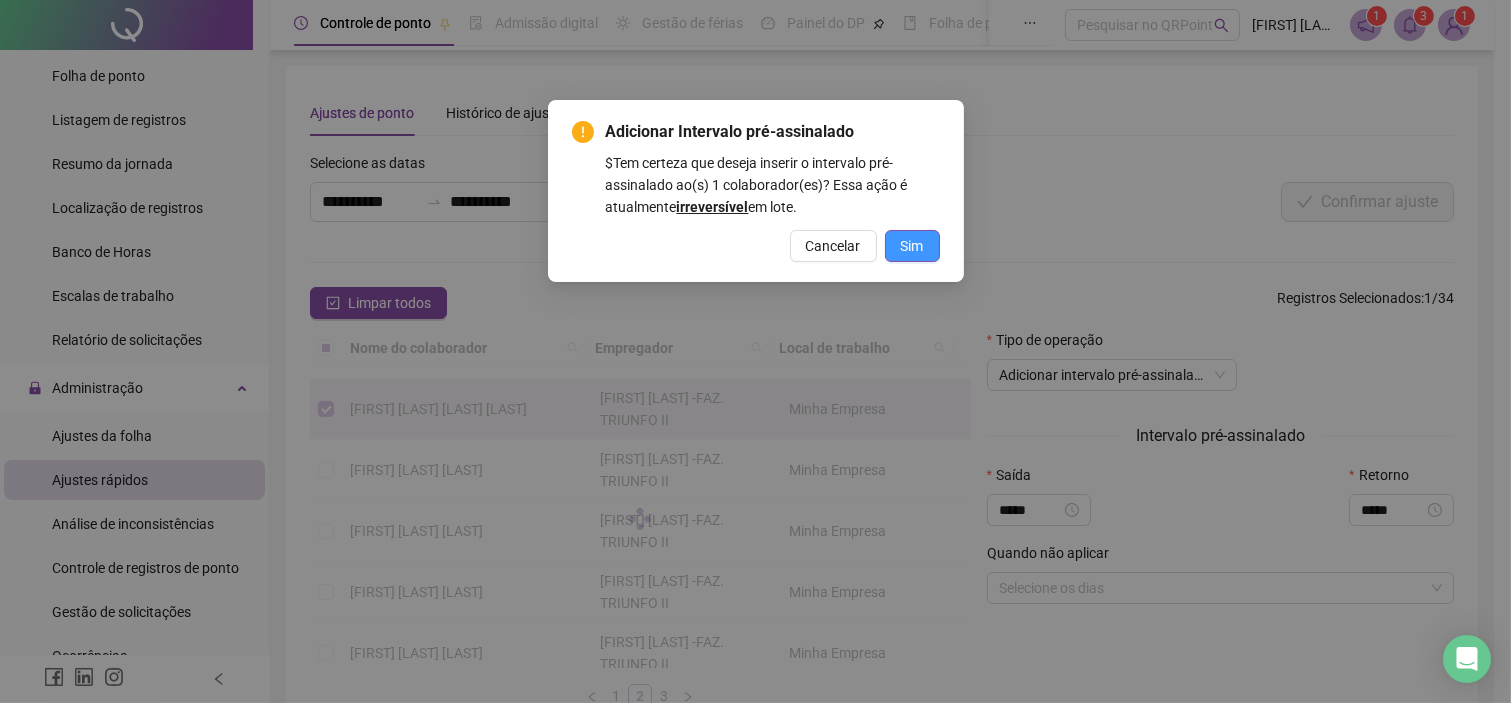 click on "Sim" at bounding box center (912, 246) 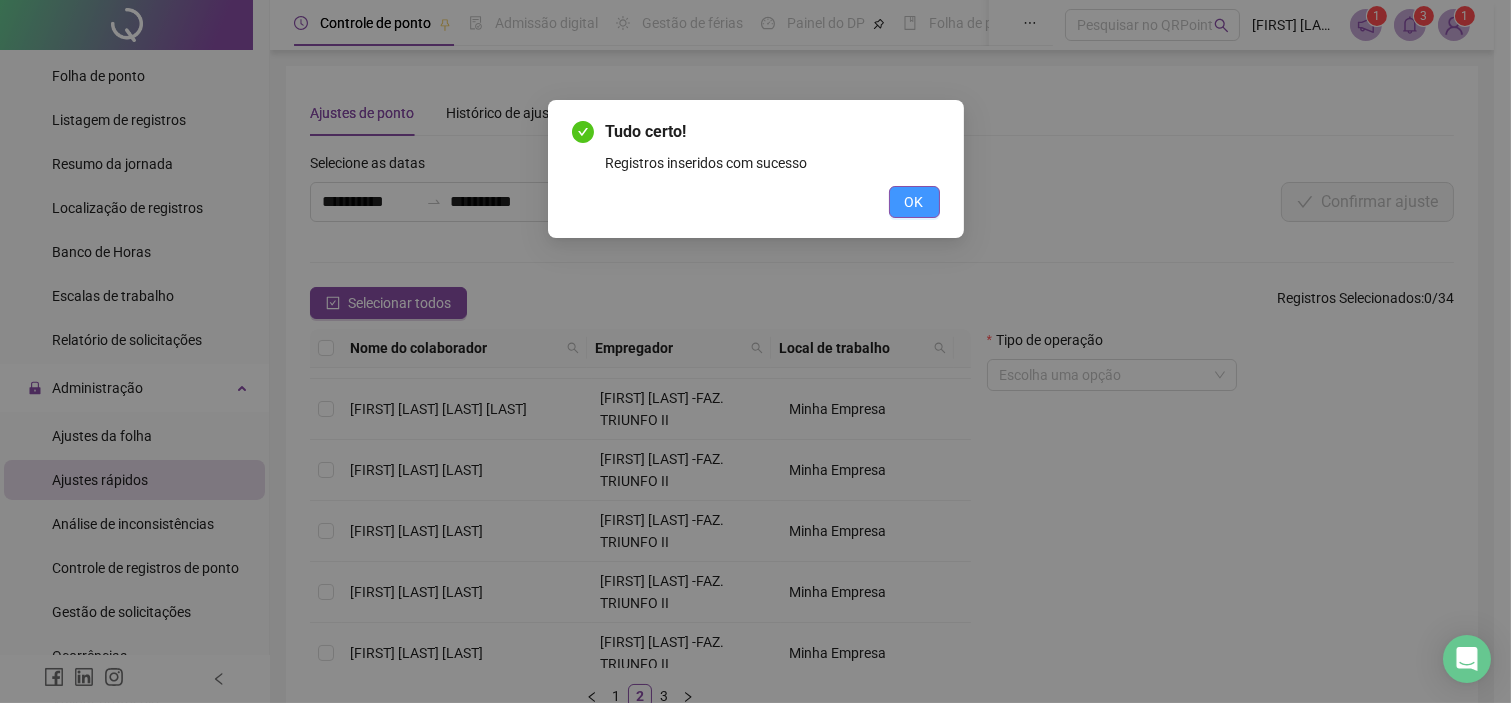 click on "OK" at bounding box center (914, 202) 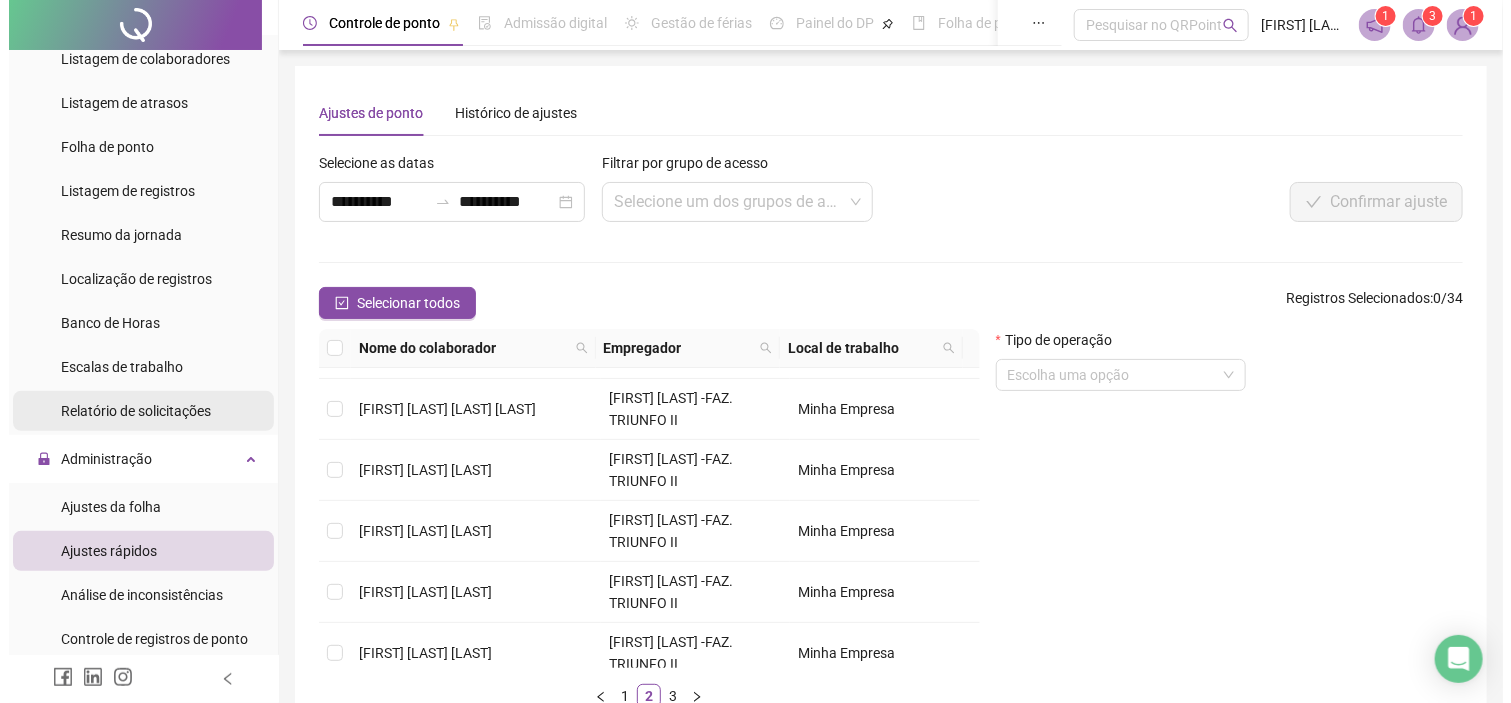 scroll, scrollTop: 0, scrollLeft: 0, axis: both 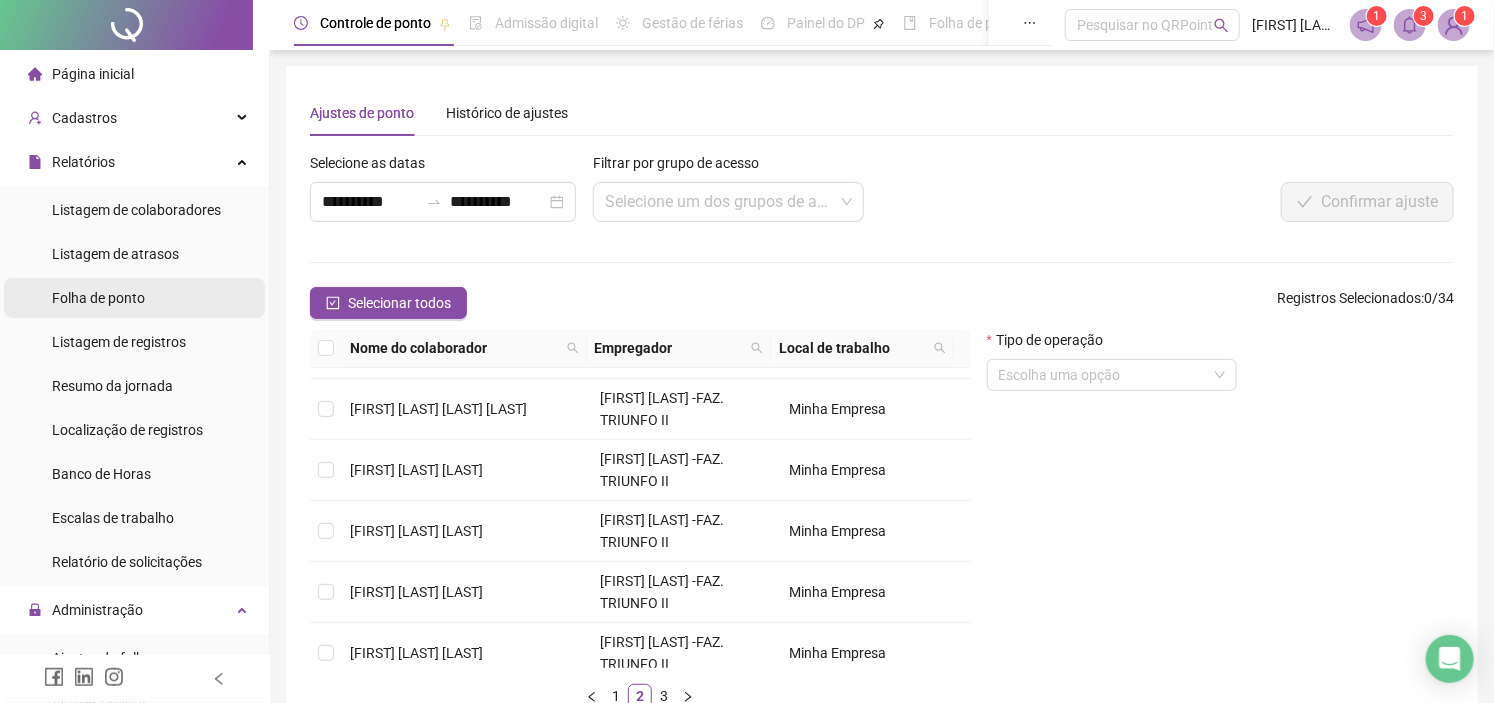 click on "Folha de ponto" at bounding box center [98, 298] 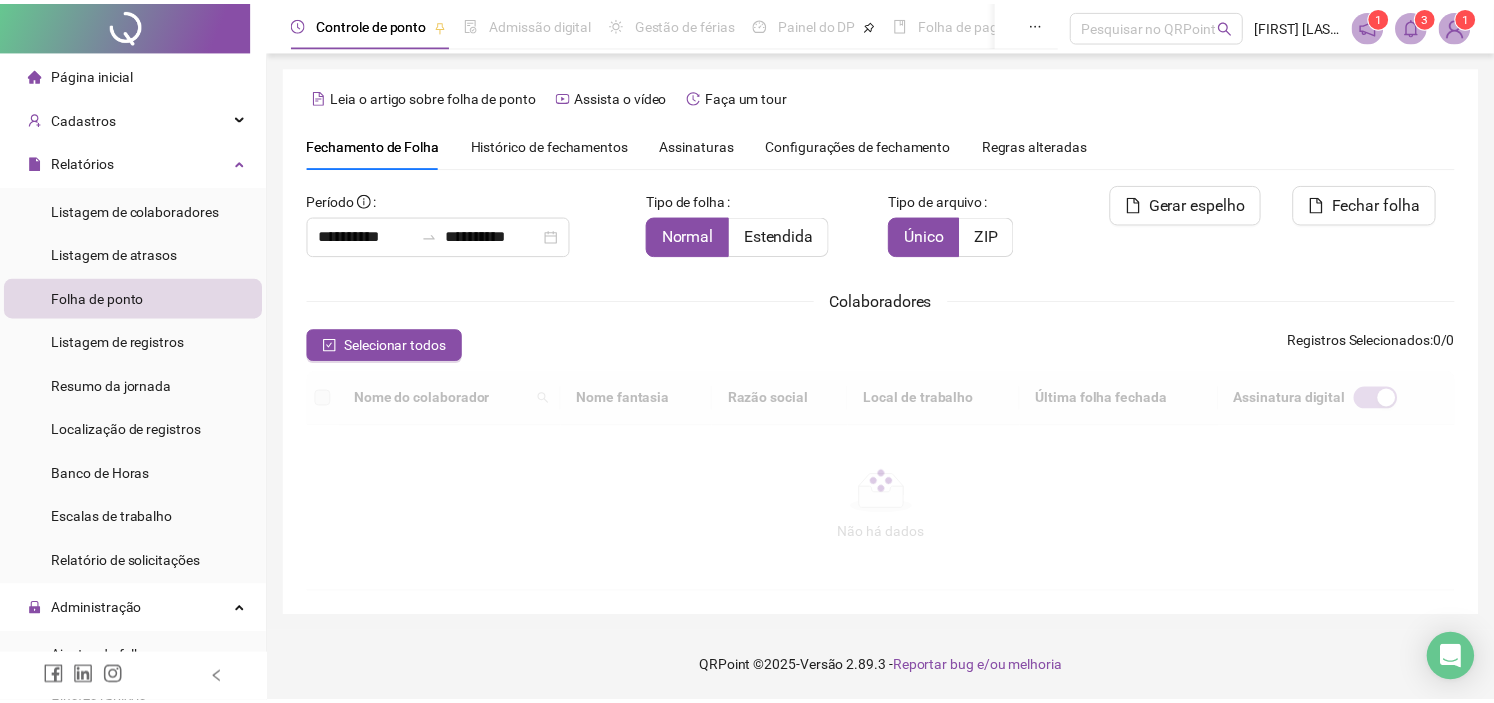 scroll, scrollTop: 57, scrollLeft: 0, axis: vertical 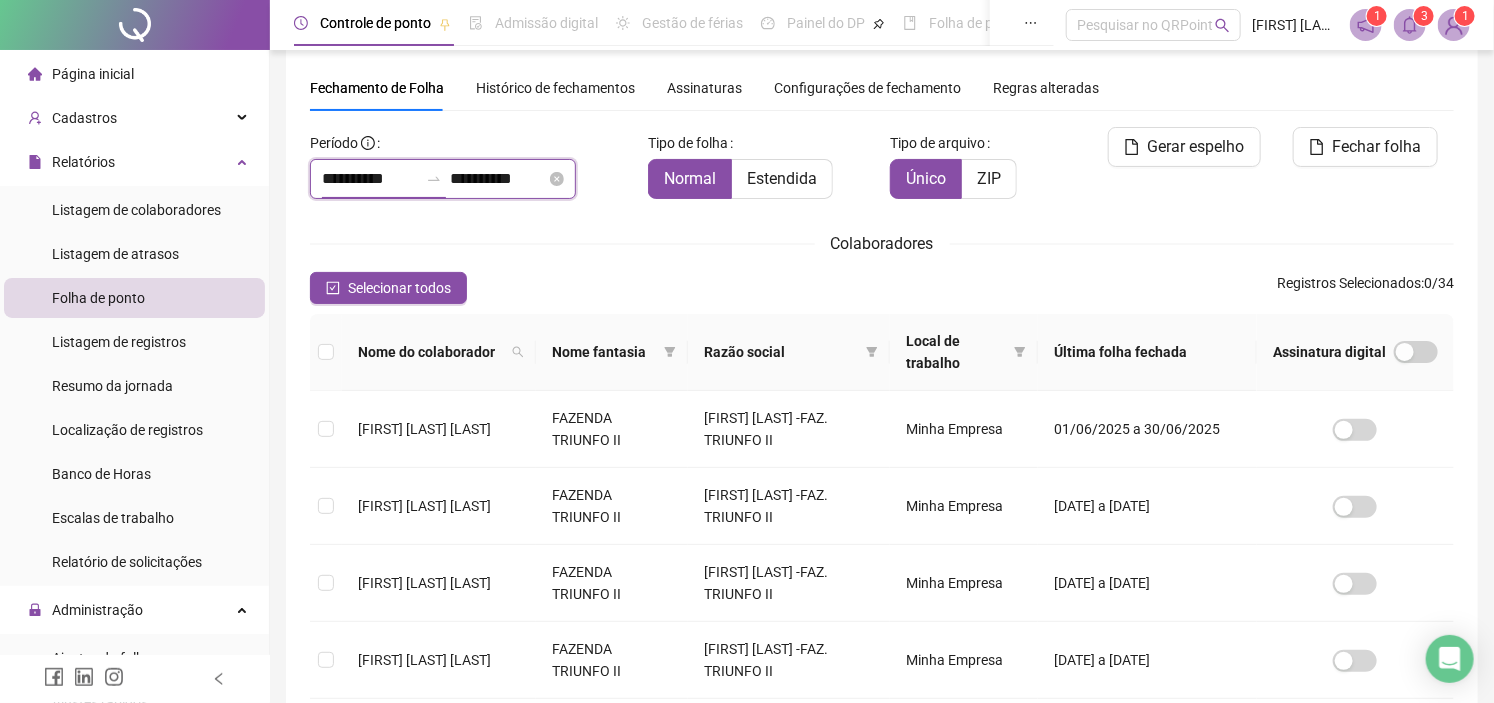 click on "**********" at bounding box center (370, 179) 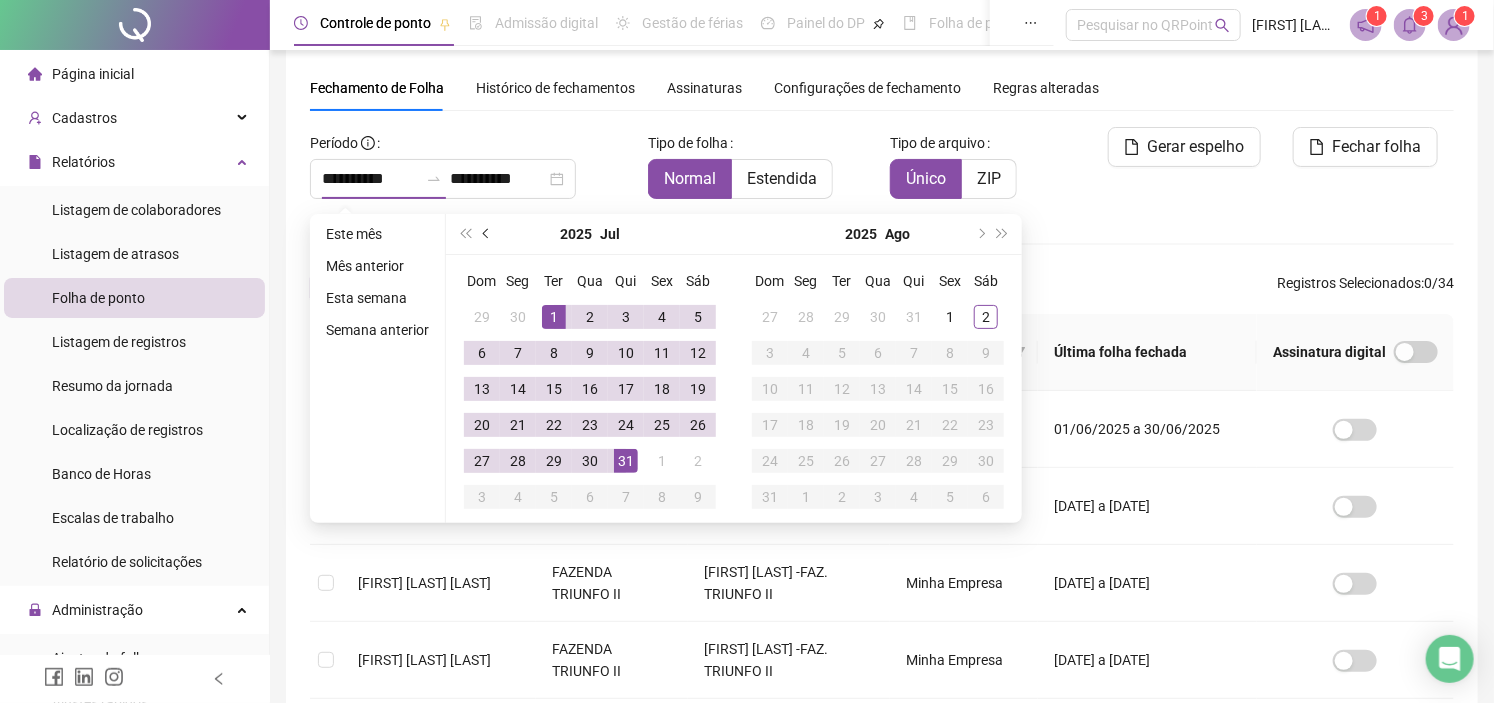 click at bounding box center (488, 234) 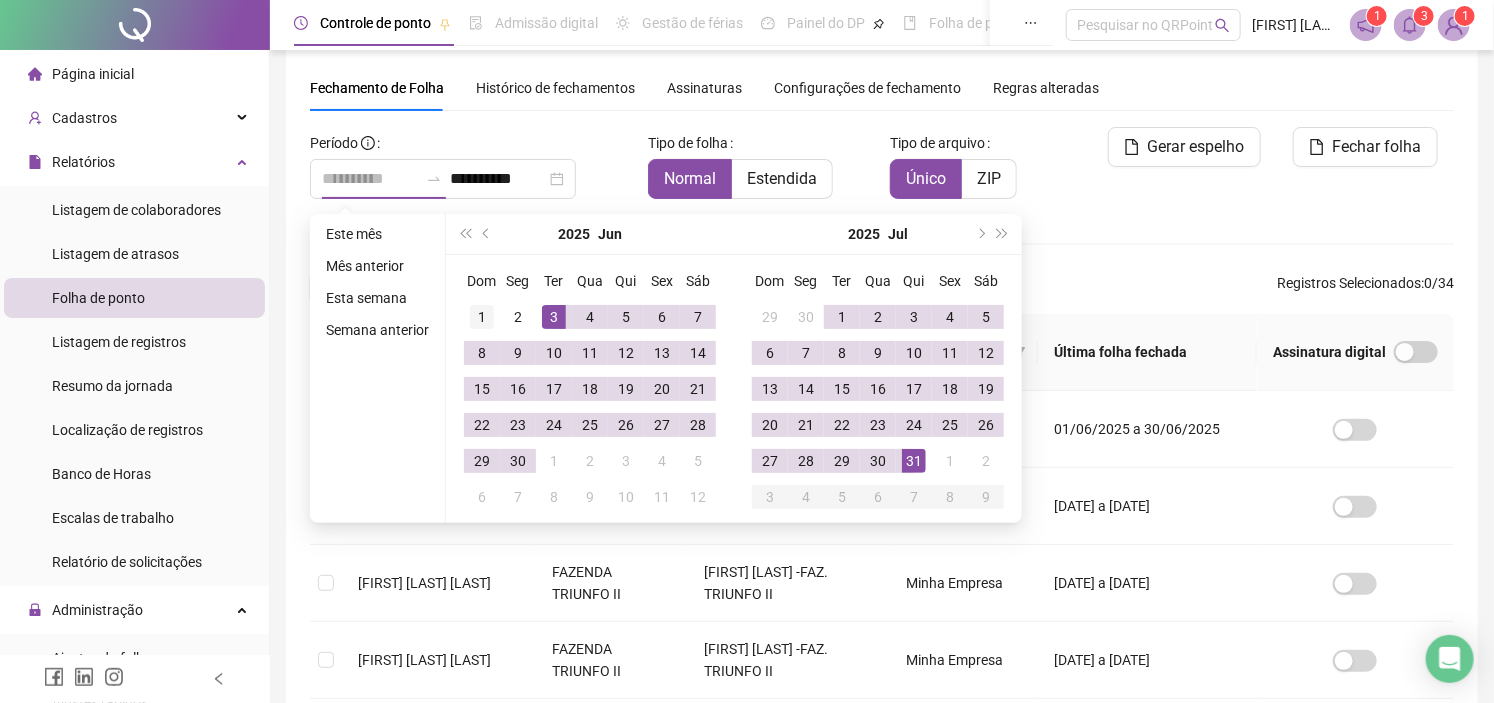 type on "**********" 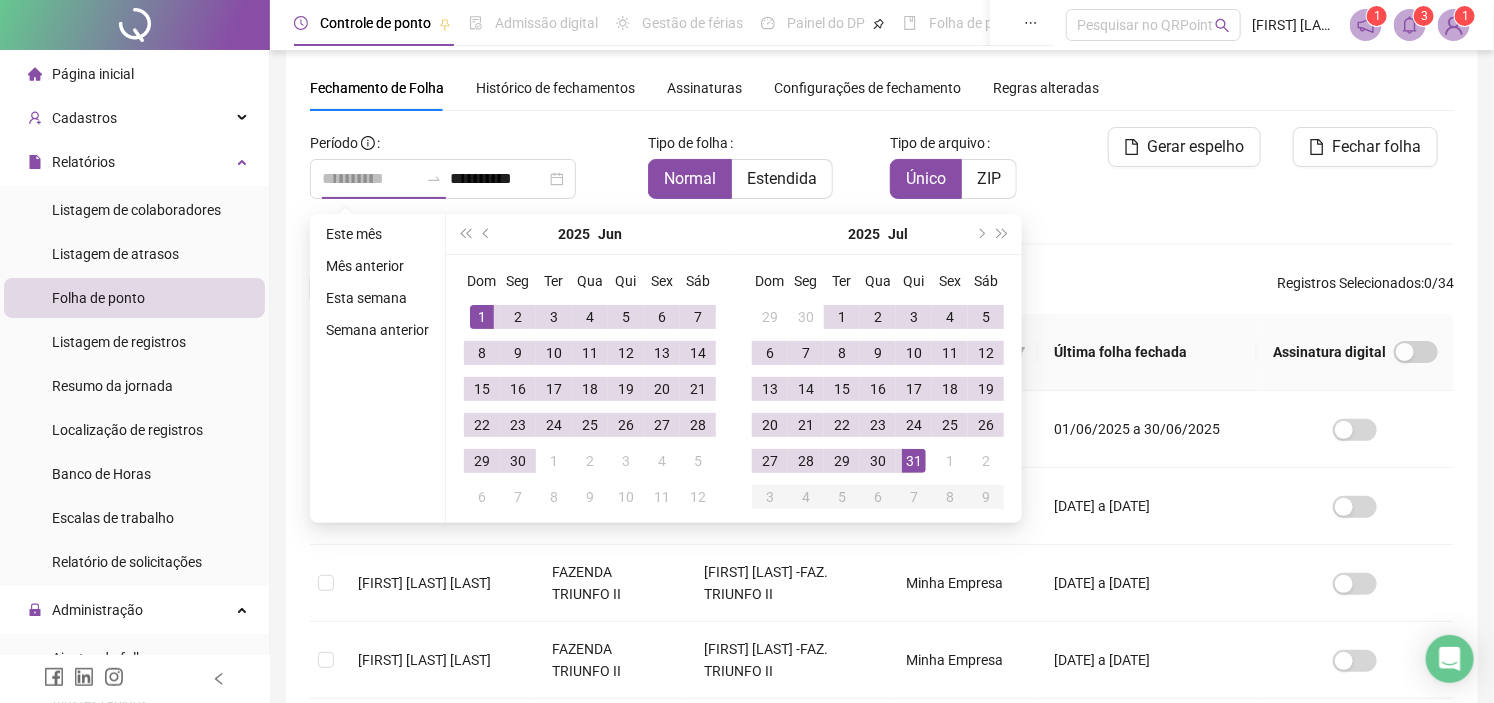 click on "1" at bounding box center [482, 317] 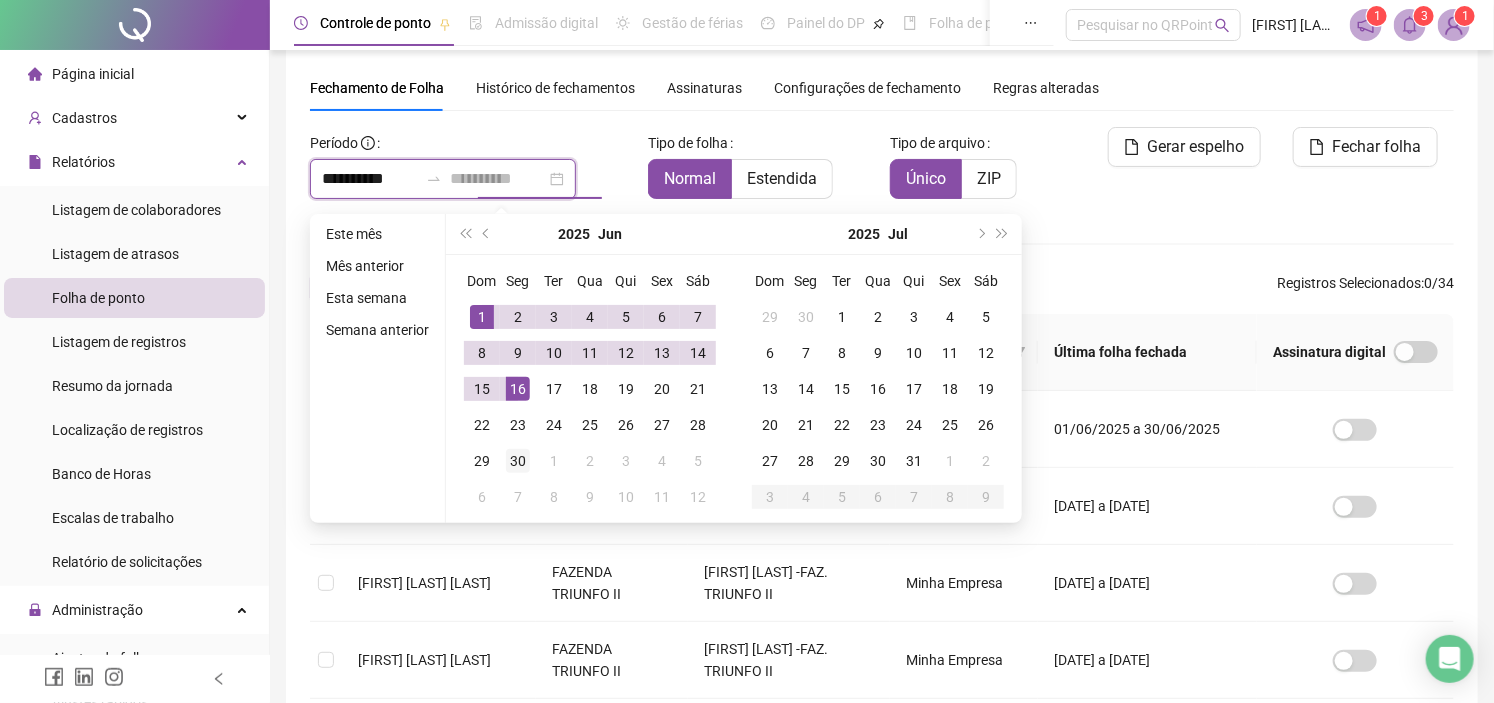 type on "**********" 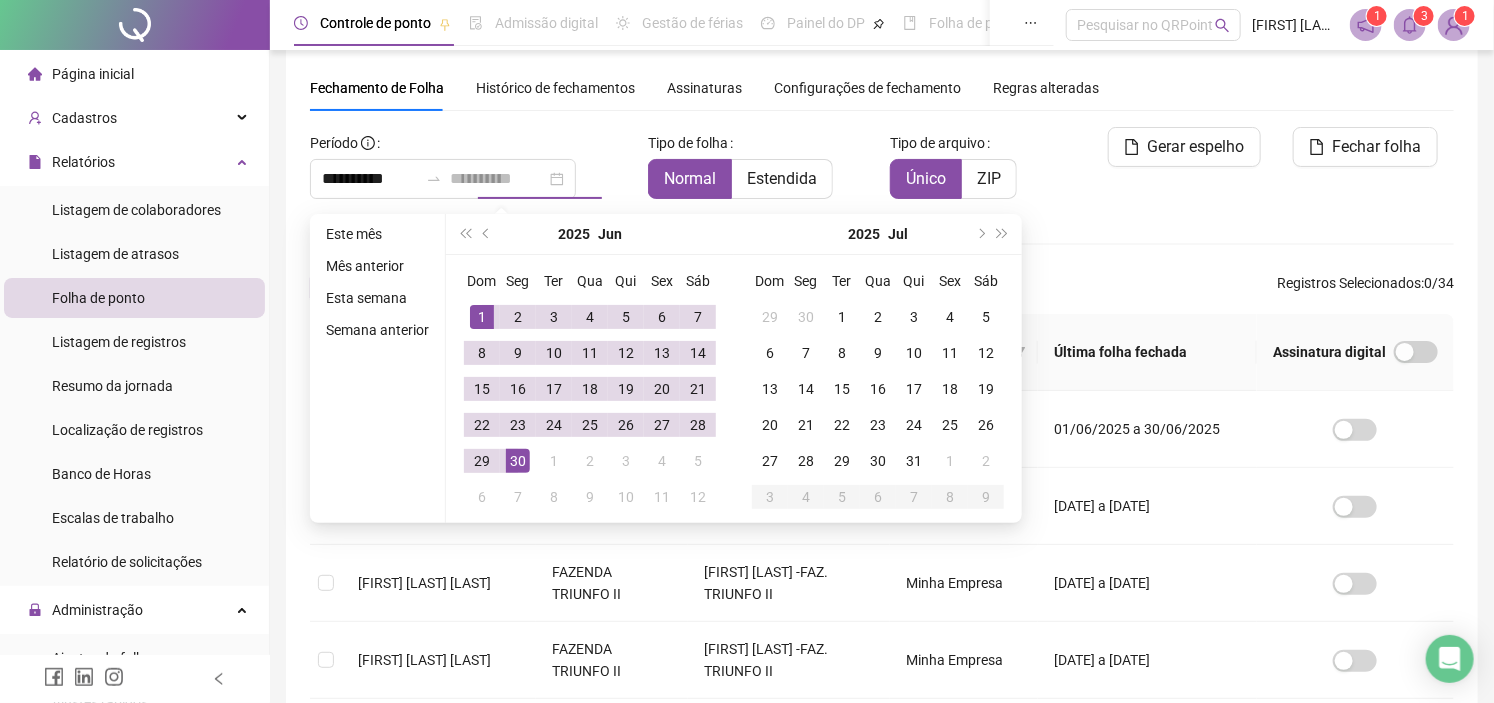click on "30" at bounding box center (518, 461) 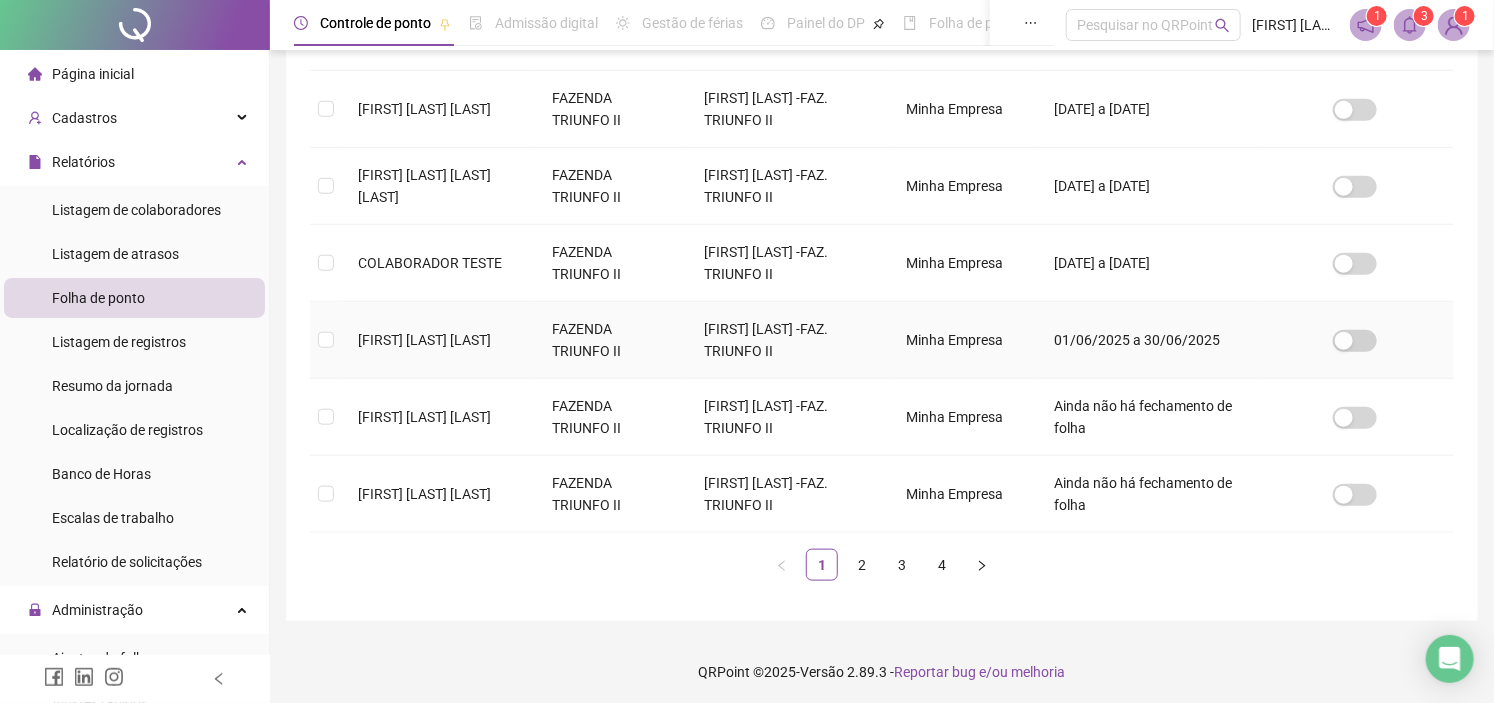 scroll, scrollTop: 688, scrollLeft: 0, axis: vertical 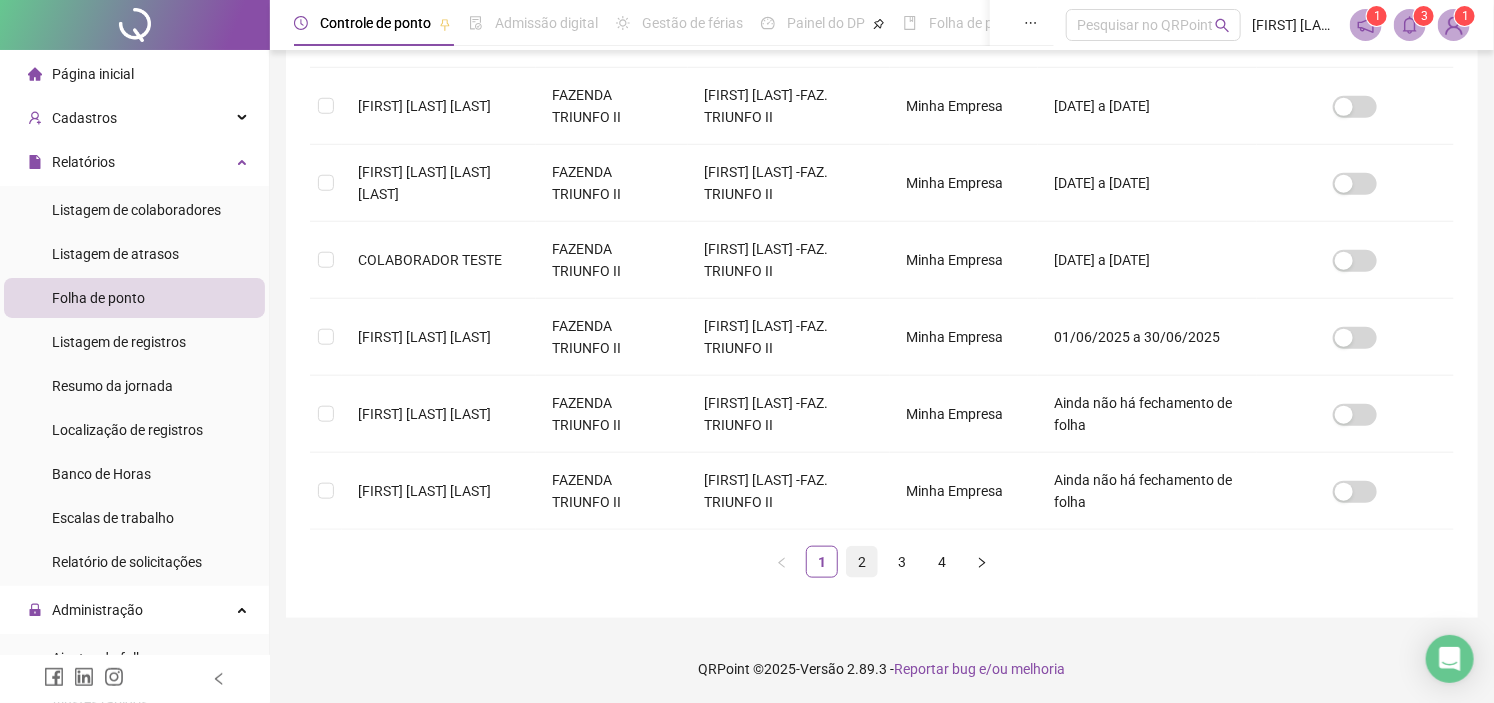 click on "2" at bounding box center (862, 562) 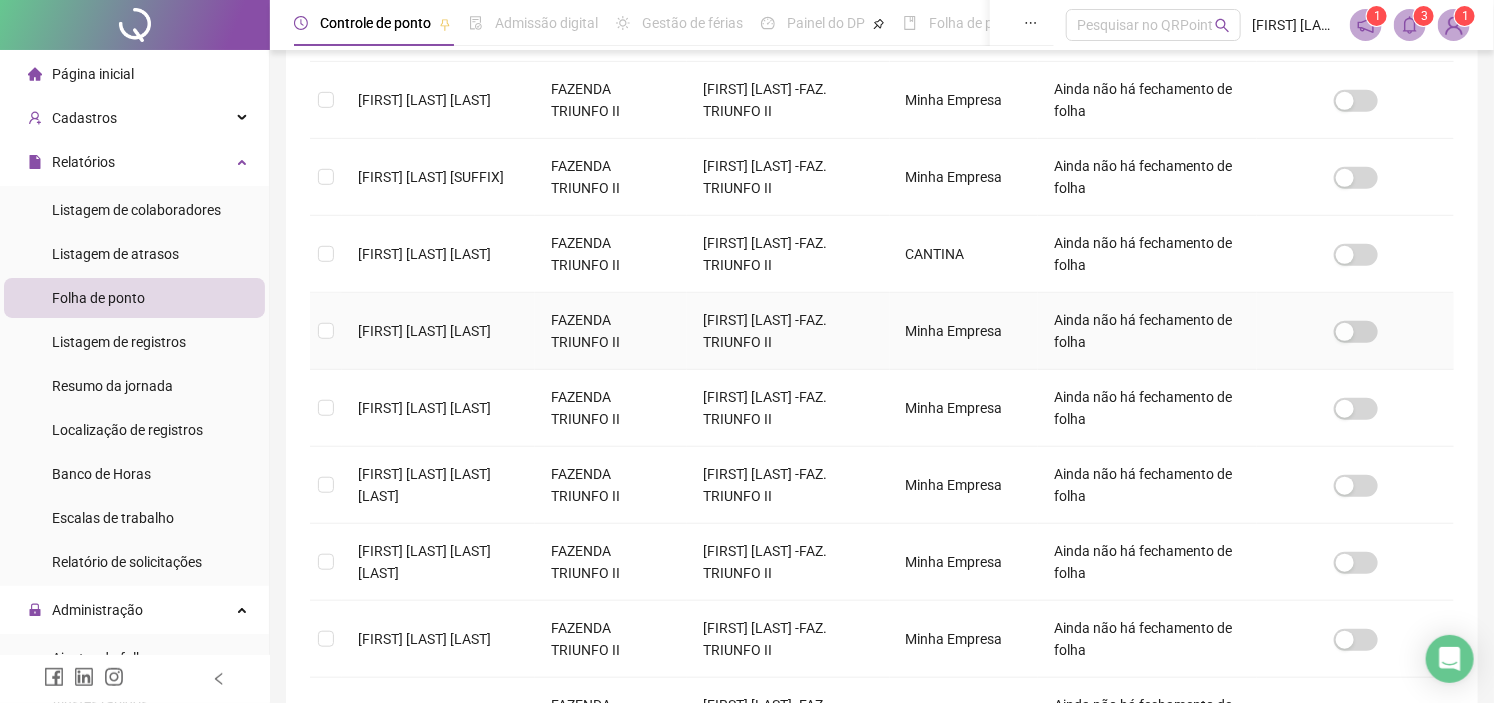 scroll, scrollTop: 502, scrollLeft: 0, axis: vertical 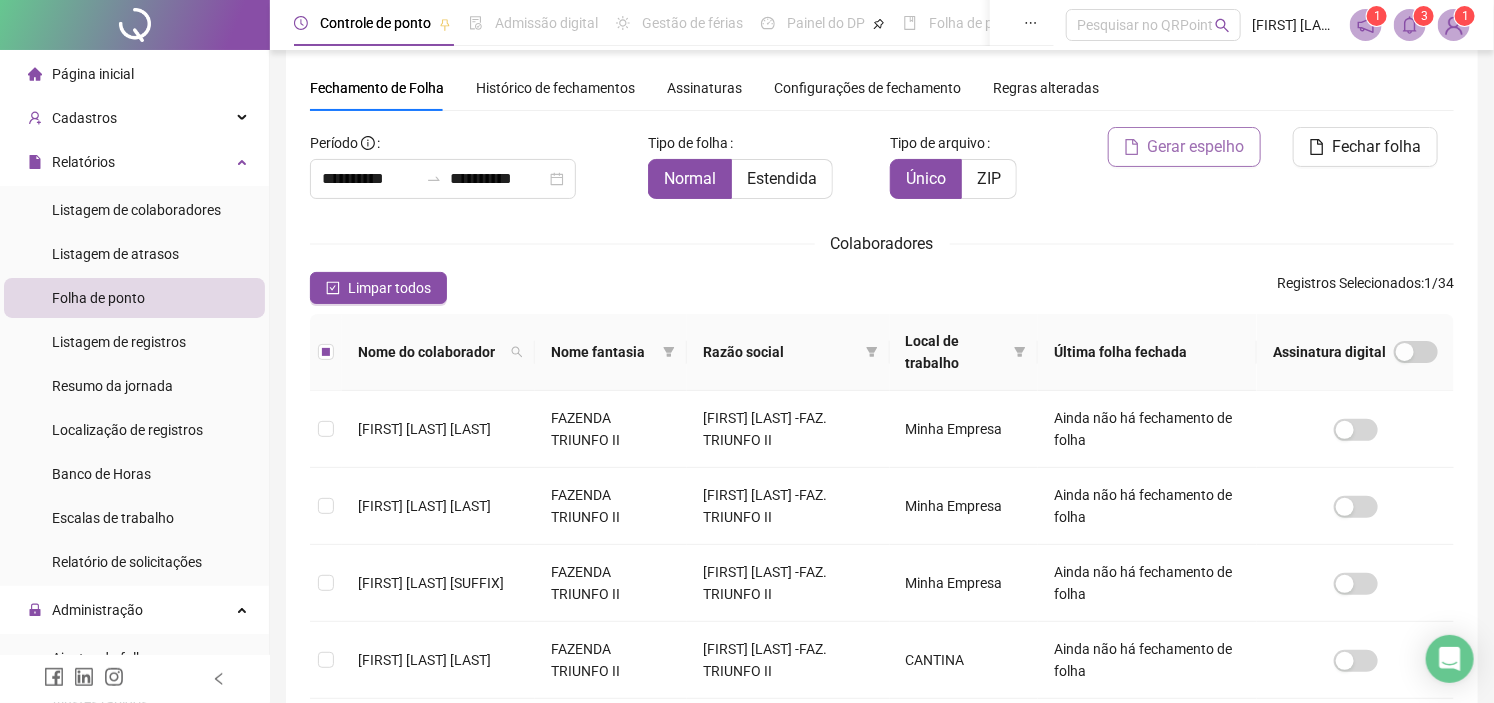 click on "Gerar espelho" at bounding box center [1196, 147] 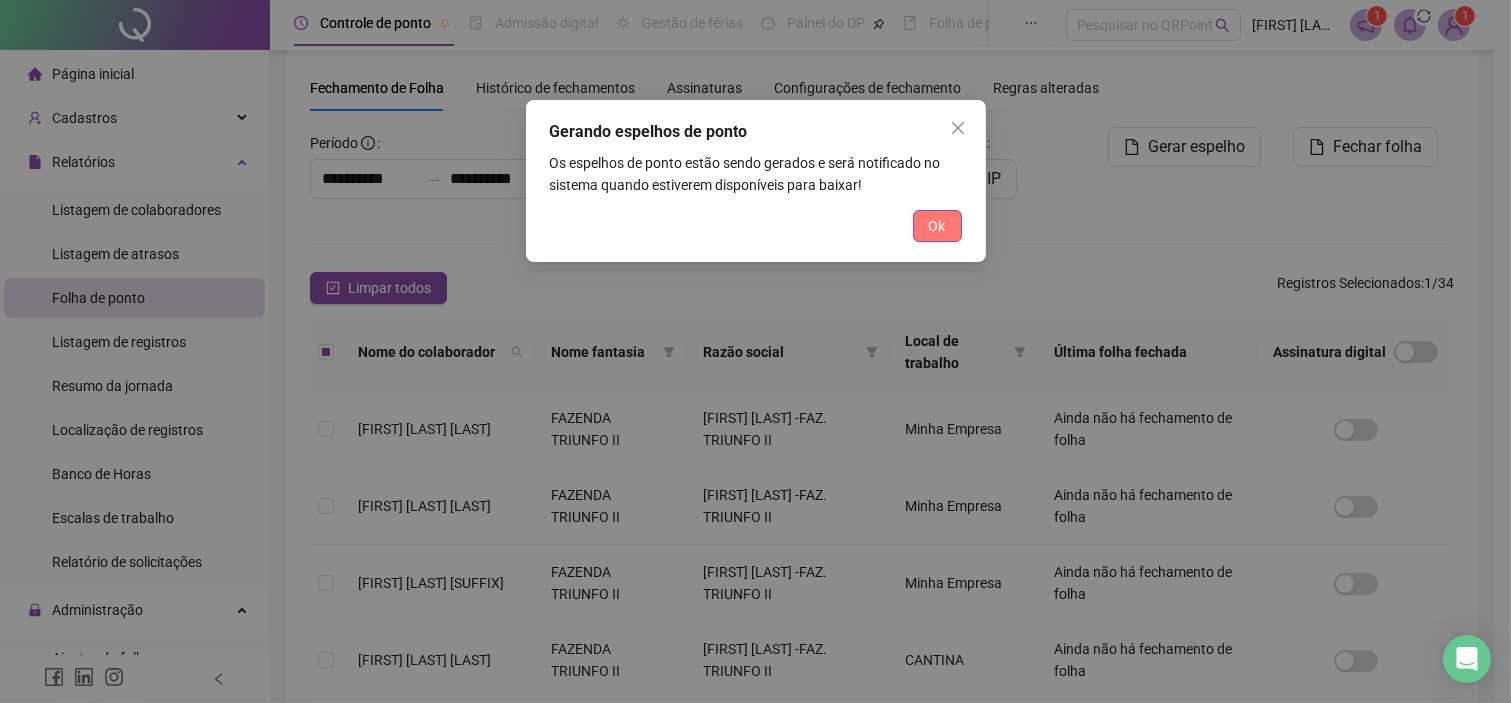 click on "Ok" at bounding box center (937, 226) 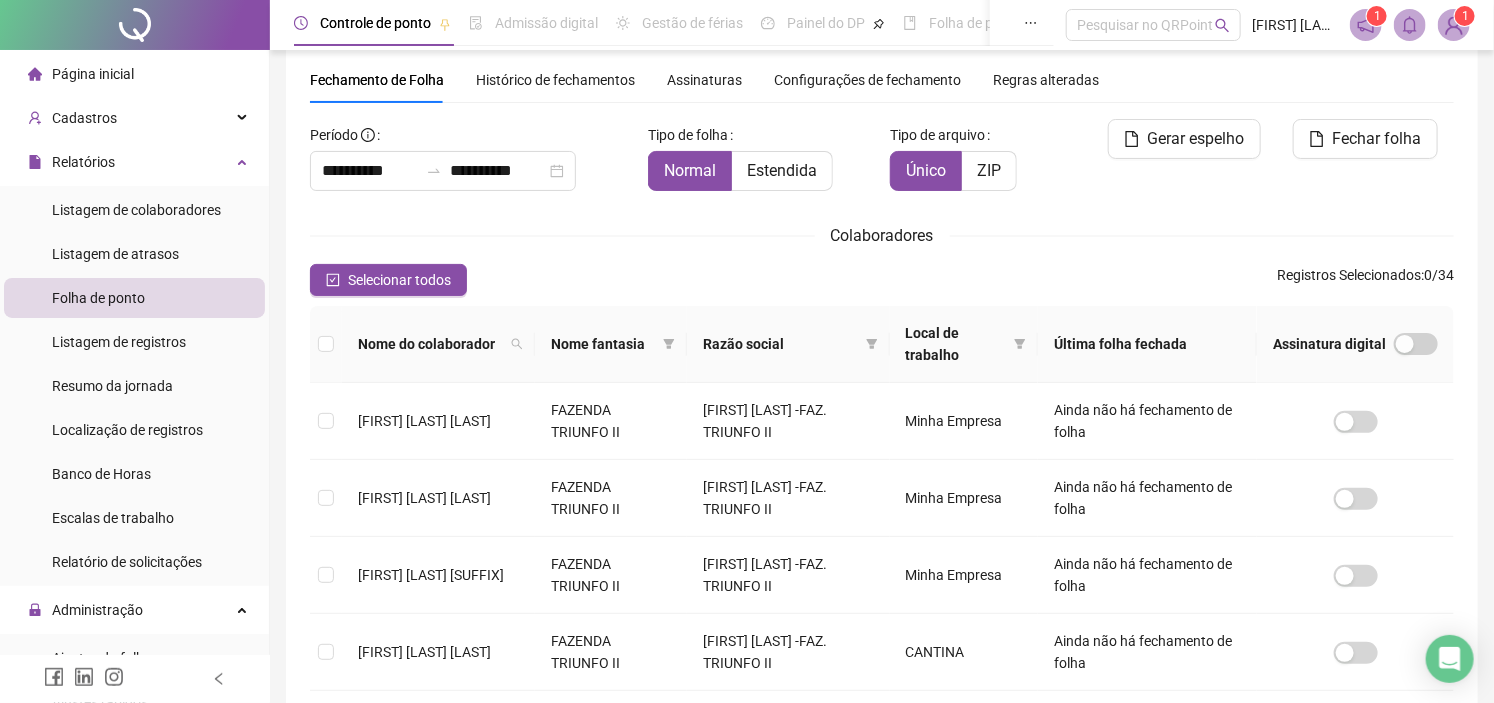scroll, scrollTop: 57, scrollLeft: 0, axis: vertical 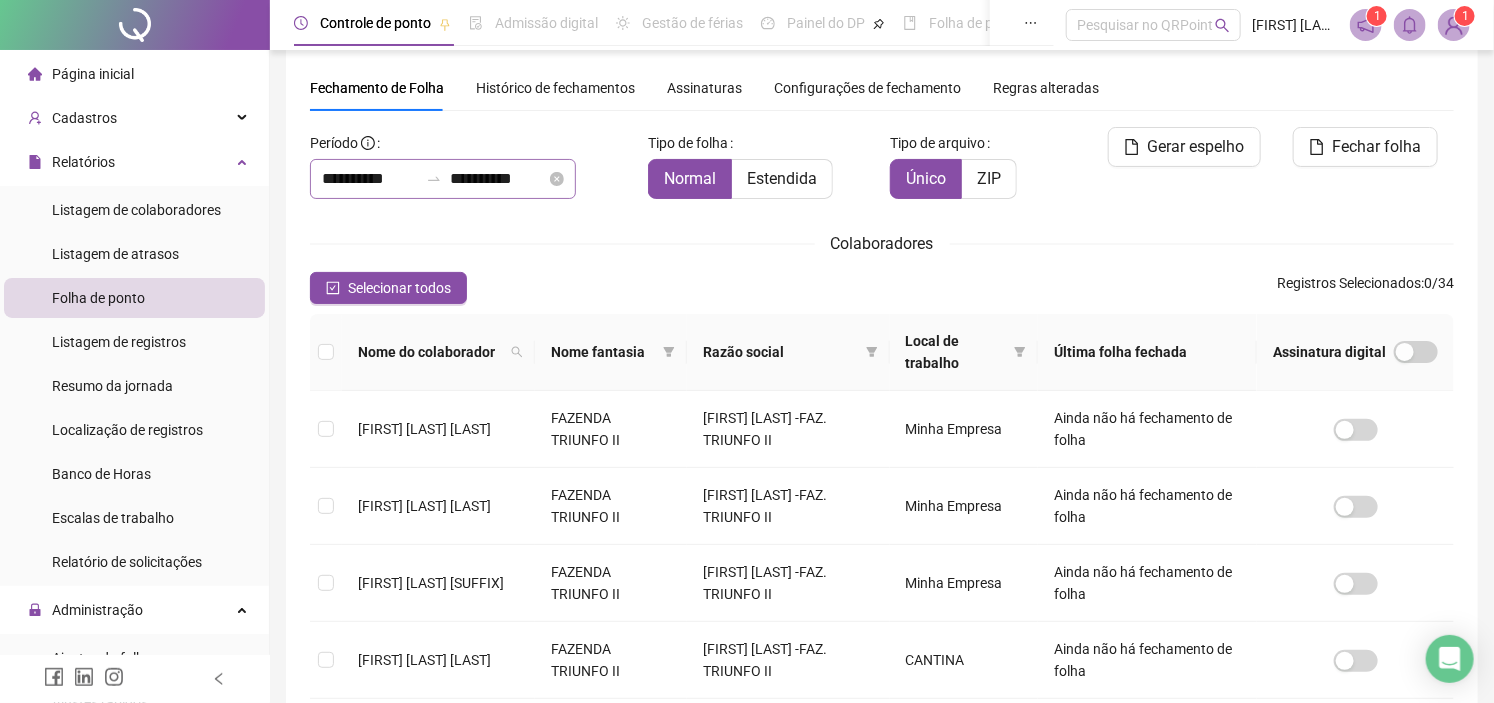click on "**********" at bounding box center [443, 179] 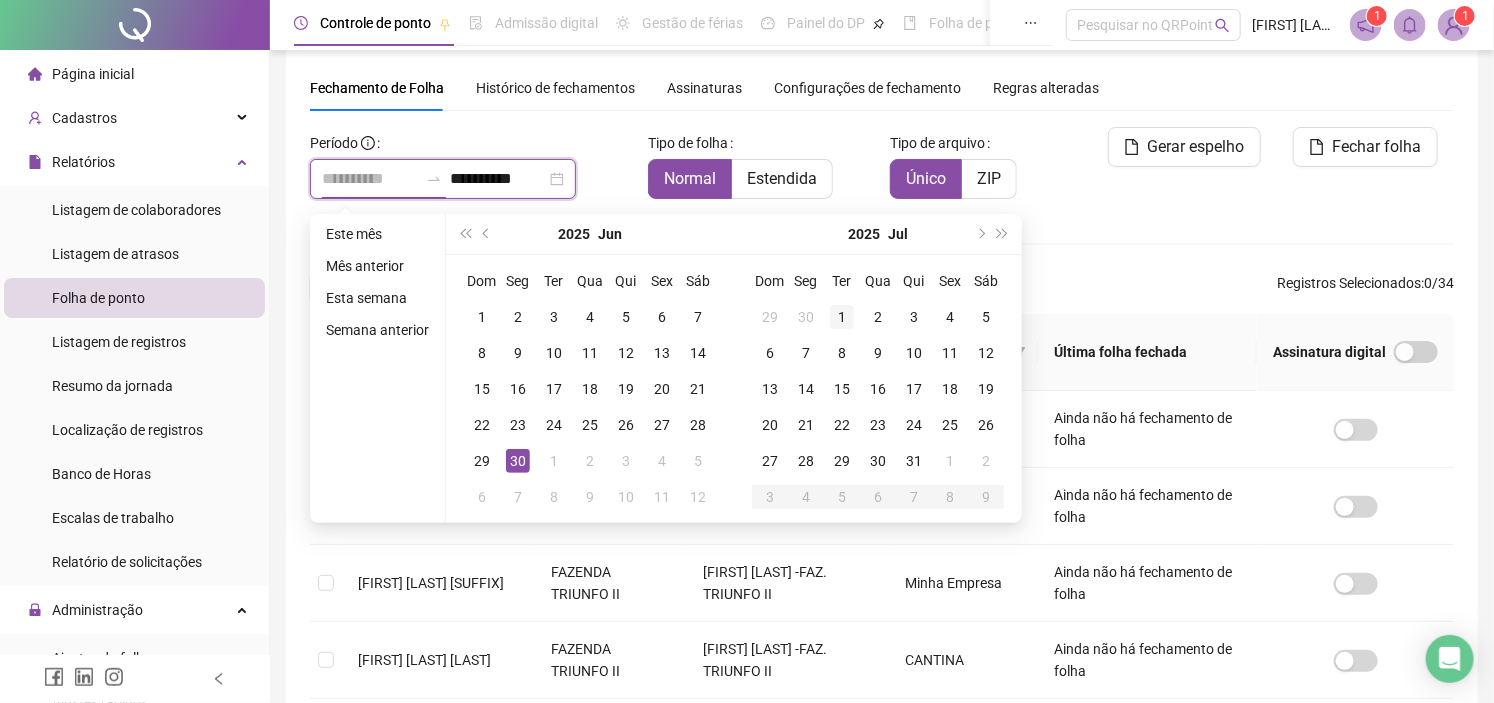 type on "**********" 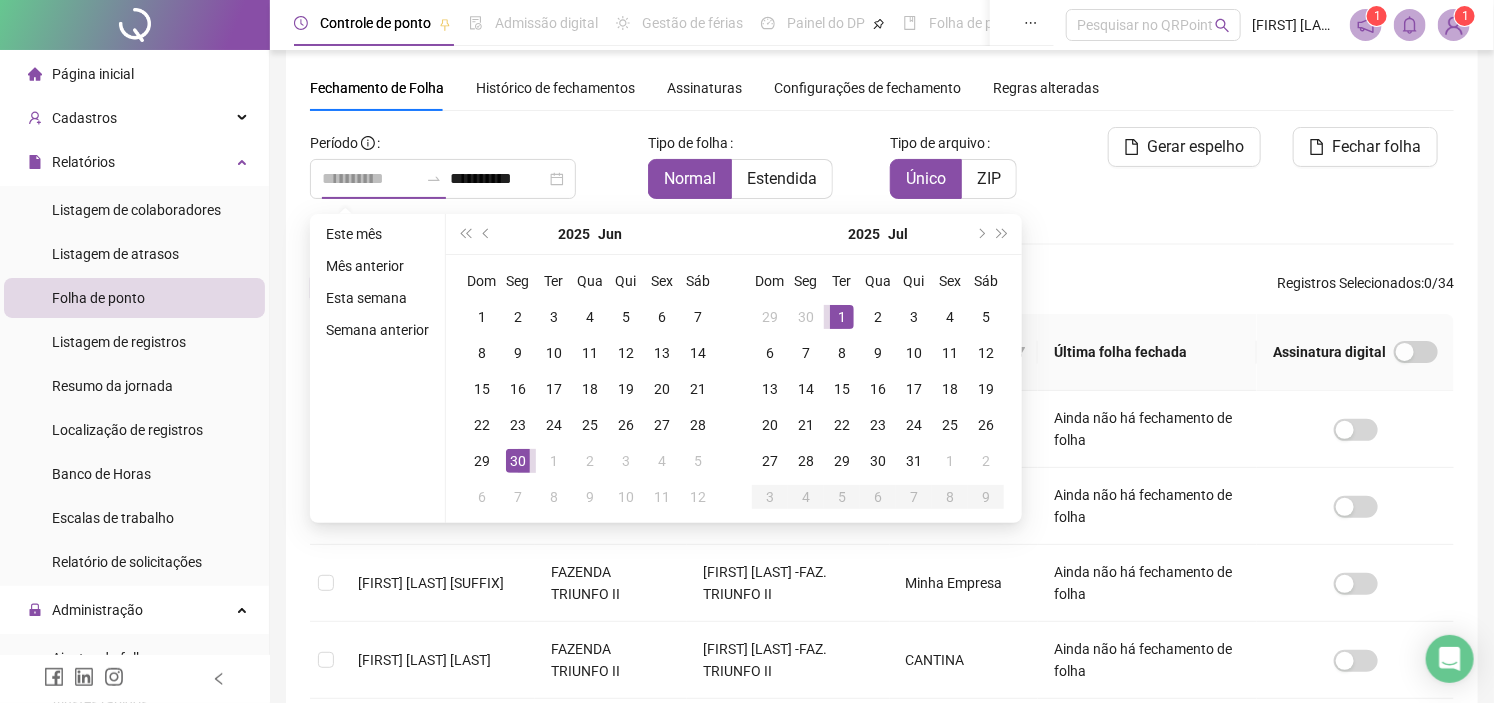click on "1" at bounding box center (842, 317) 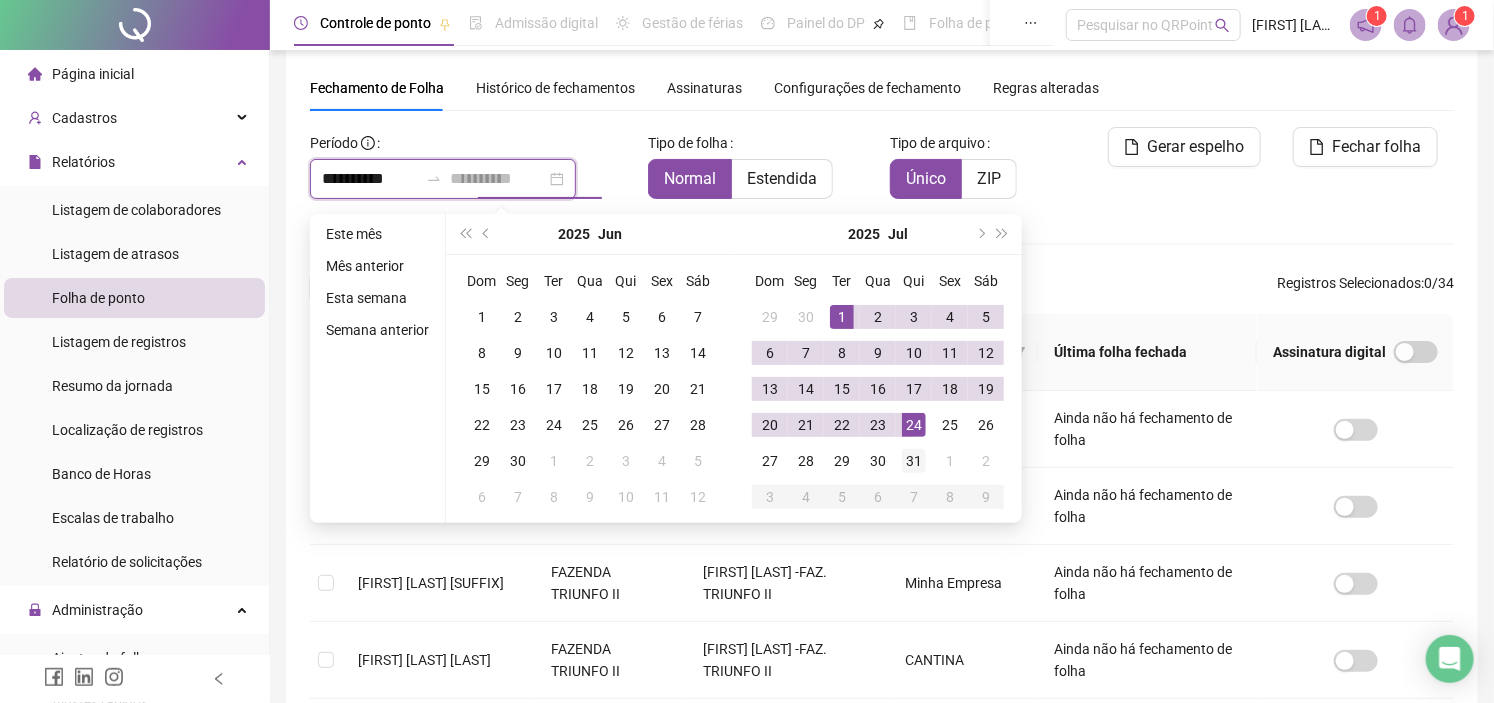 type on "**********" 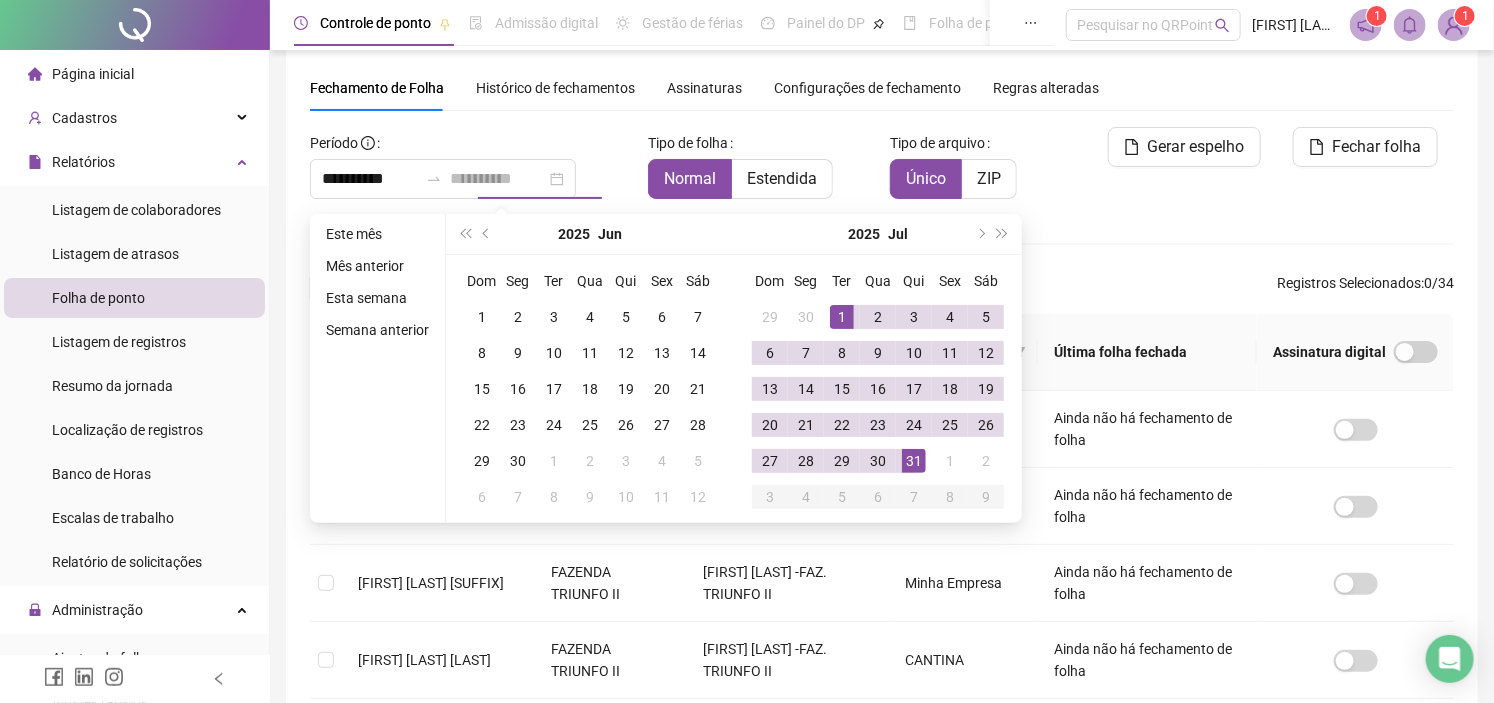 click on "31" at bounding box center [914, 461] 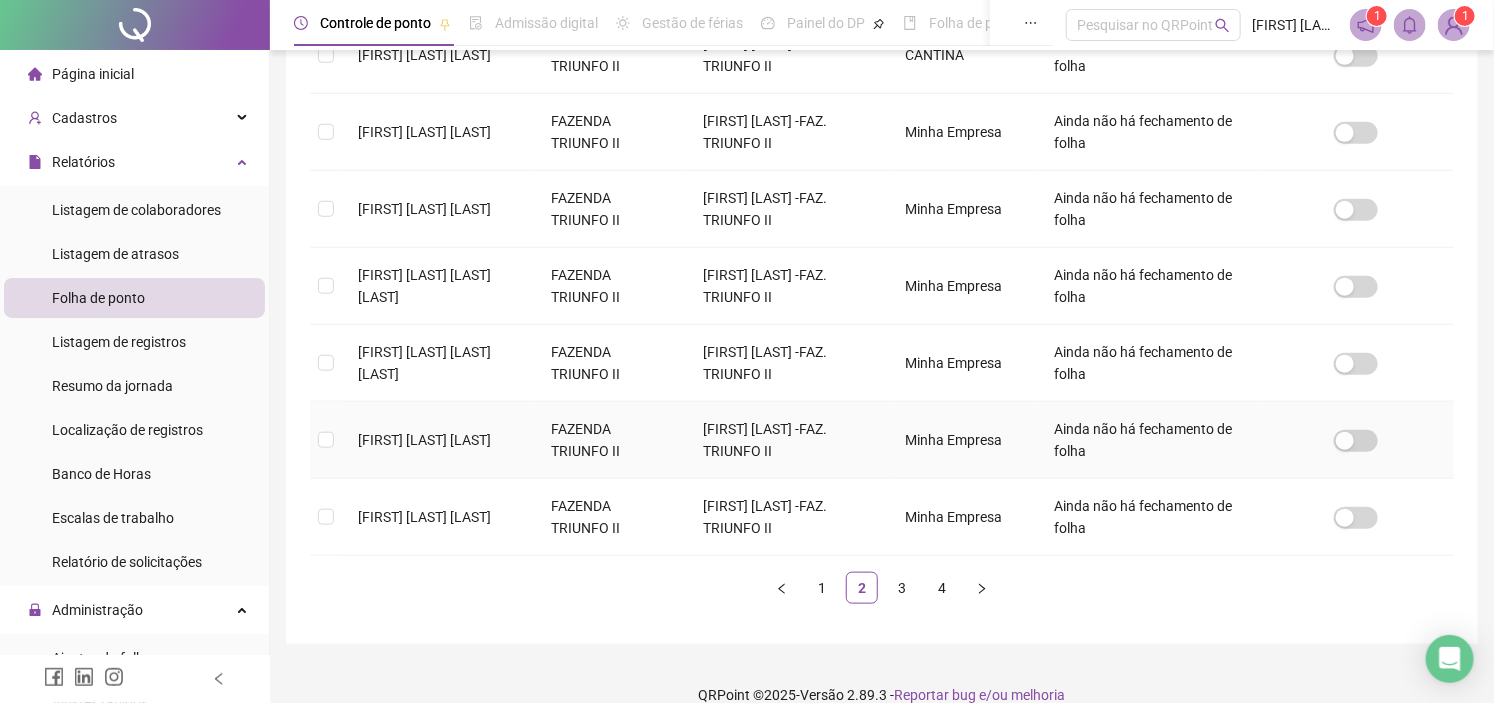 scroll, scrollTop: 688, scrollLeft: 0, axis: vertical 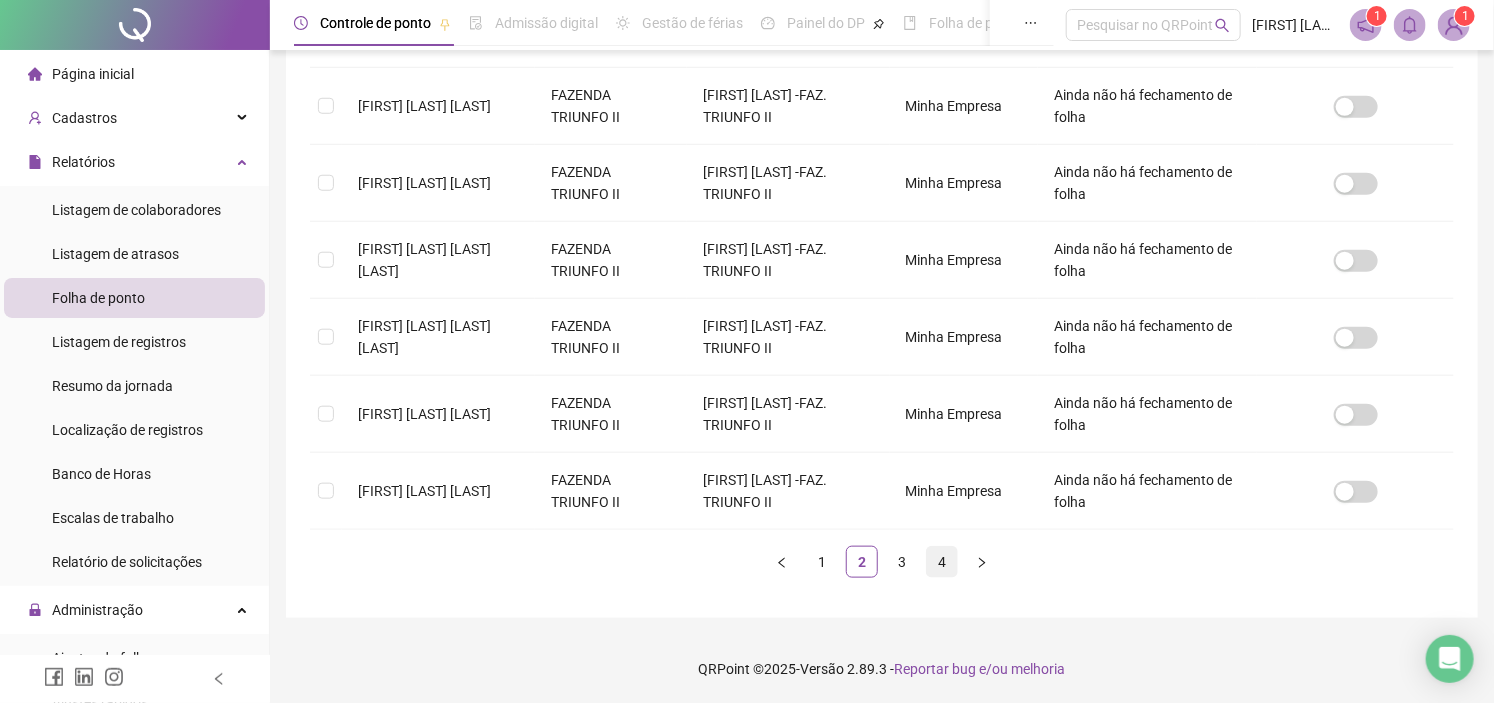 click on "4" at bounding box center (942, 562) 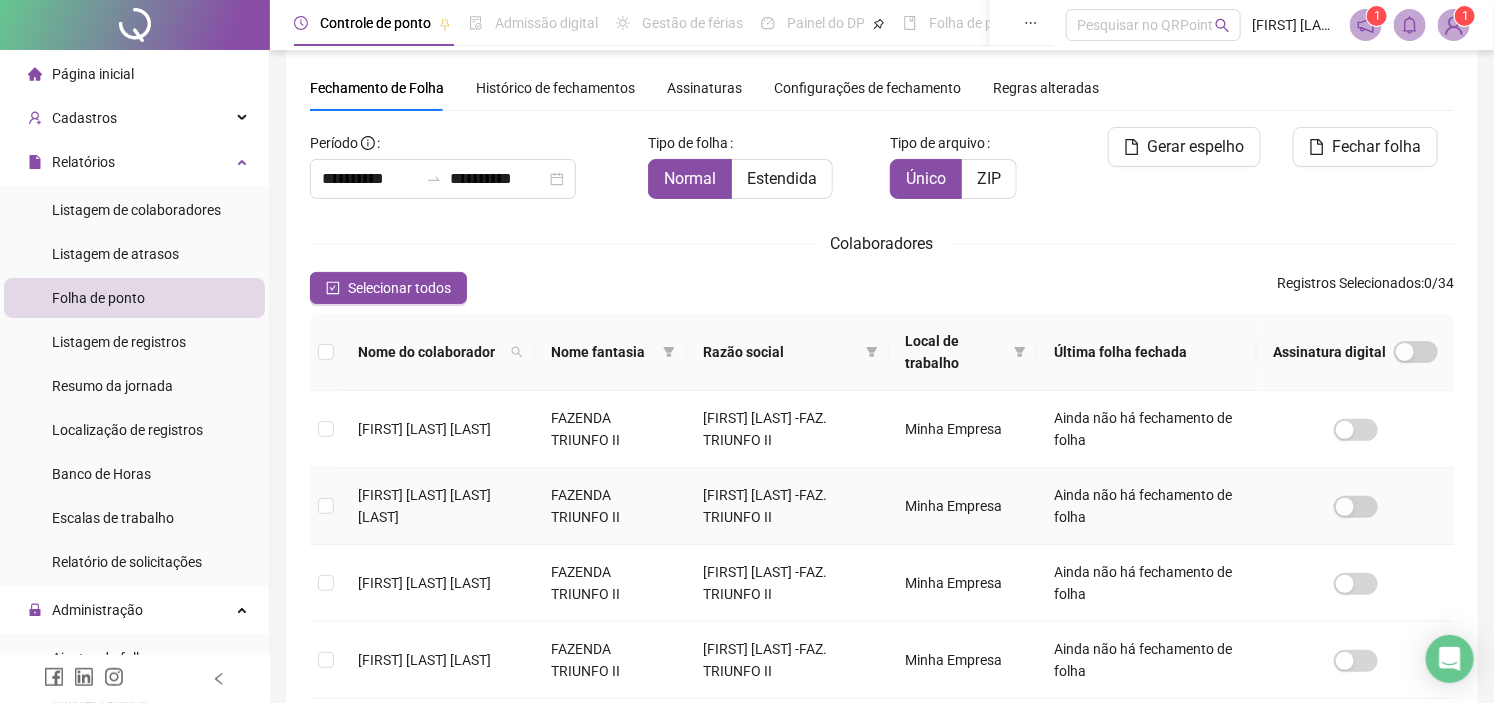 scroll, scrollTop: 226, scrollLeft: 0, axis: vertical 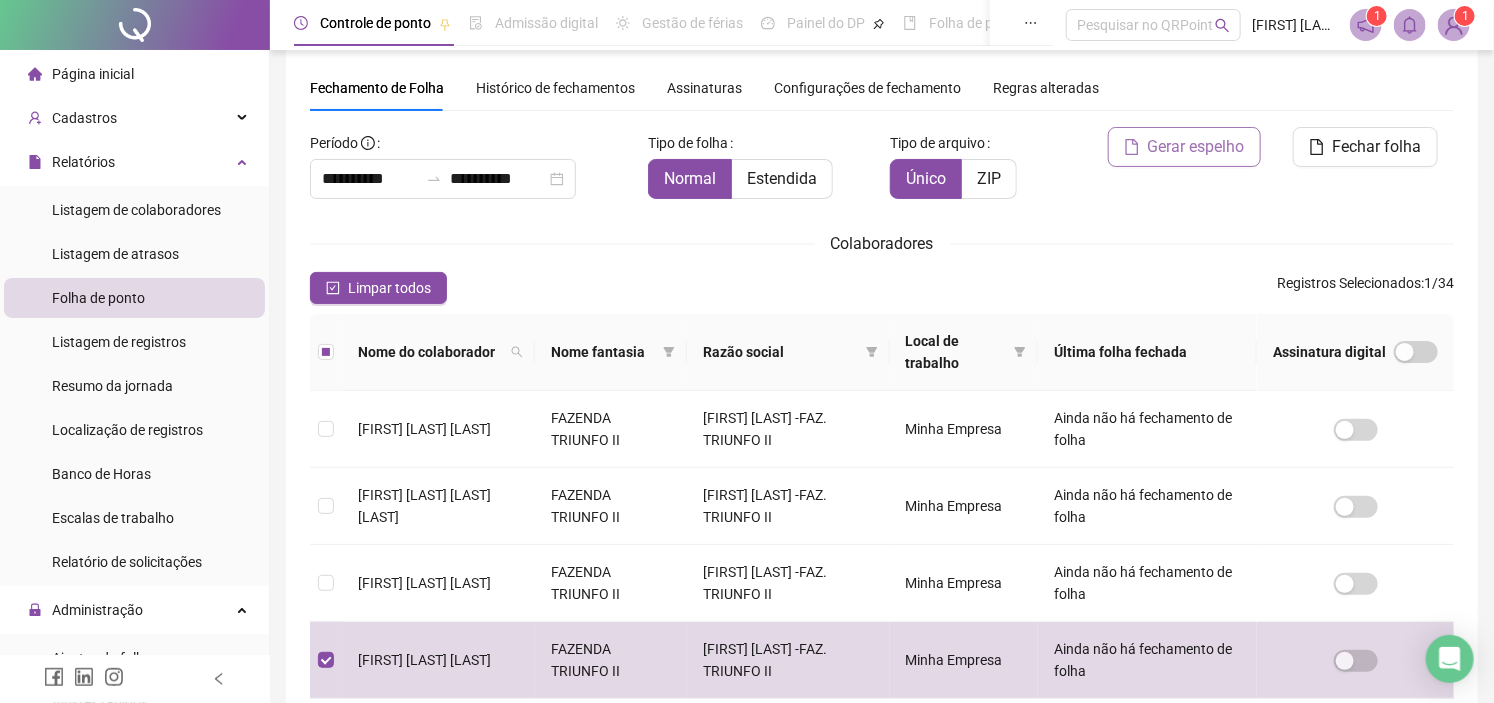 click on "Gerar espelho" at bounding box center (1196, 147) 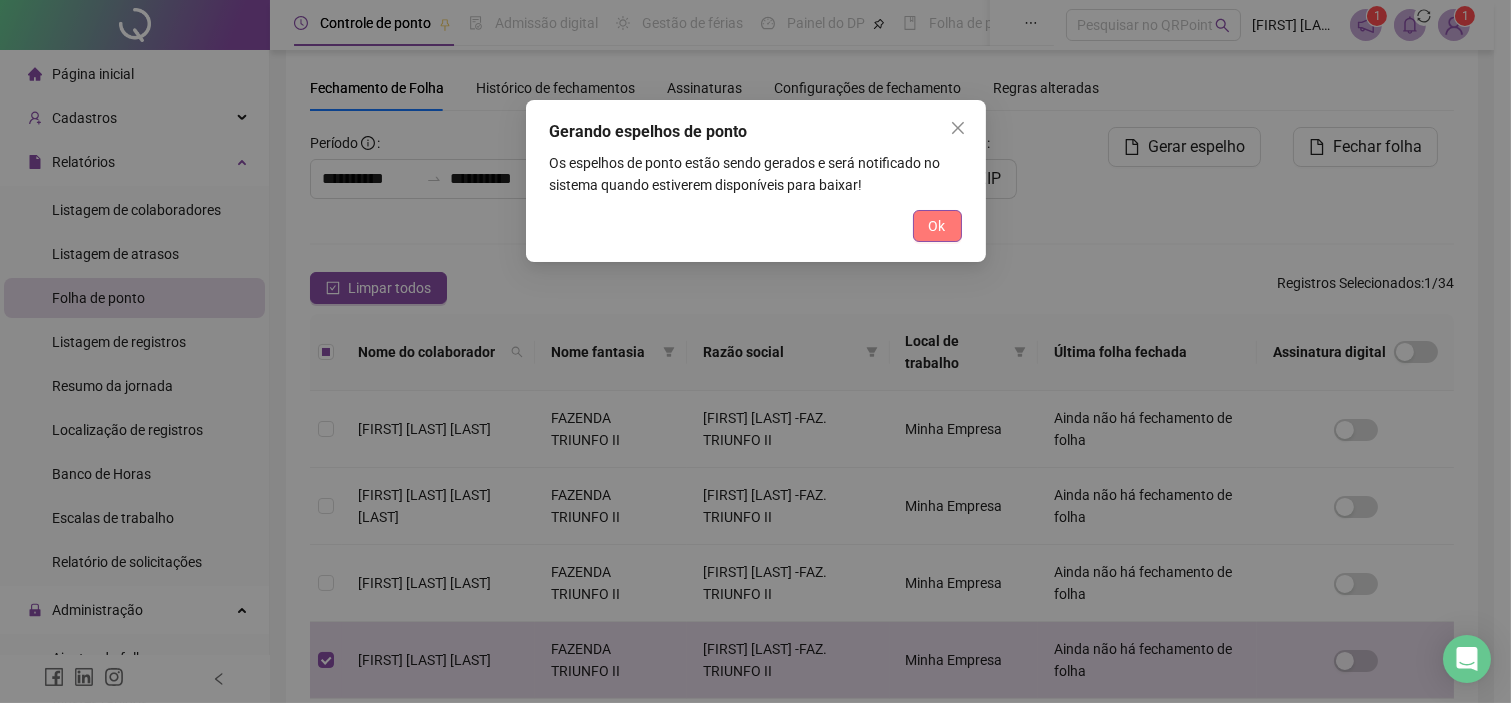 click on "Ok" at bounding box center [937, 226] 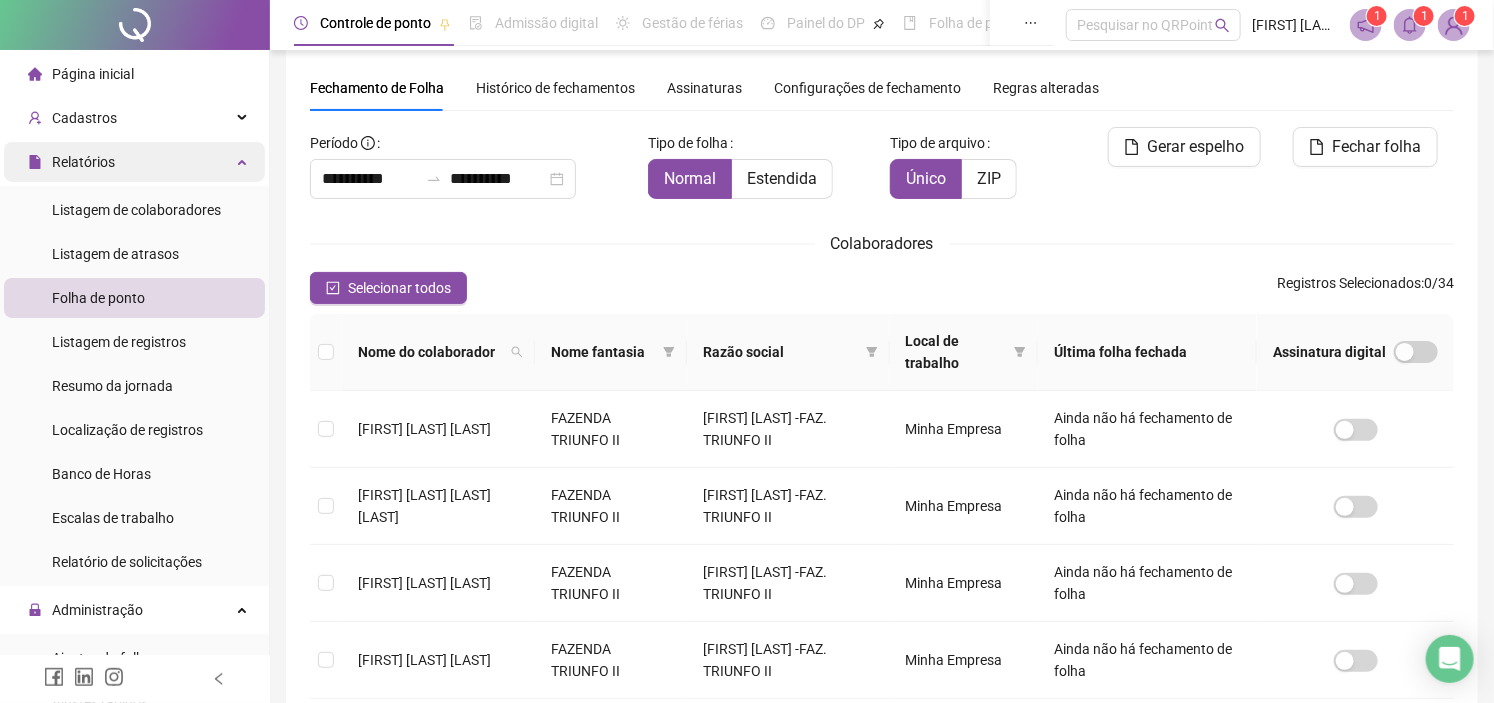 click on "Relatórios" at bounding box center [83, 162] 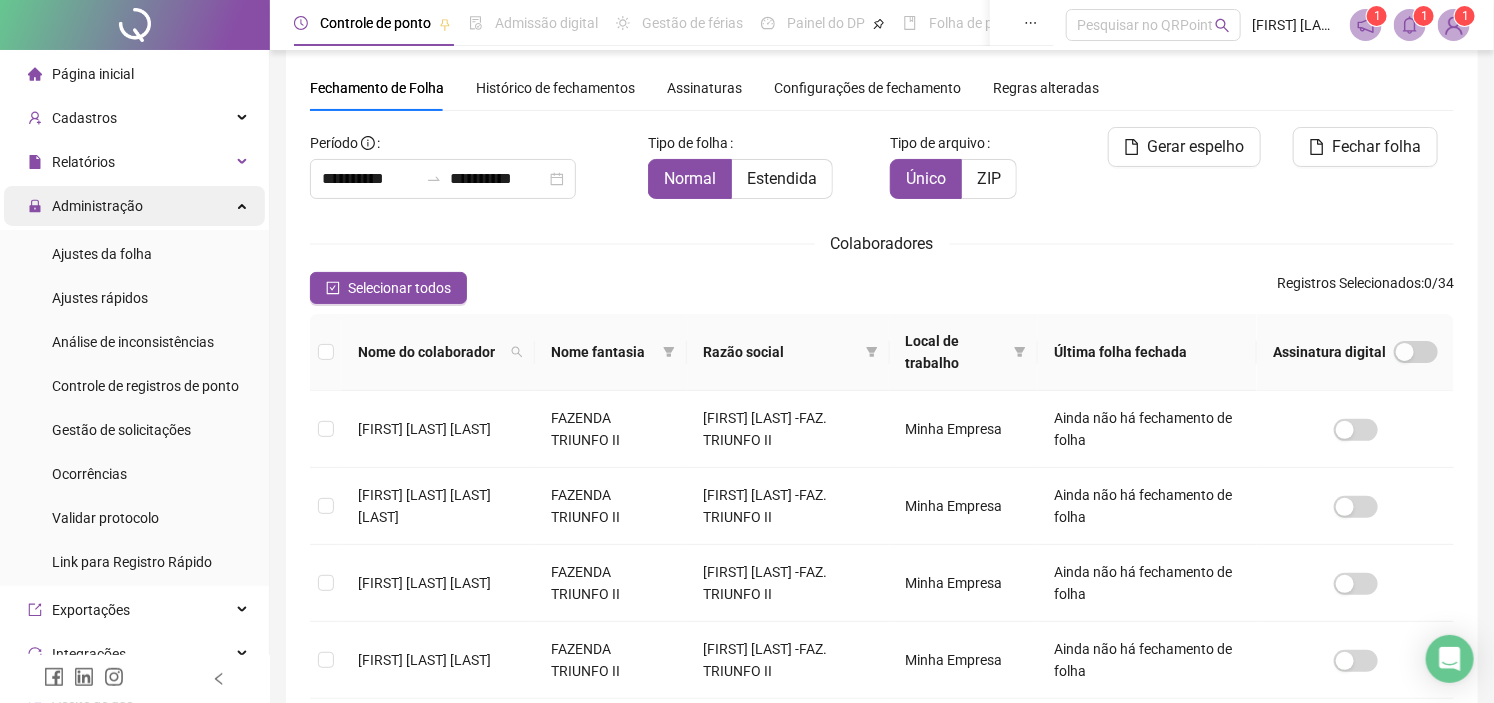 click on "Administração" at bounding box center (97, 206) 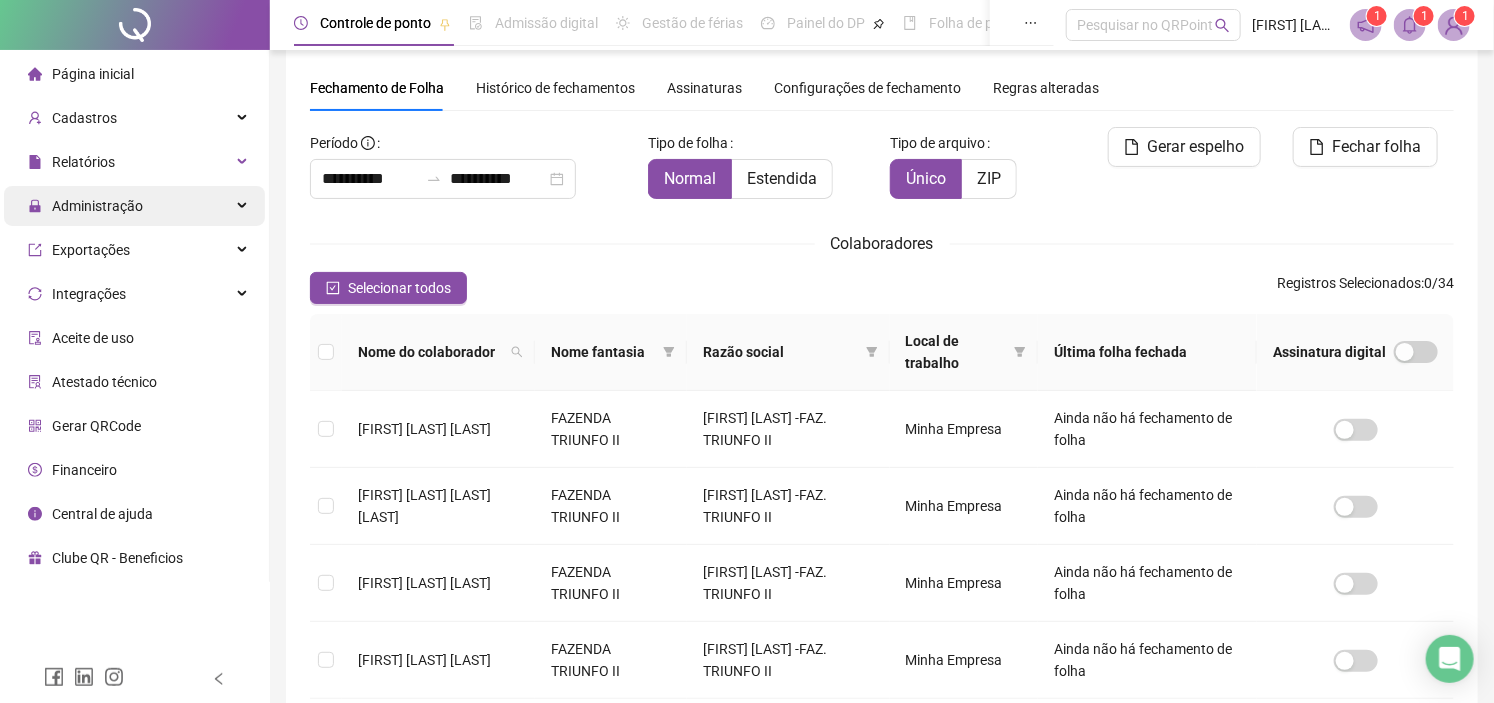 click on "Administração" at bounding box center [97, 206] 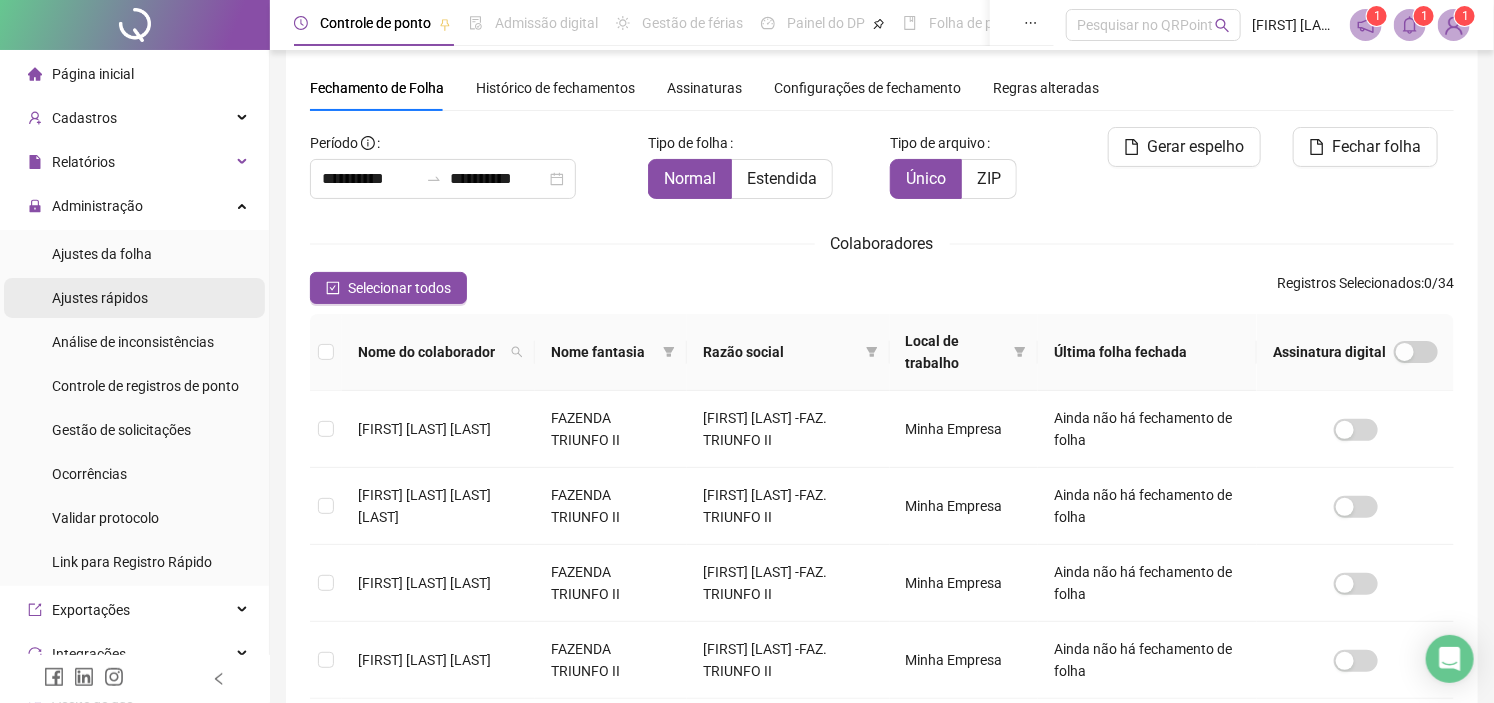 click on "Ajustes rápidos" at bounding box center [100, 298] 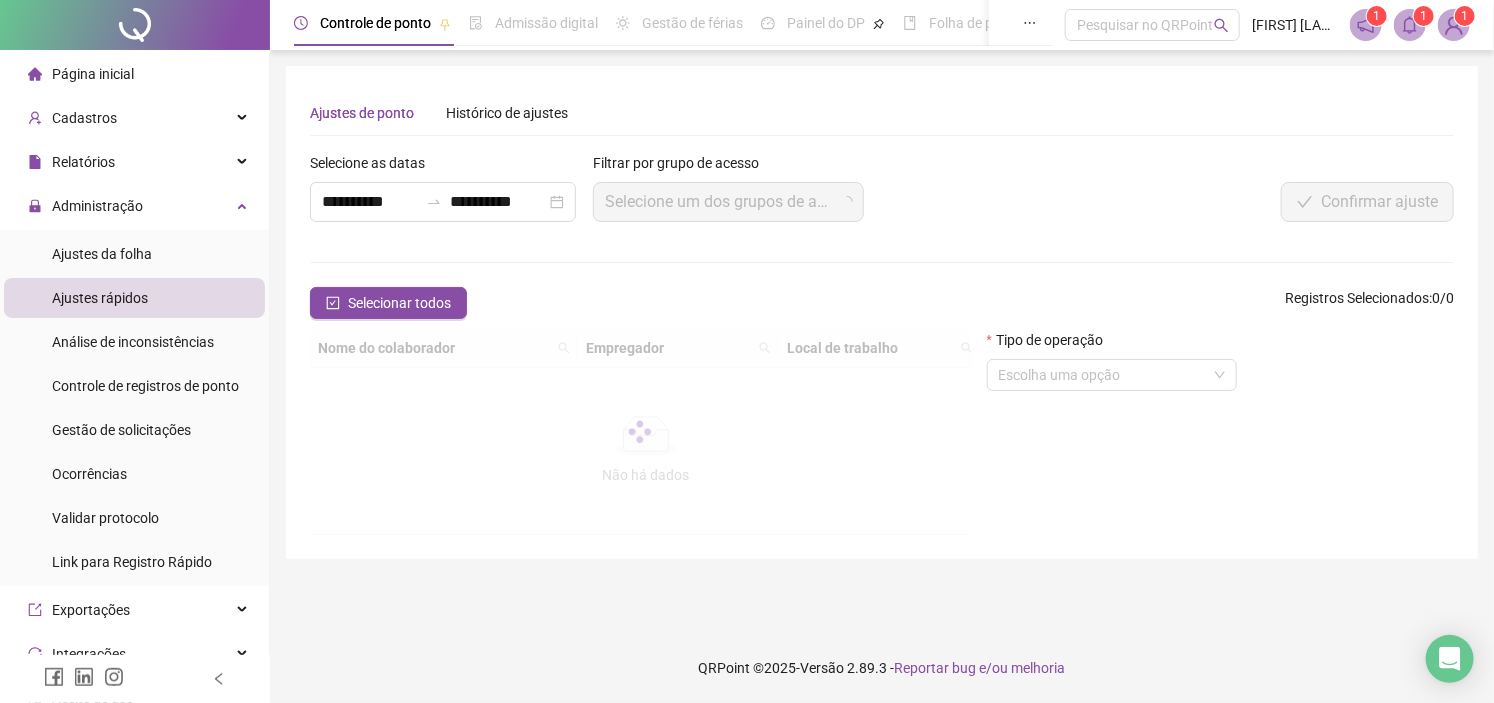 scroll, scrollTop: 0, scrollLeft: 0, axis: both 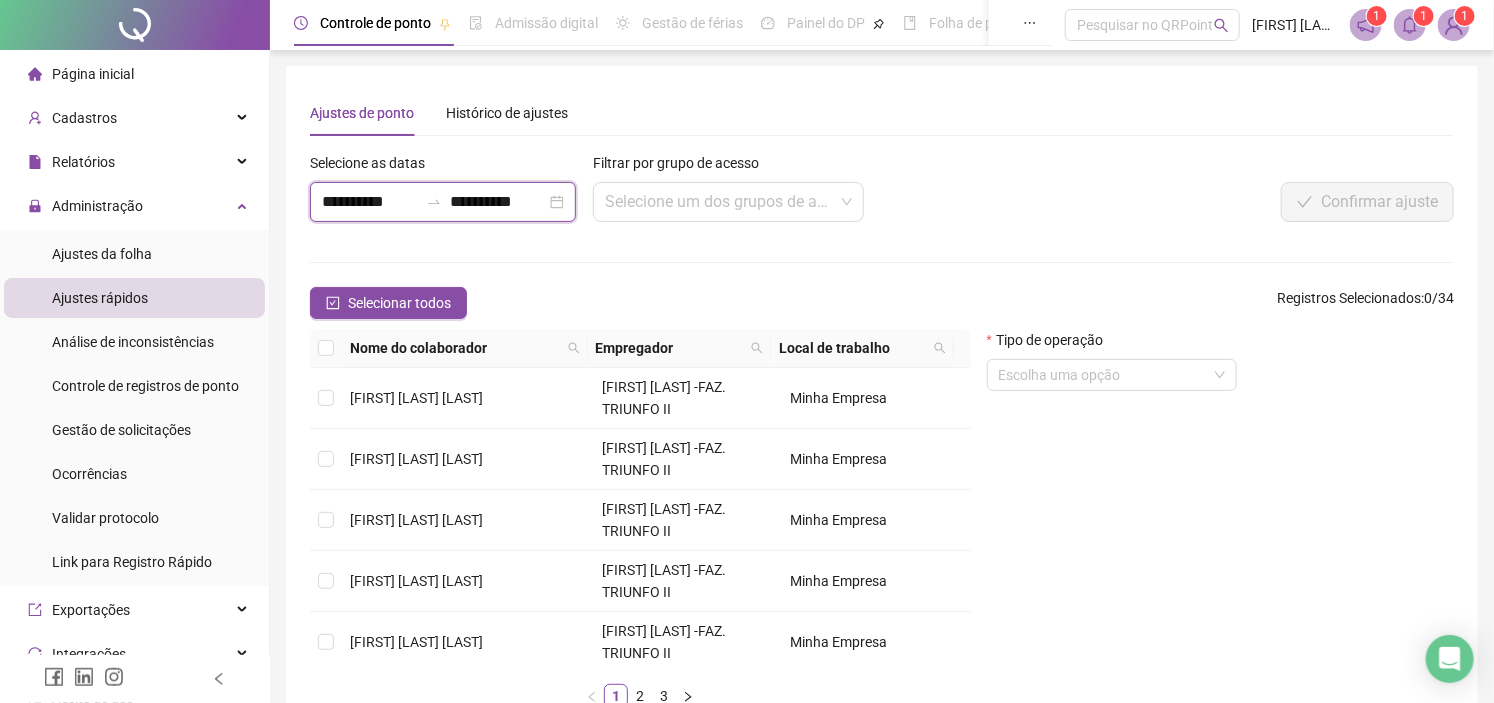 click on "**********" at bounding box center (370, 202) 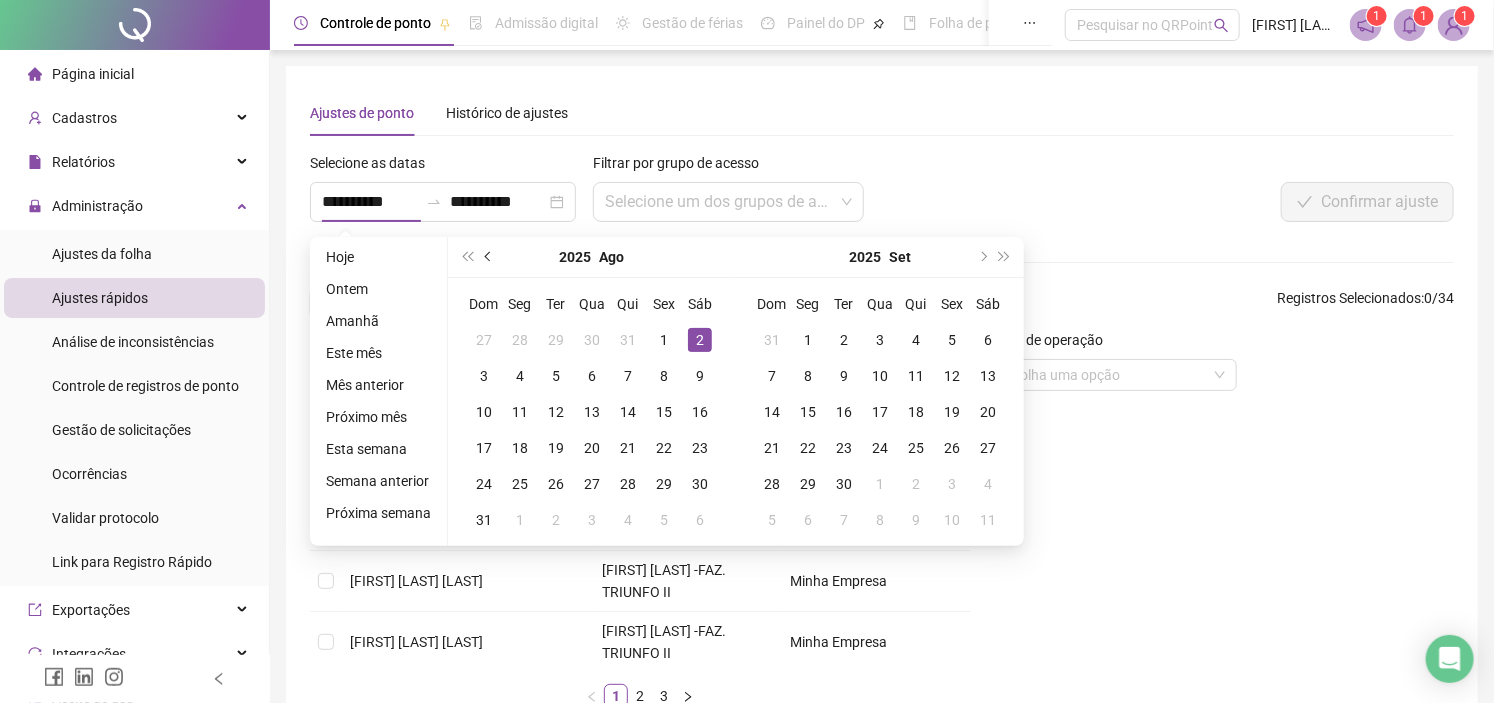 click at bounding box center [490, 257] 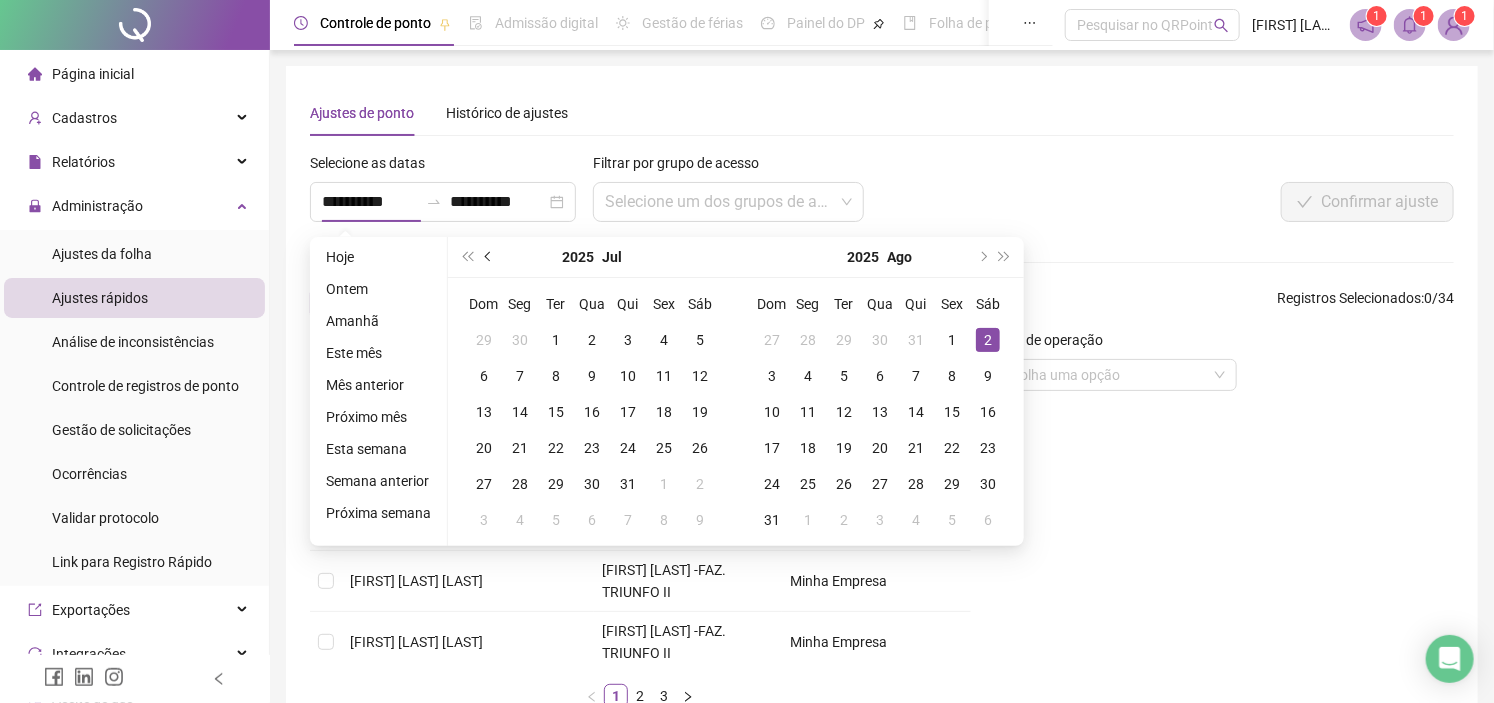 click at bounding box center (490, 257) 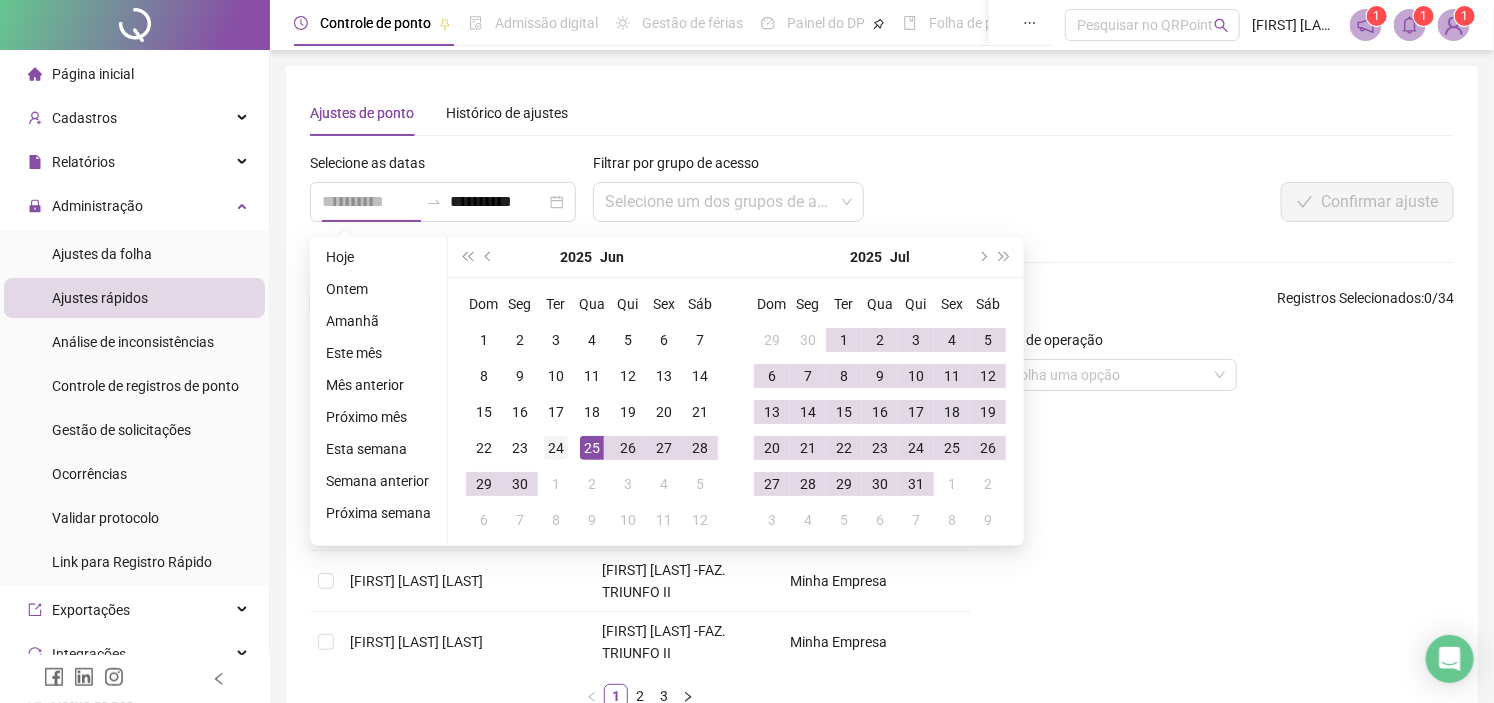 type on "**********" 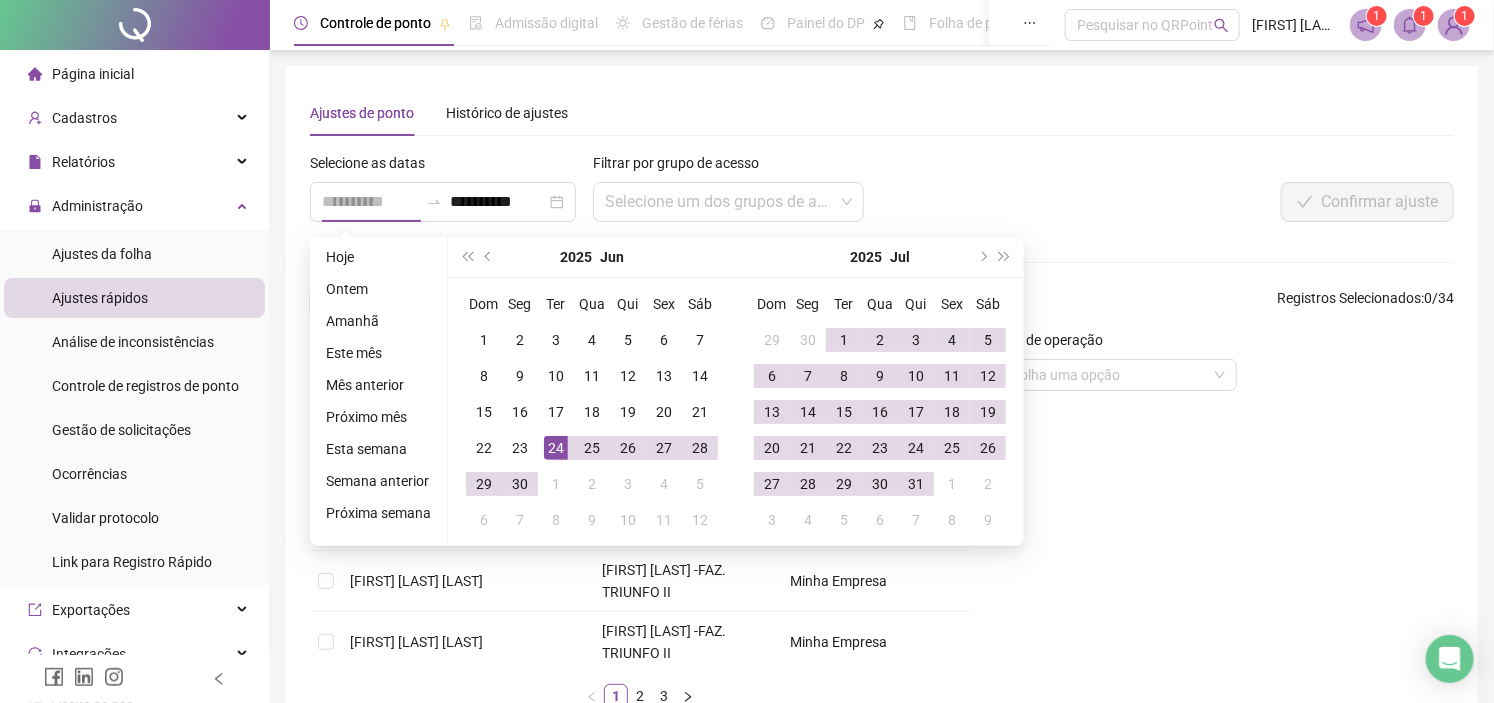 click on "24" at bounding box center (556, 448) 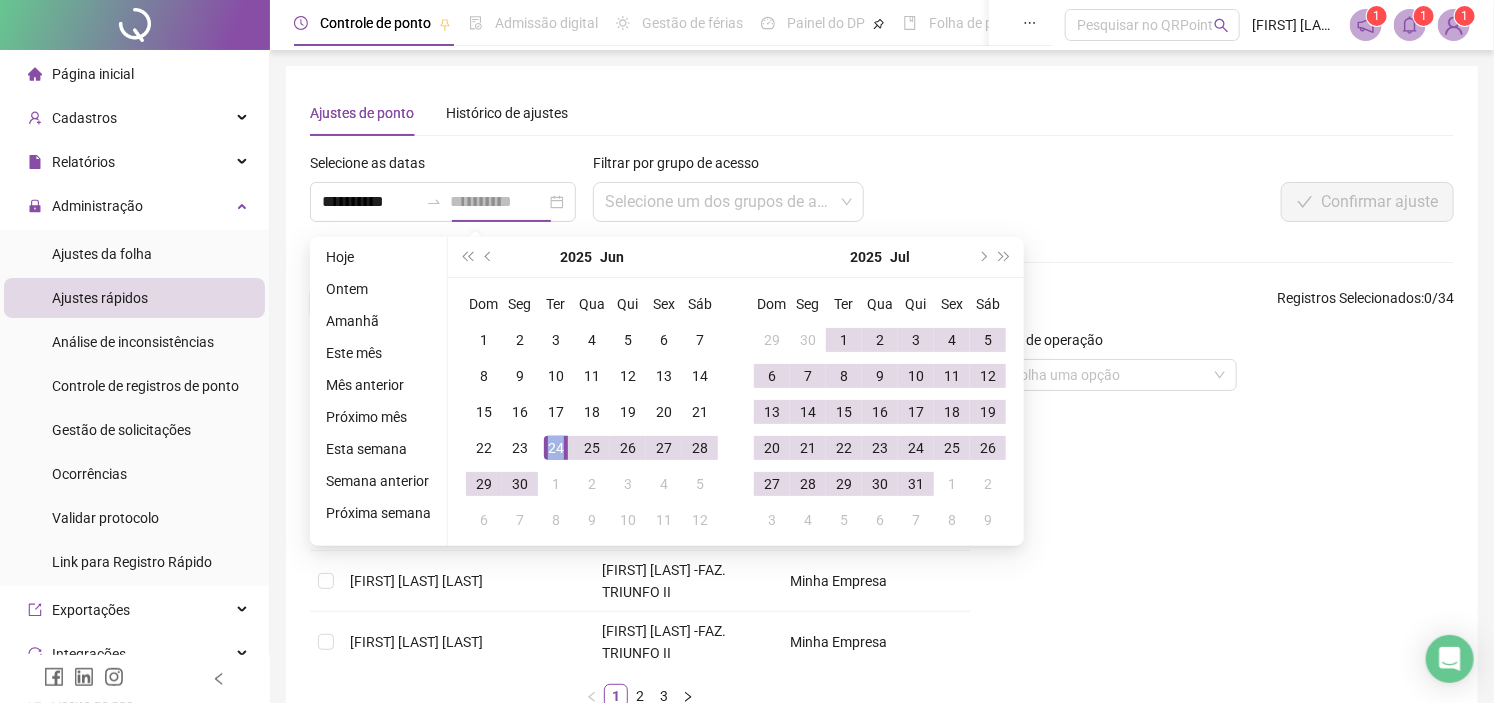 click on "24" at bounding box center (556, 448) 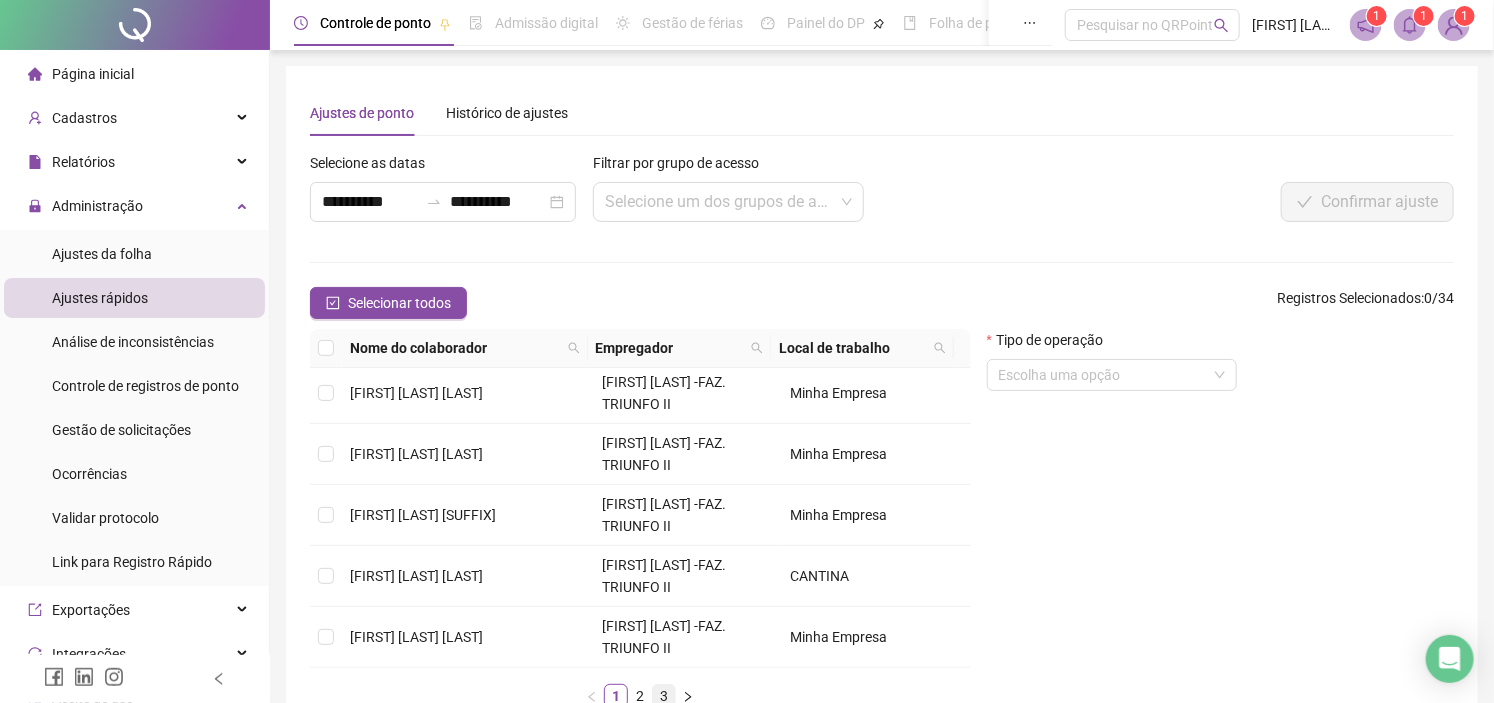 click on "3" at bounding box center (664, 696) 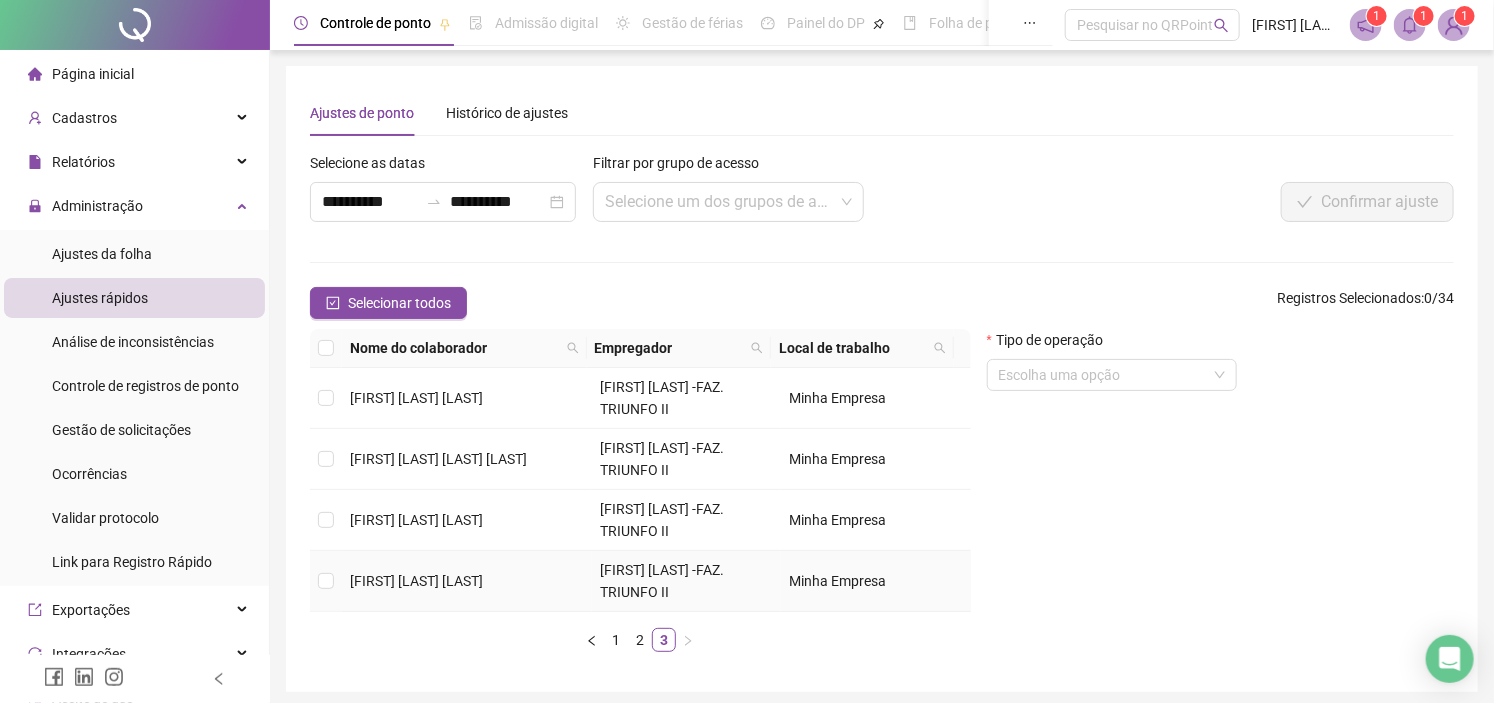 scroll, scrollTop: 0, scrollLeft: 0, axis: both 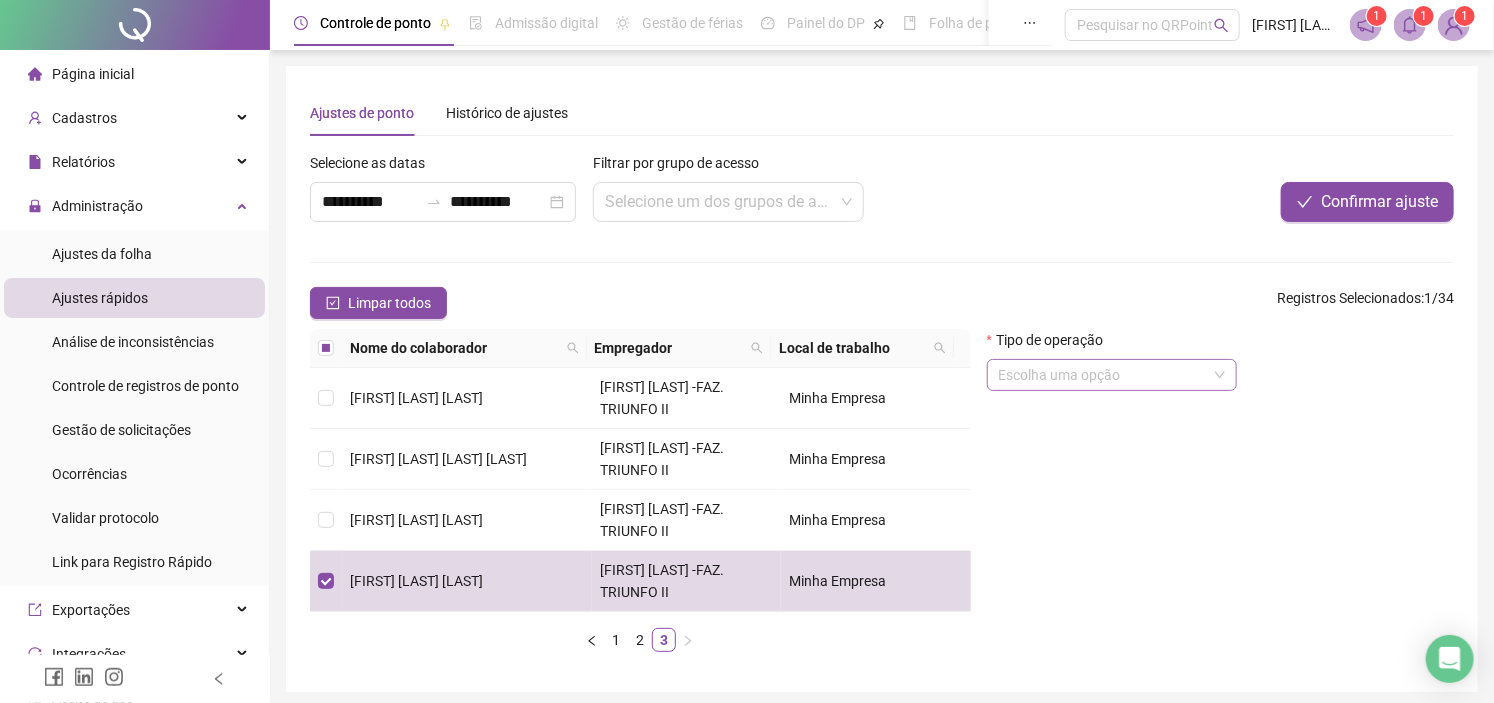 click at bounding box center [1112, 375] 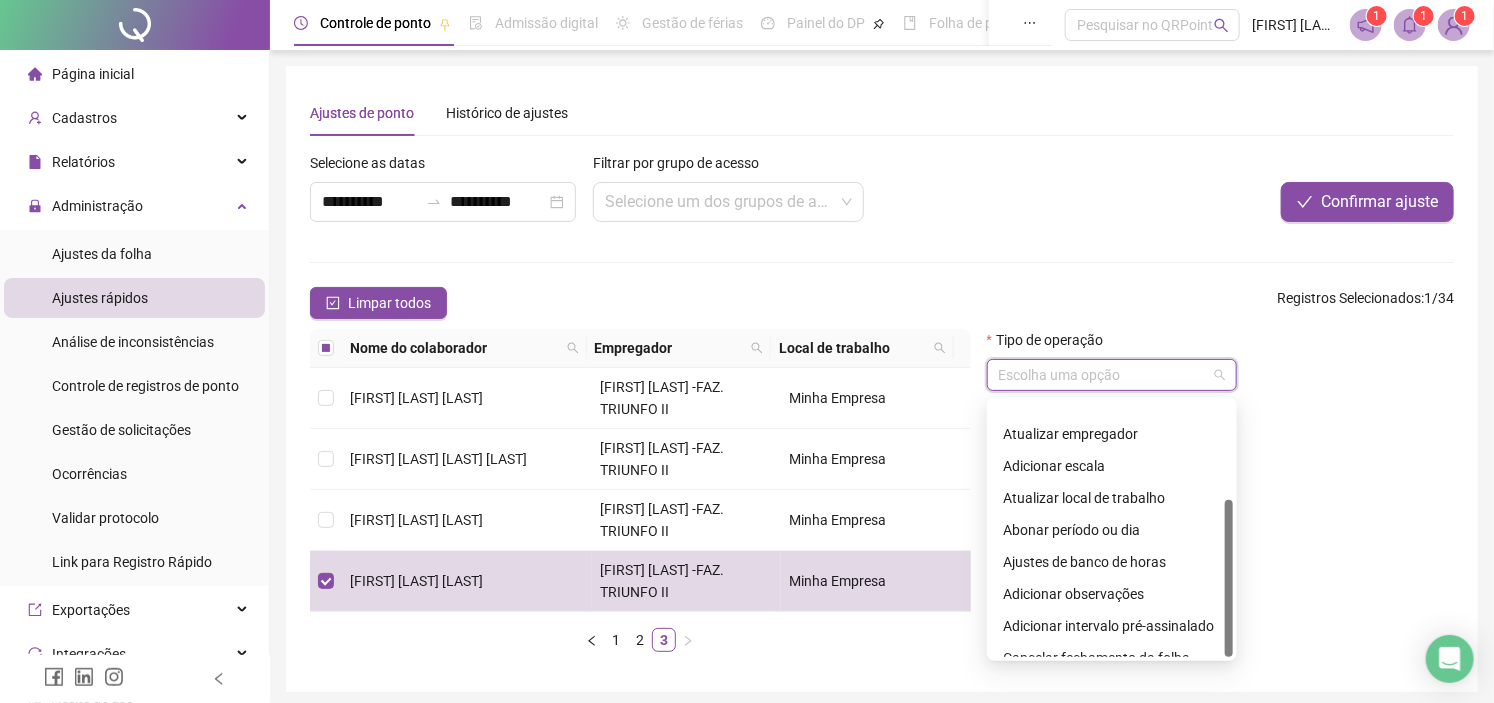 scroll, scrollTop: 160, scrollLeft: 0, axis: vertical 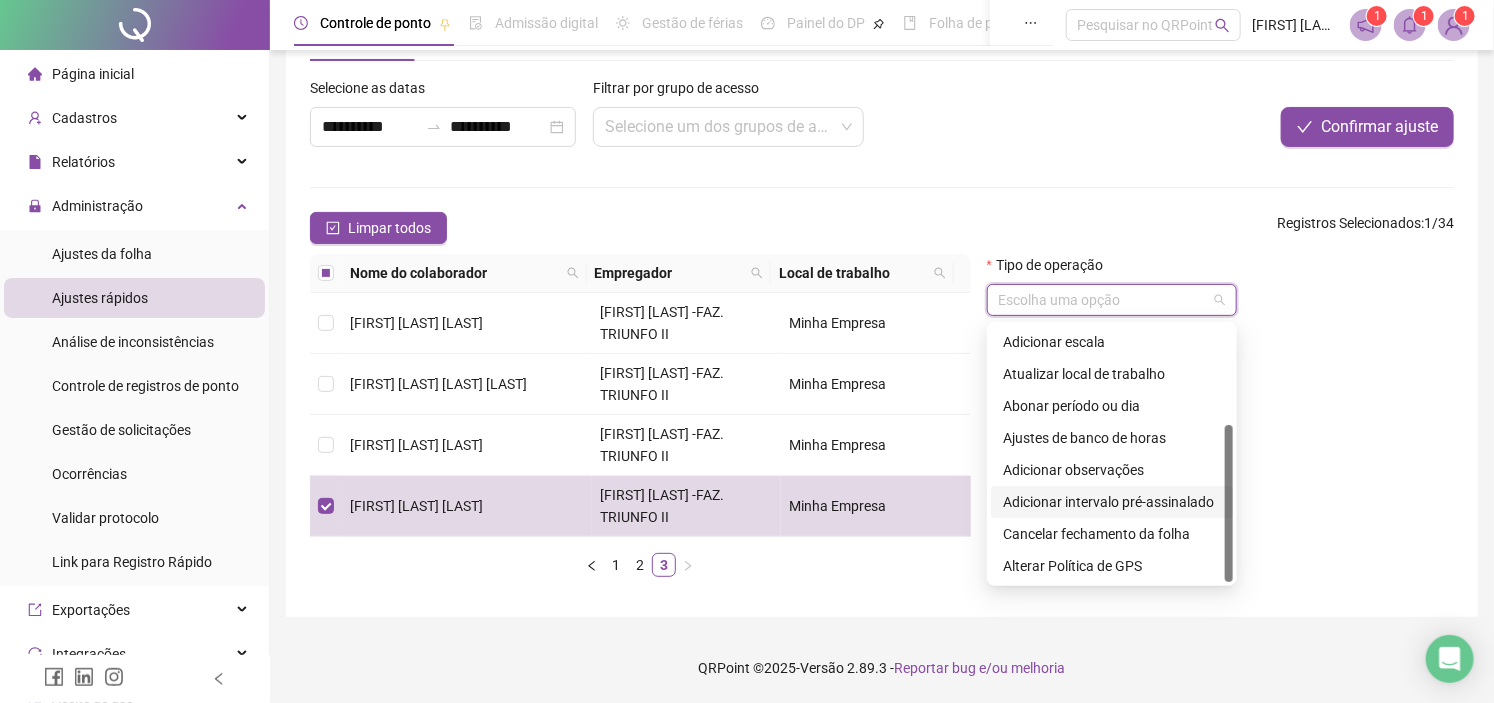 click on "Adicionar intervalo pré-assinalado" at bounding box center [1112, 502] 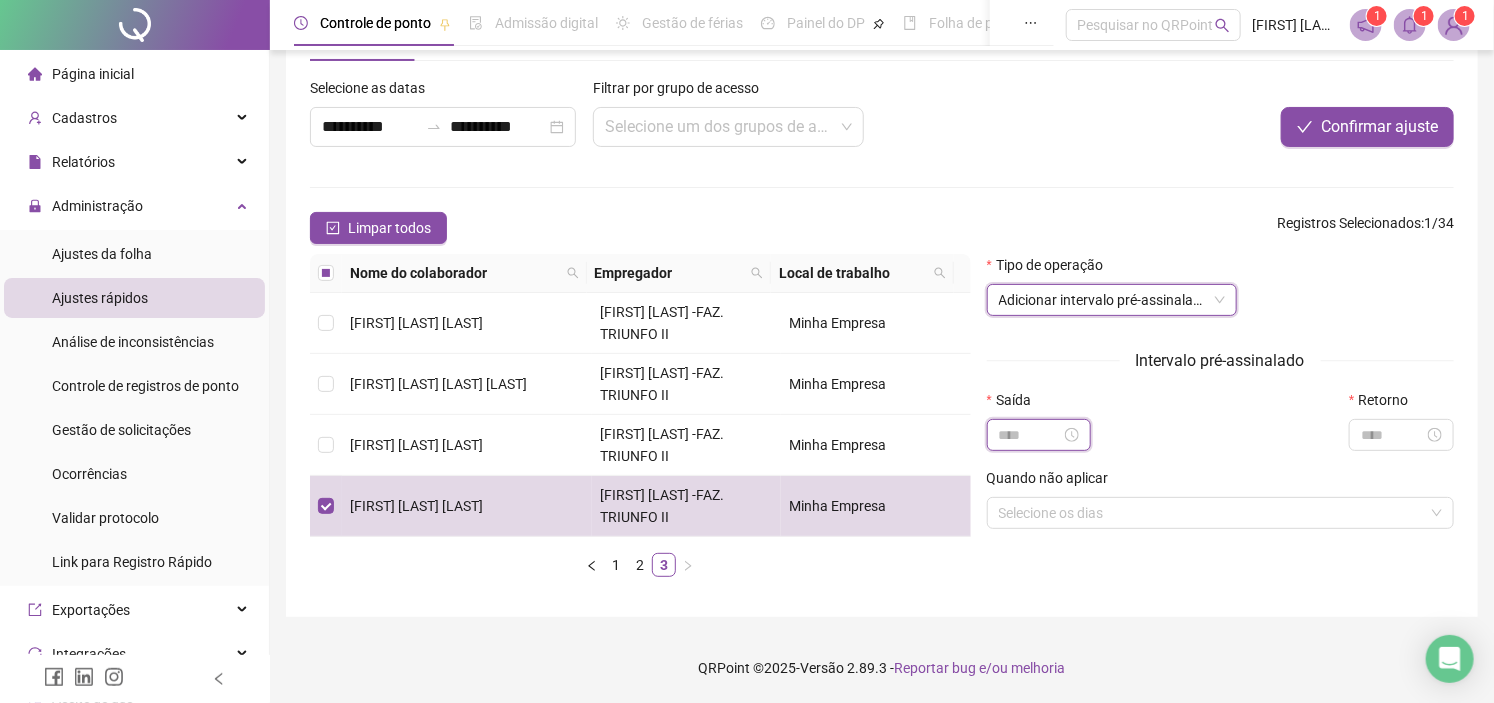 click at bounding box center (1030, 435) 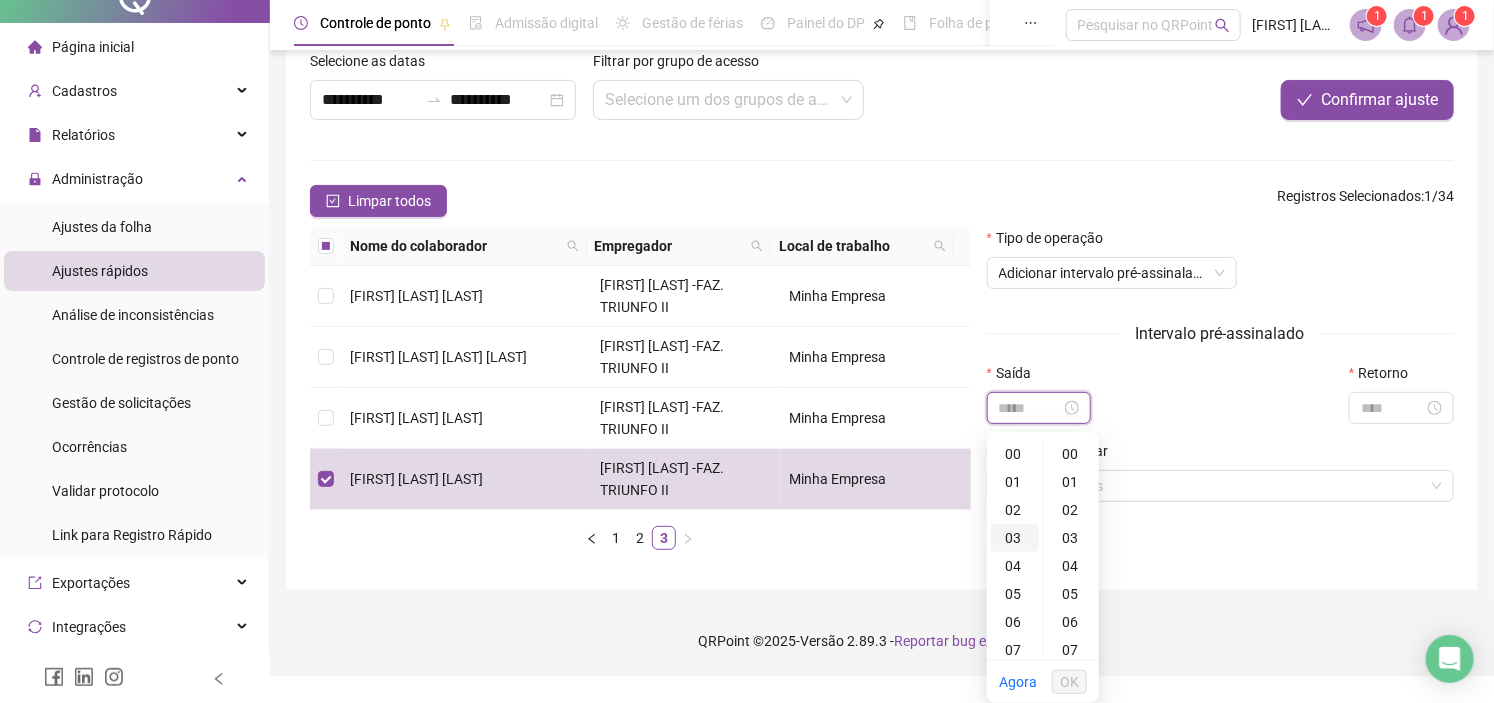 scroll, scrollTop: 111, scrollLeft: 0, axis: vertical 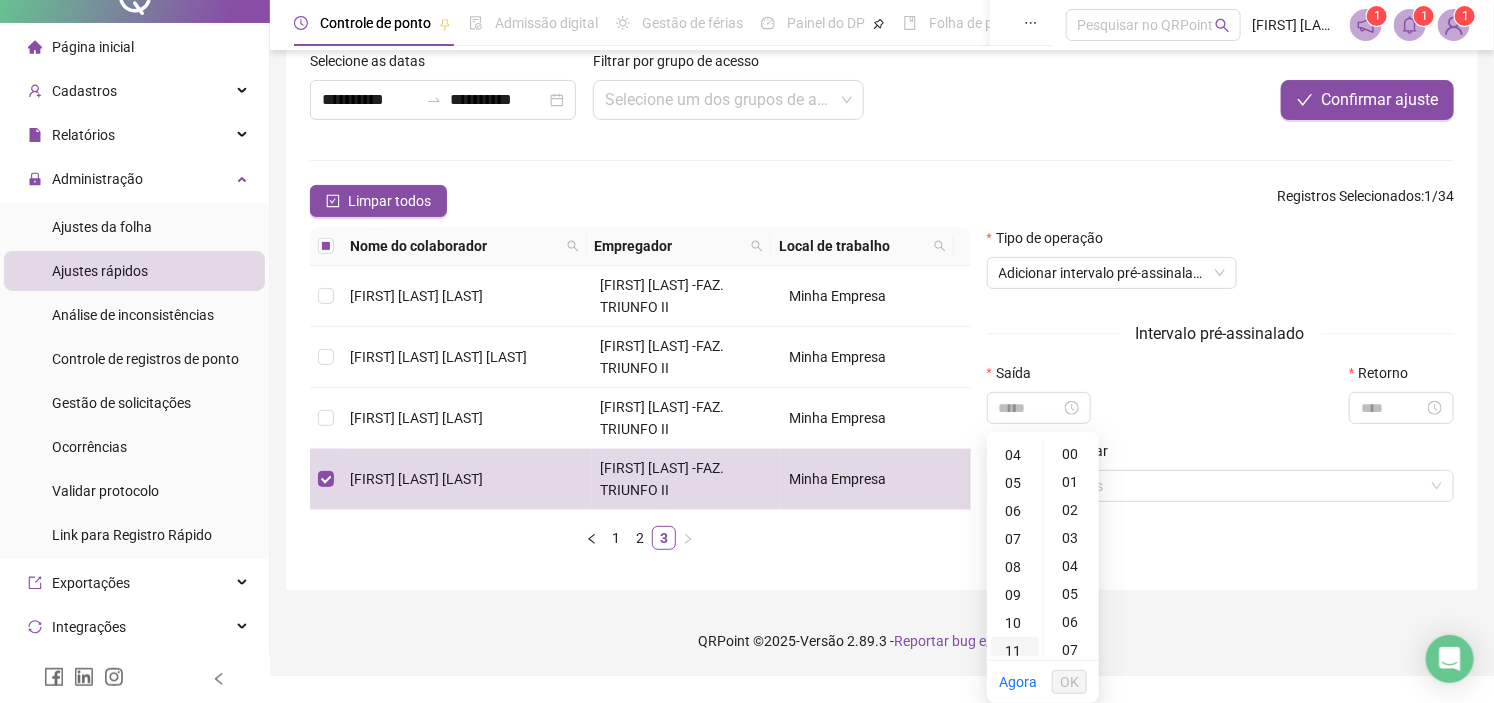 click on "11" at bounding box center [1015, 651] 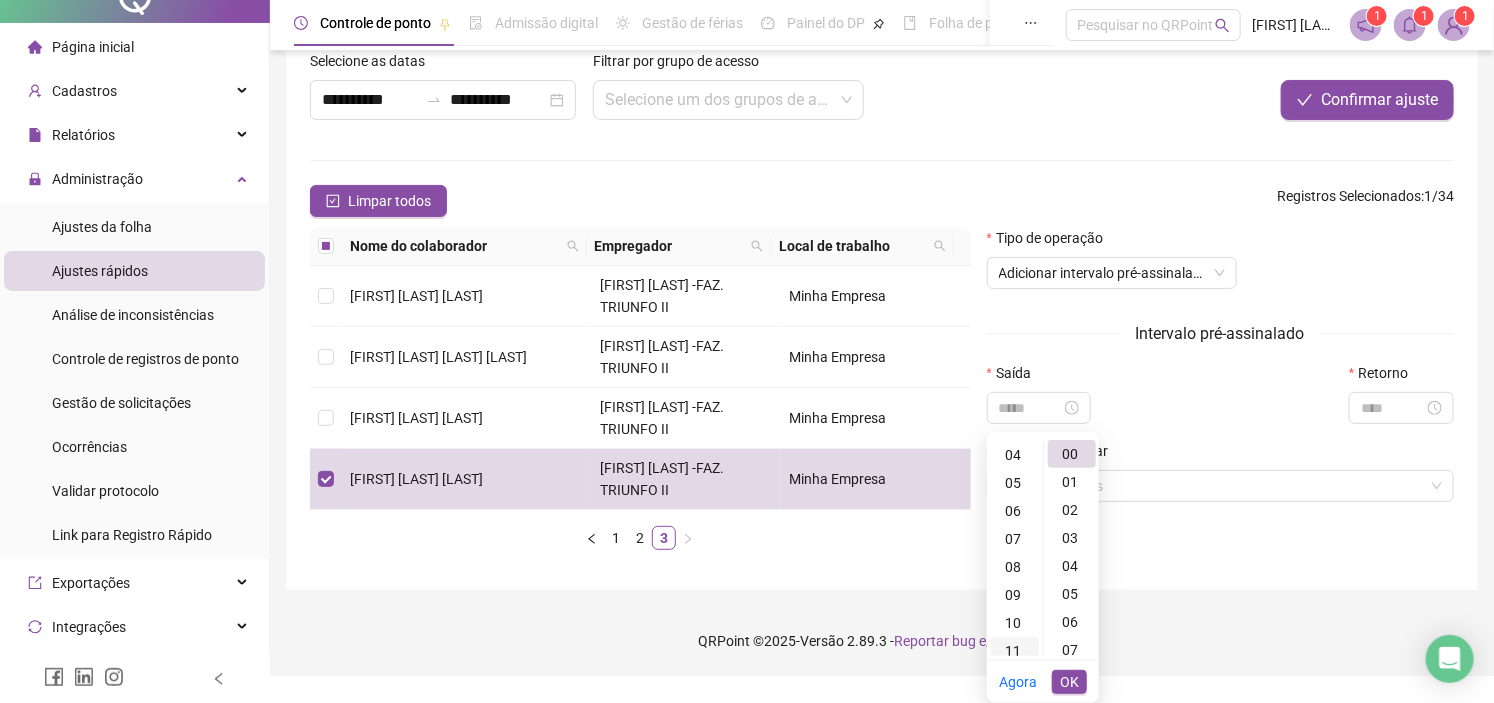 scroll, scrollTop: 307, scrollLeft: 0, axis: vertical 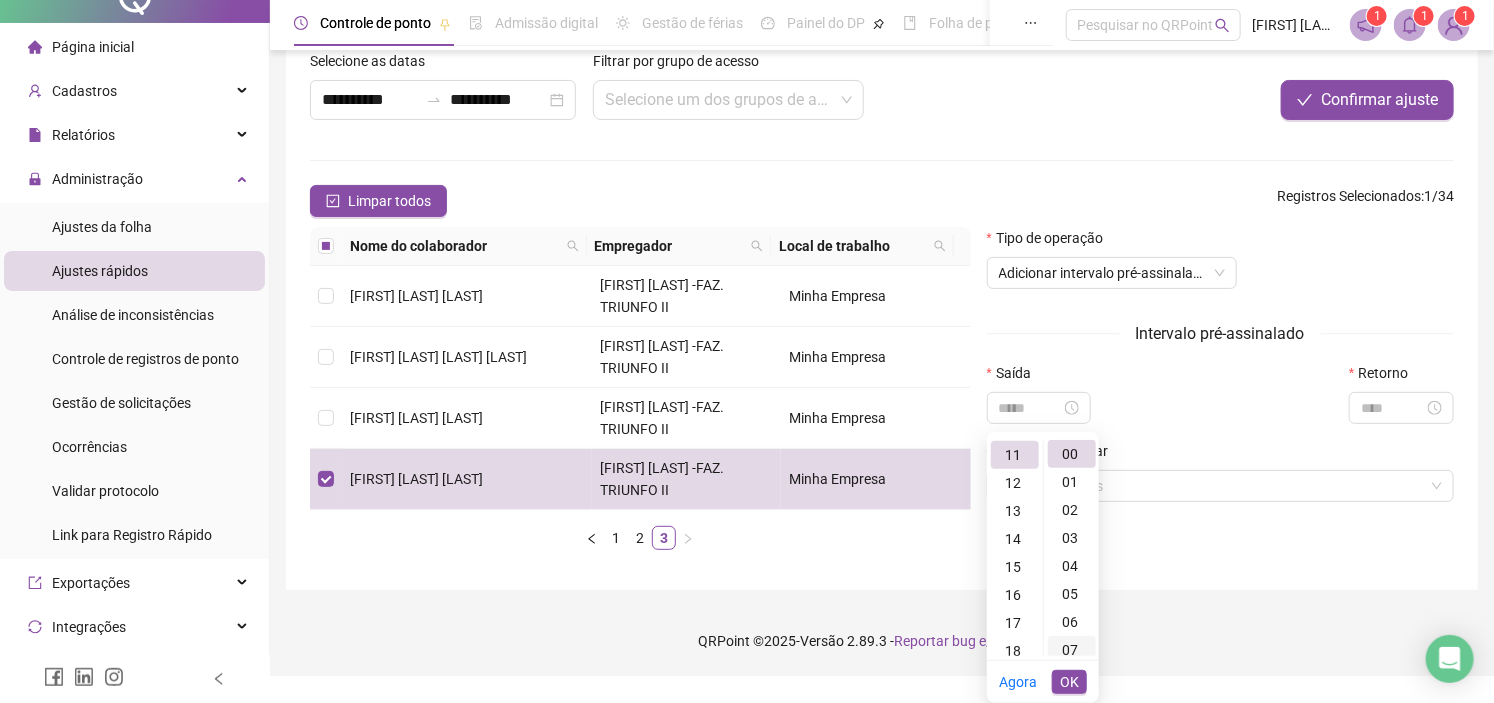 click on "07" at bounding box center (1072, 650) 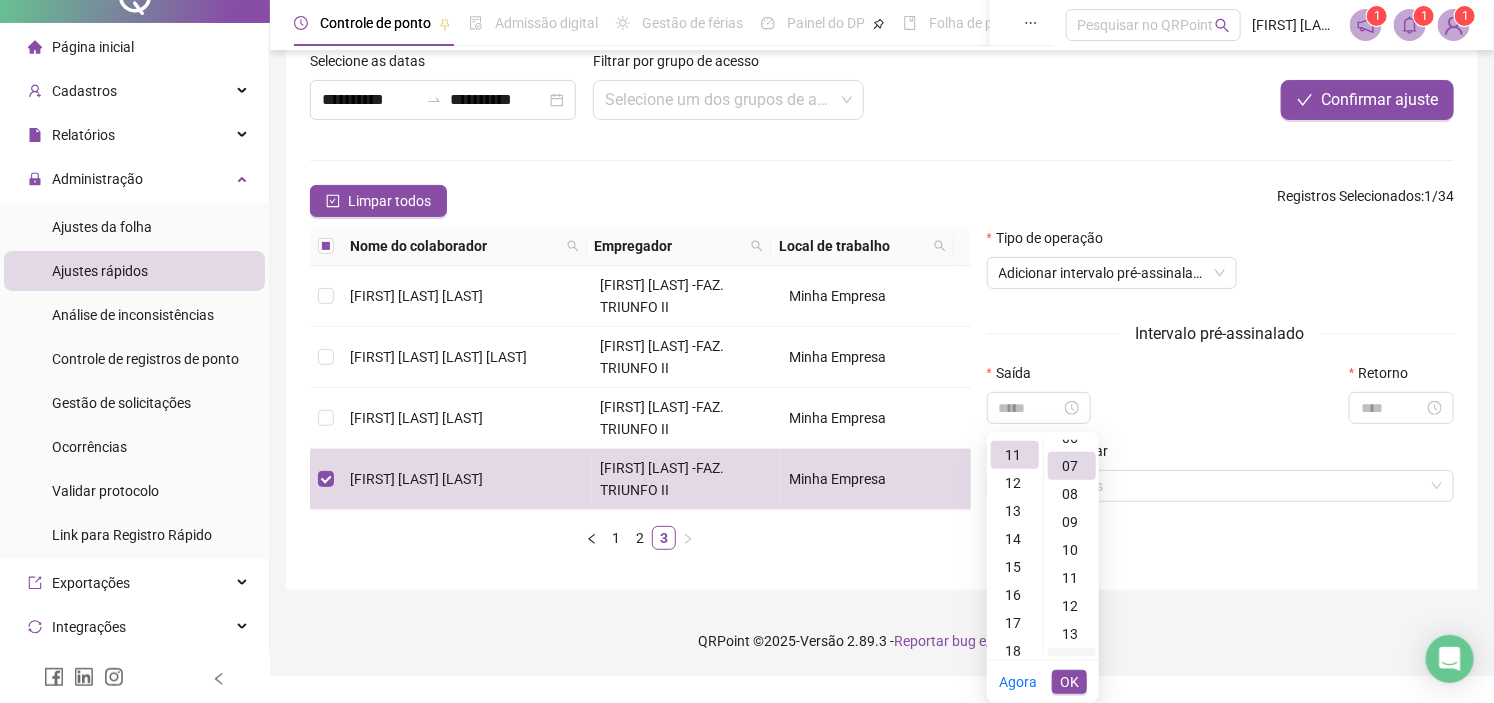 scroll, scrollTop: 194, scrollLeft: 0, axis: vertical 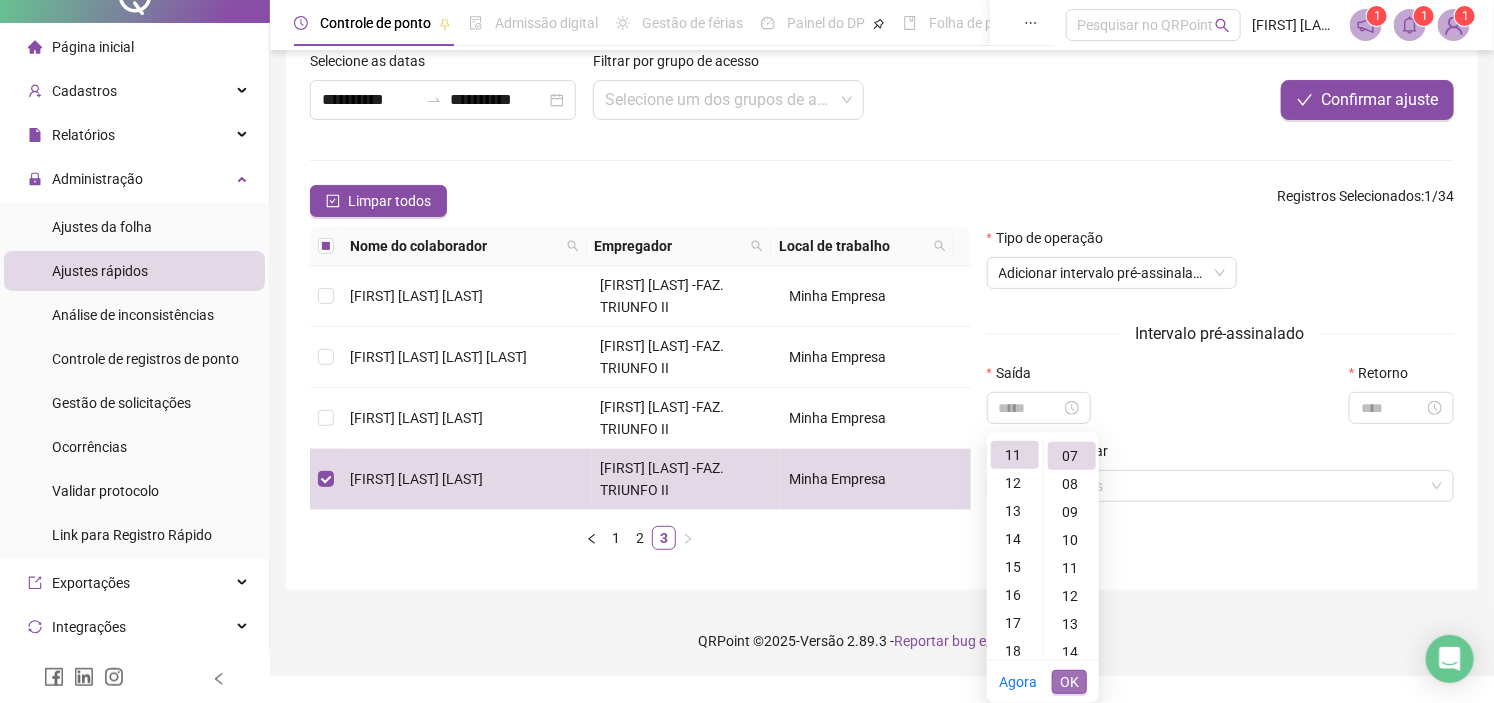 type on "*****" 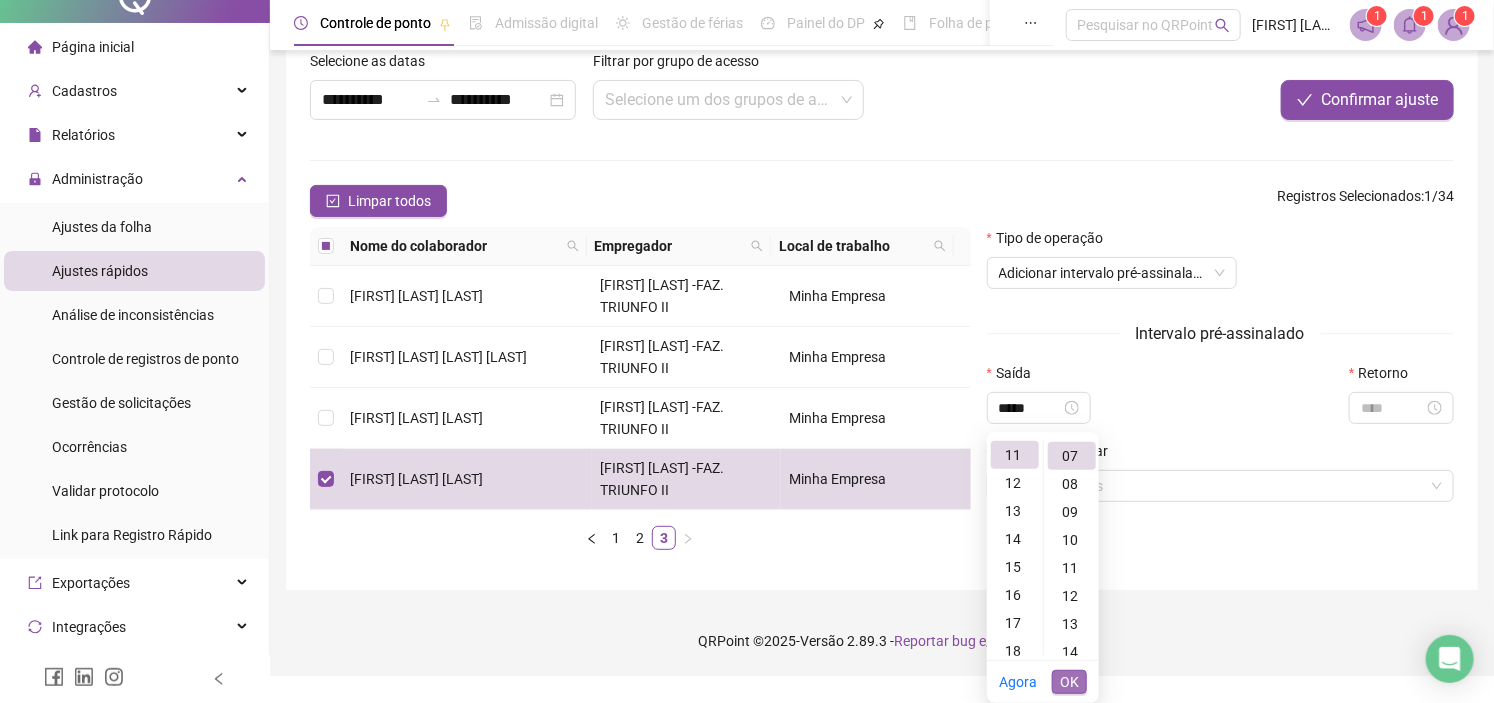 click on "OK" at bounding box center [1069, 682] 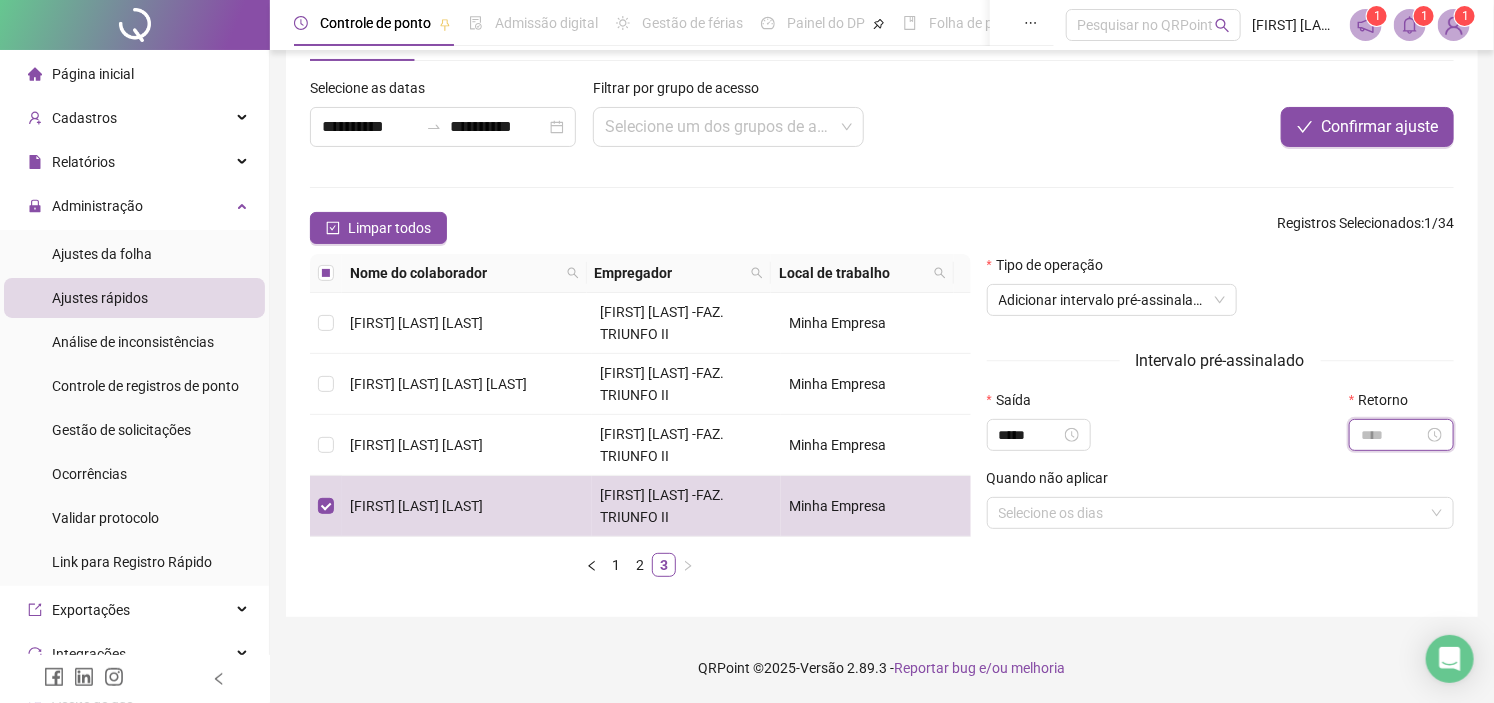 click at bounding box center (1392, 435) 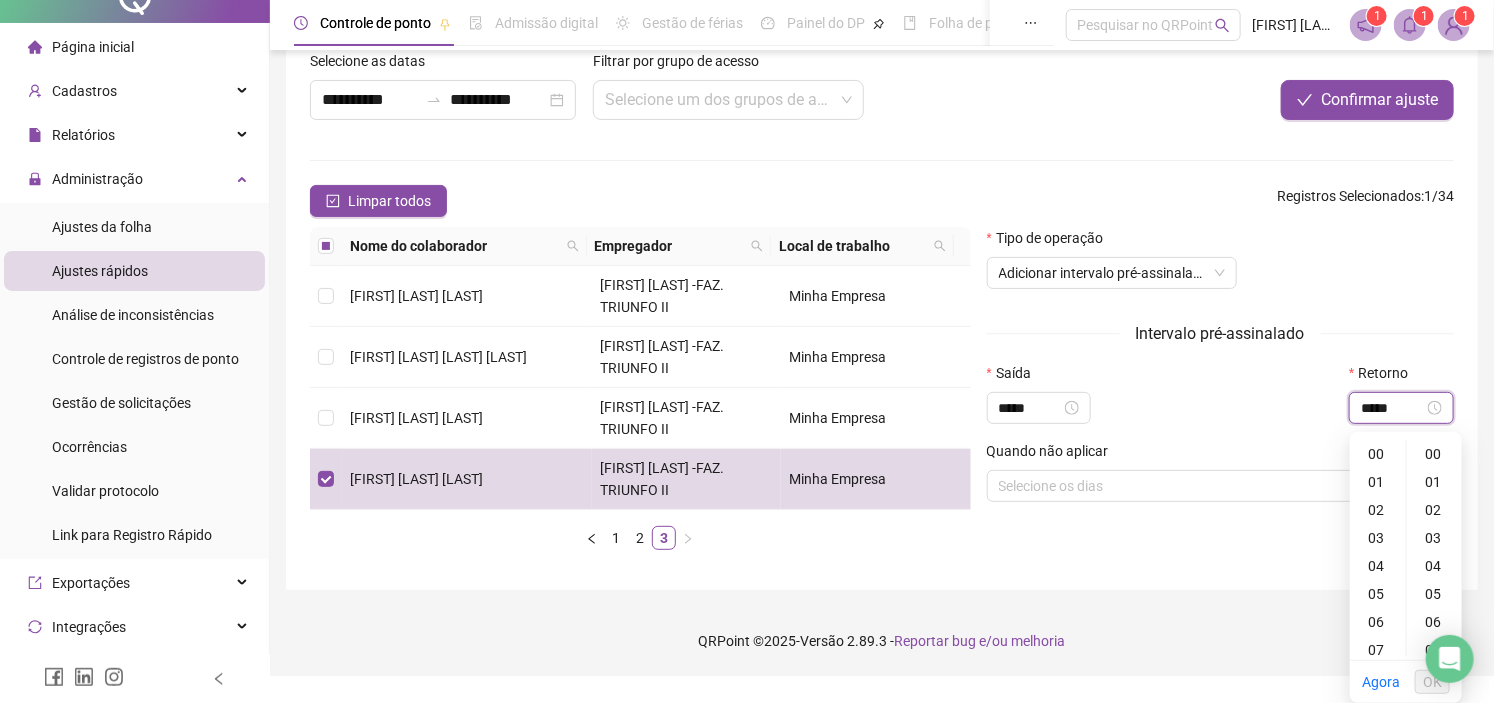 scroll, scrollTop: 357, scrollLeft: 0, axis: vertical 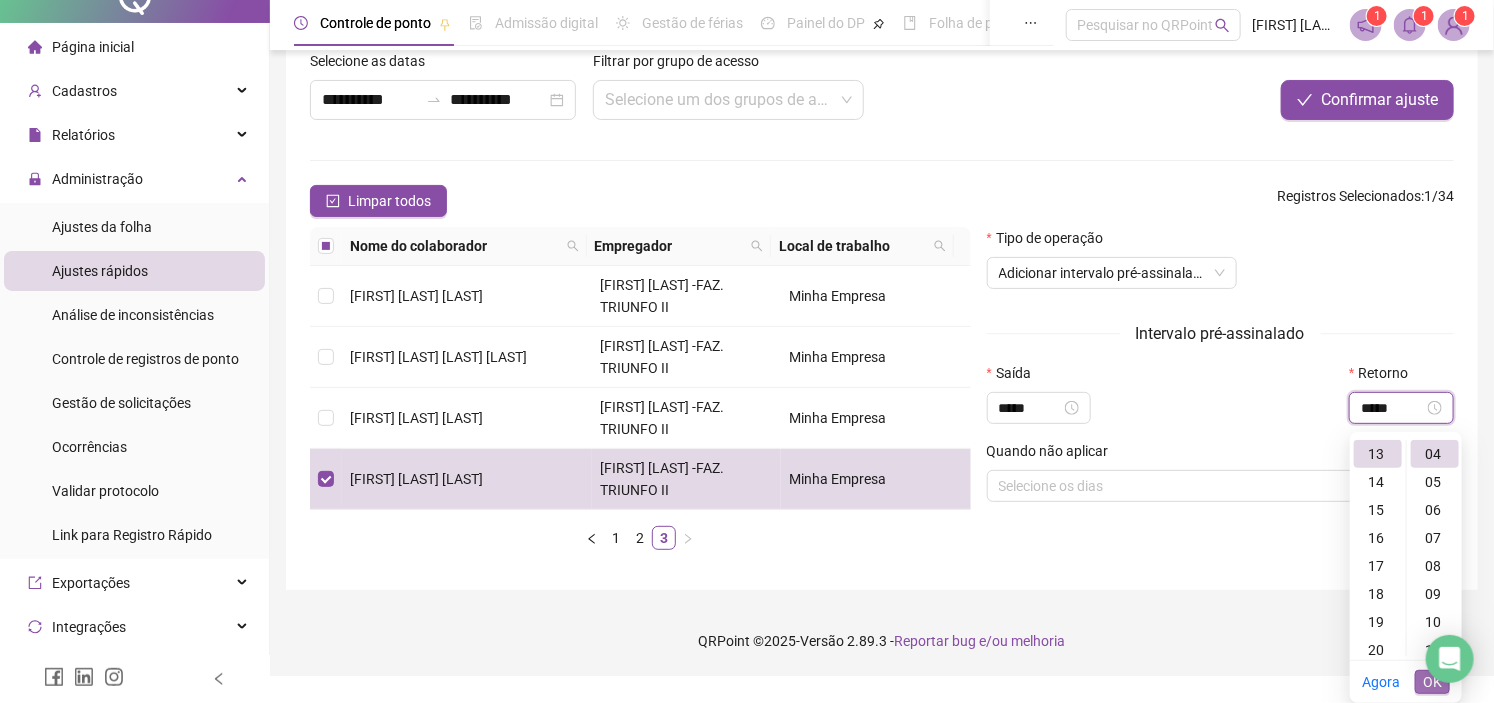 type on "*****" 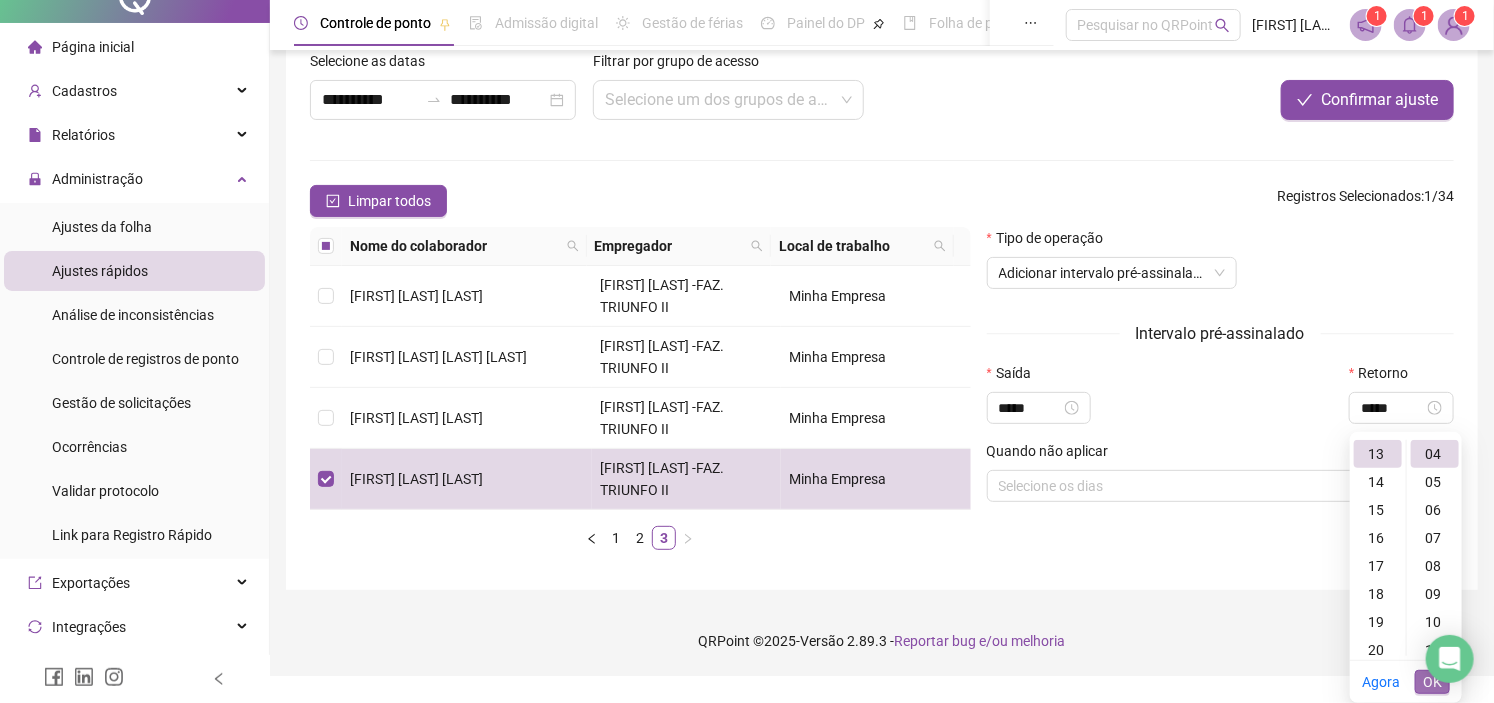 click on "OK" at bounding box center [1432, 682] 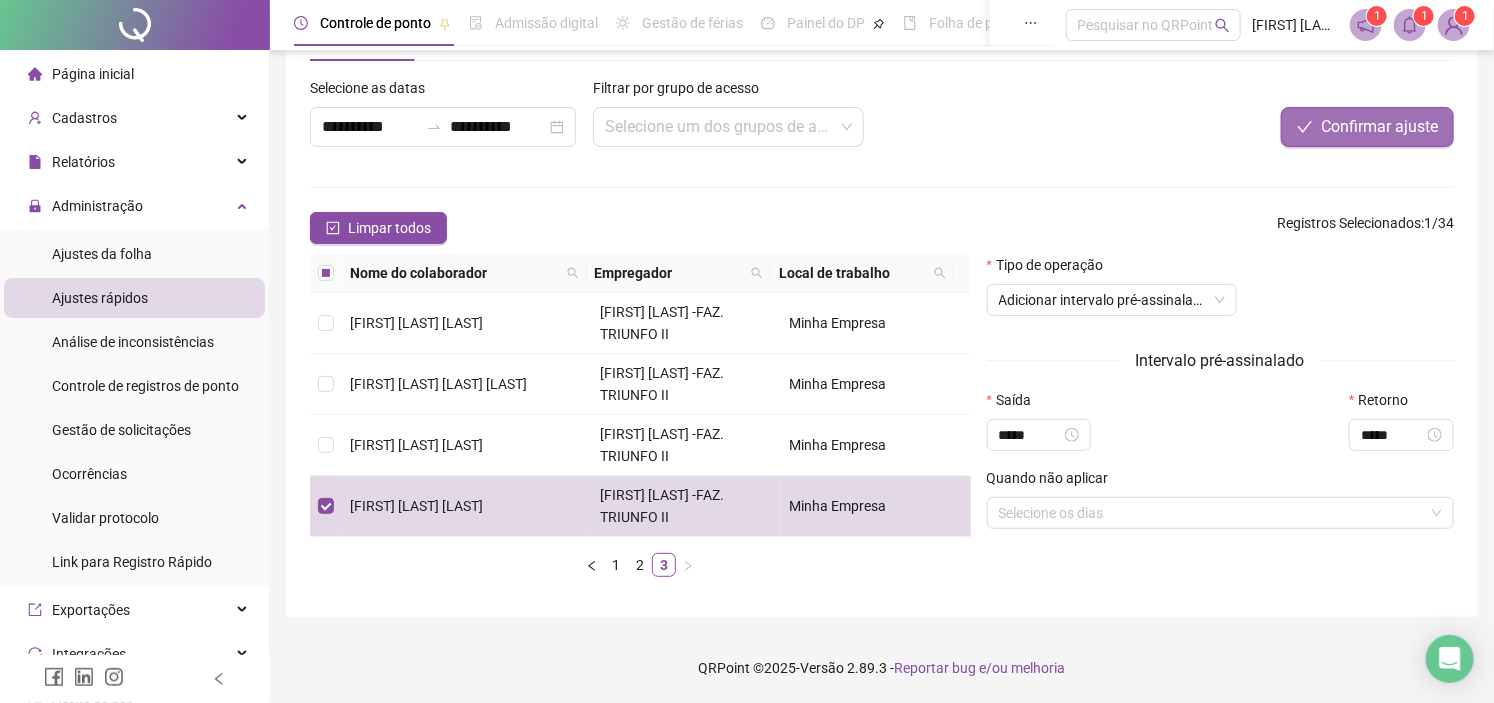click on "Confirmar ajuste" at bounding box center (1379, 127) 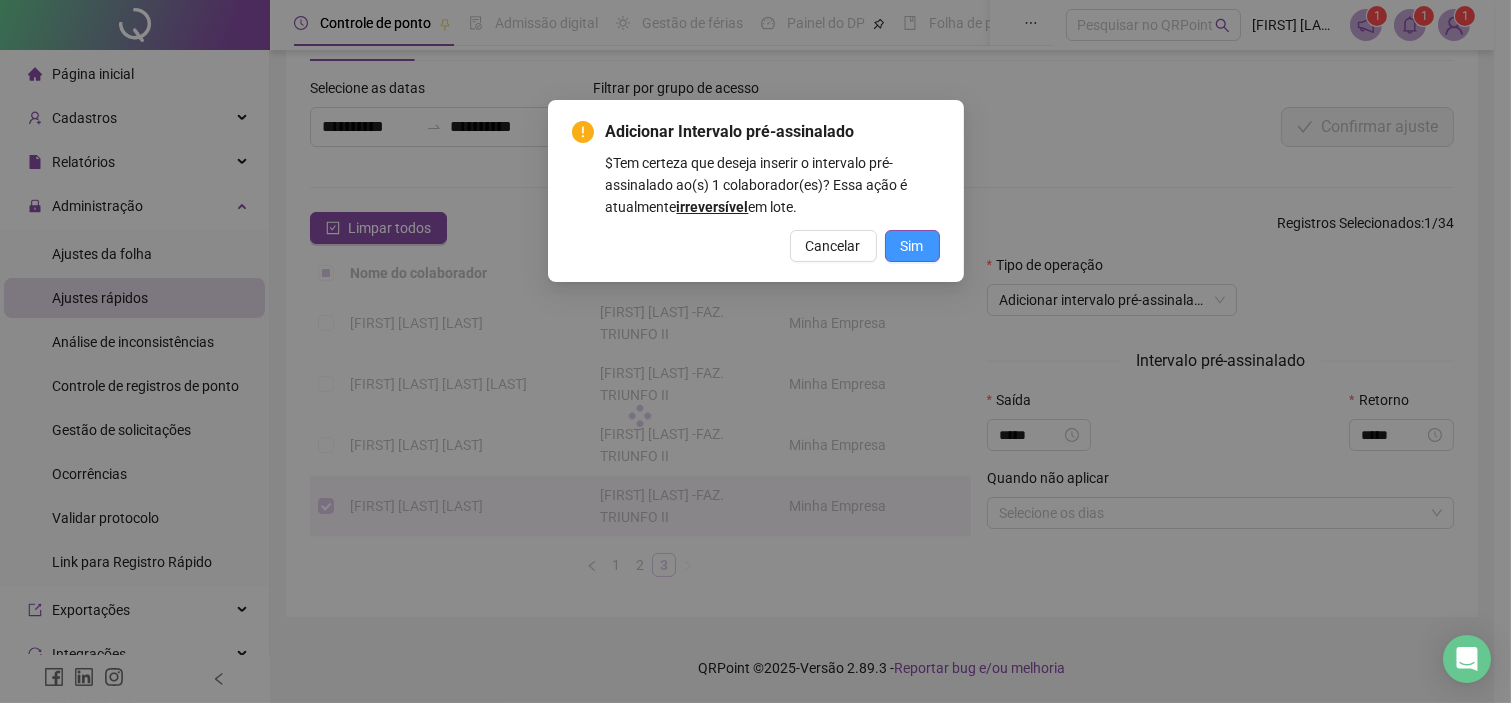 click on "Sim" at bounding box center (912, 246) 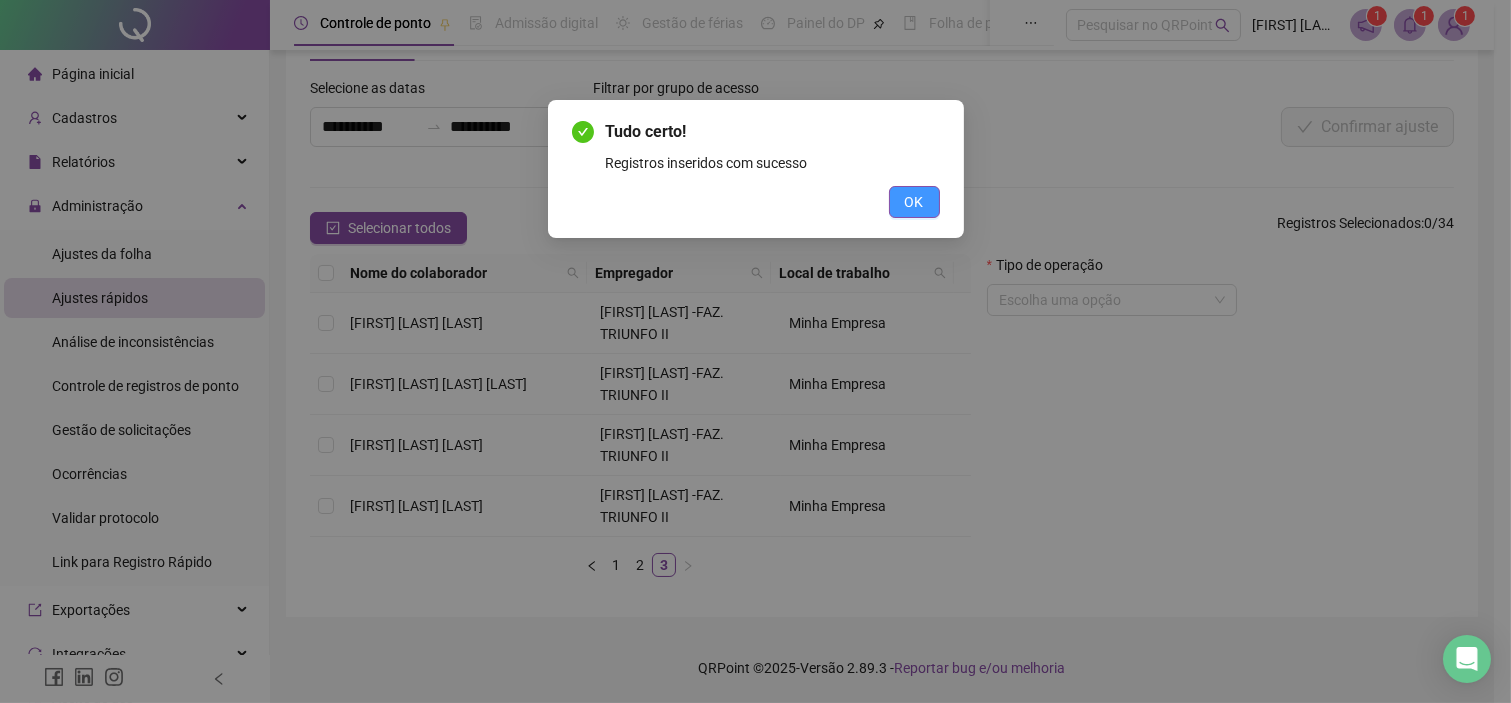 click on "OK" at bounding box center [914, 202] 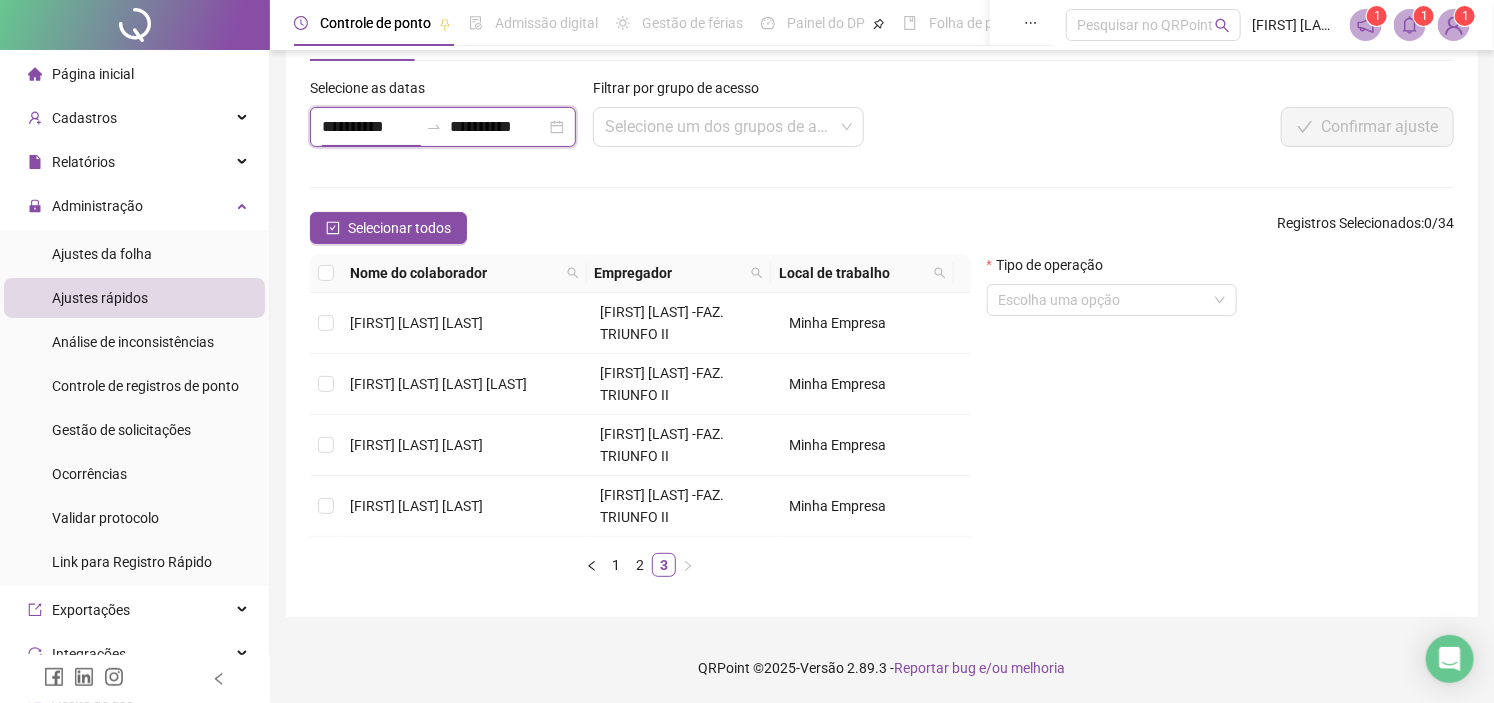 click on "**********" at bounding box center [370, 127] 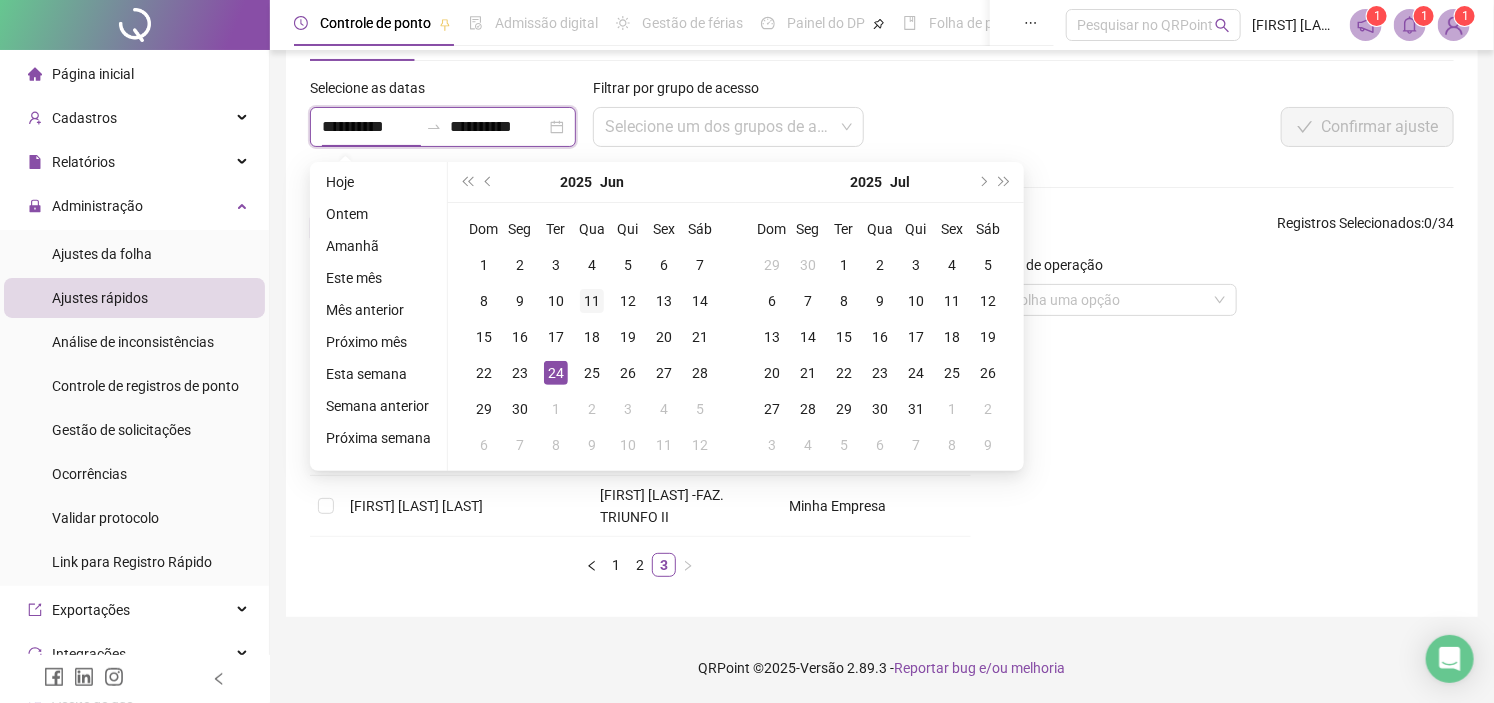 type on "**********" 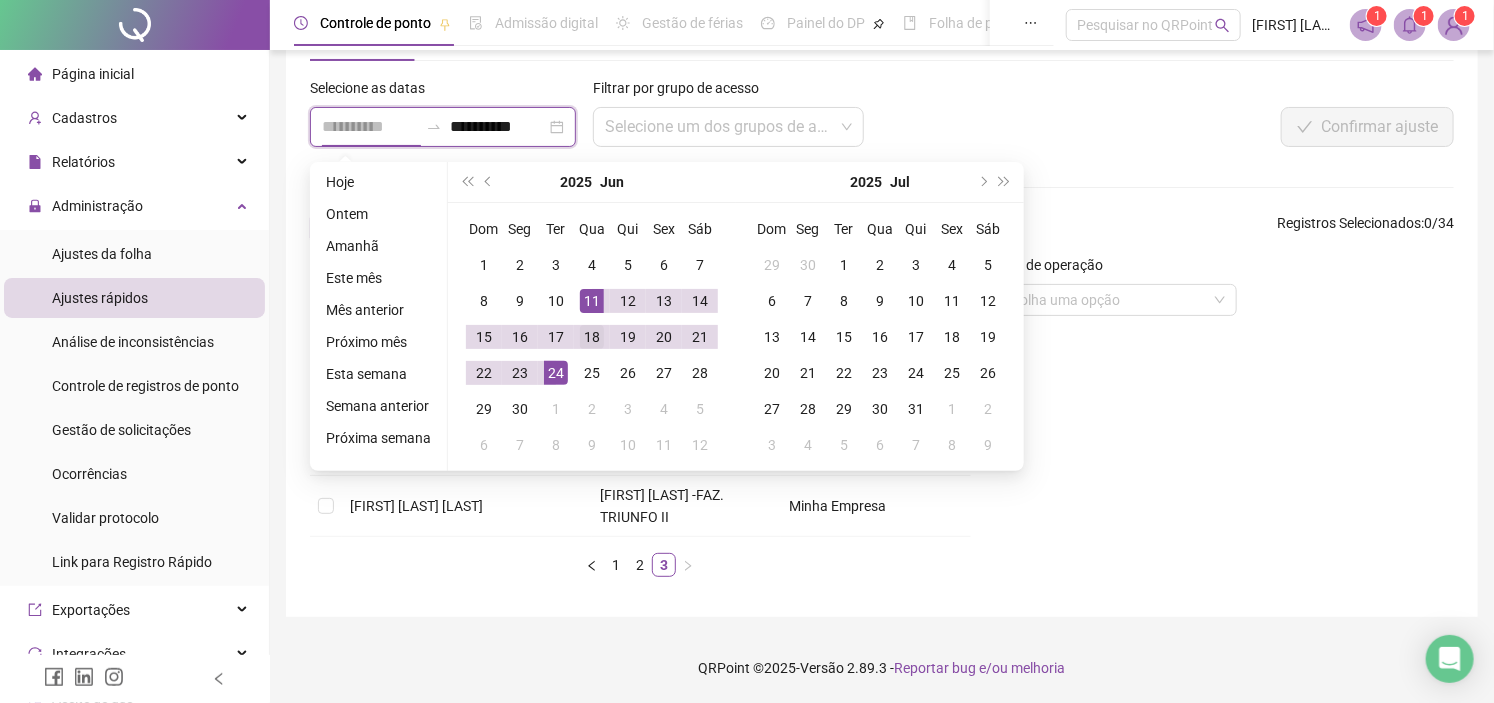 type on "**********" 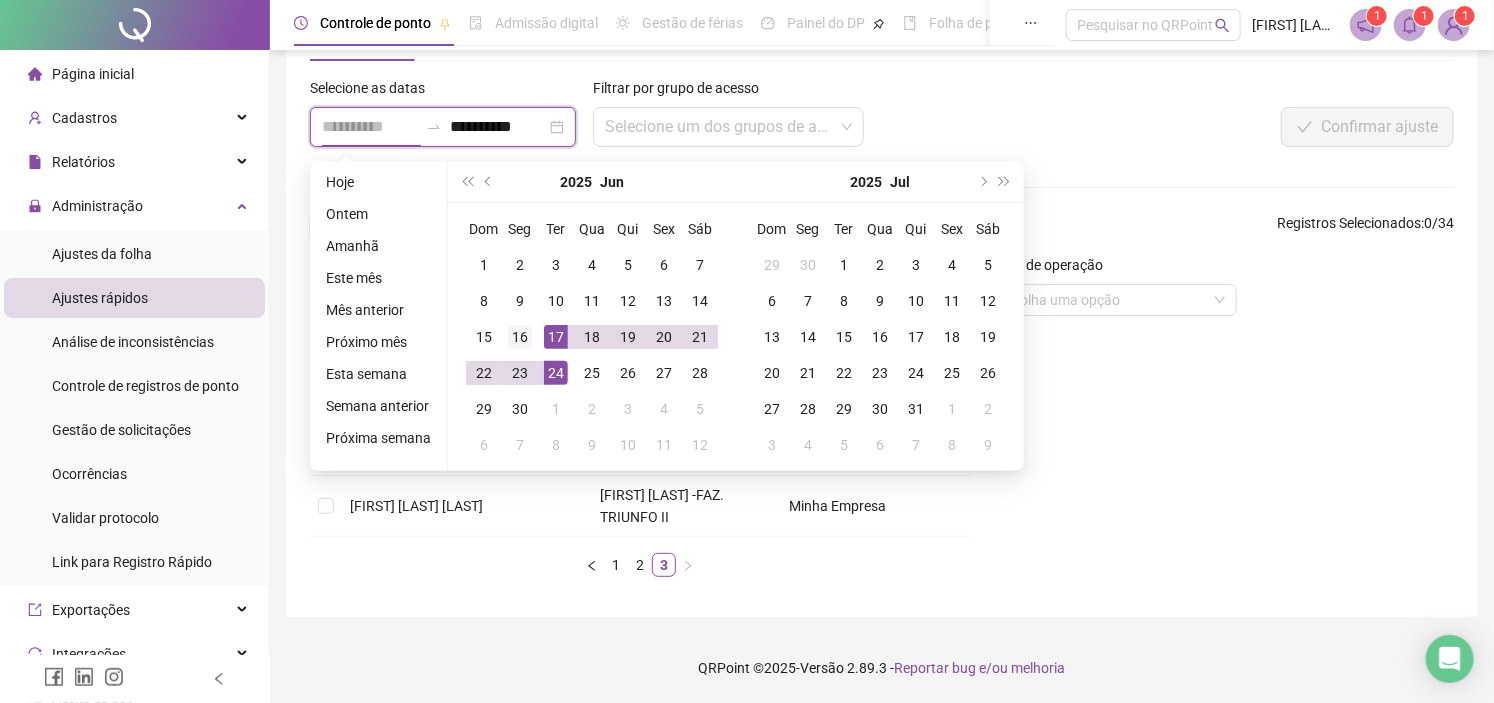 type on "**********" 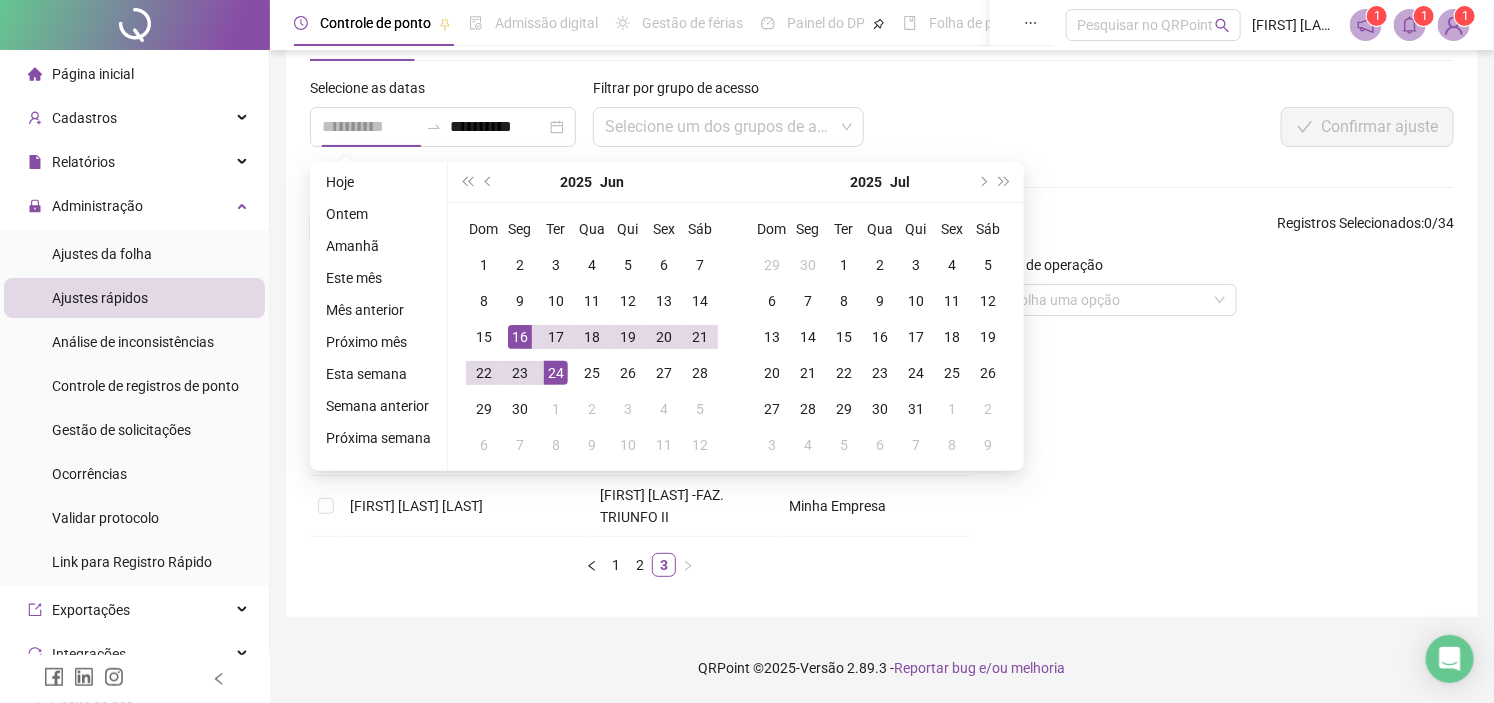 click on "16" at bounding box center (520, 337) 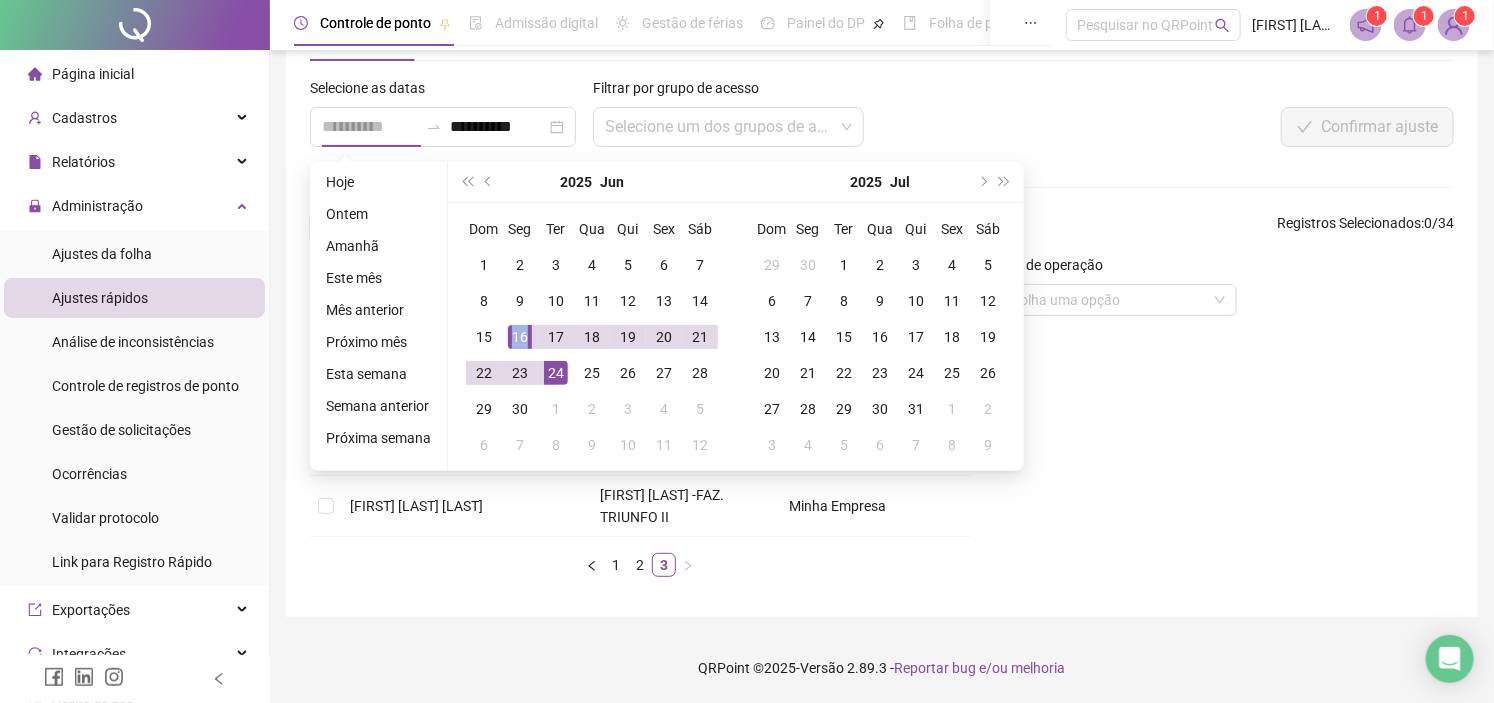 click on "16" at bounding box center [520, 337] 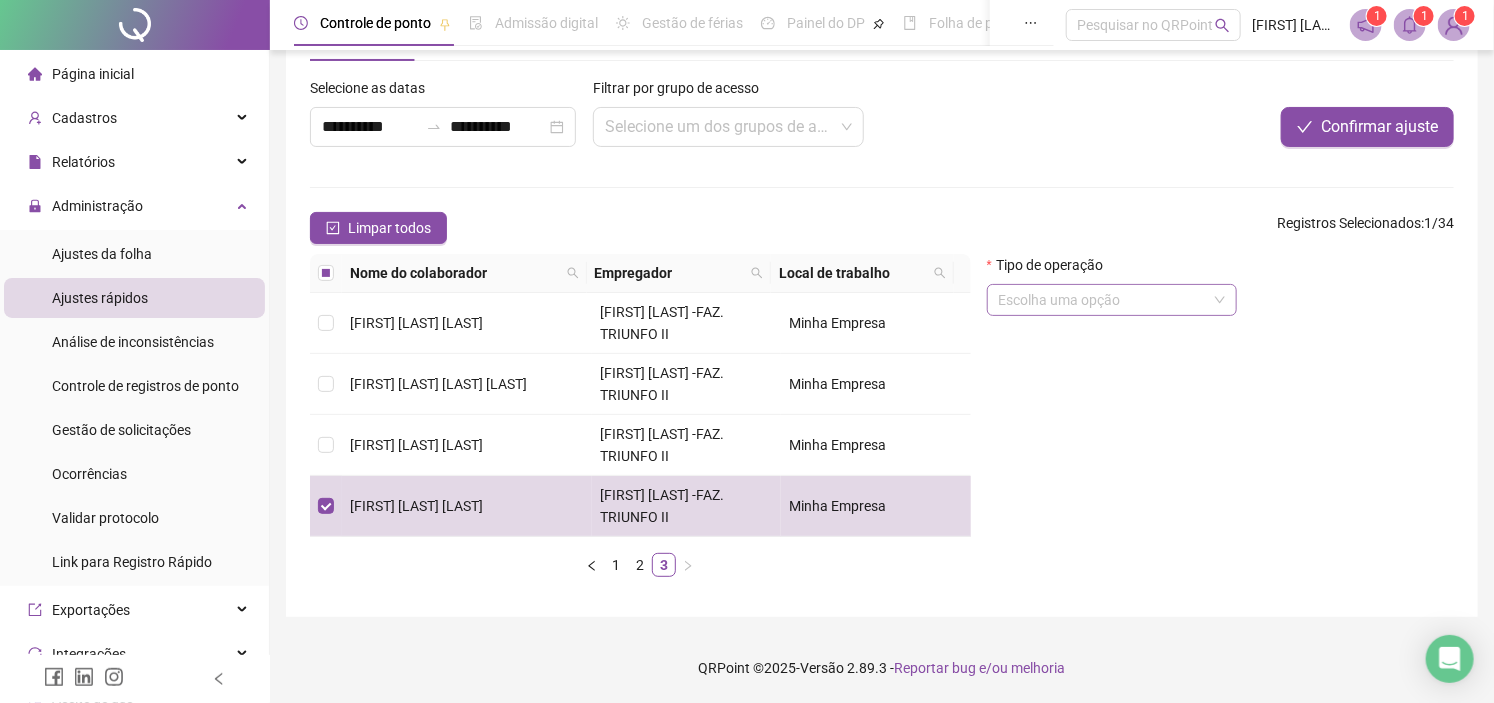 click at bounding box center (1103, 300) 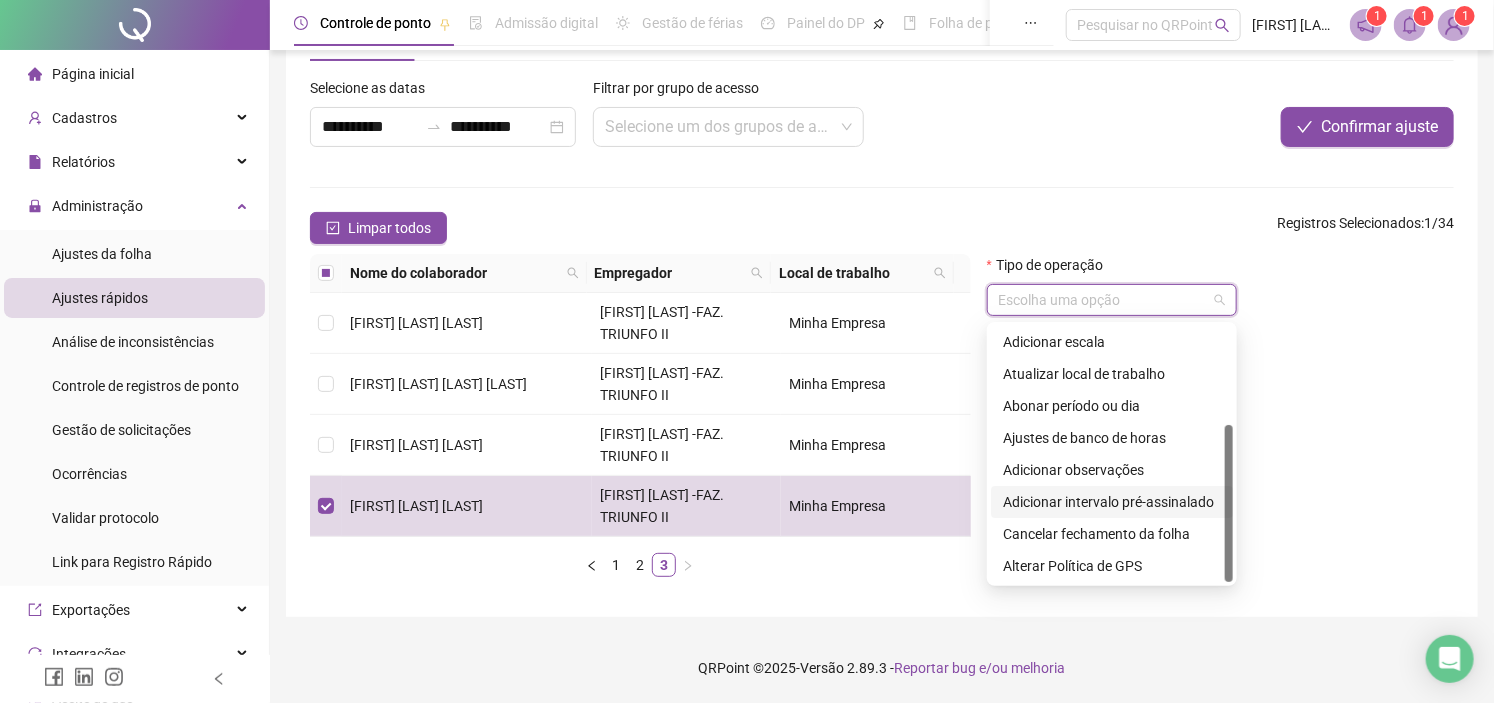 click on "Adicionar intervalo pré-assinalado" at bounding box center [1112, 502] 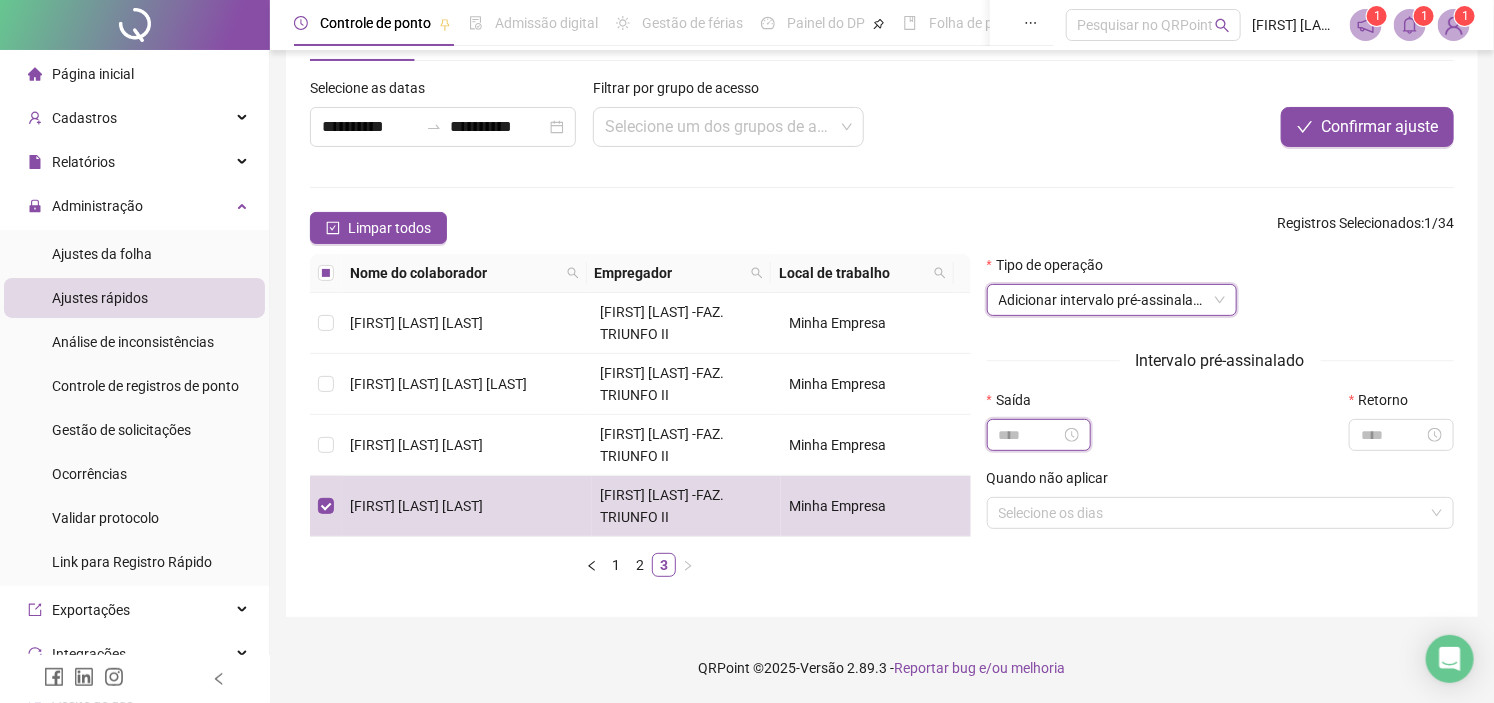 click at bounding box center [1030, 435] 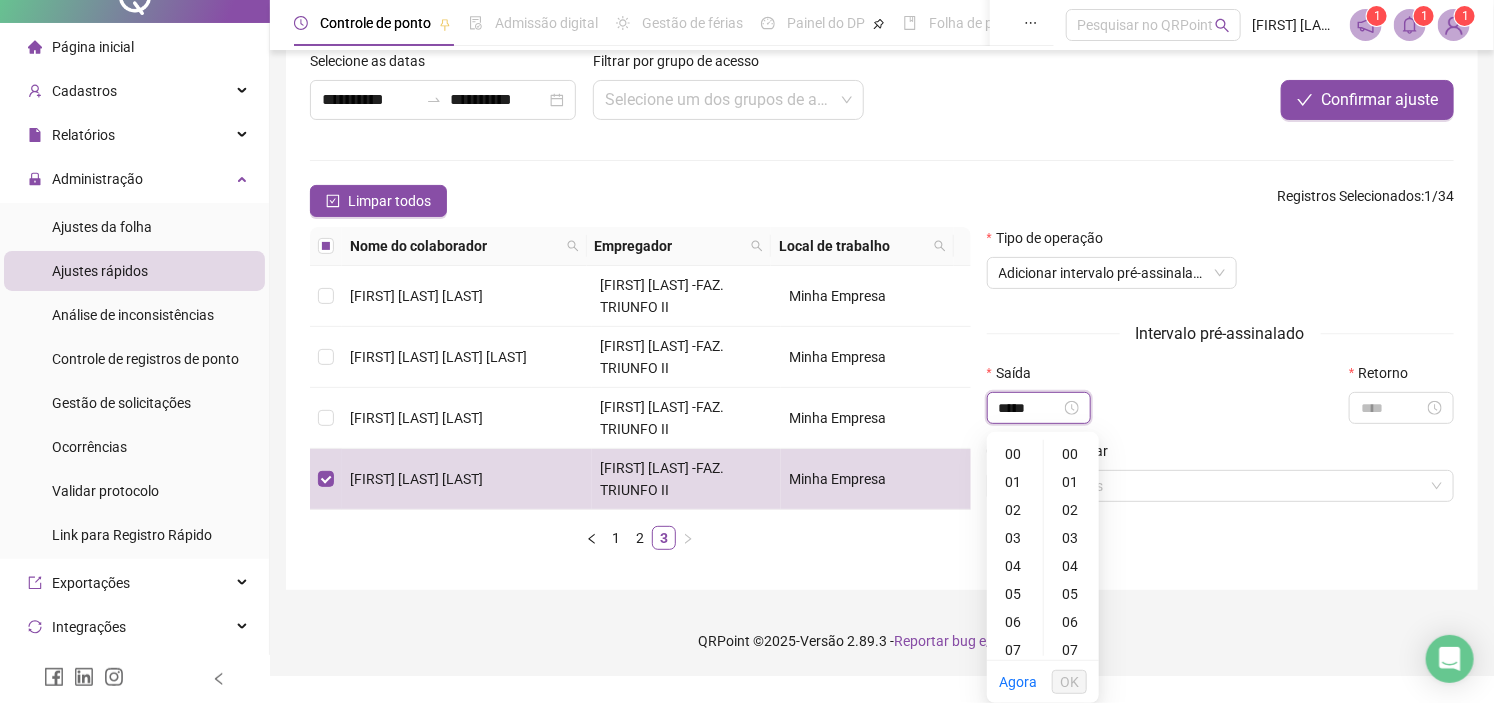 scroll, scrollTop: 300, scrollLeft: 0, axis: vertical 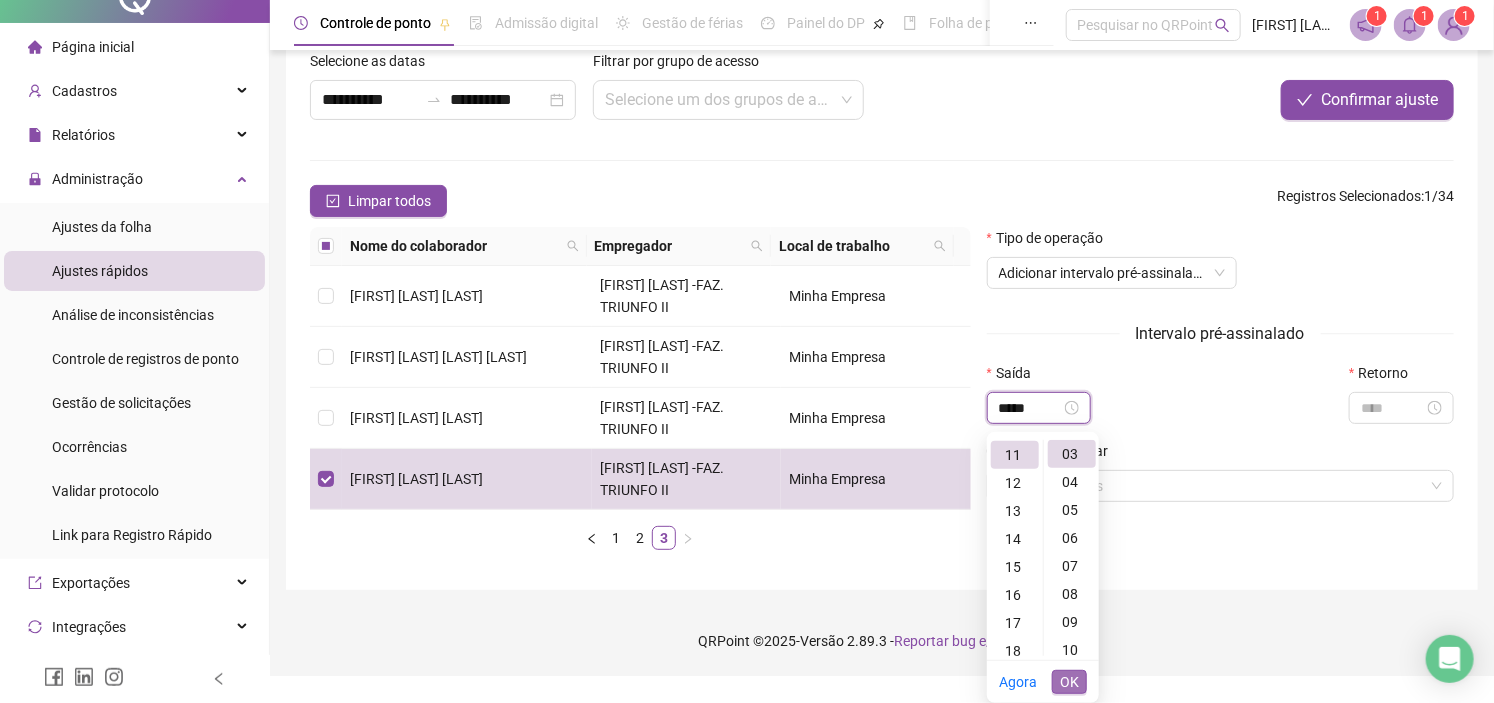 type on "*****" 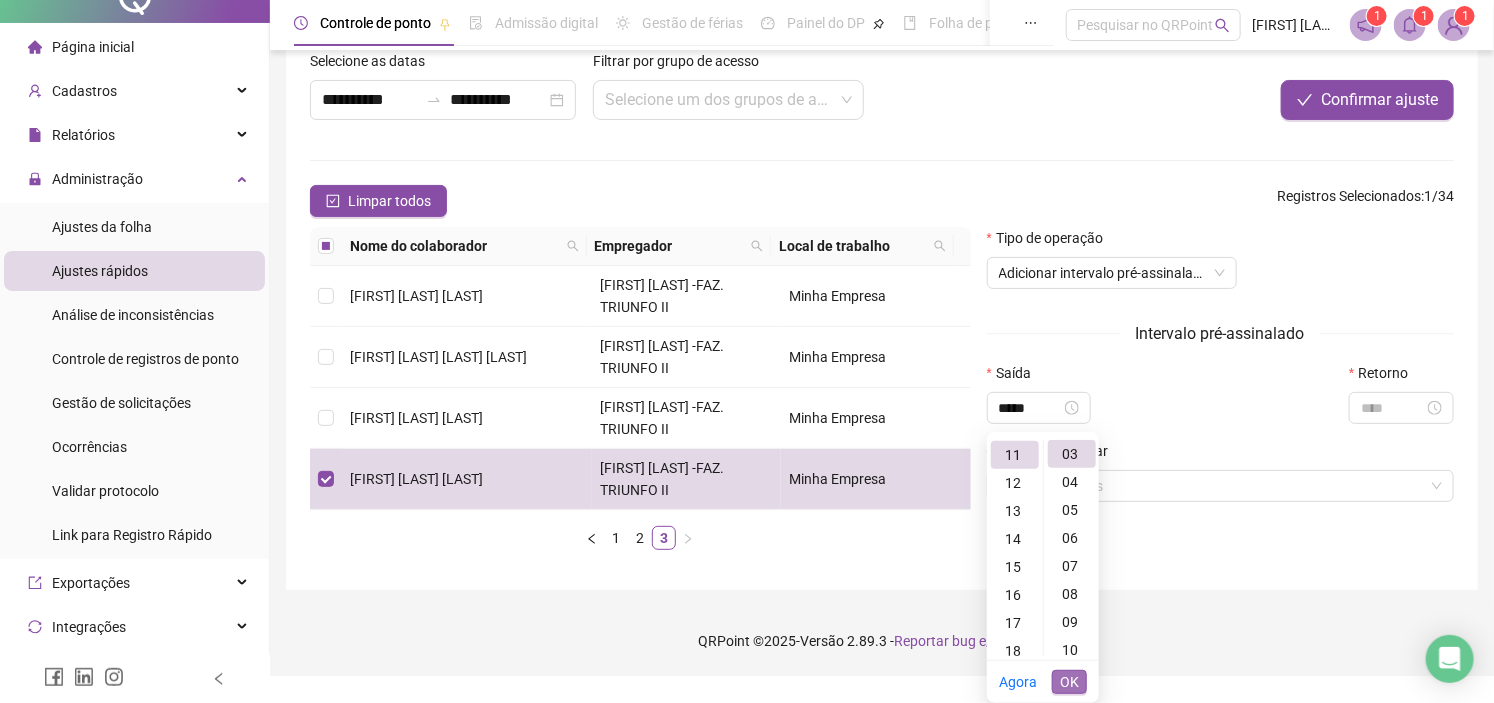 click on "OK" at bounding box center (1069, 682) 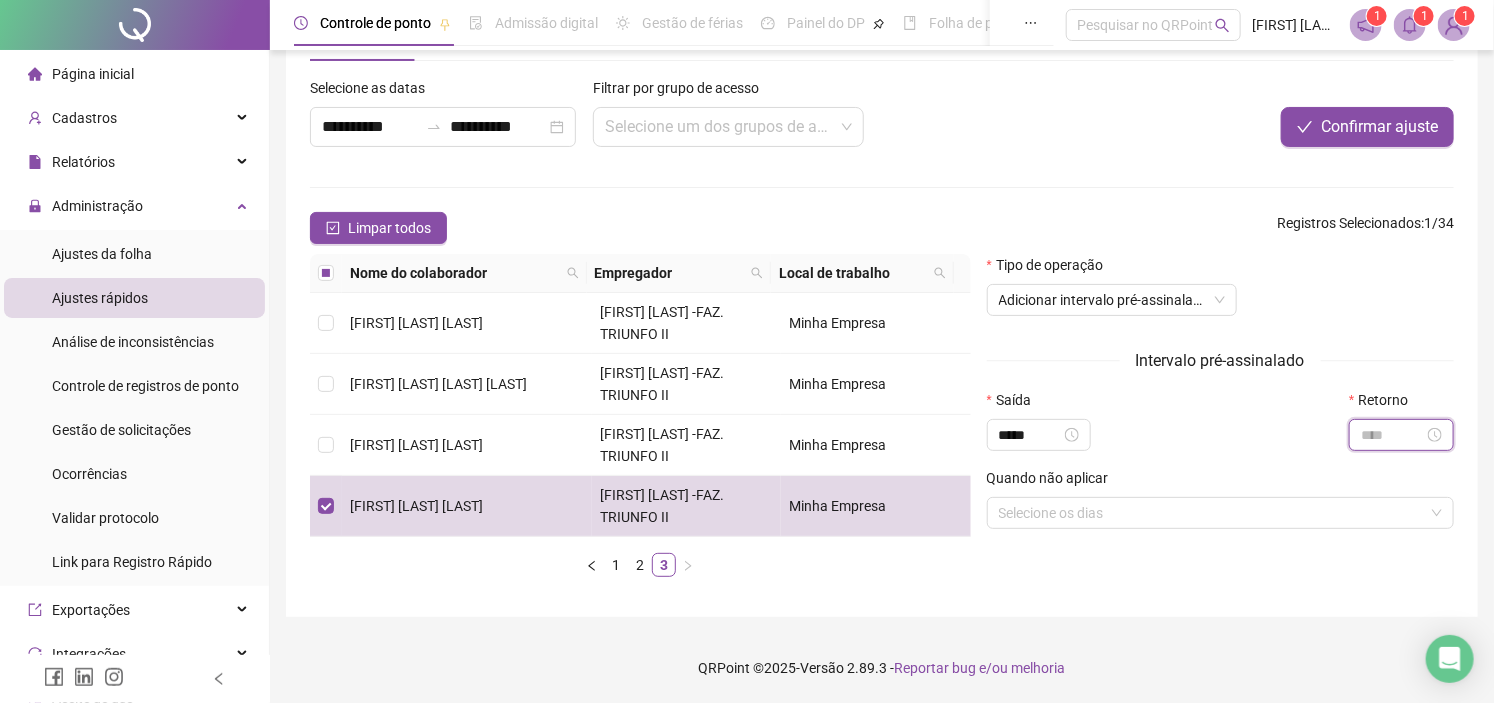 click at bounding box center (1392, 435) 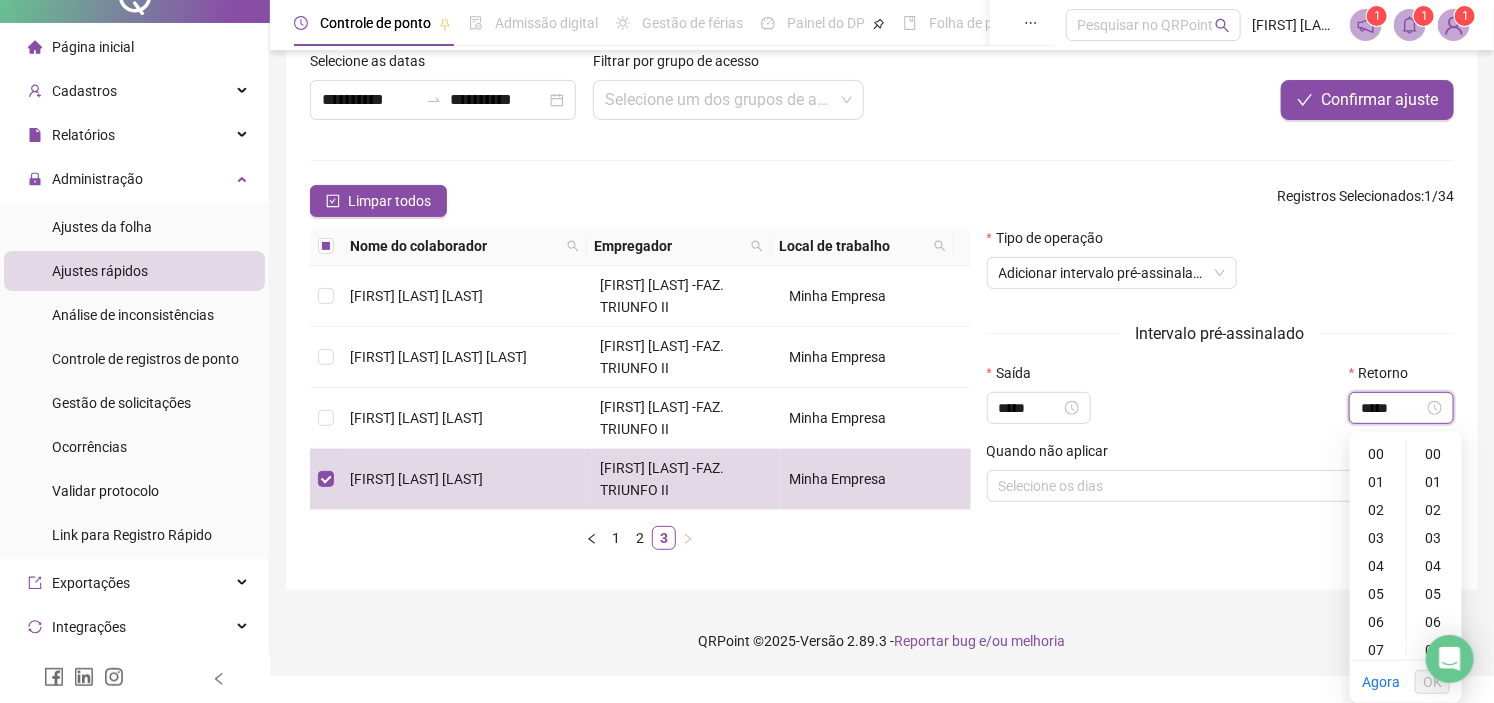 scroll, scrollTop: 357, scrollLeft: 0, axis: vertical 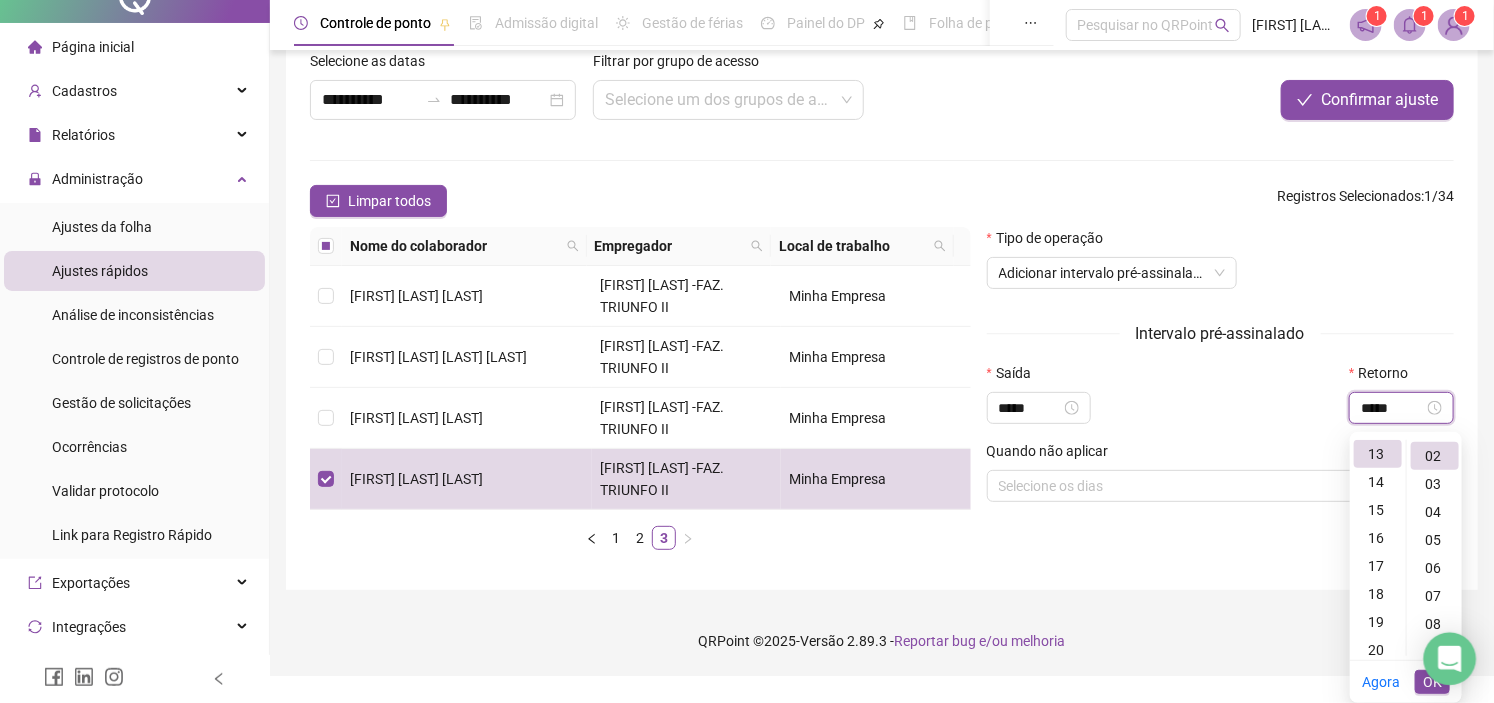 type on "*****" 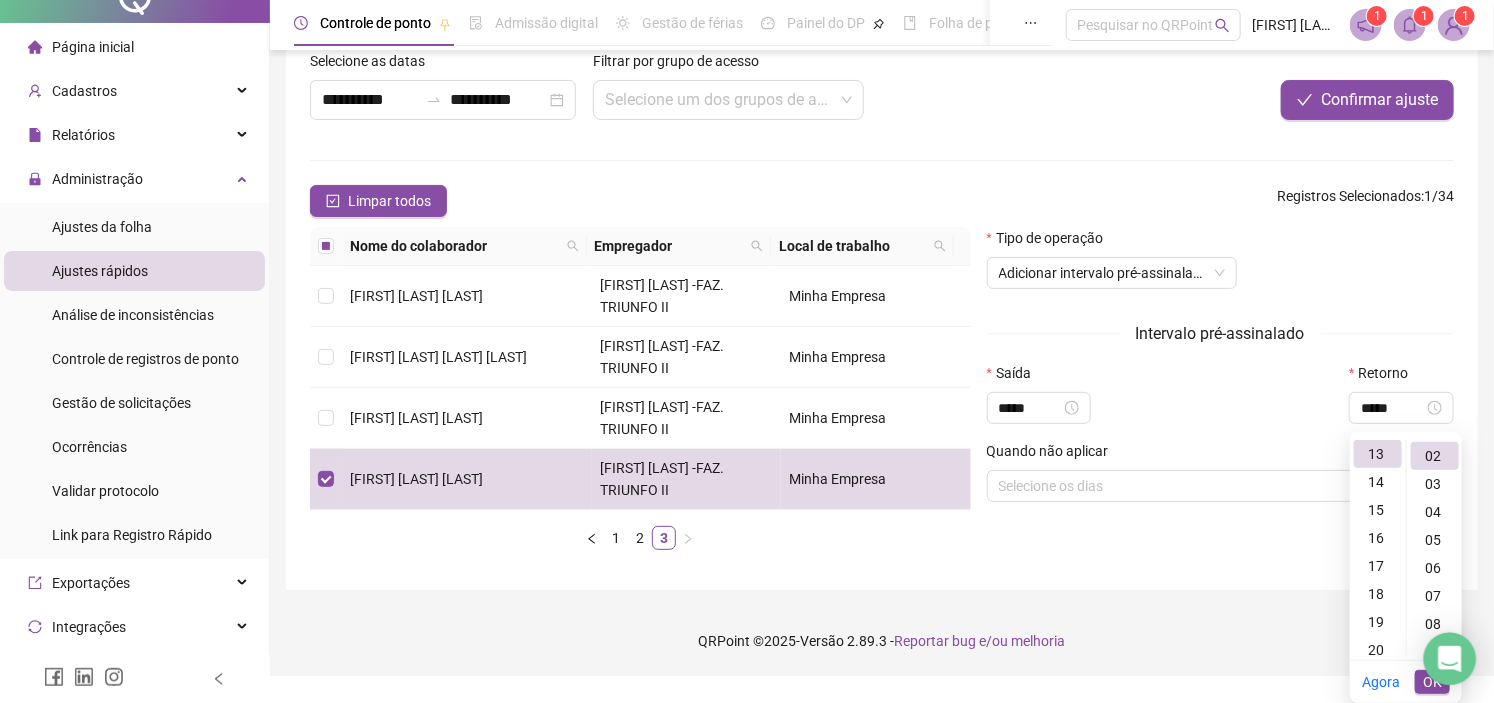 click on "**********" at bounding box center [747, 249] 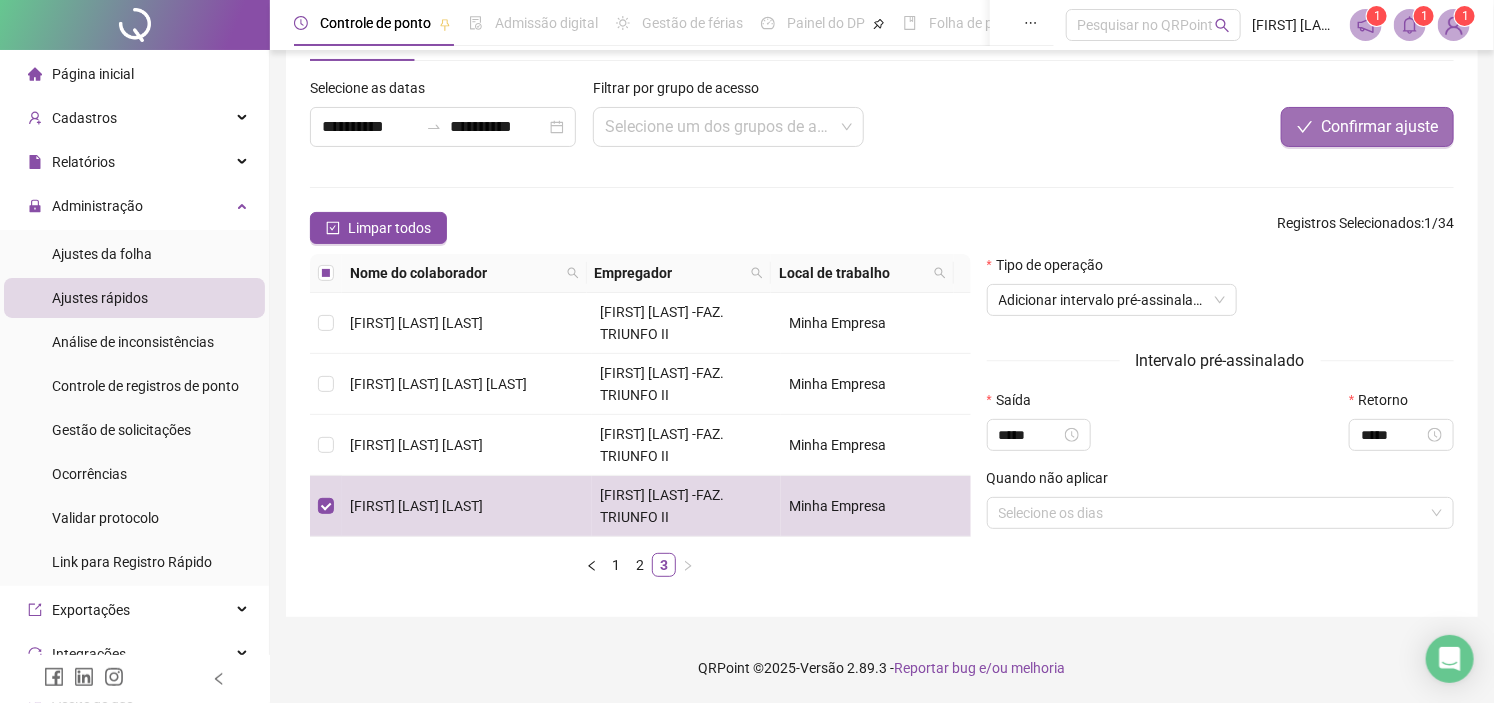 click on "Confirmar ajuste" at bounding box center (1379, 127) 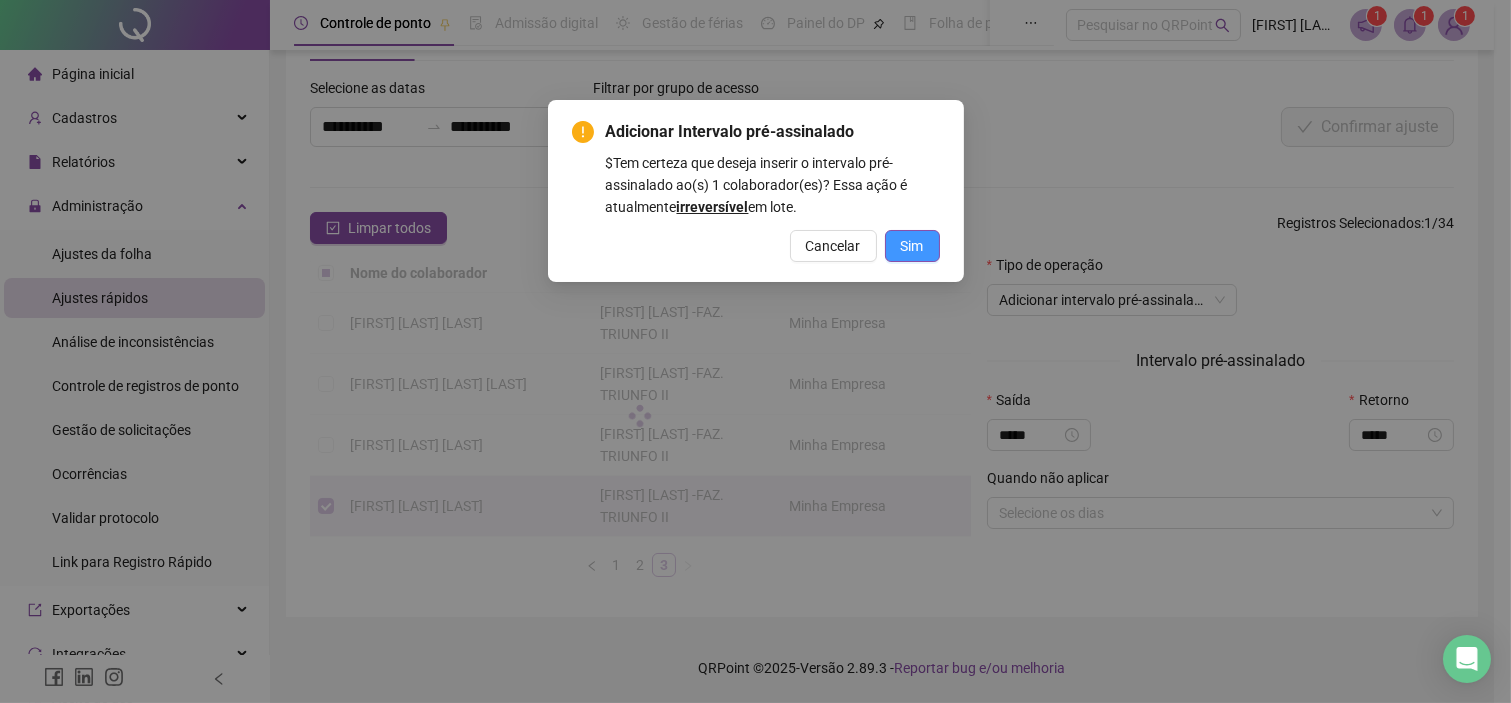 click on "Sim" at bounding box center [912, 246] 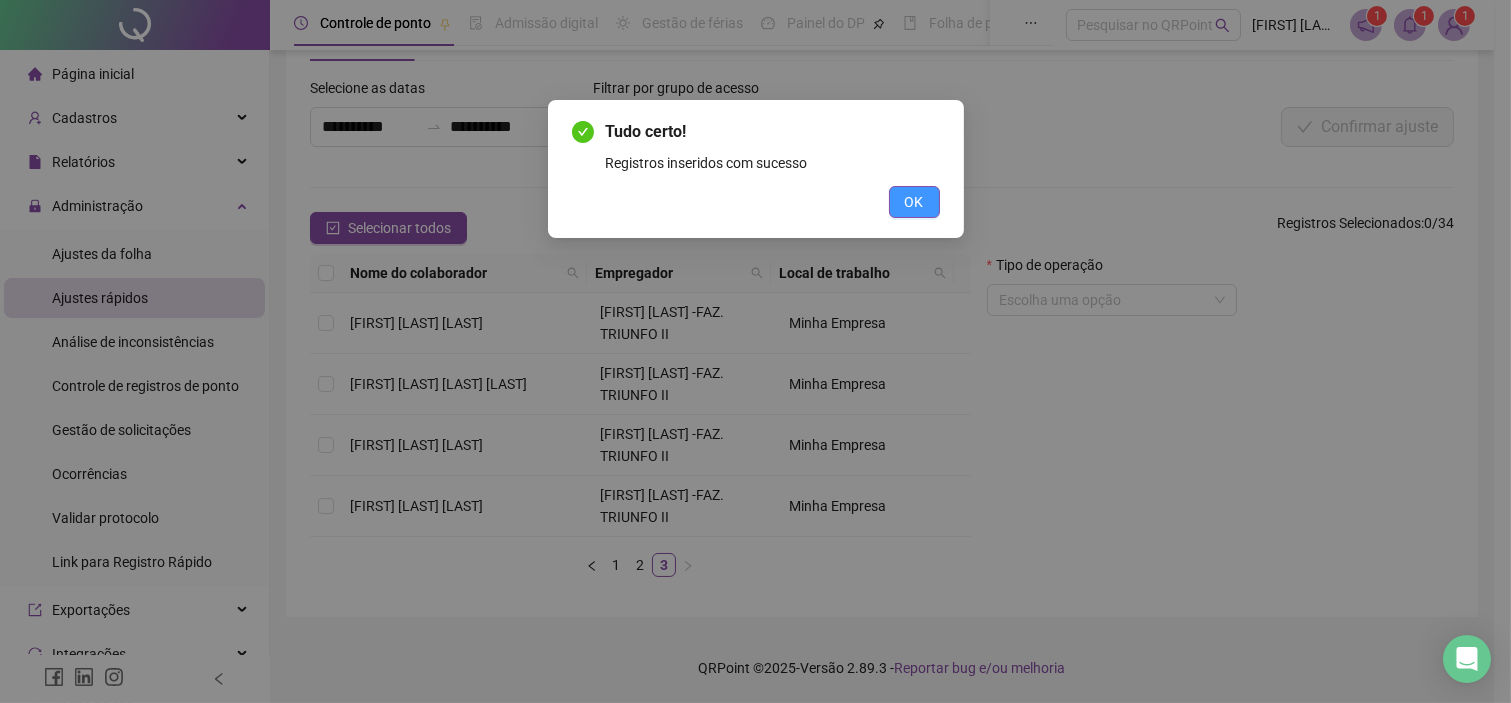click on "OK" at bounding box center (914, 202) 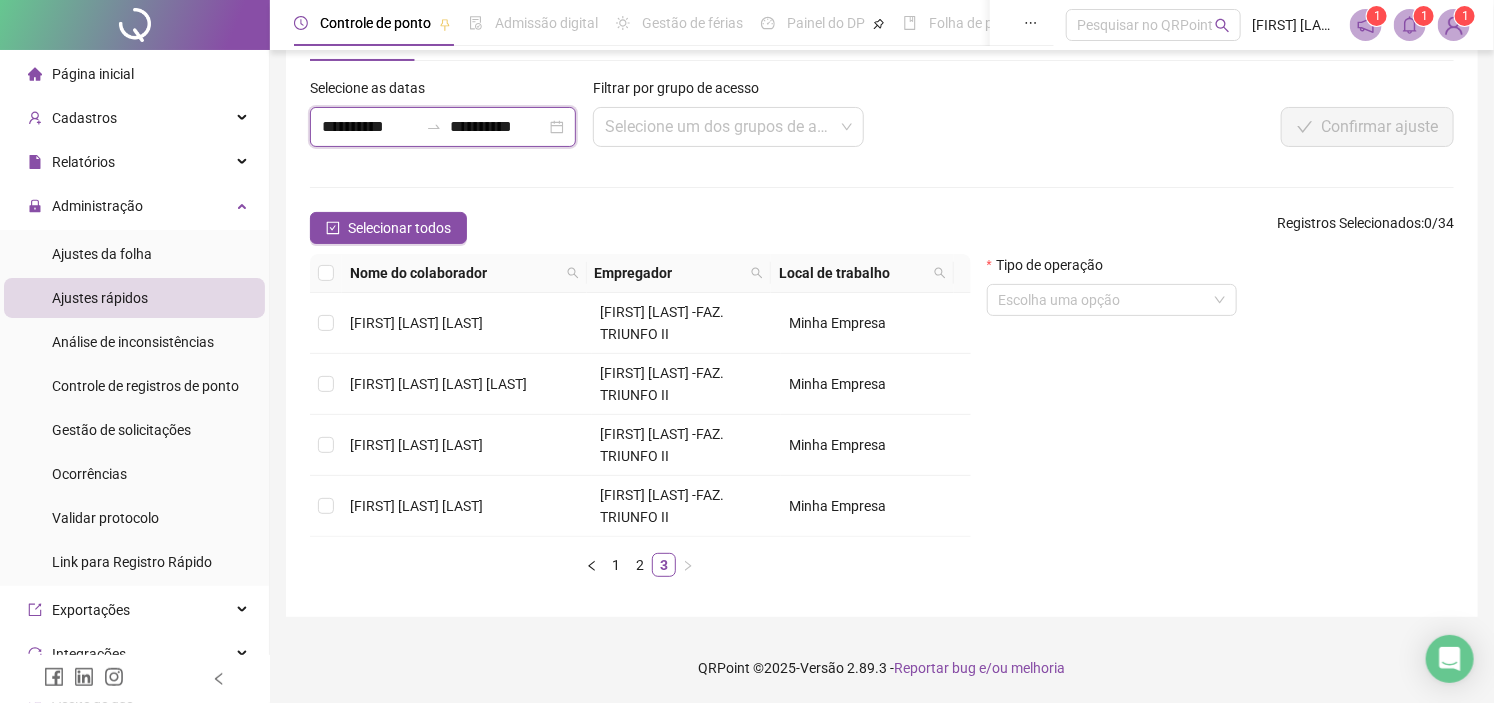click on "**********" at bounding box center [370, 127] 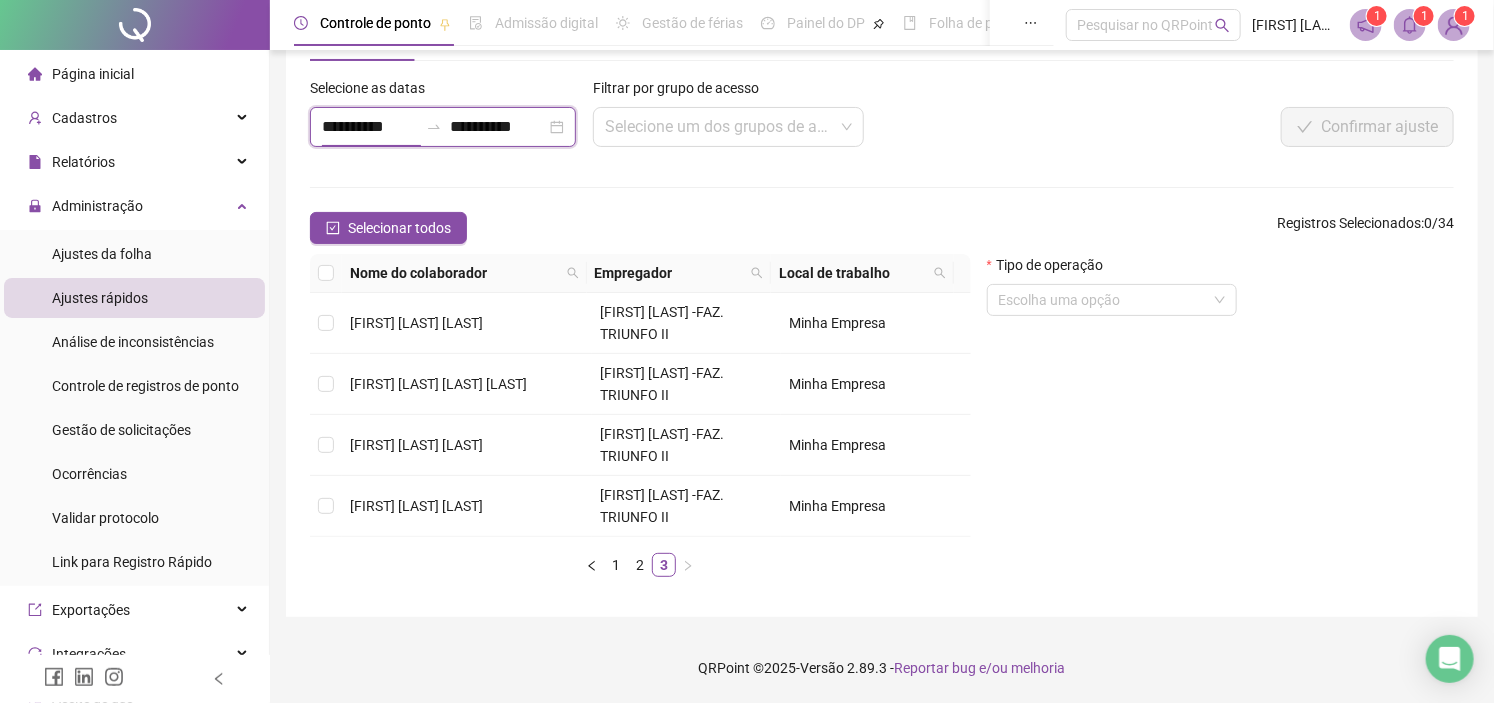 click on "**********" at bounding box center (370, 127) 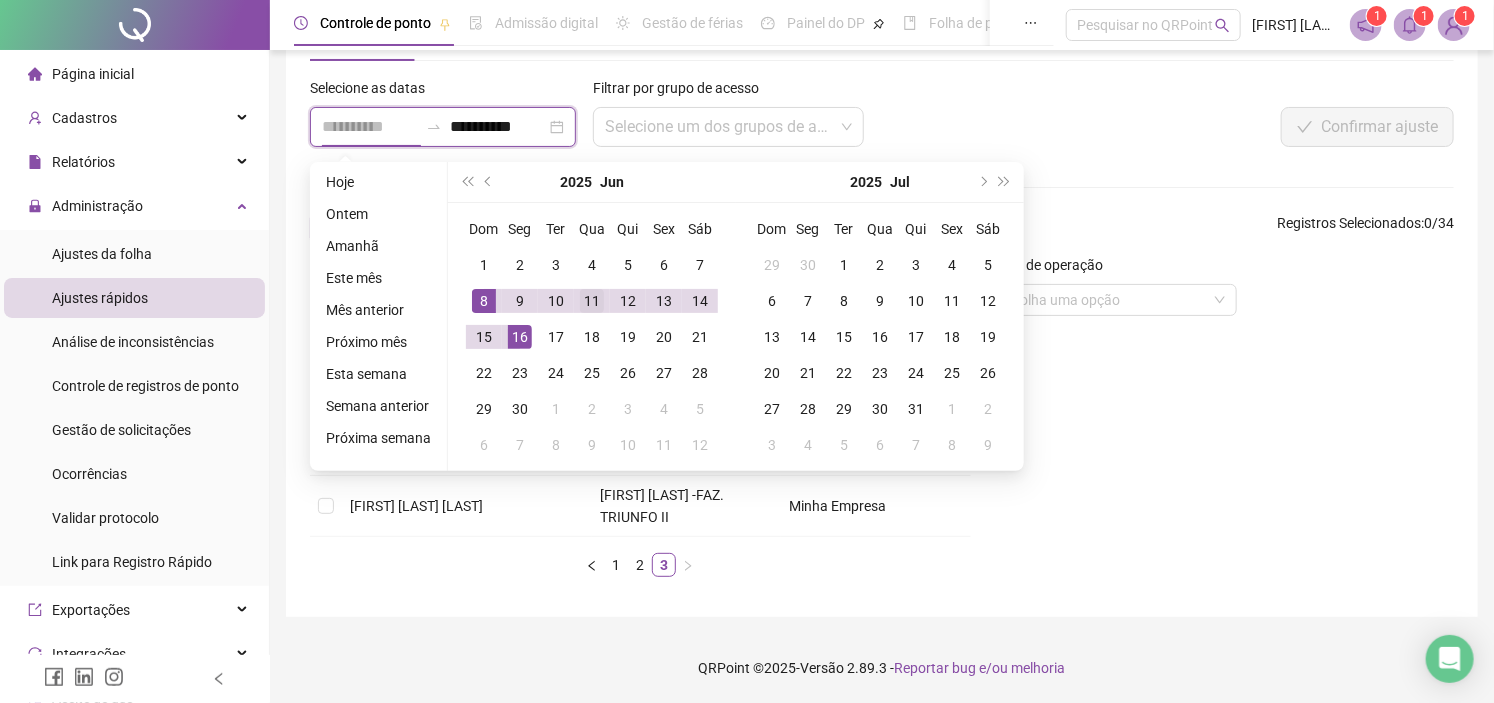 type on "**********" 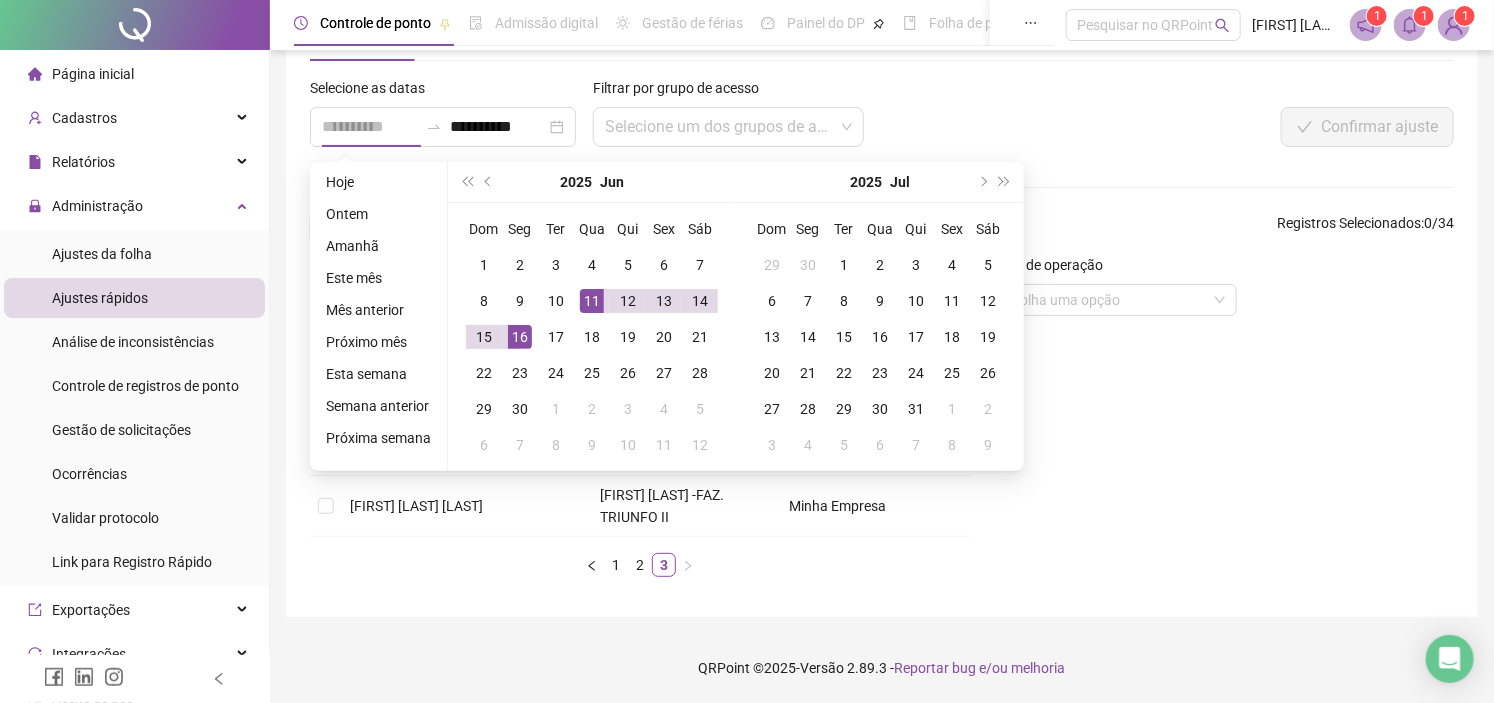 click on "11" at bounding box center (592, 301) 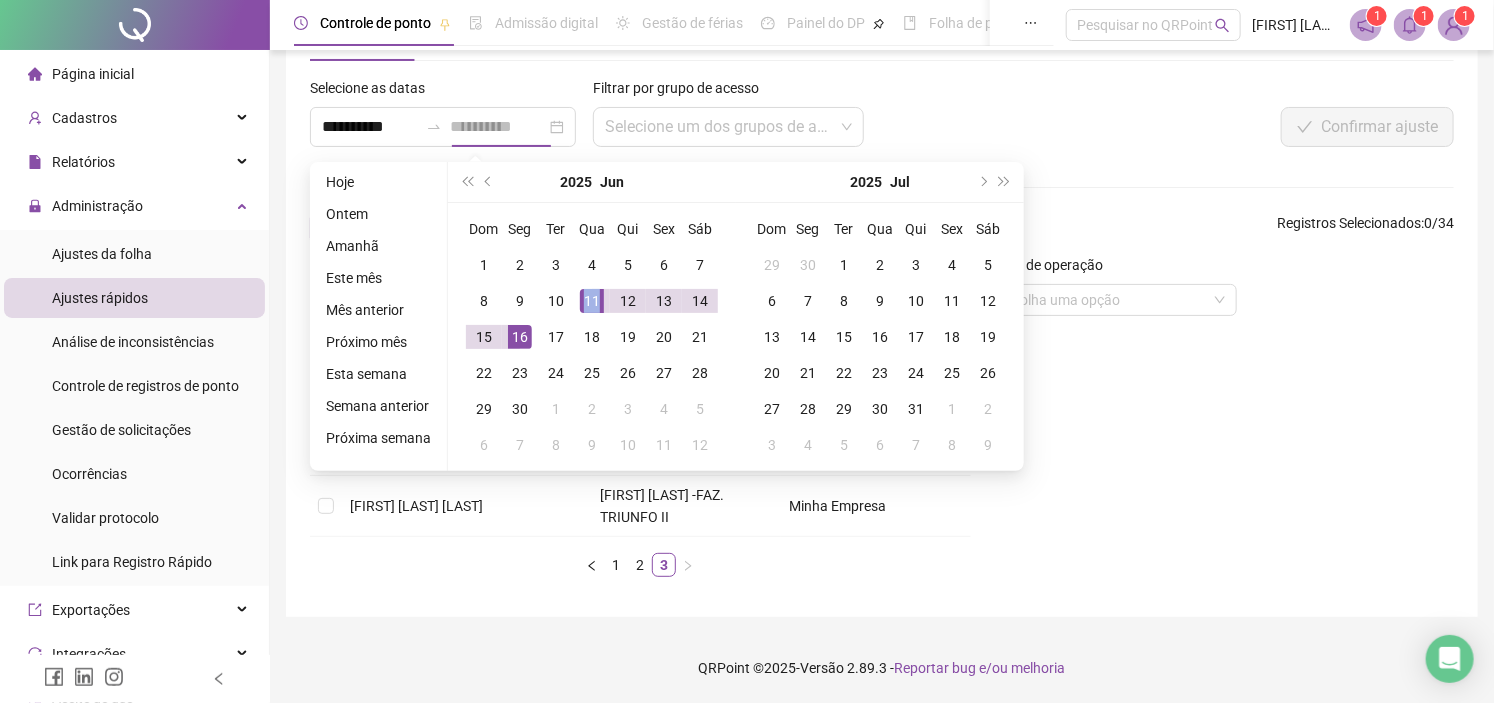 click on "11" at bounding box center [592, 301] 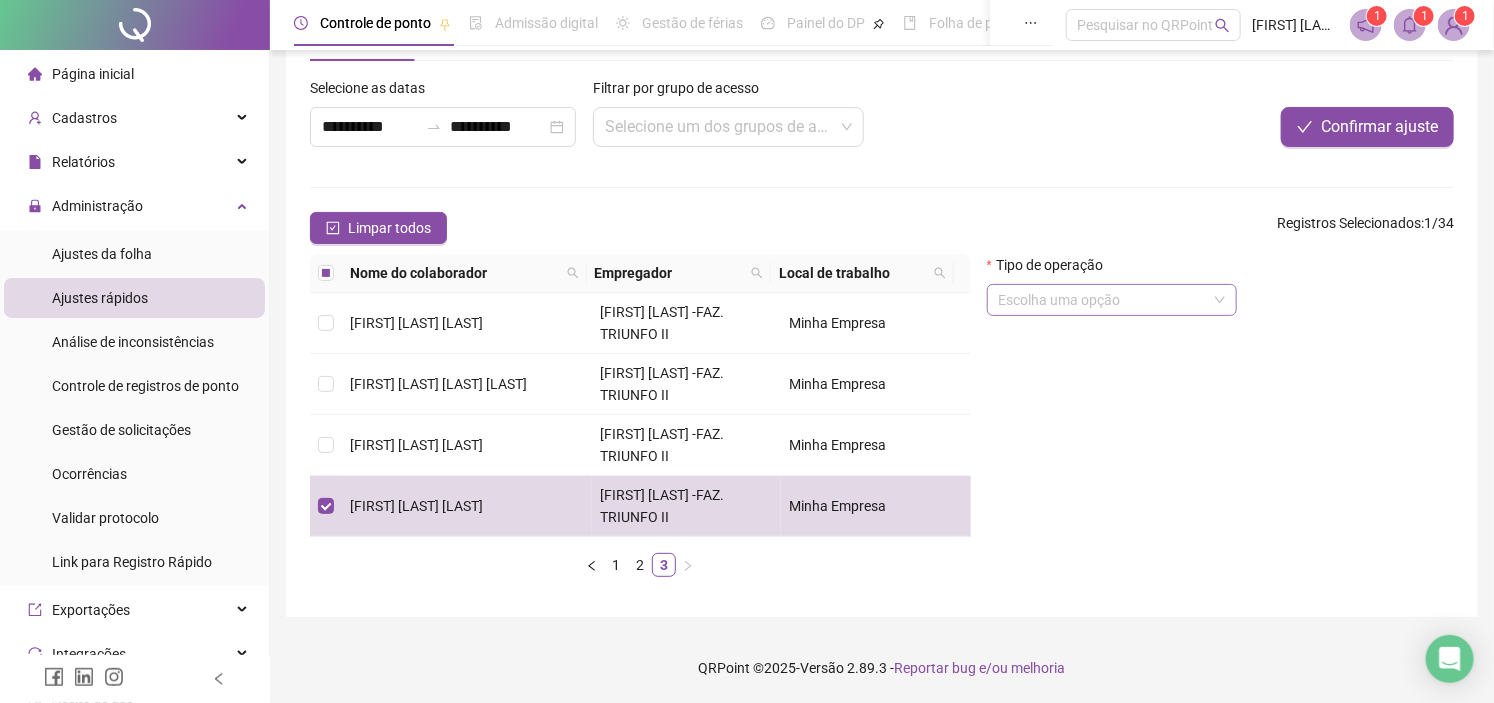 click at bounding box center (1103, 300) 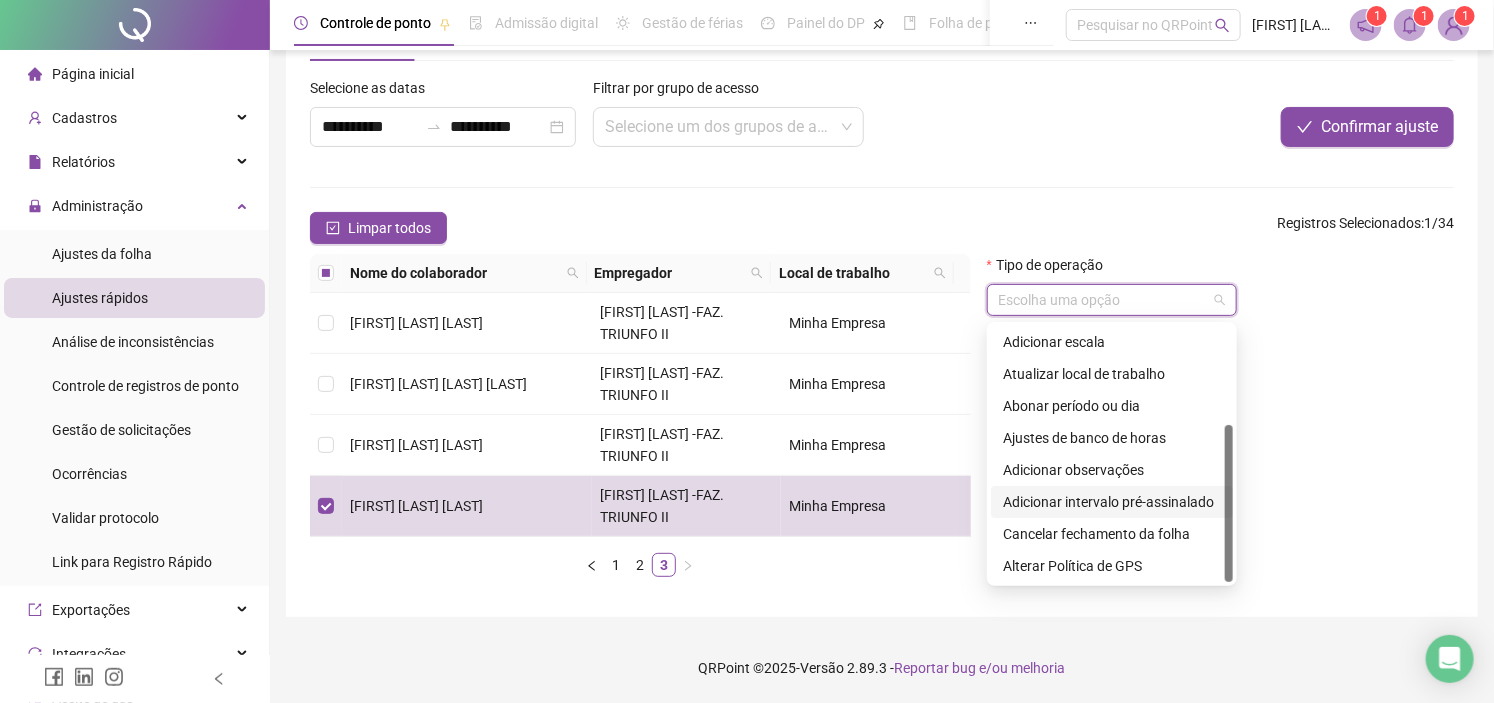 click on "Adicionar intervalo pré-assinalado" at bounding box center [1112, 502] 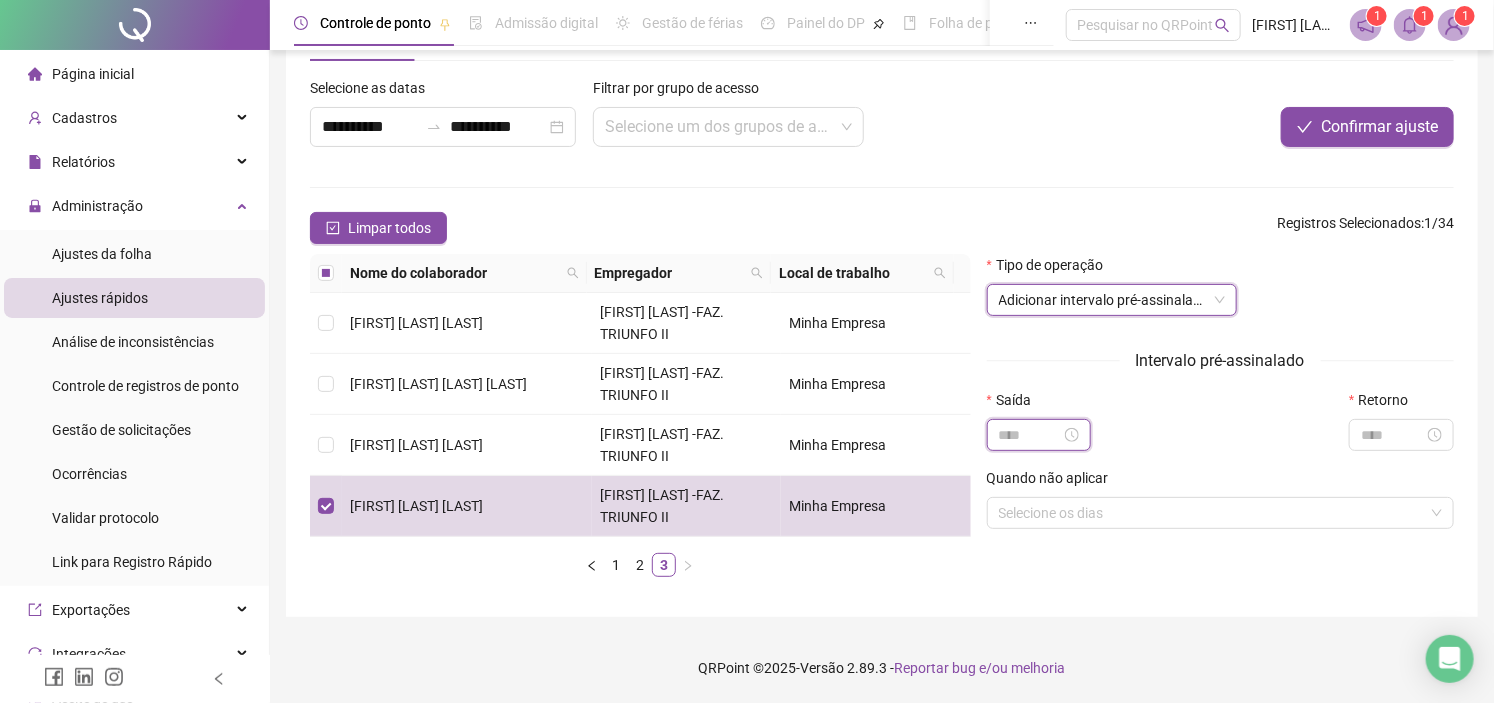 click at bounding box center [1030, 435] 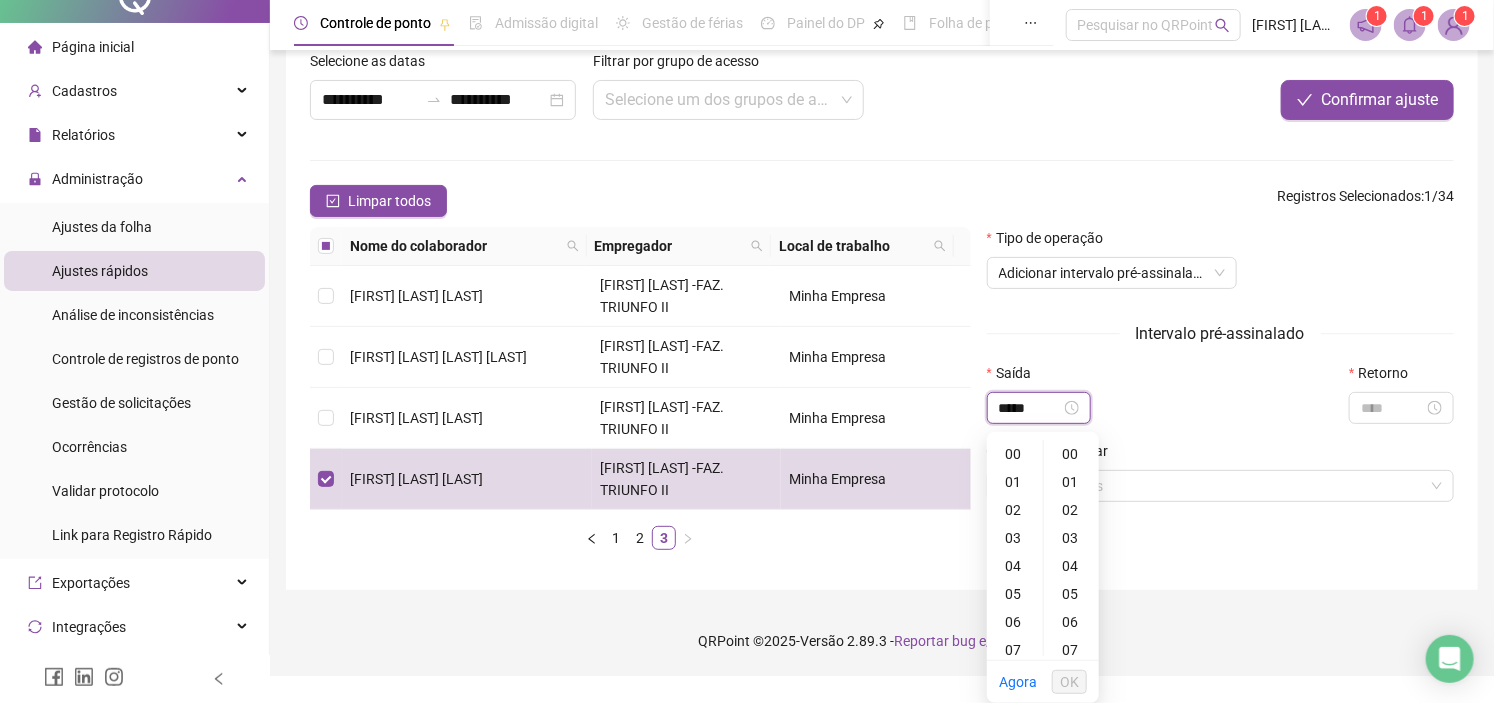 scroll, scrollTop: 302, scrollLeft: 0, axis: vertical 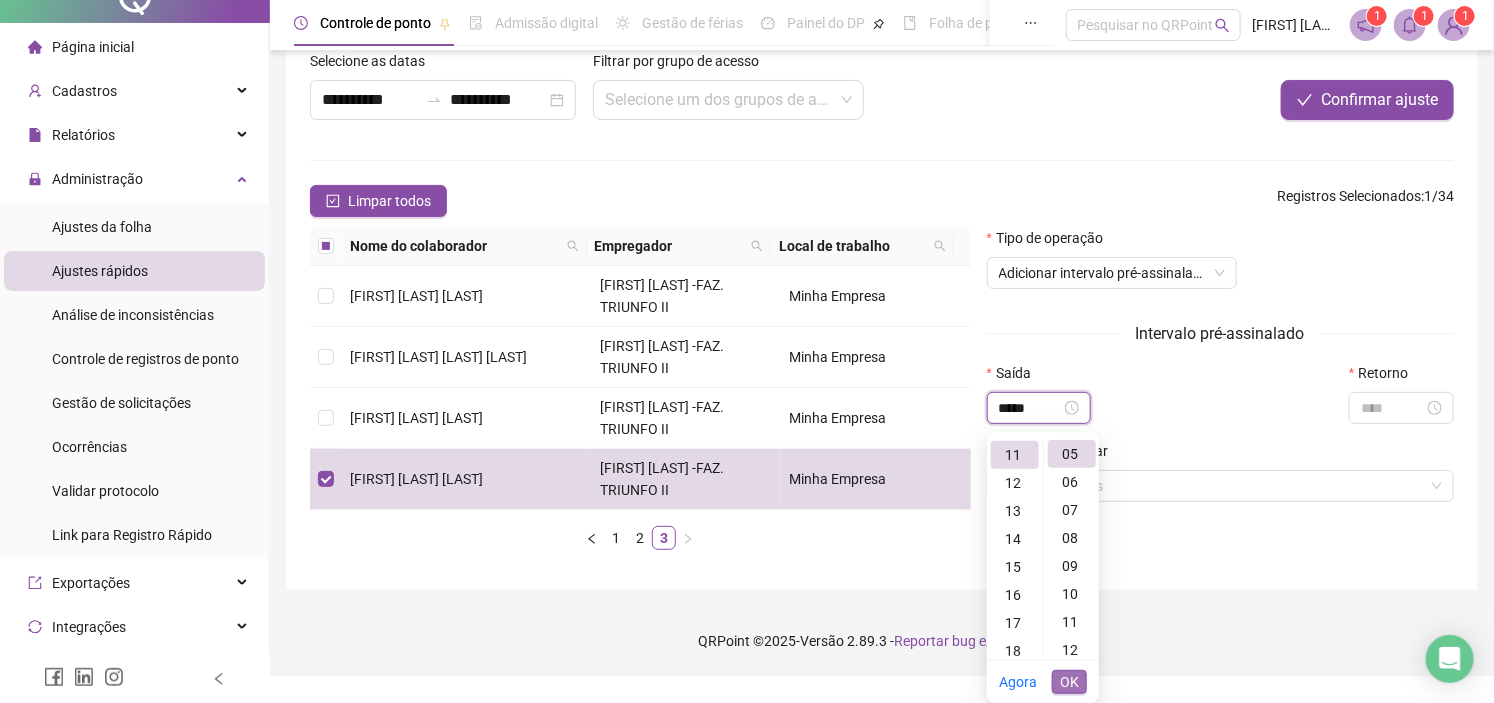 type on "*****" 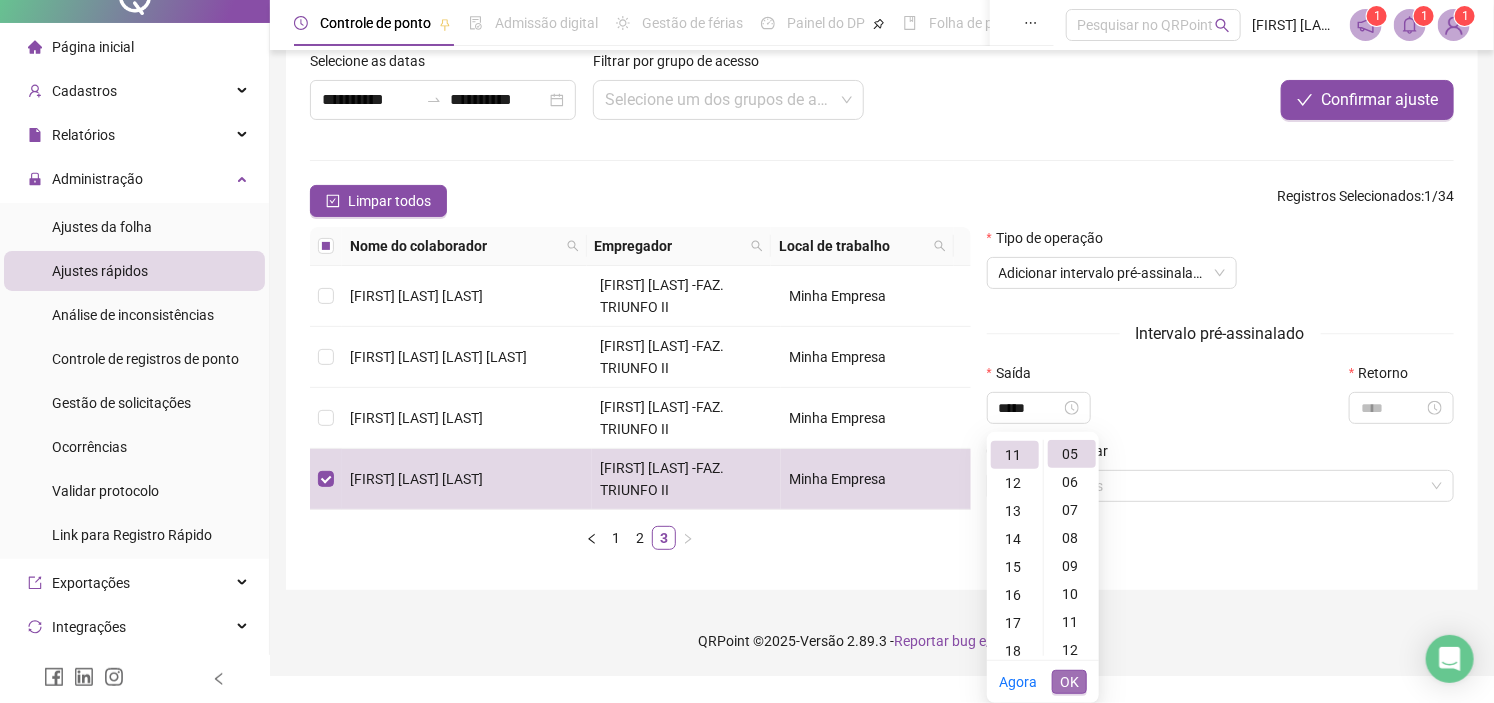 click on "OK" at bounding box center [1069, 682] 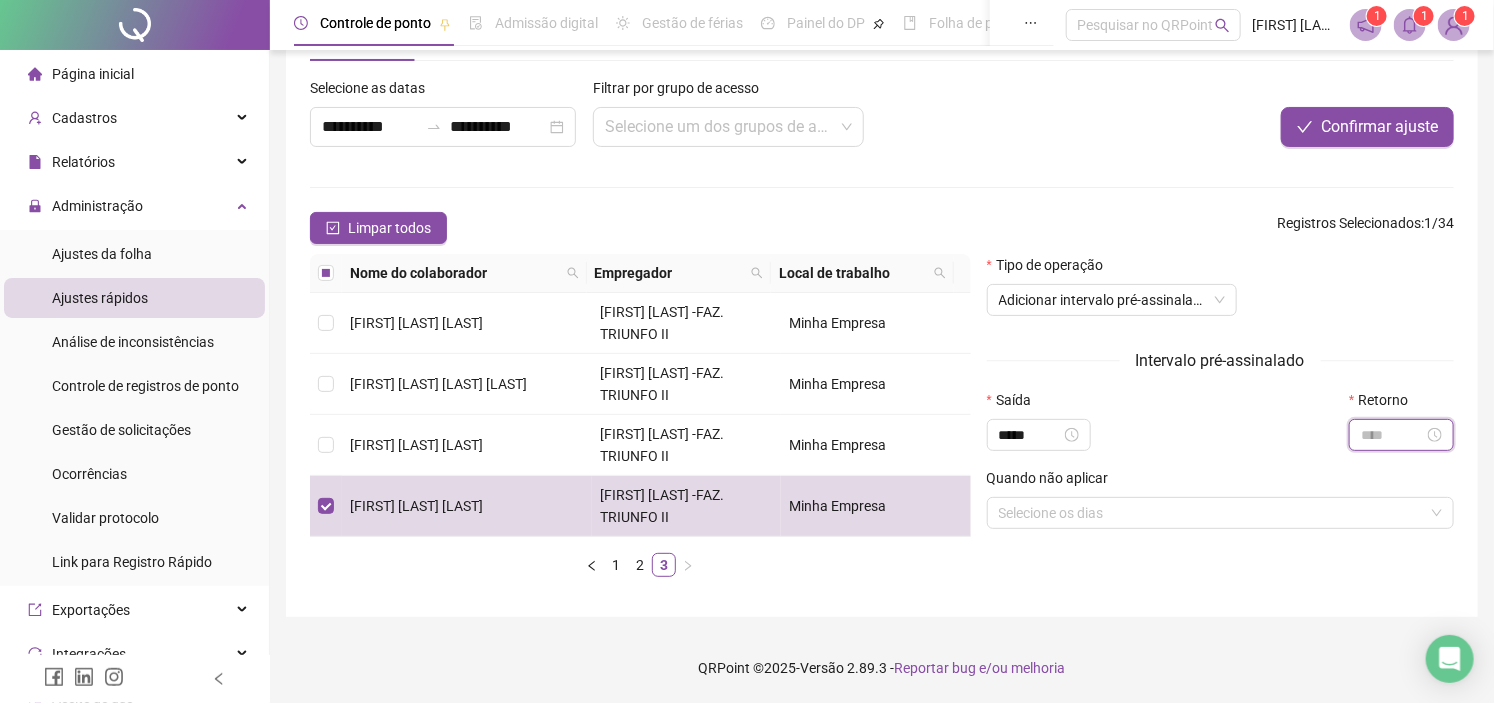 click at bounding box center (1392, 435) 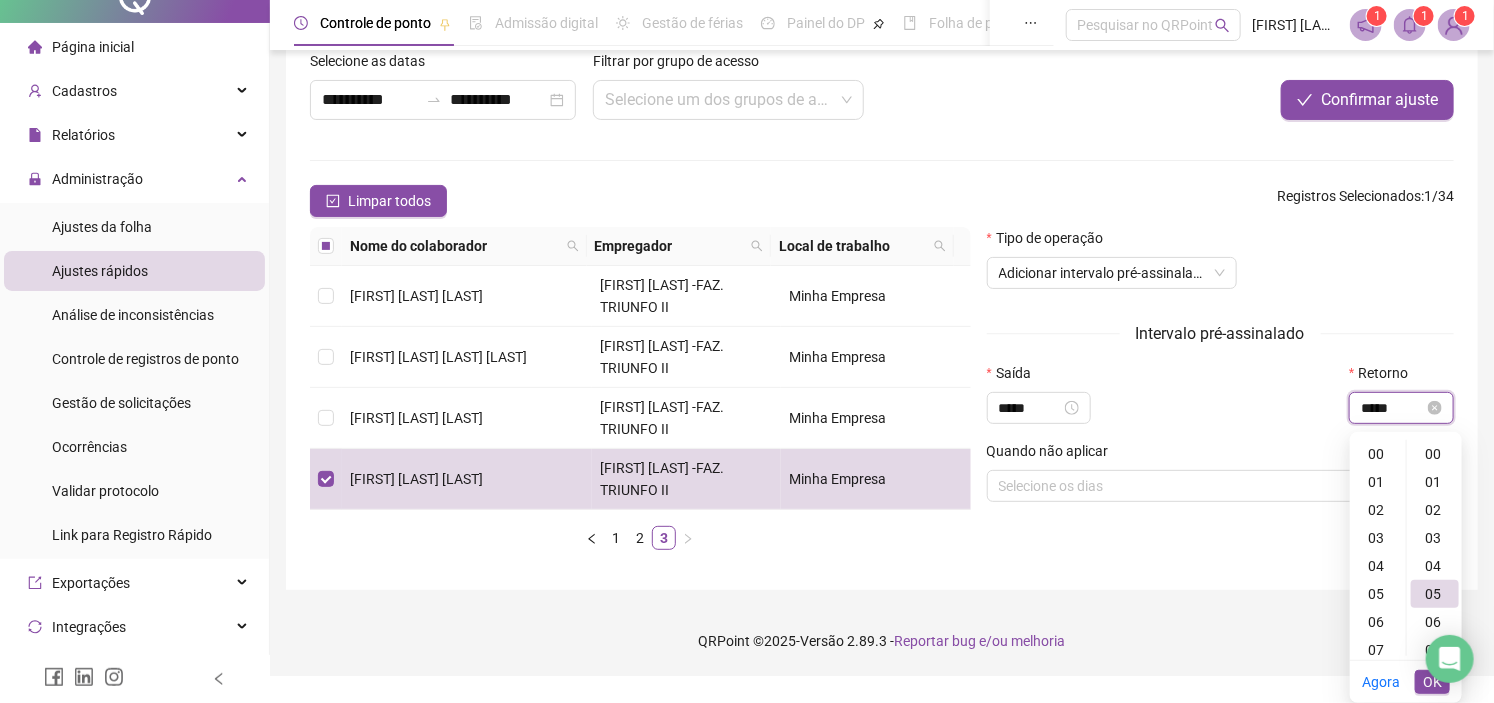 scroll, scrollTop: 364, scrollLeft: 0, axis: vertical 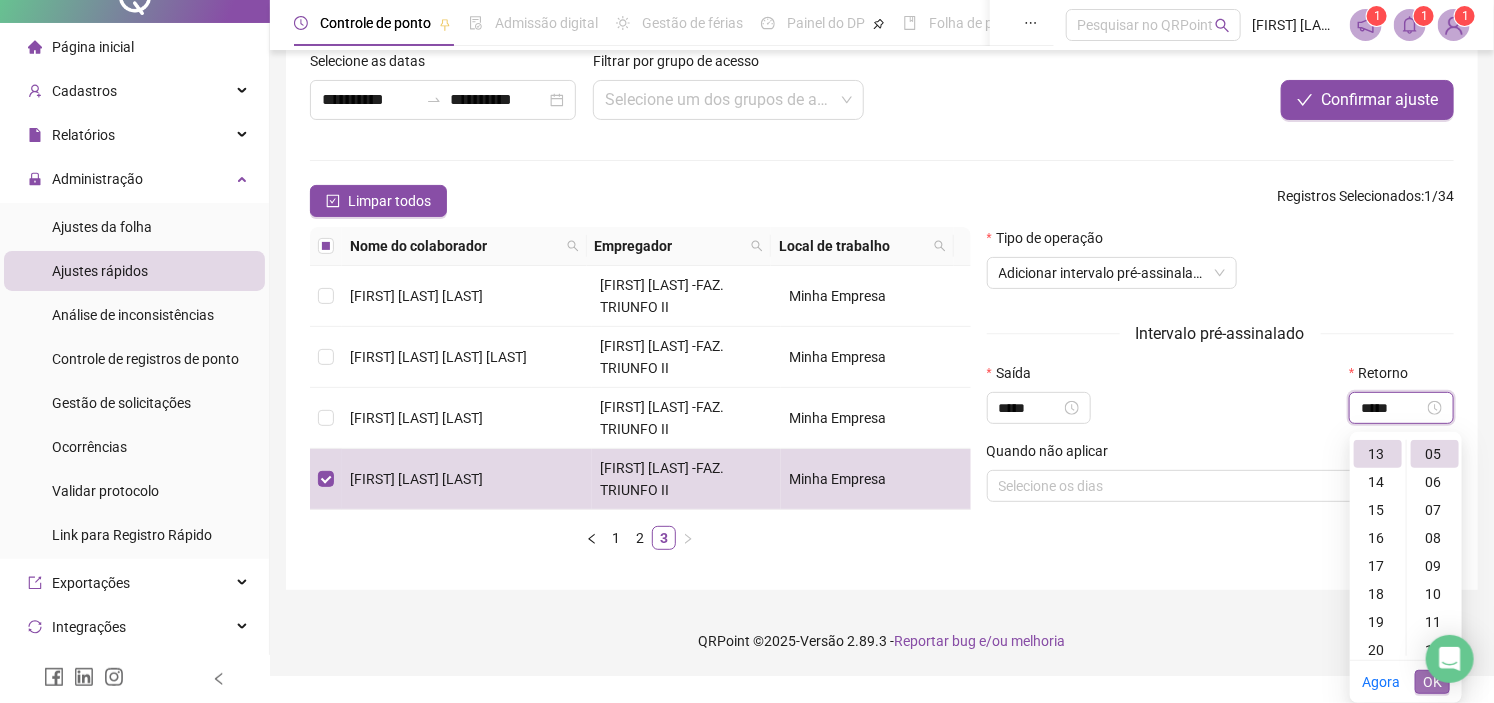 type on "*****" 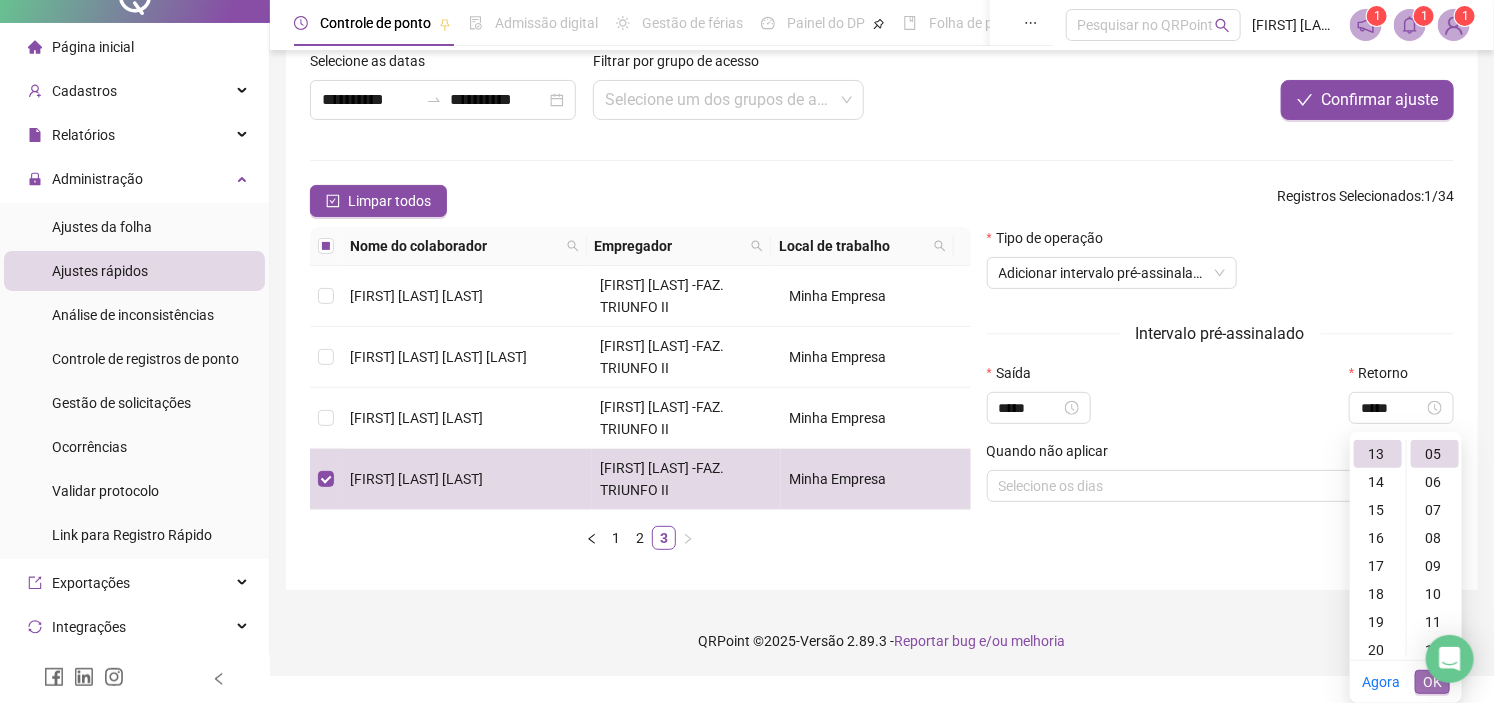 click on "OK" at bounding box center [1432, 682] 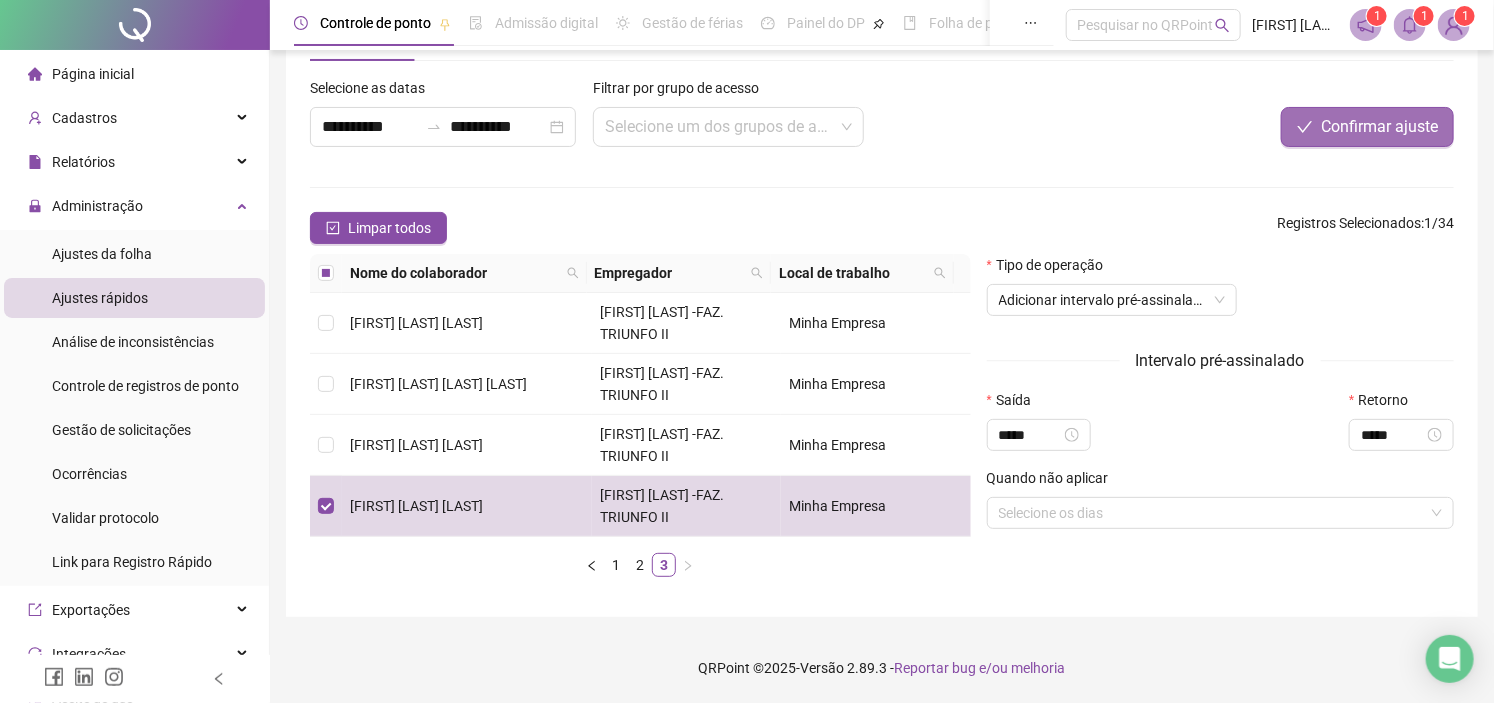 click on "Confirmar ajuste" at bounding box center [1379, 127] 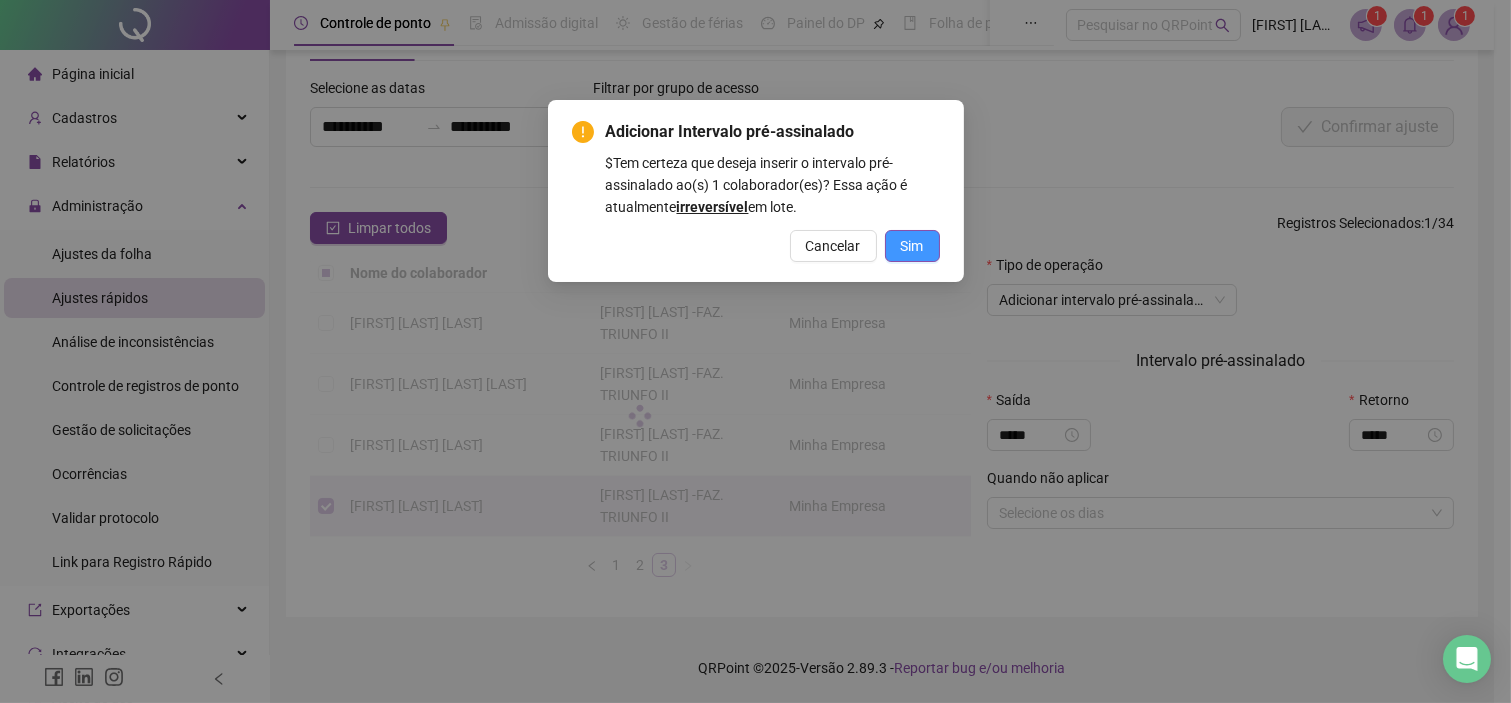 click on "Sim" at bounding box center [912, 246] 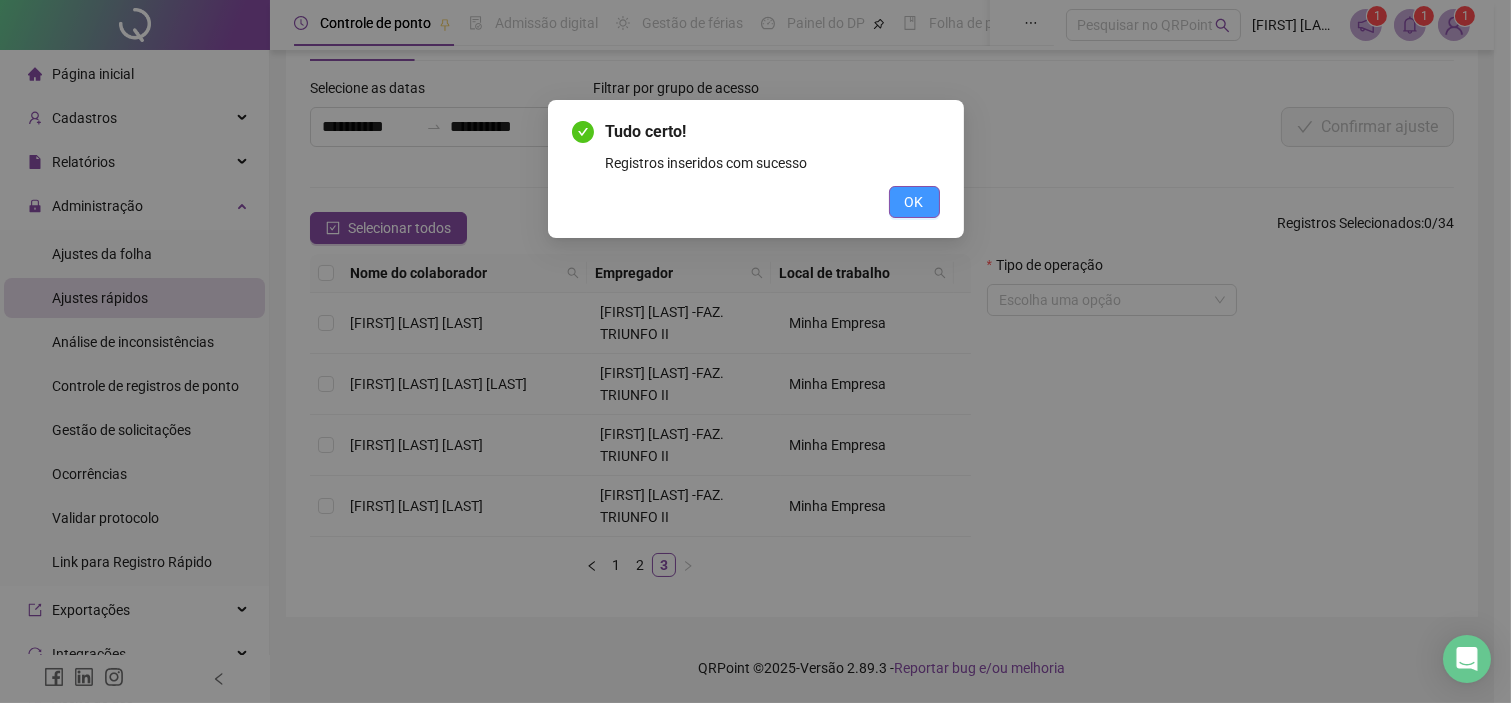 click on "OK" at bounding box center (914, 202) 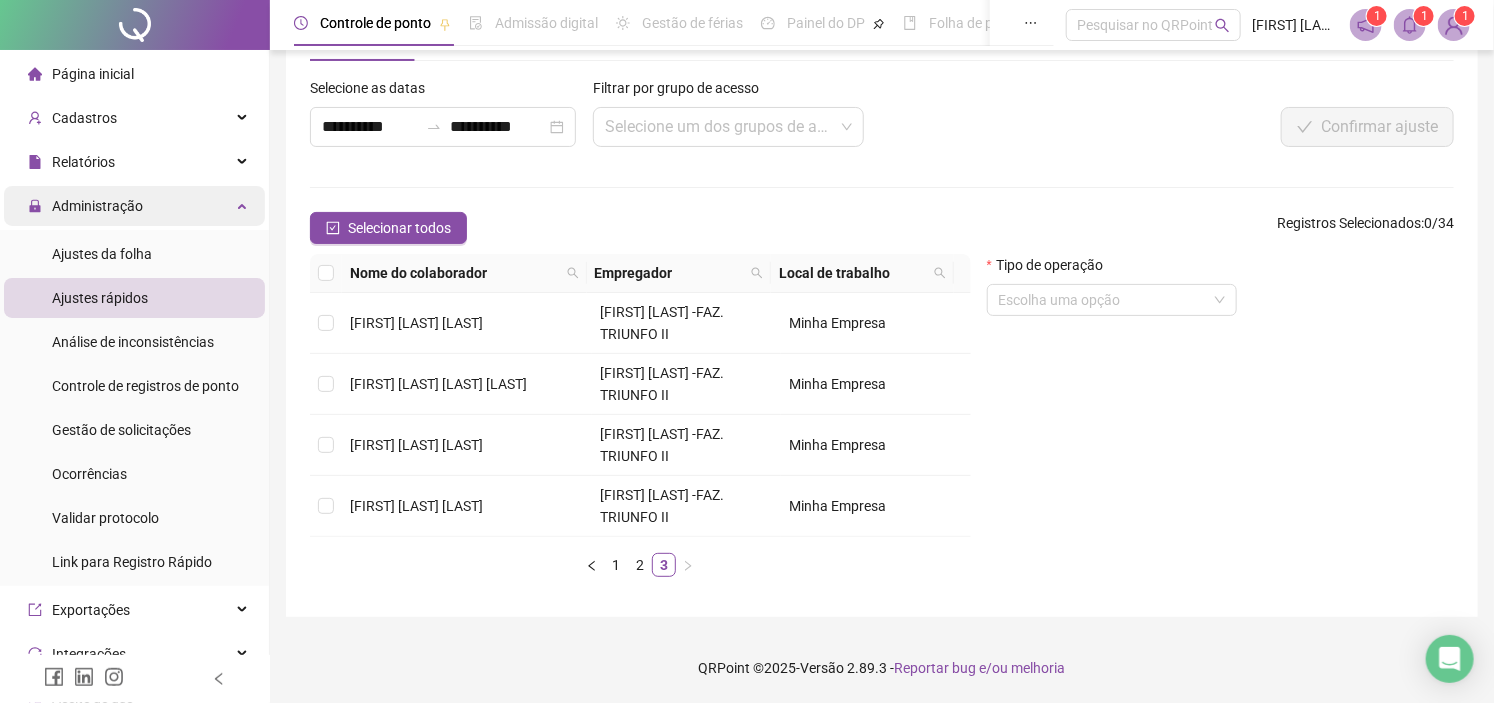 click on "Administração" at bounding box center (85, 206) 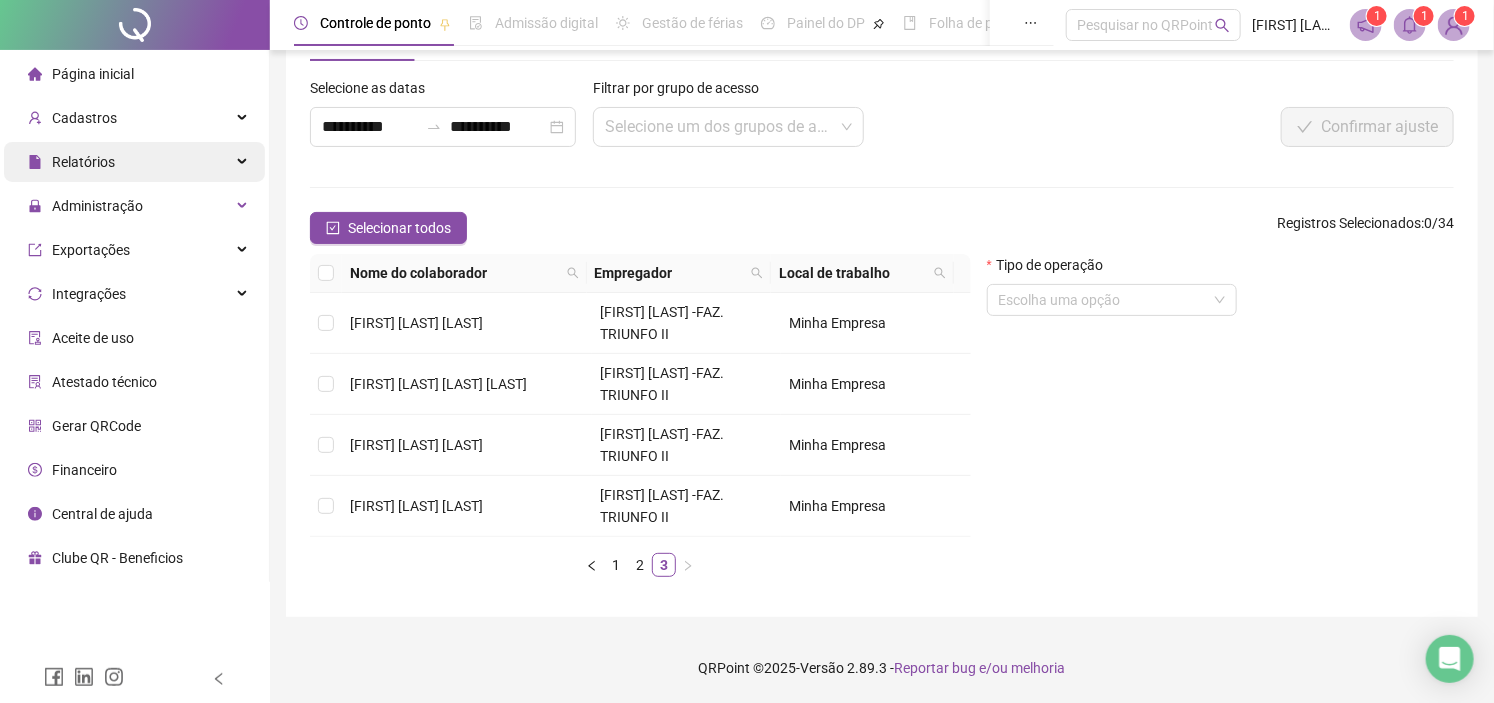 click on "Relatórios" at bounding box center (134, 162) 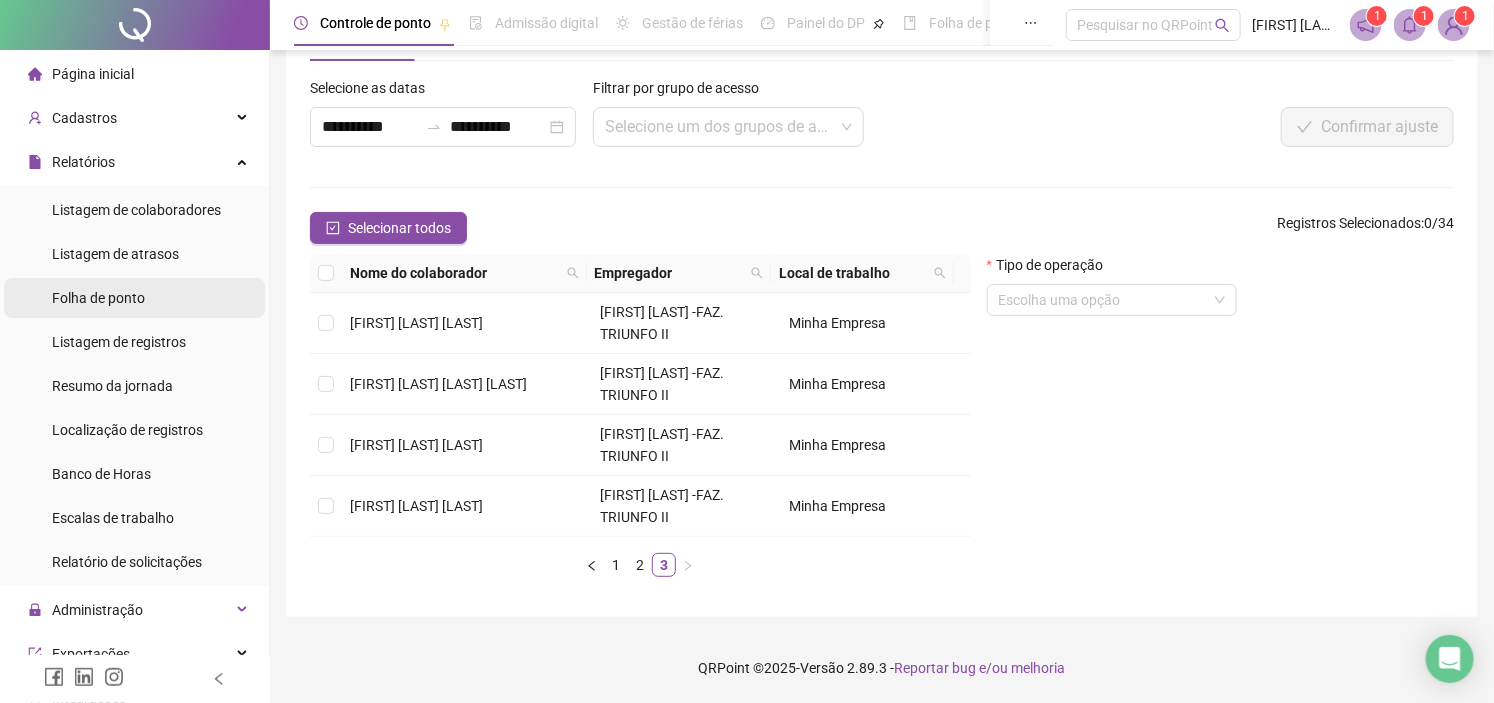 click on "Folha de ponto" at bounding box center (134, 298) 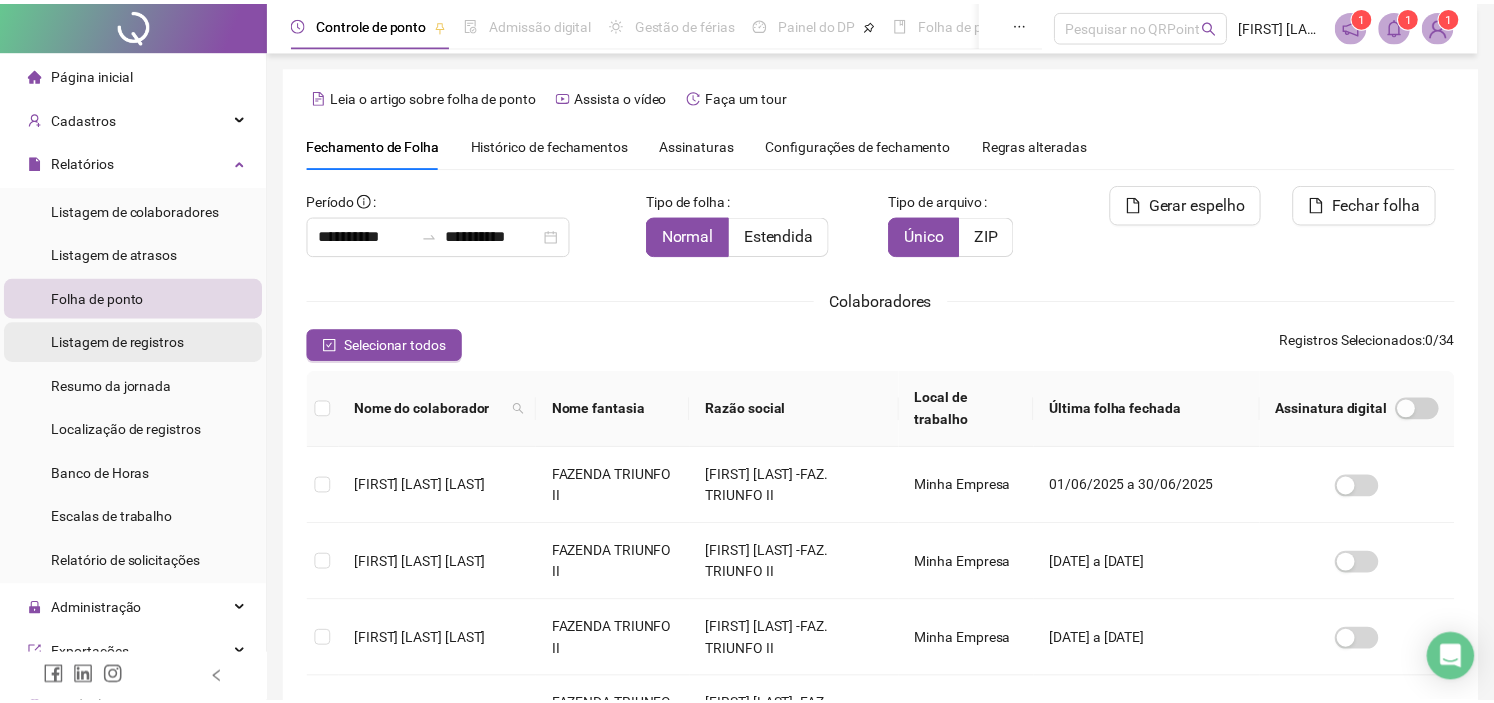 scroll, scrollTop: 57, scrollLeft: 0, axis: vertical 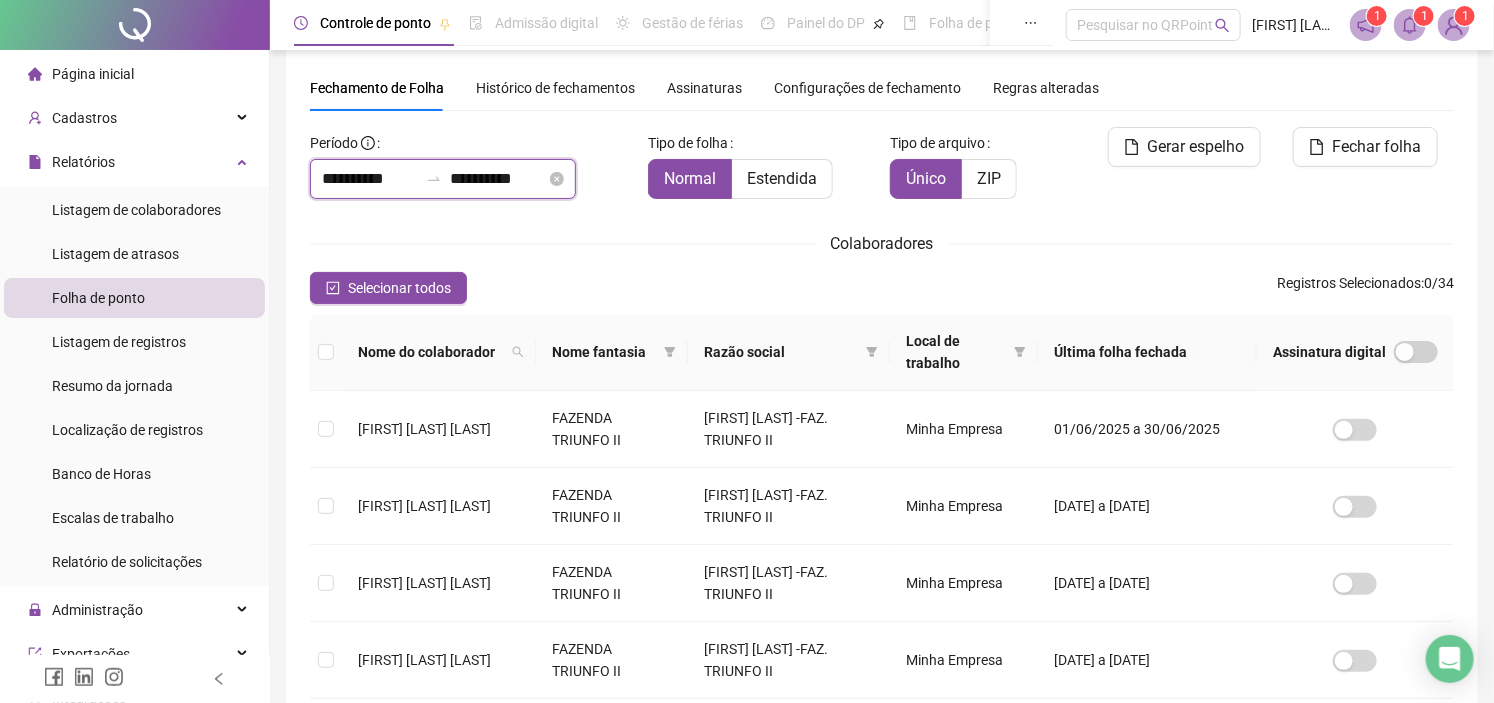 click on "**********" at bounding box center [370, 179] 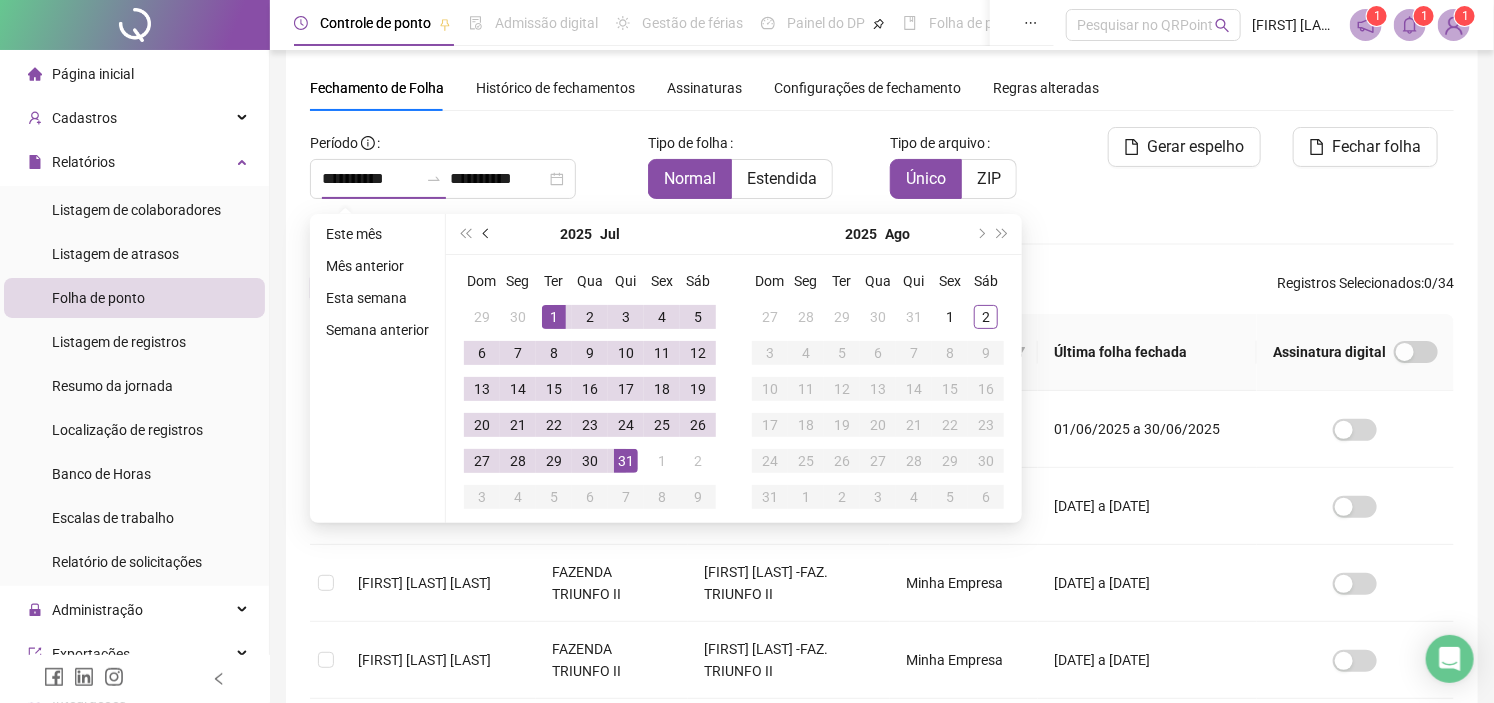 click at bounding box center (488, 234) 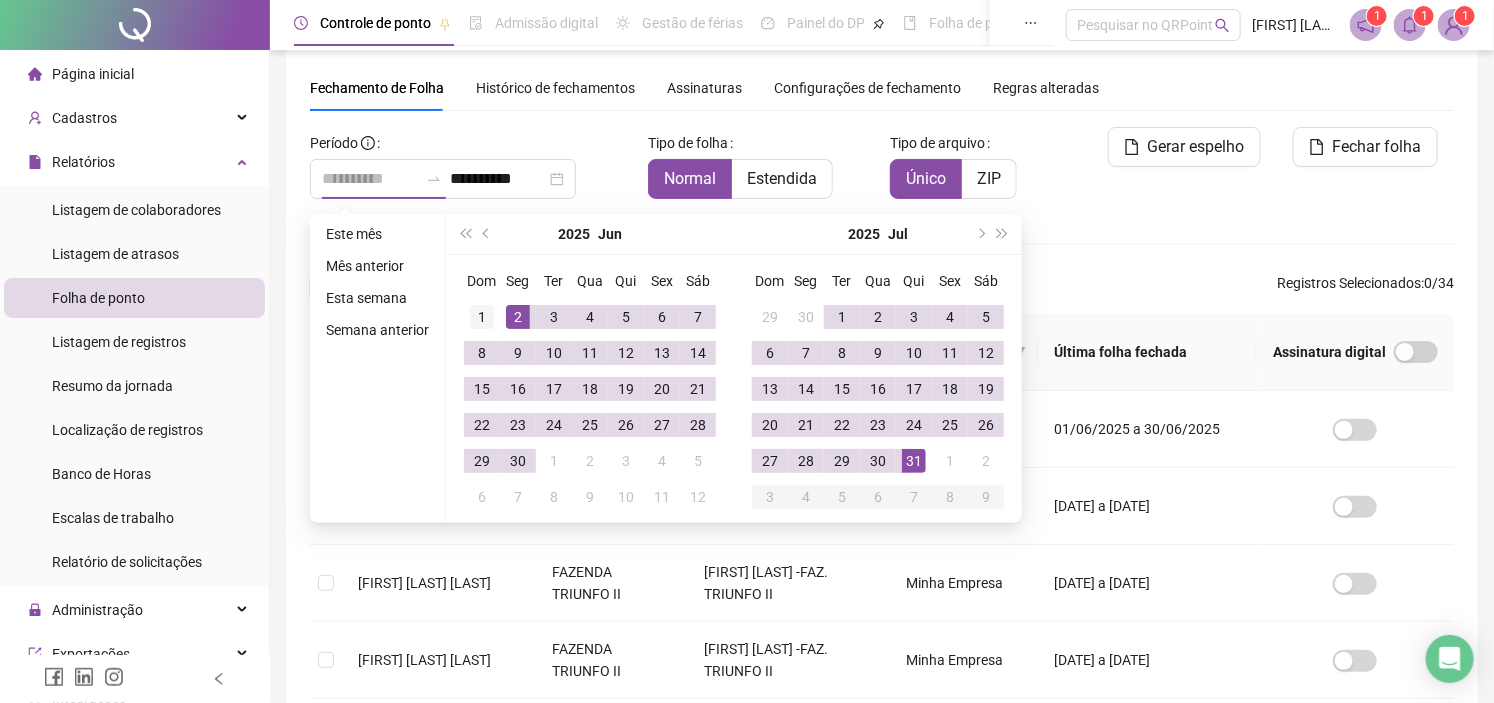type on "**********" 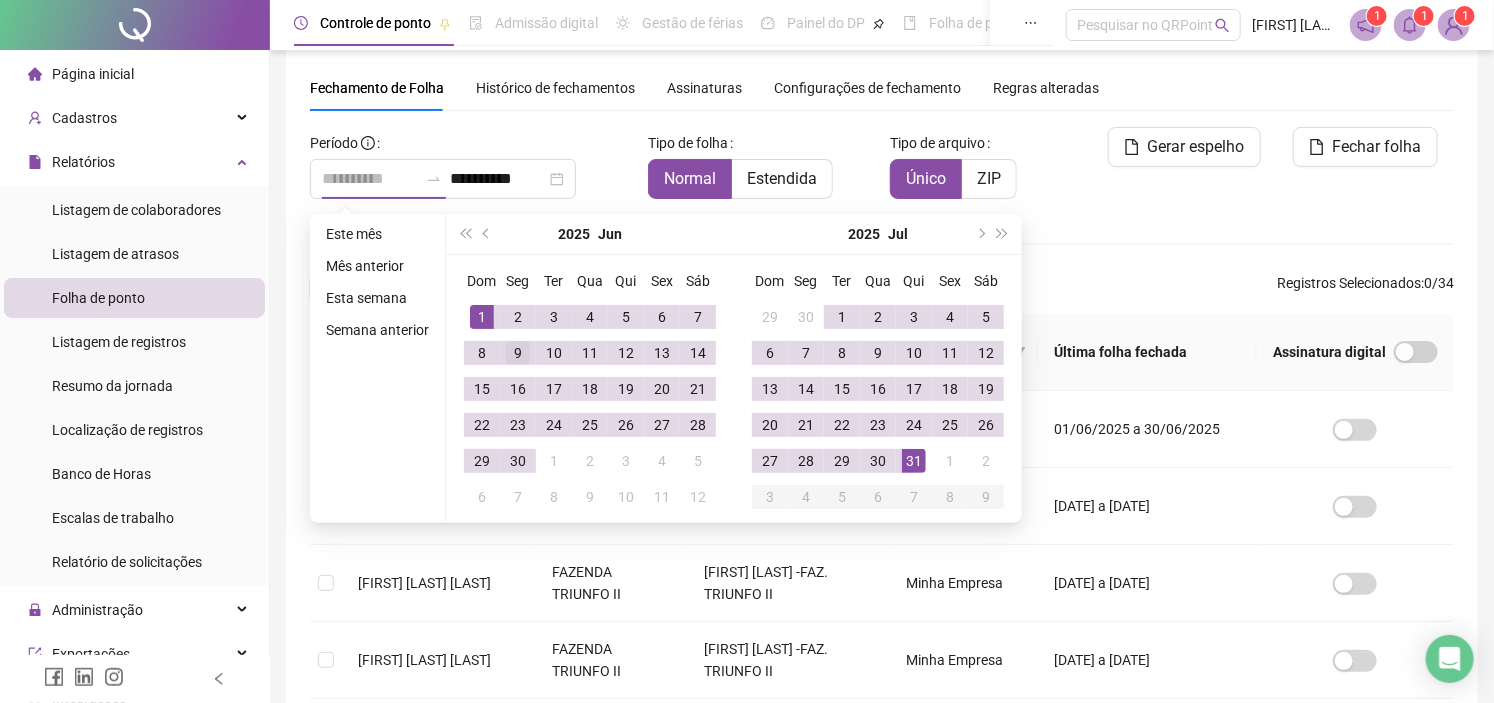 drag, startPoint x: 485, startPoint y: 318, endPoint x: 514, endPoint y: 363, distance: 53.535034 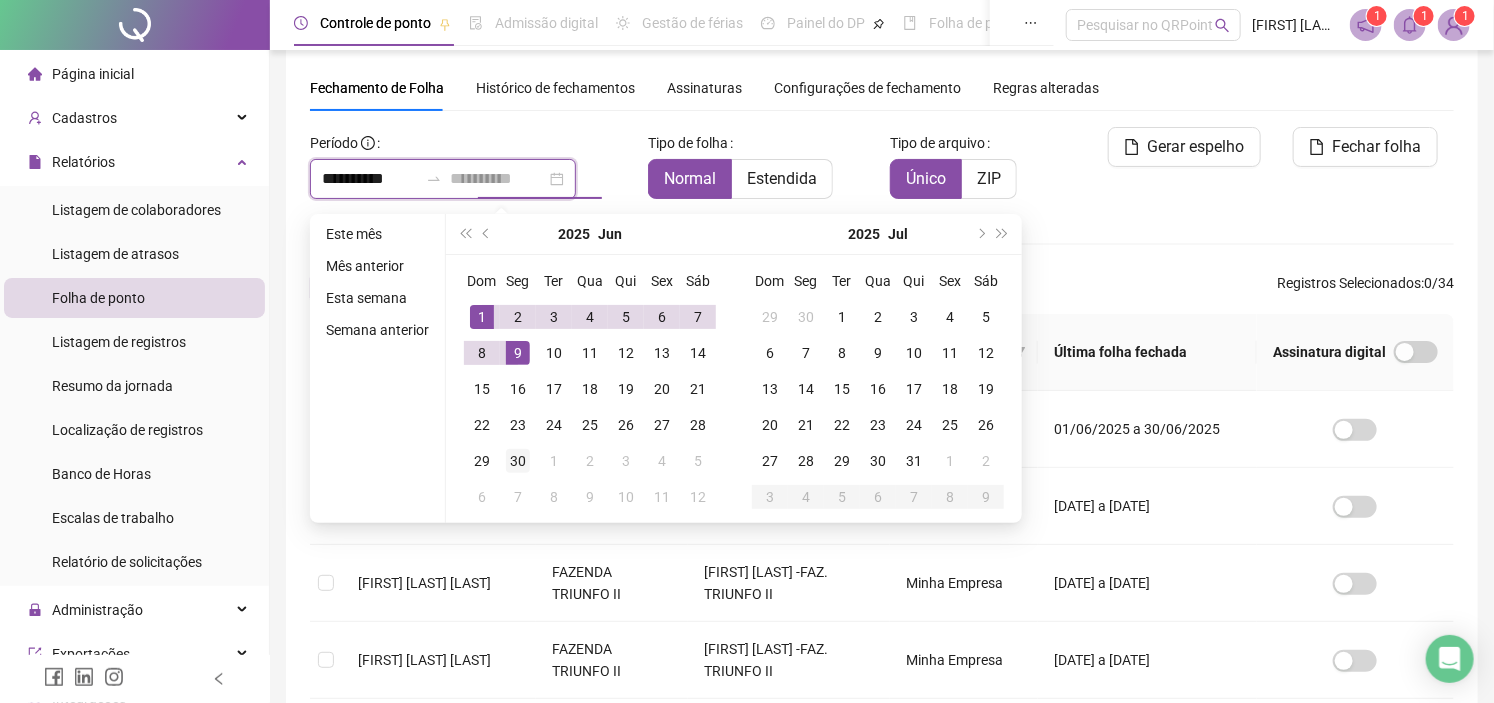 type on "**********" 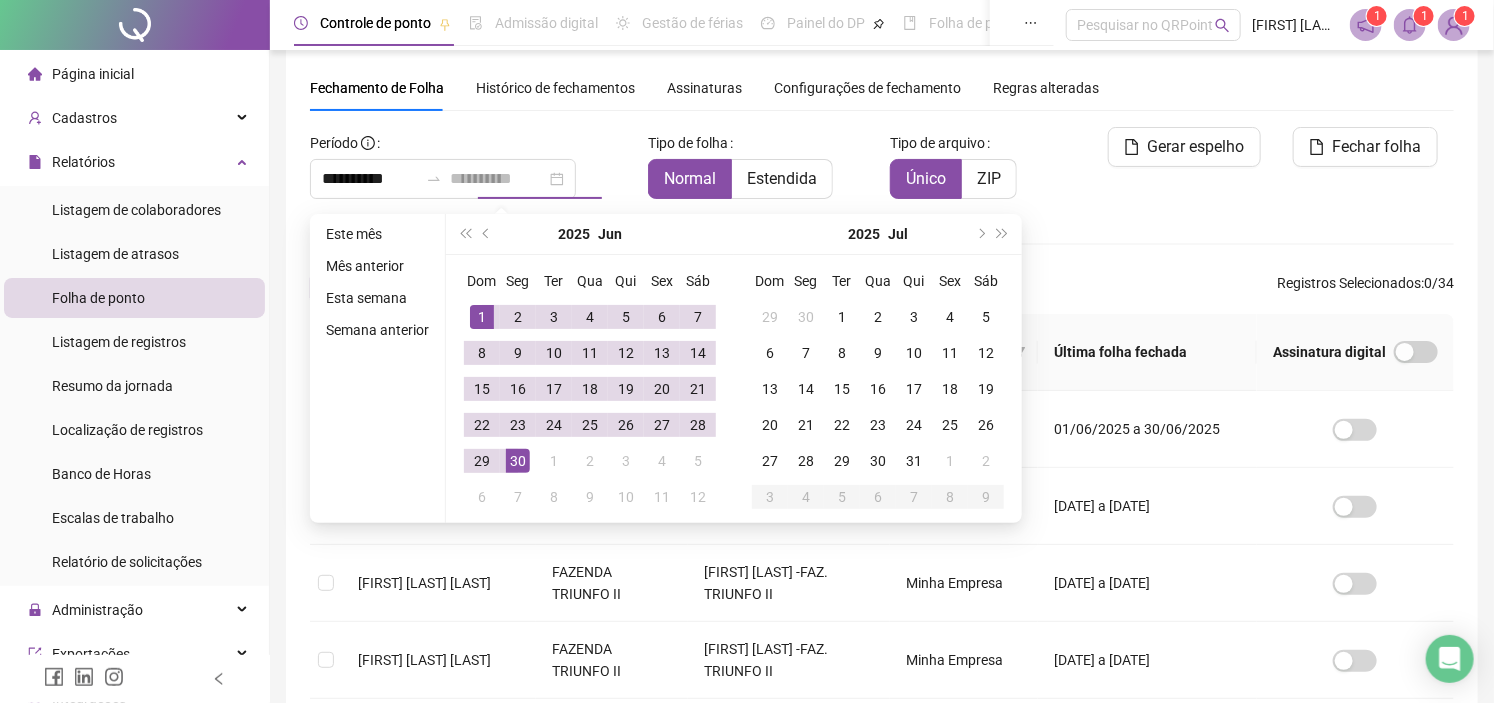 click on "30" at bounding box center [518, 461] 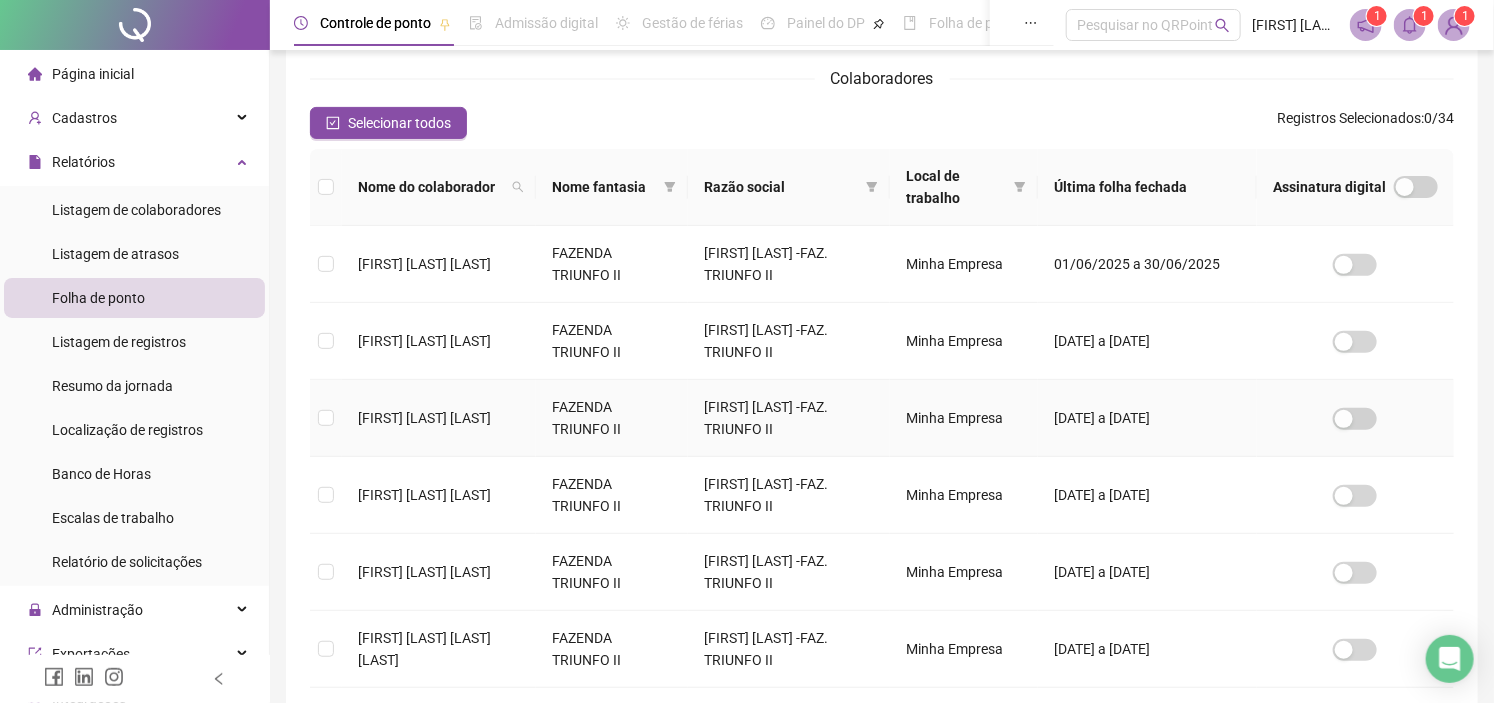 scroll, scrollTop: 688, scrollLeft: 0, axis: vertical 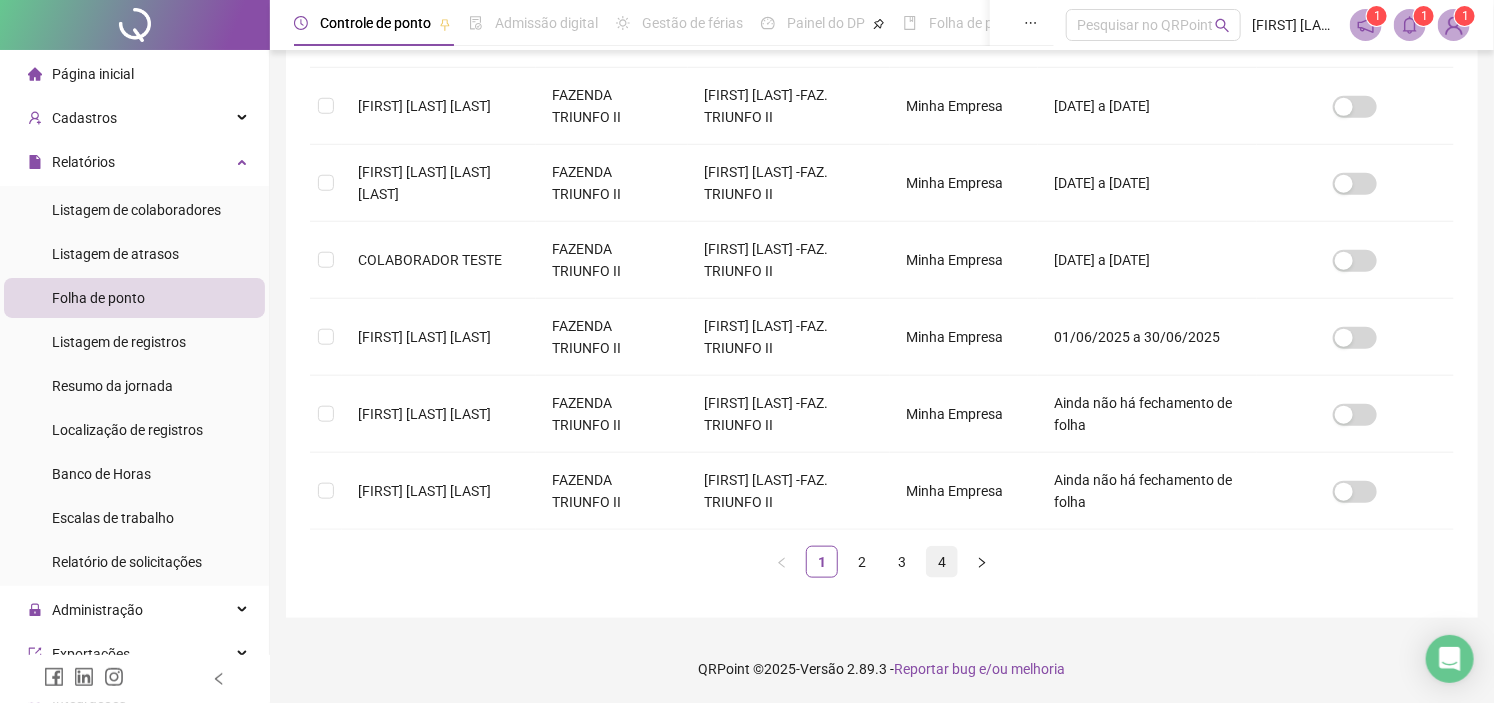 click on "4" at bounding box center (942, 562) 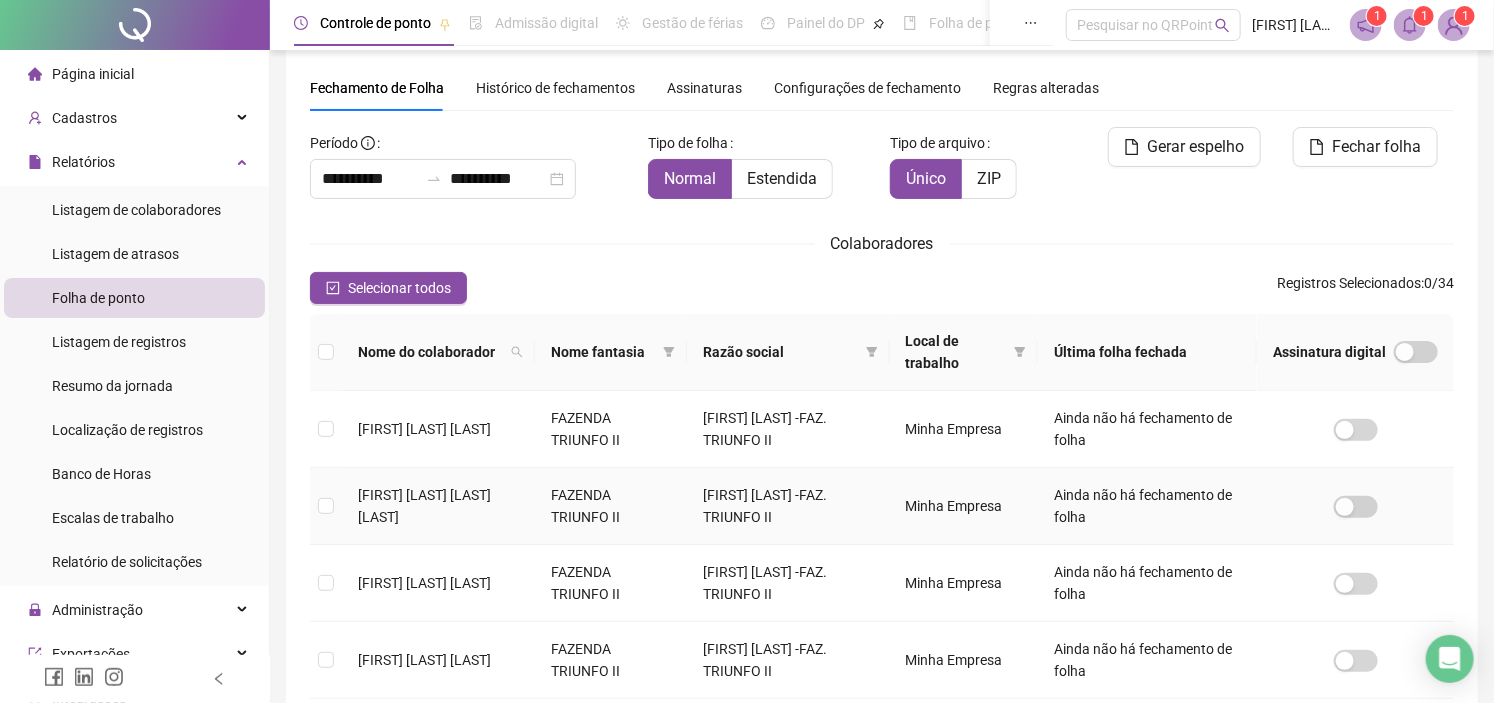 scroll, scrollTop: 226, scrollLeft: 0, axis: vertical 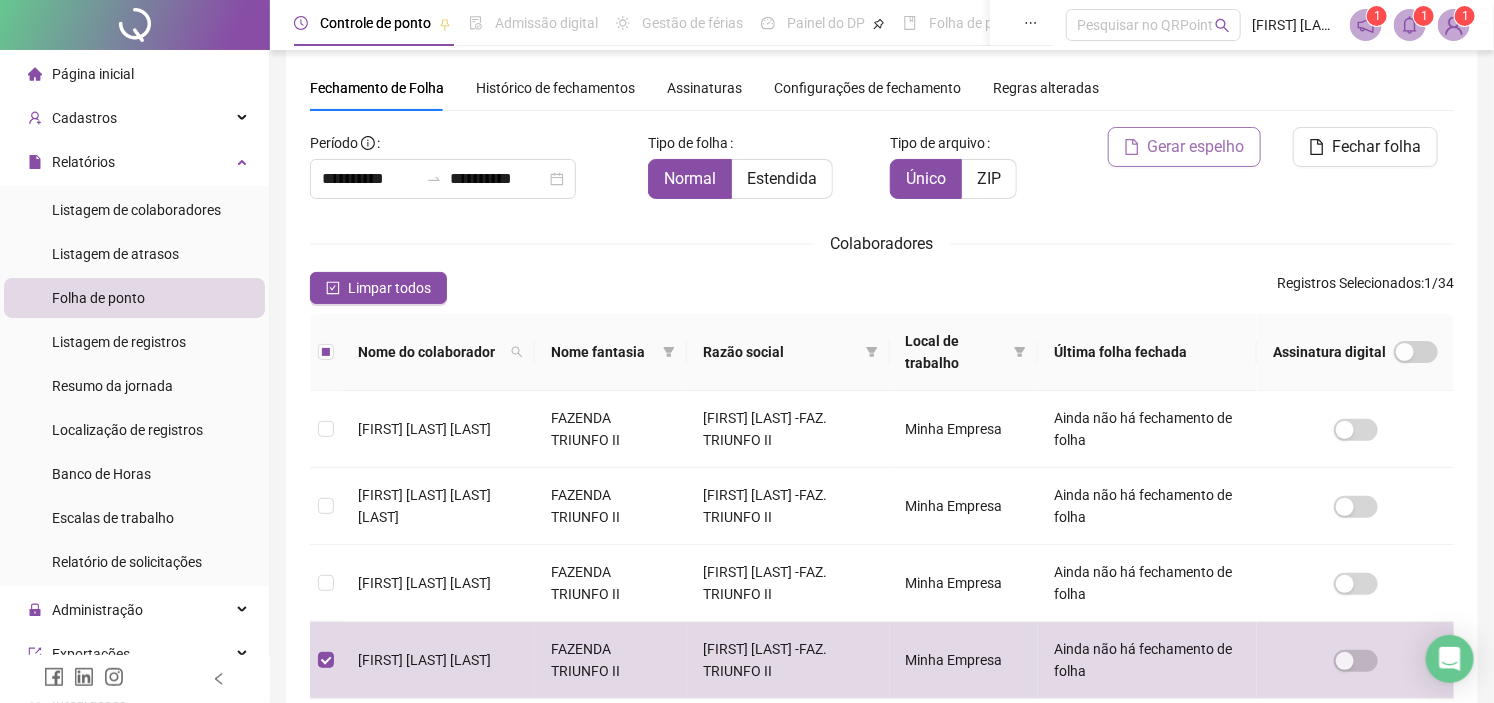 click on "Gerar espelho" at bounding box center [1196, 147] 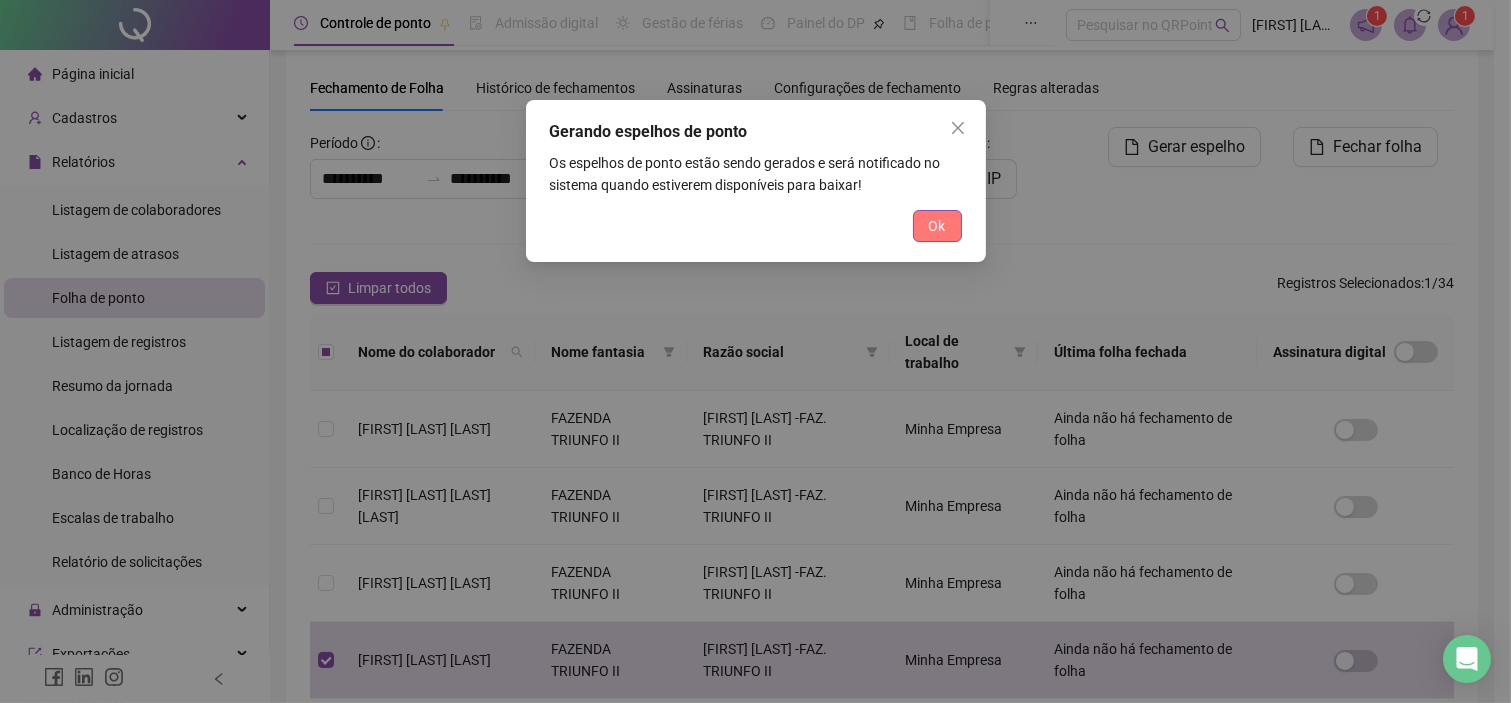 click on "Ok" at bounding box center [937, 226] 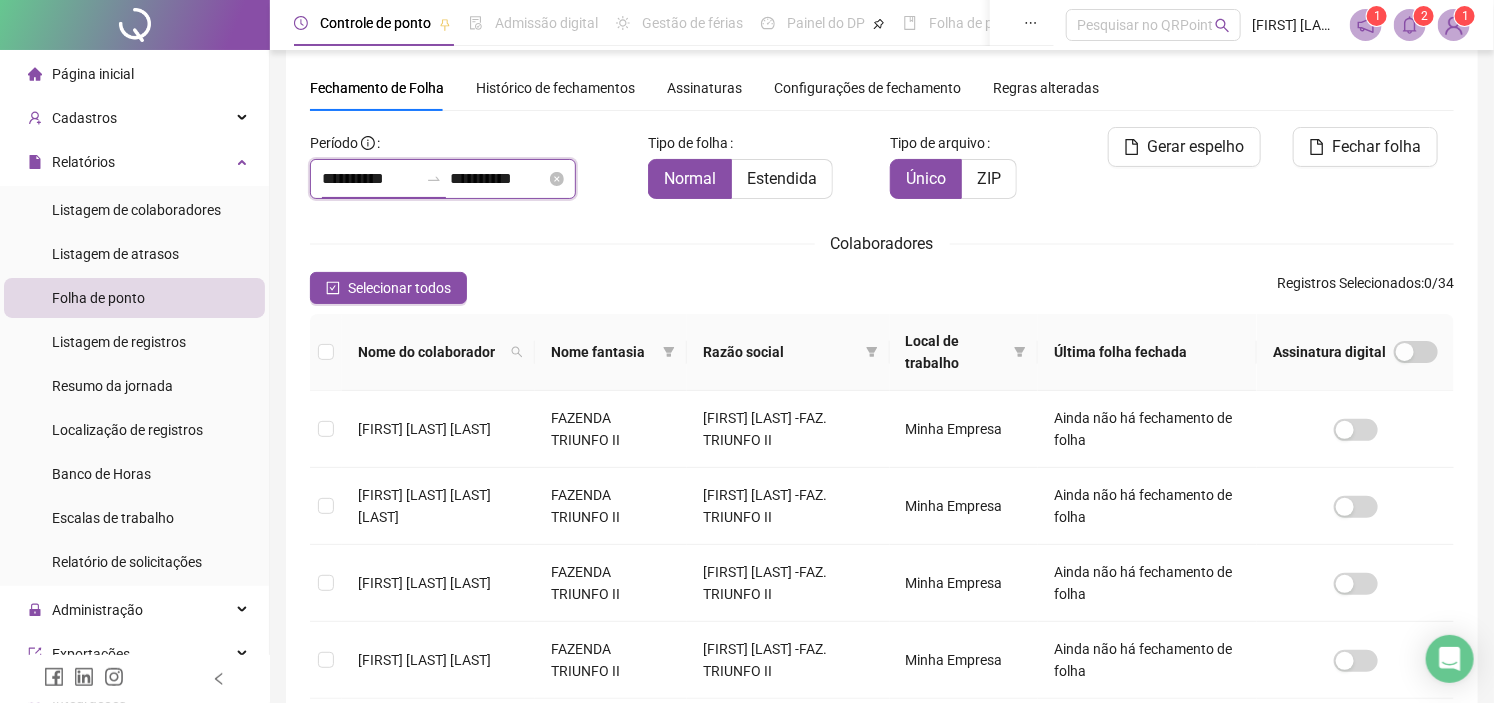 click on "**********" at bounding box center (370, 179) 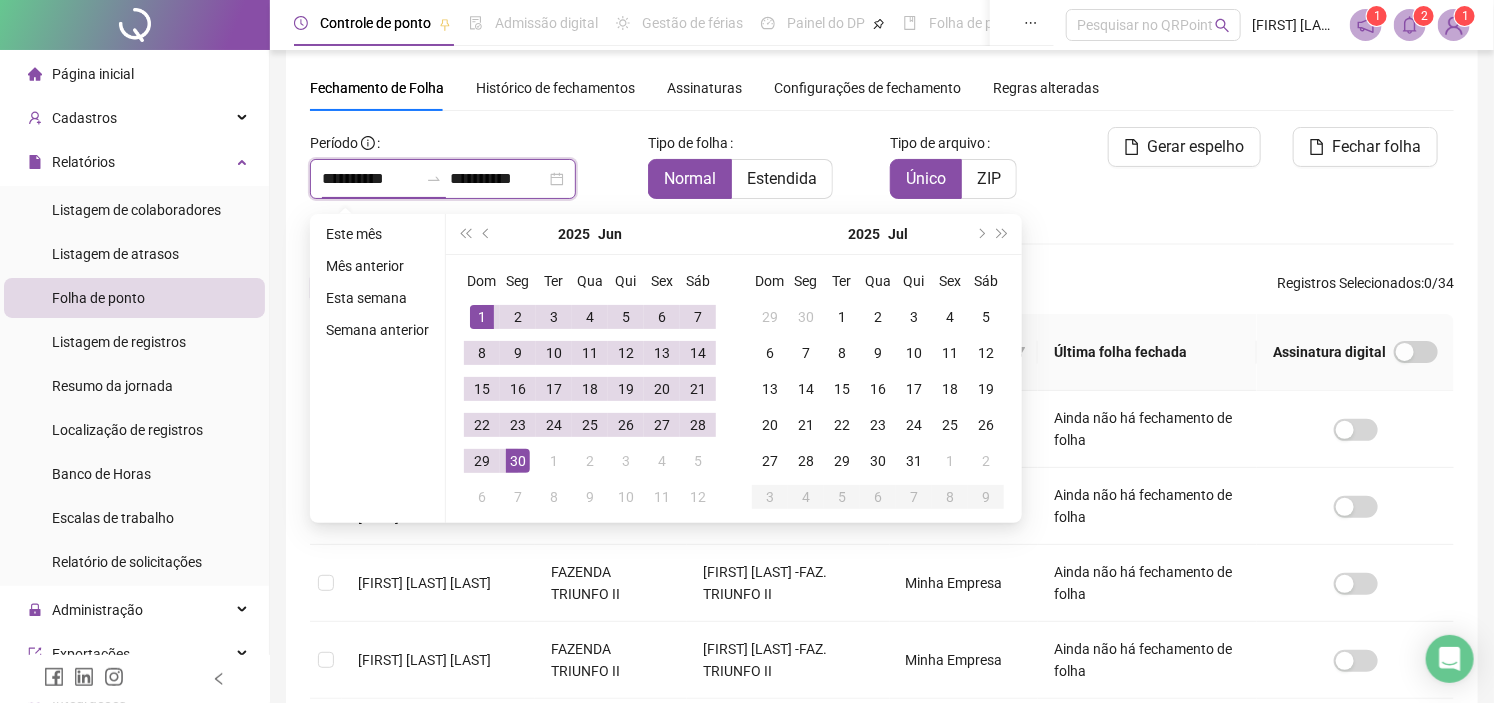 type on "**********" 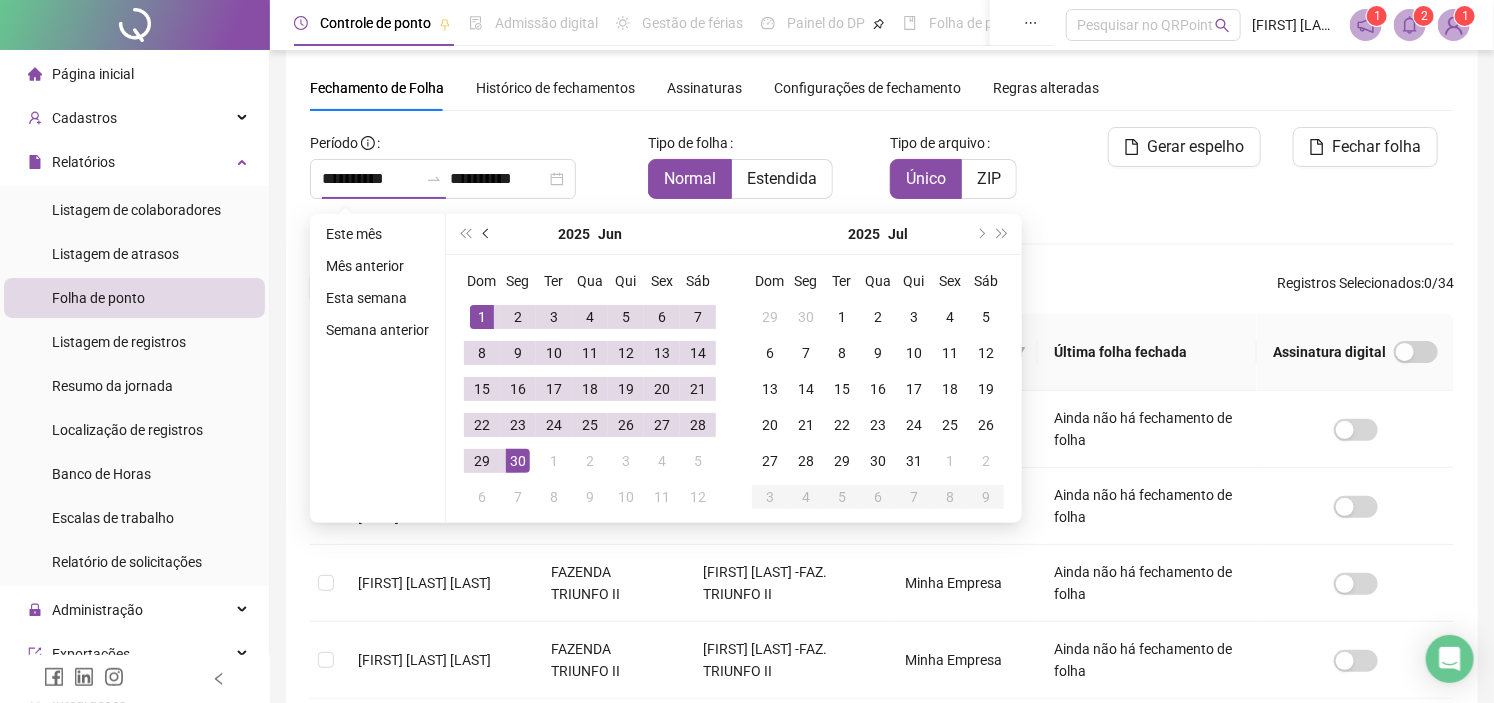 click at bounding box center (487, 234) 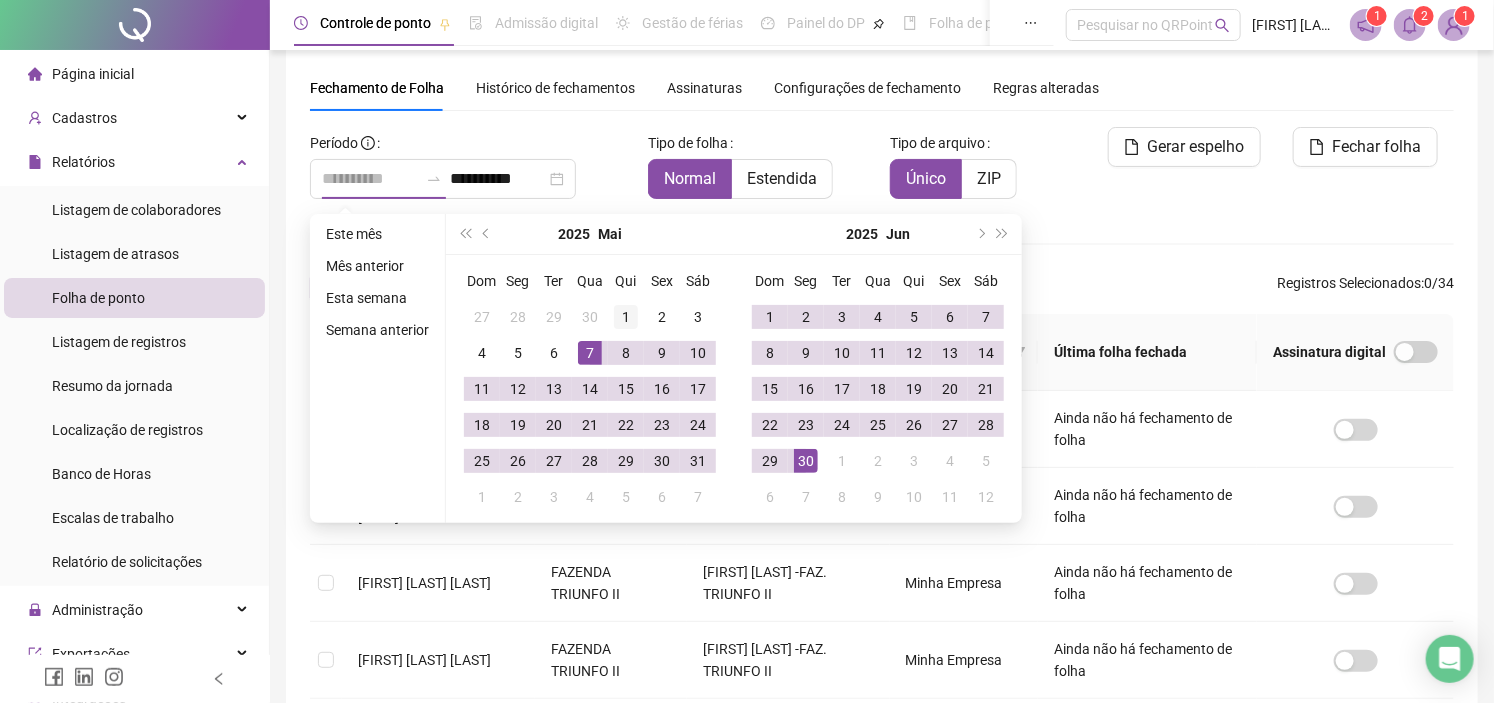 type on "**********" 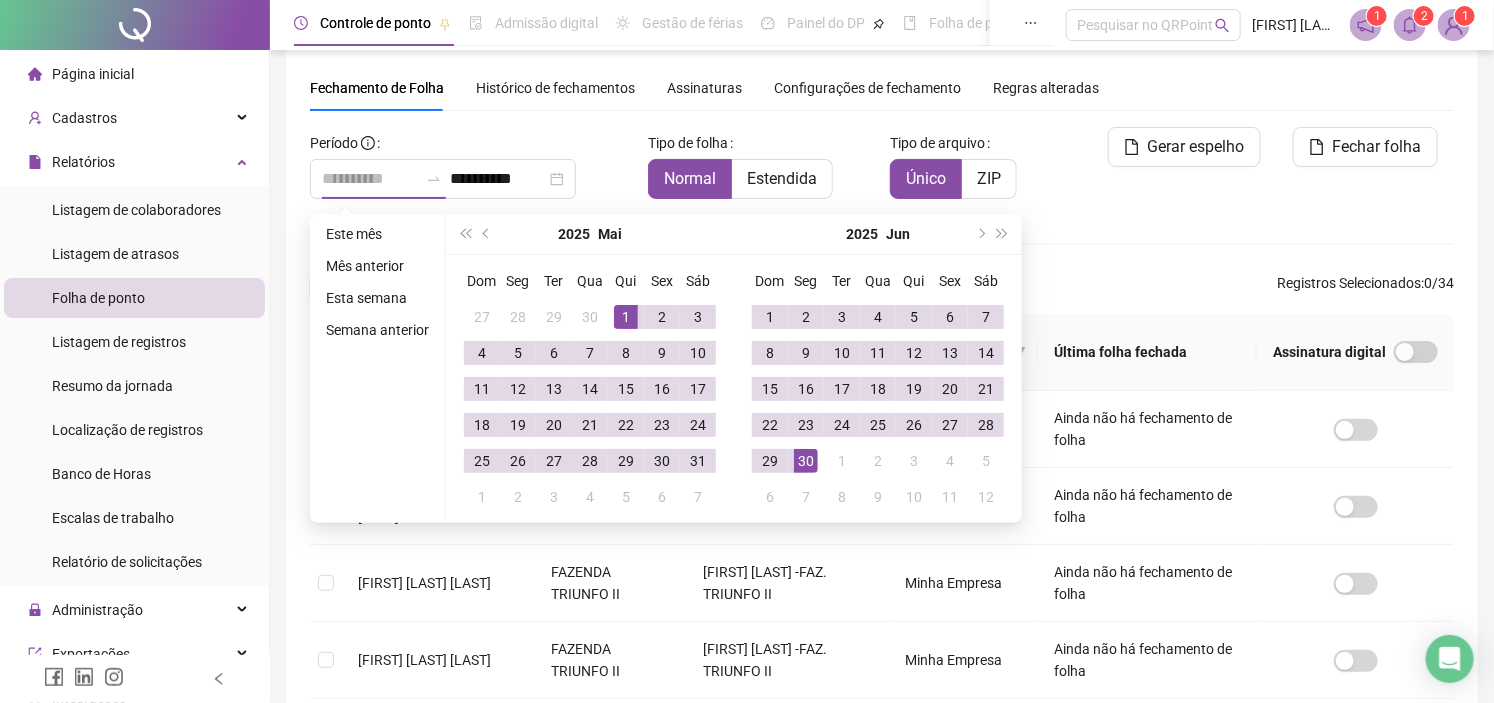 click on "1" at bounding box center (626, 317) 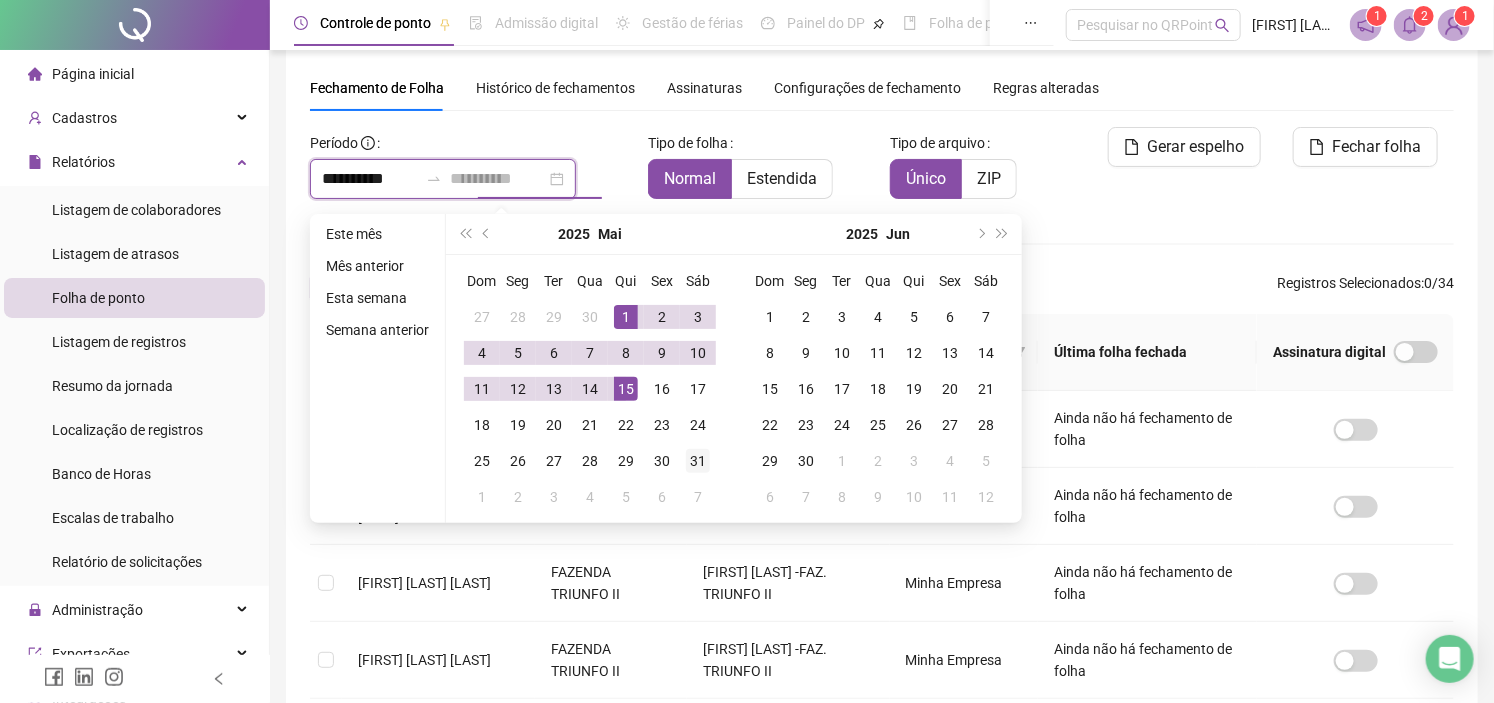type on "**********" 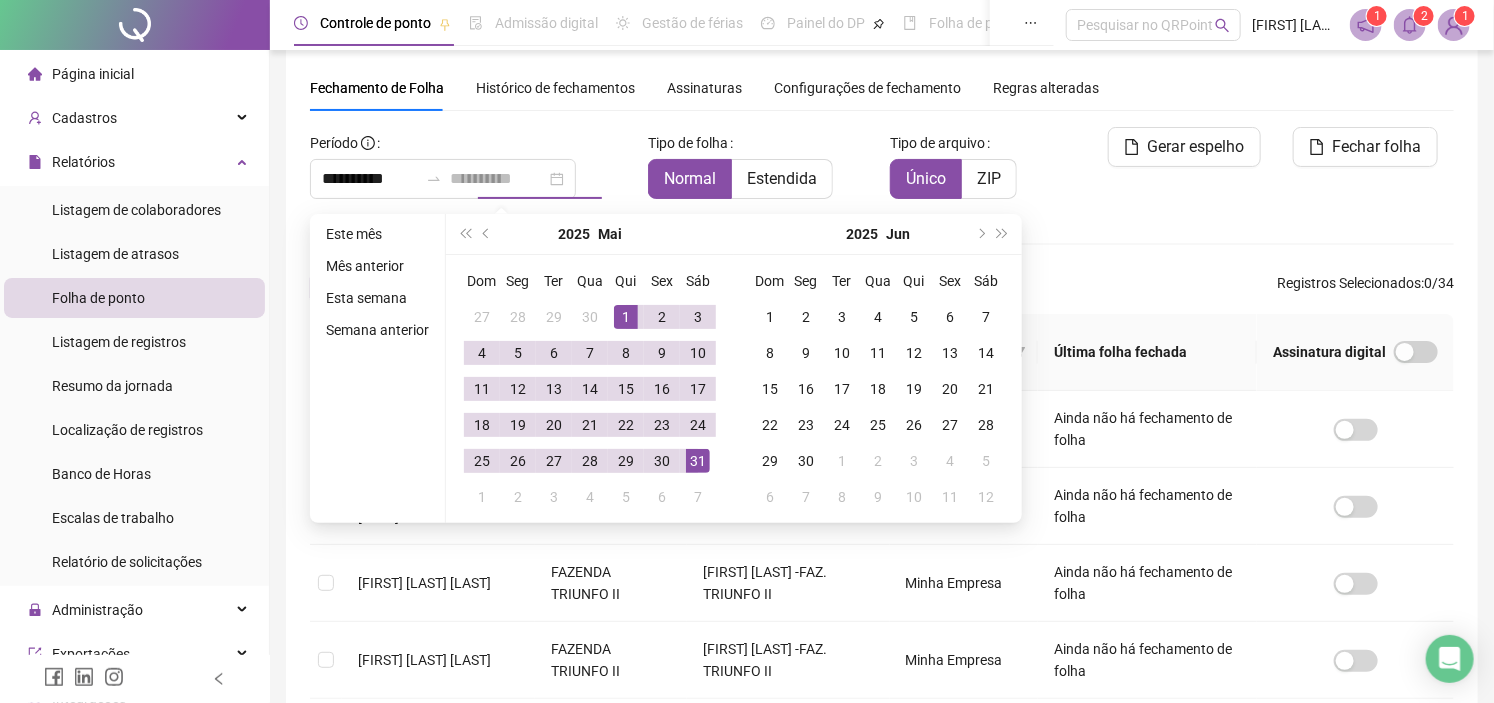 click on "31" at bounding box center (698, 461) 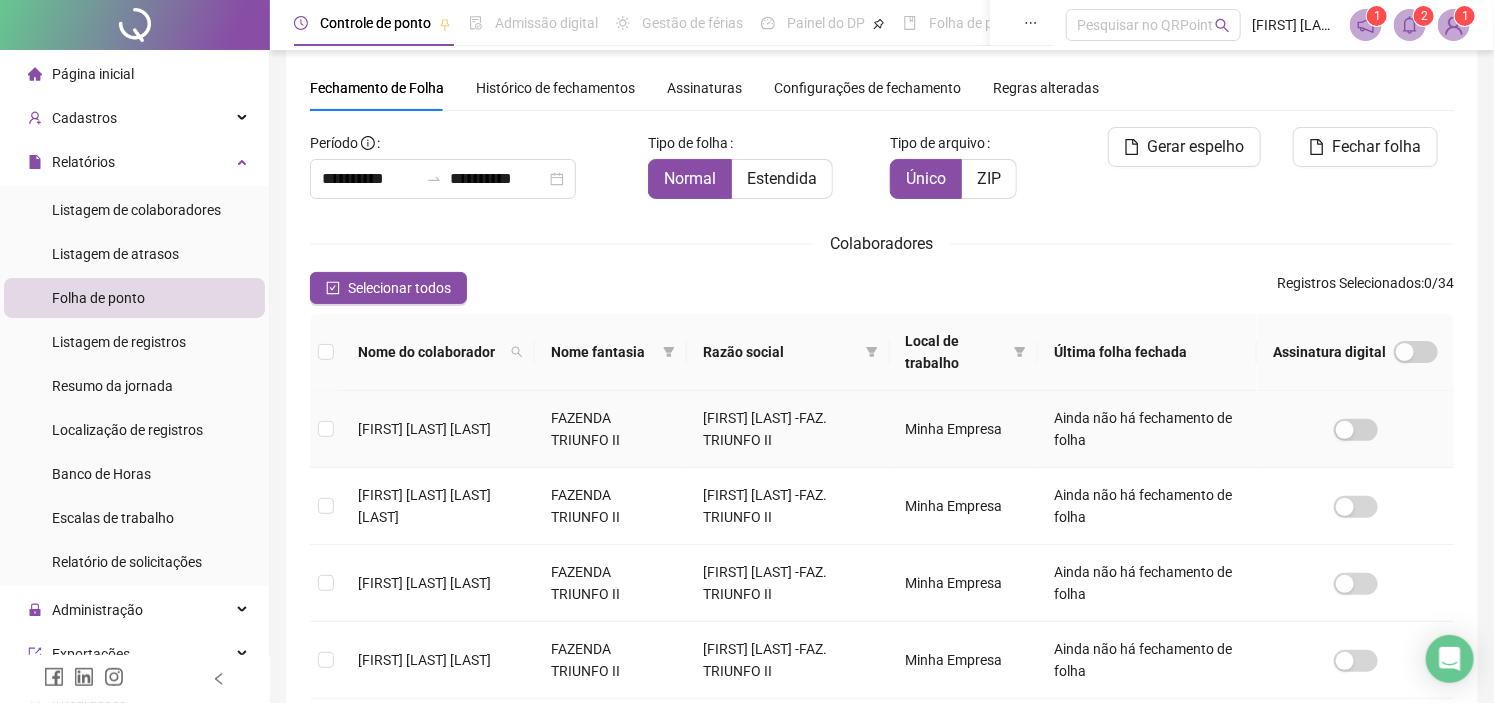scroll, scrollTop: 226, scrollLeft: 0, axis: vertical 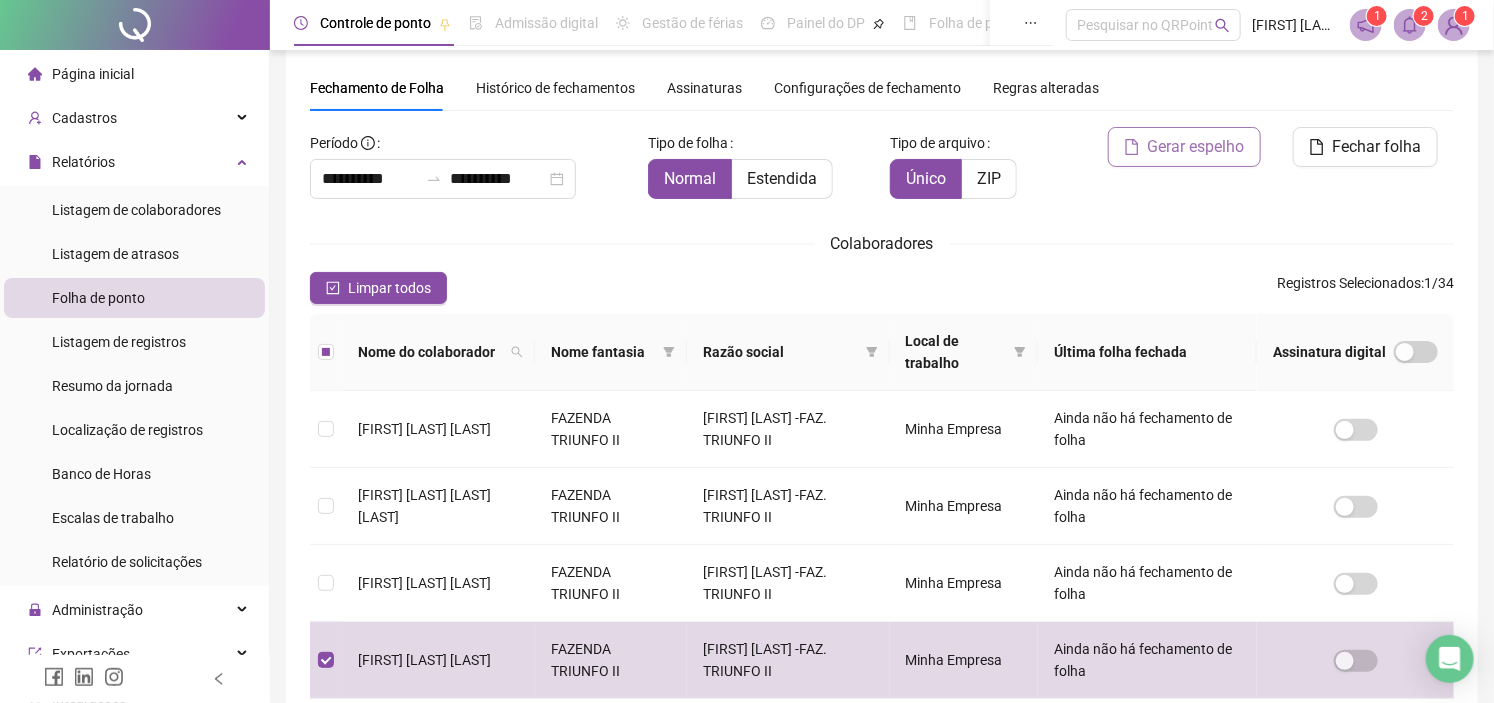 click on "Gerar espelho" at bounding box center (1196, 147) 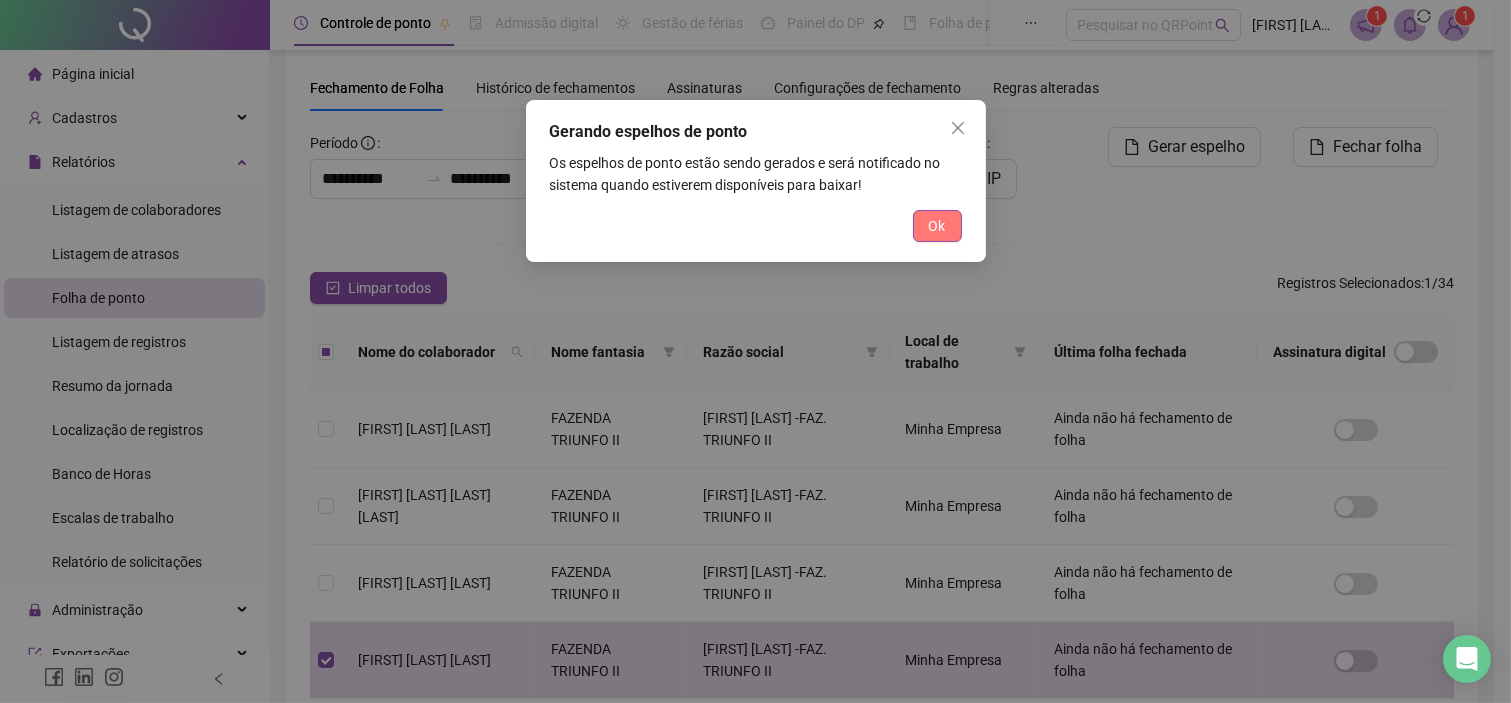 click on "Ok" at bounding box center [937, 226] 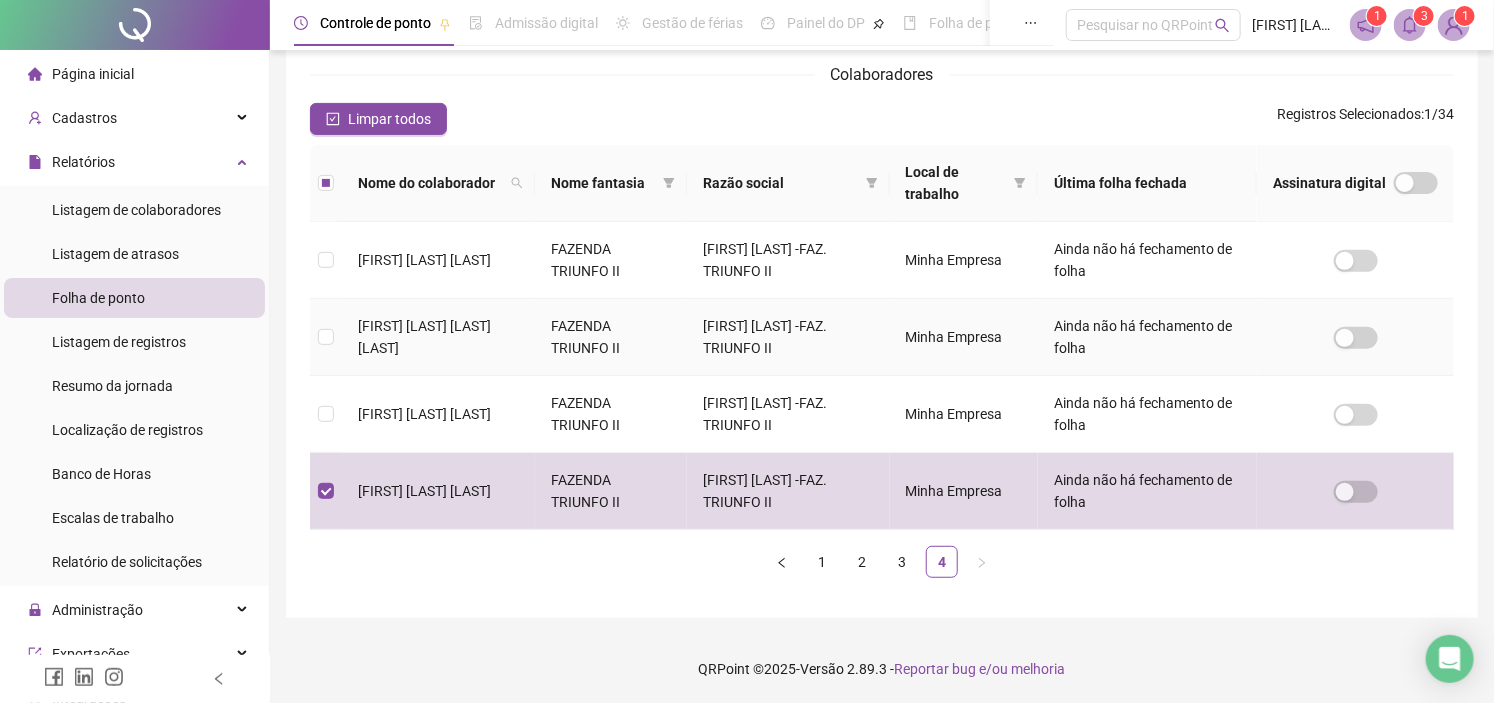 scroll, scrollTop: 57, scrollLeft: 0, axis: vertical 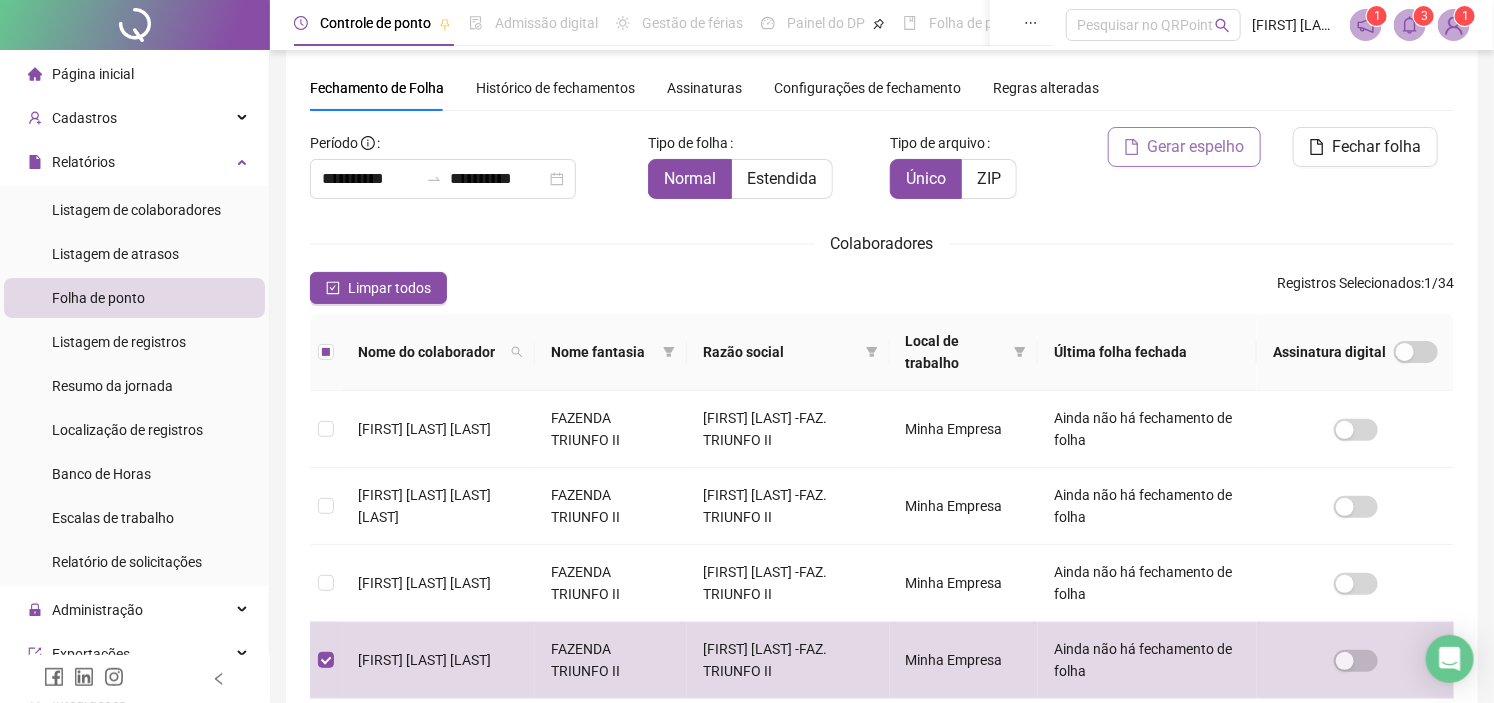 click on "Gerar espelho" at bounding box center [1196, 147] 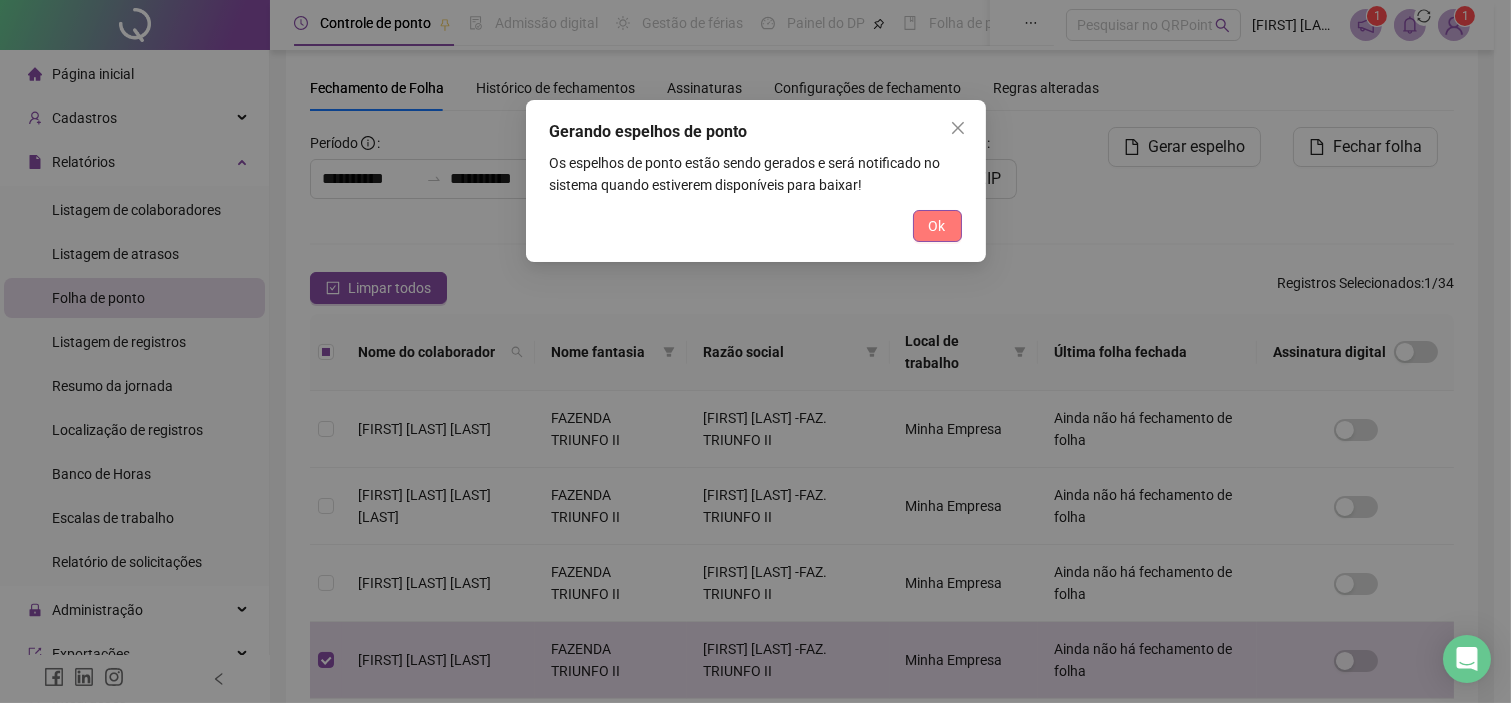click on "Ok" at bounding box center (937, 226) 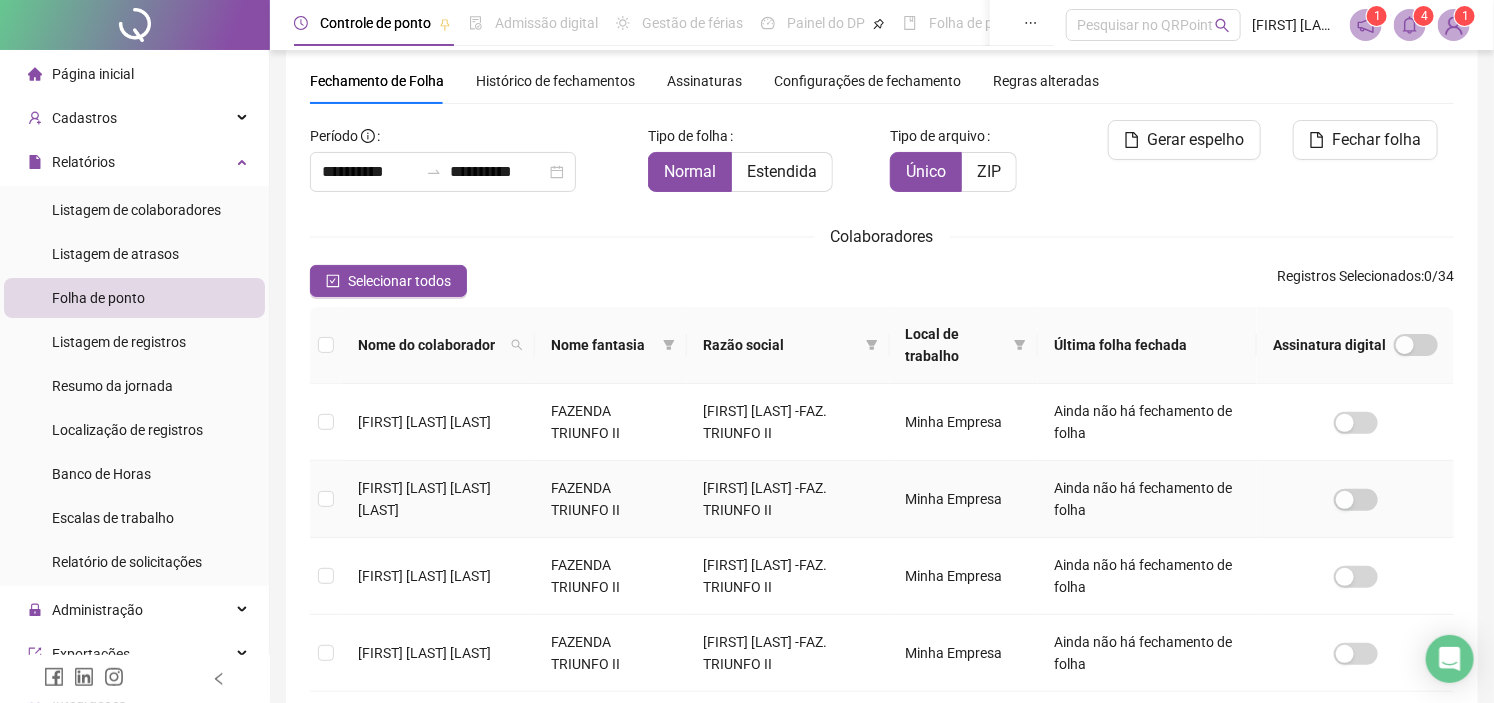 scroll, scrollTop: 226, scrollLeft: 0, axis: vertical 